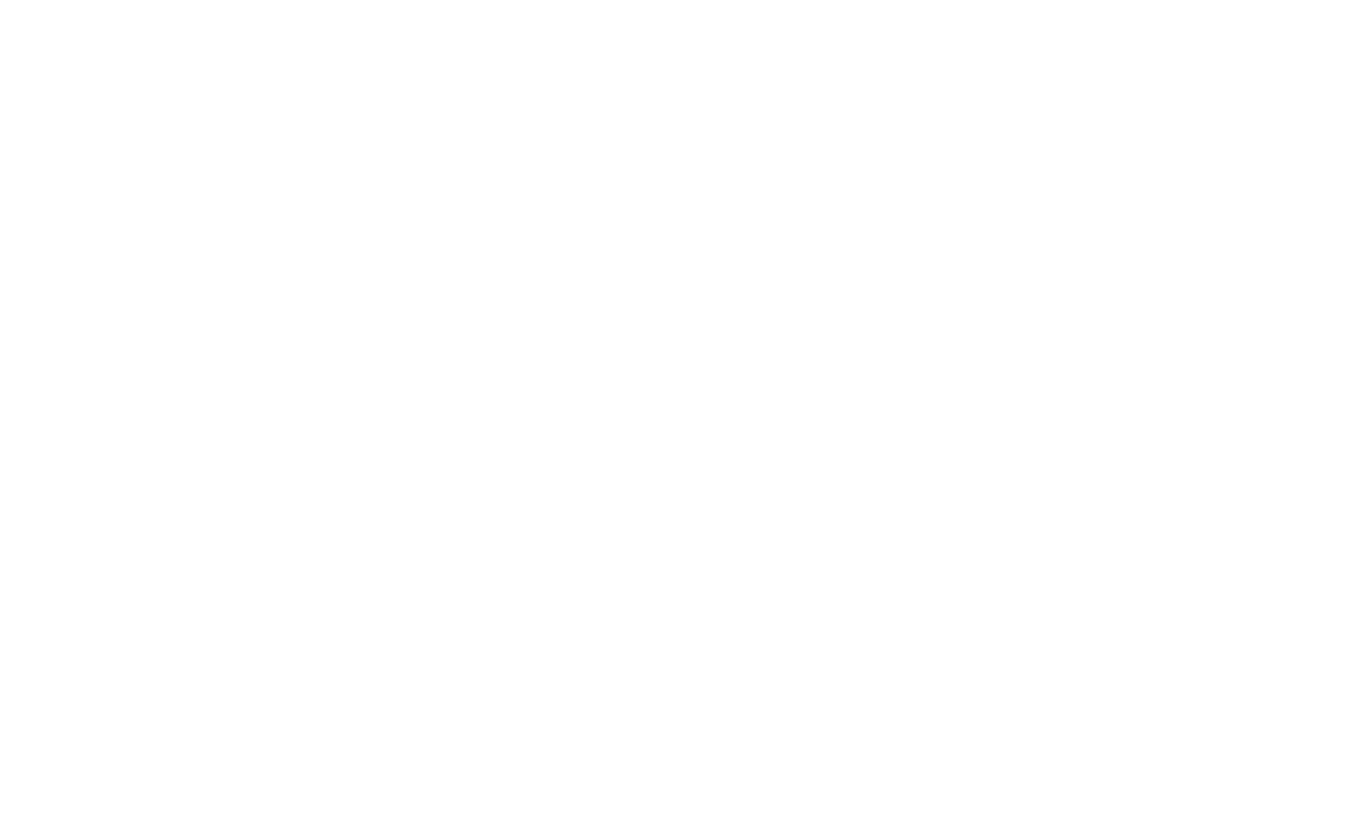 scroll, scrollTop: 0, scrollLeft: 0, axis: both 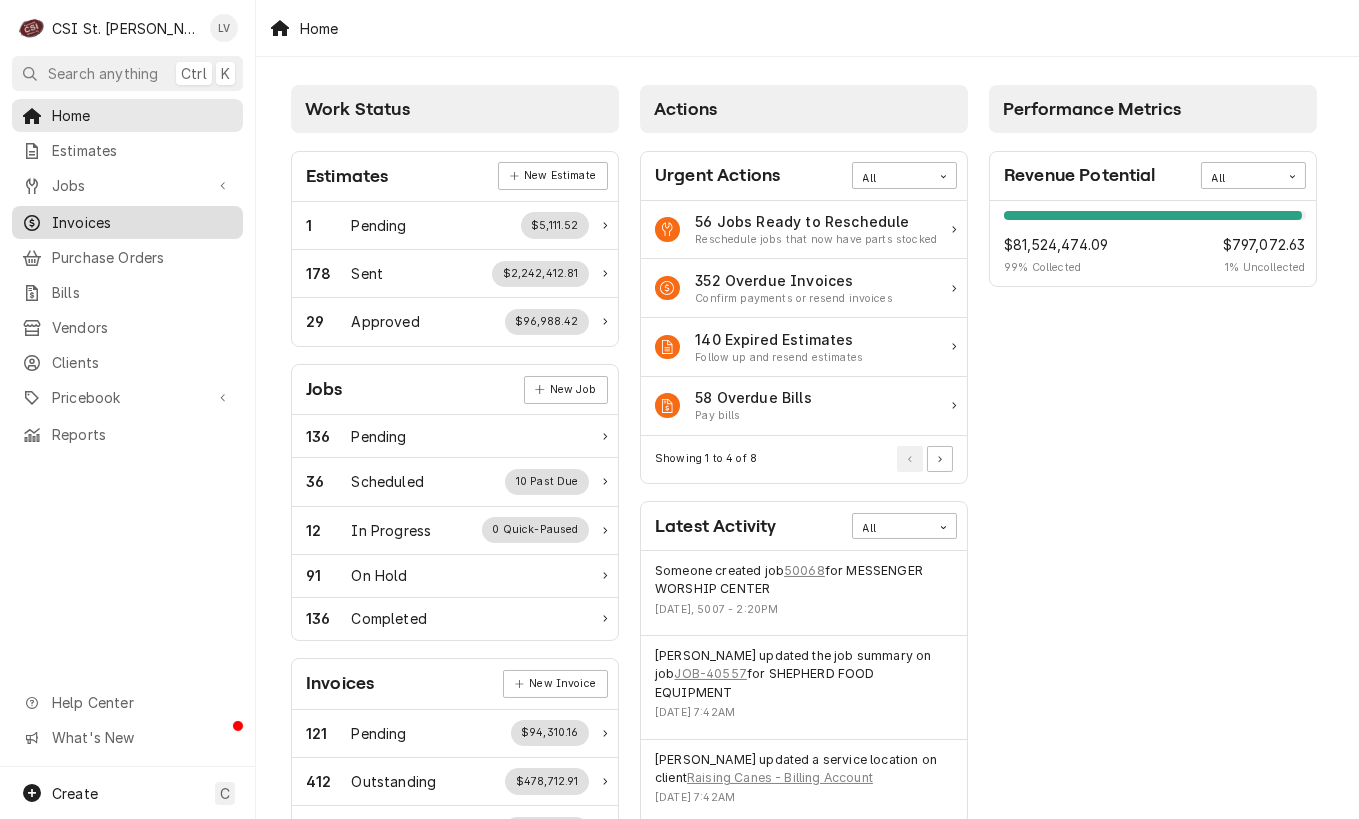 click on "Invoices" at bounding box center (142, 222) 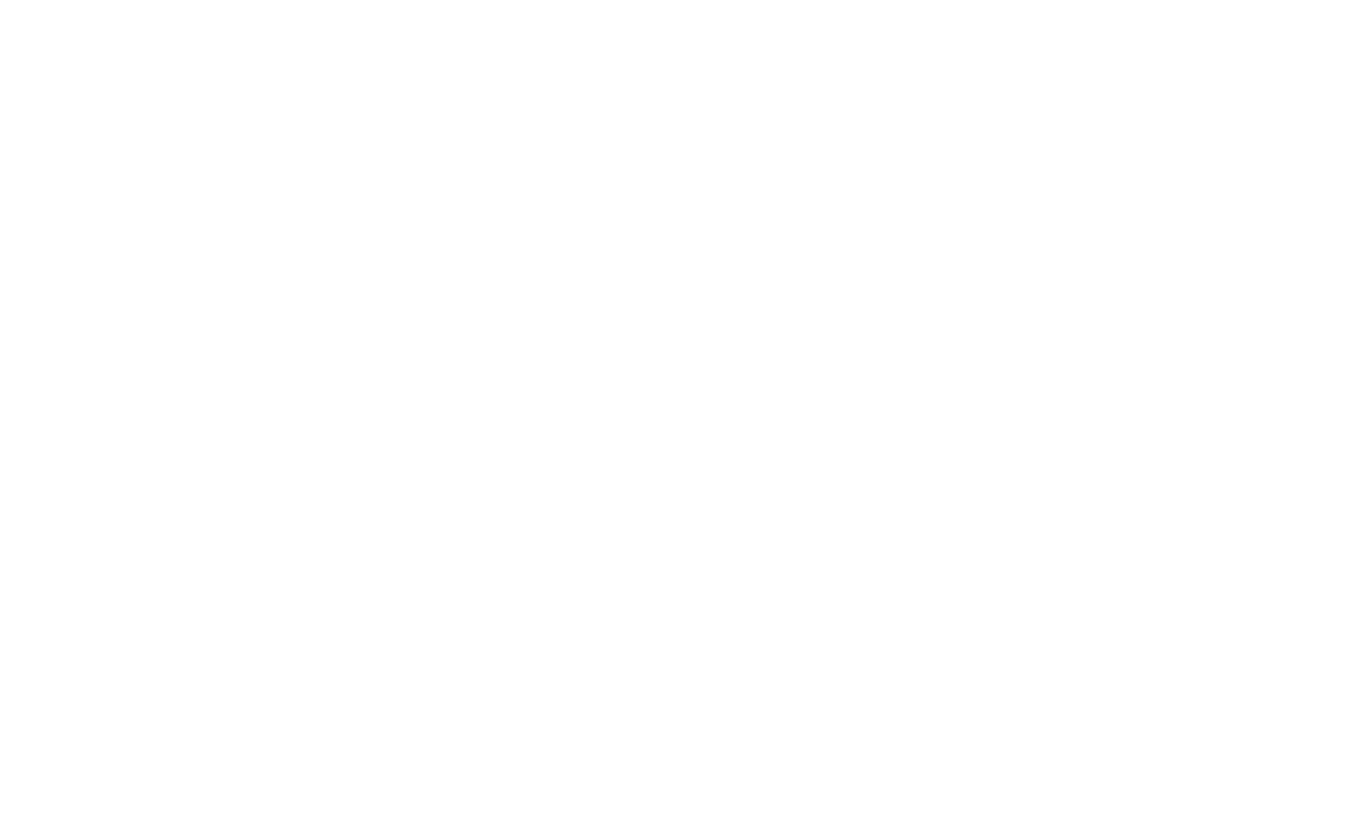 scroll, scrollTop: 0, scrollLeft: 0, axis: both 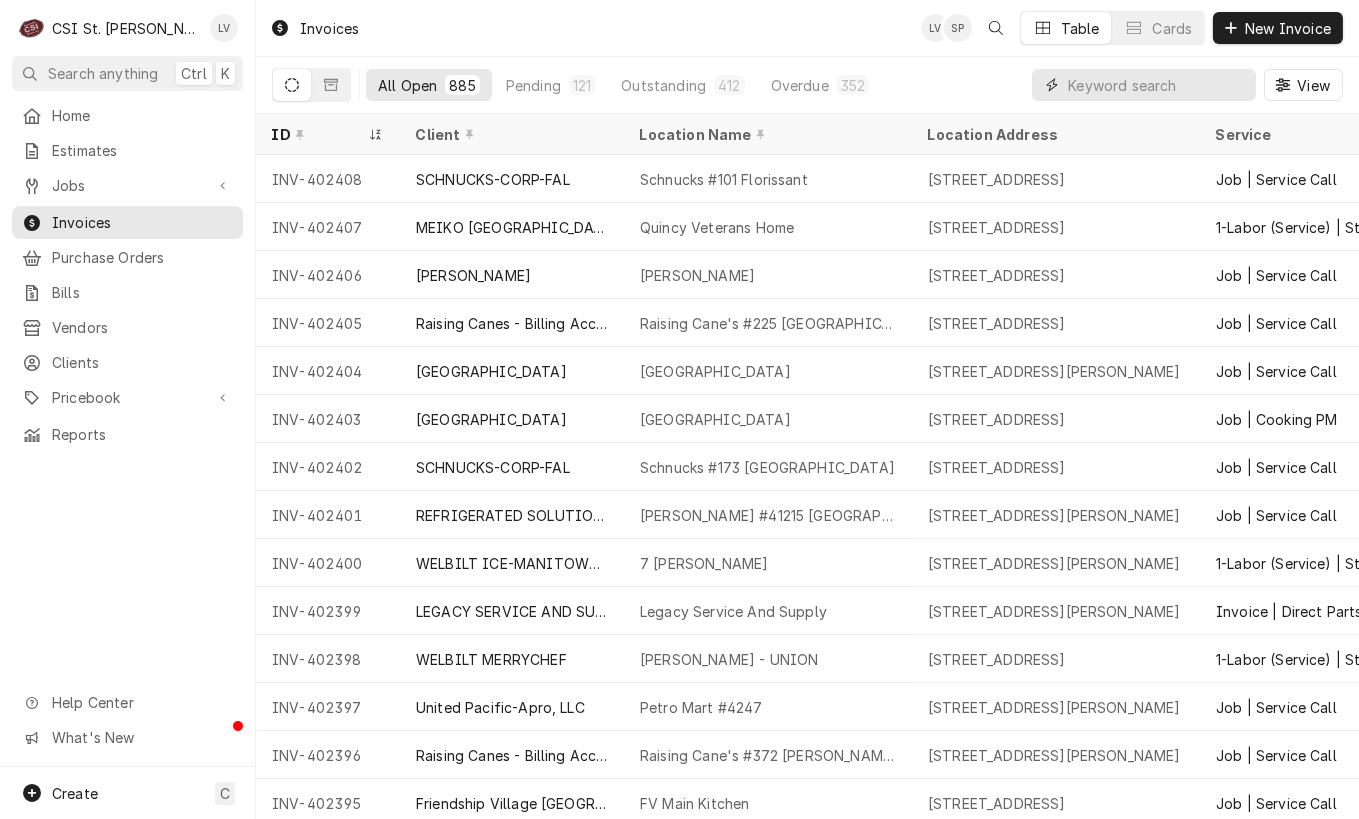 click at bounding box center (1157, 85) 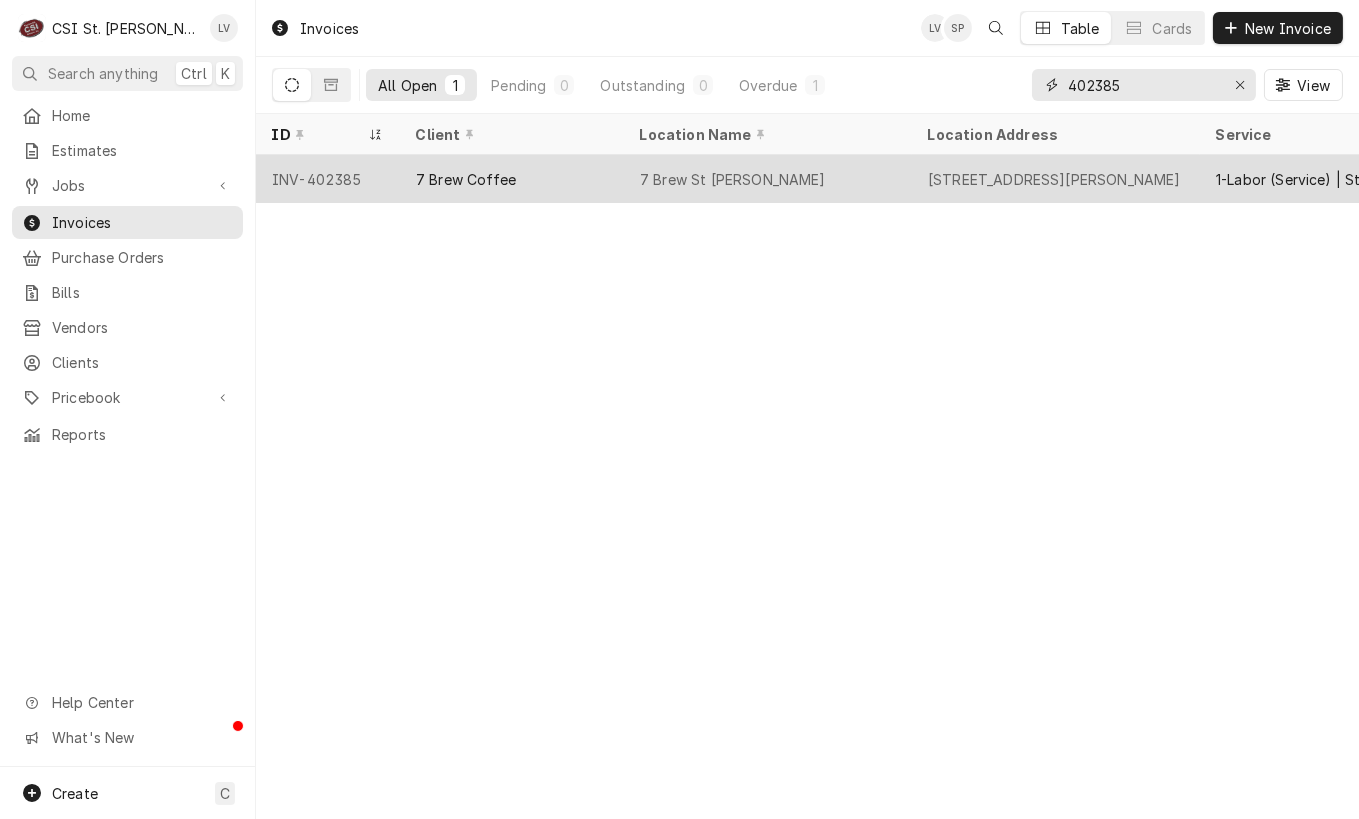 type on "402385" 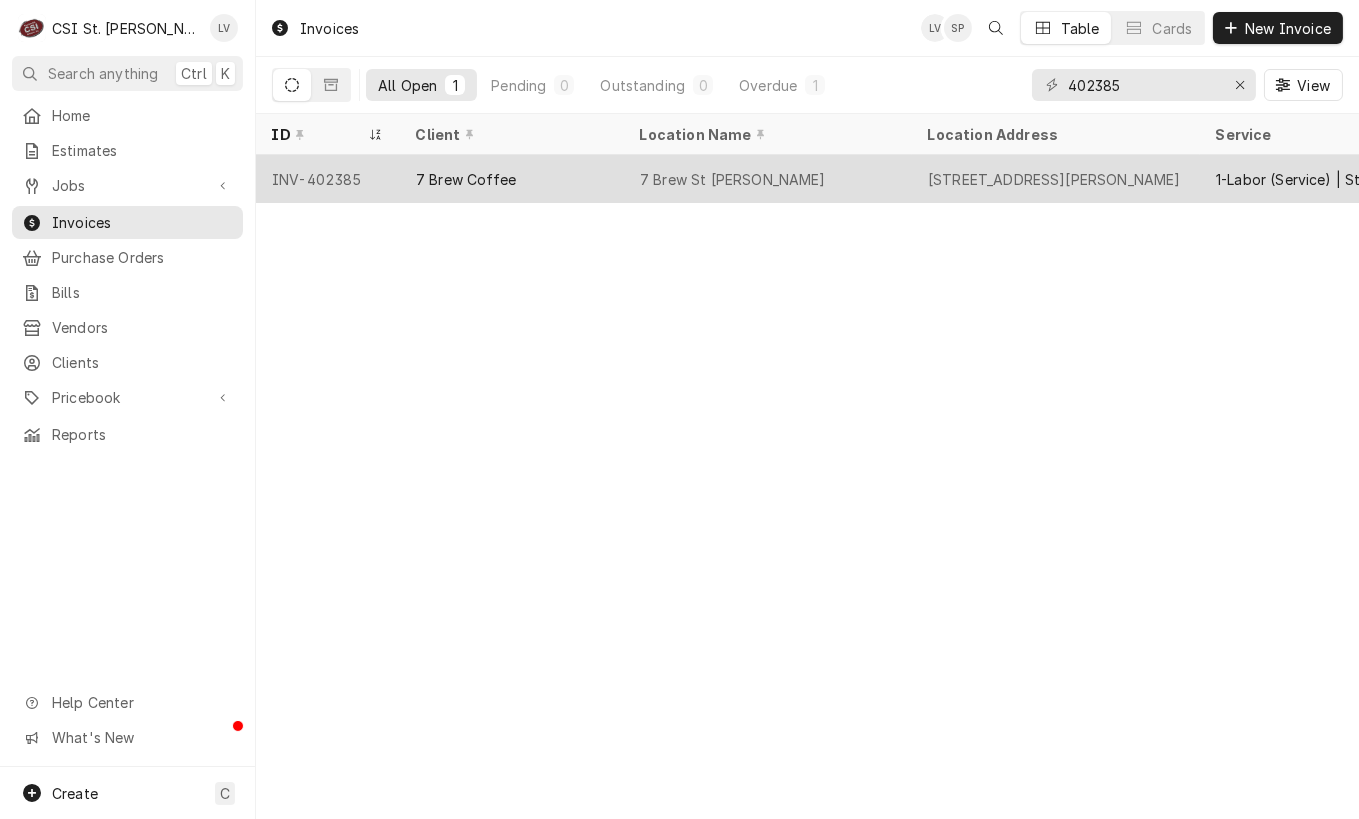 click on "1698 Country Club Plaza Dr, St Charles, MO 63303" at bounding box center [1054, 179] 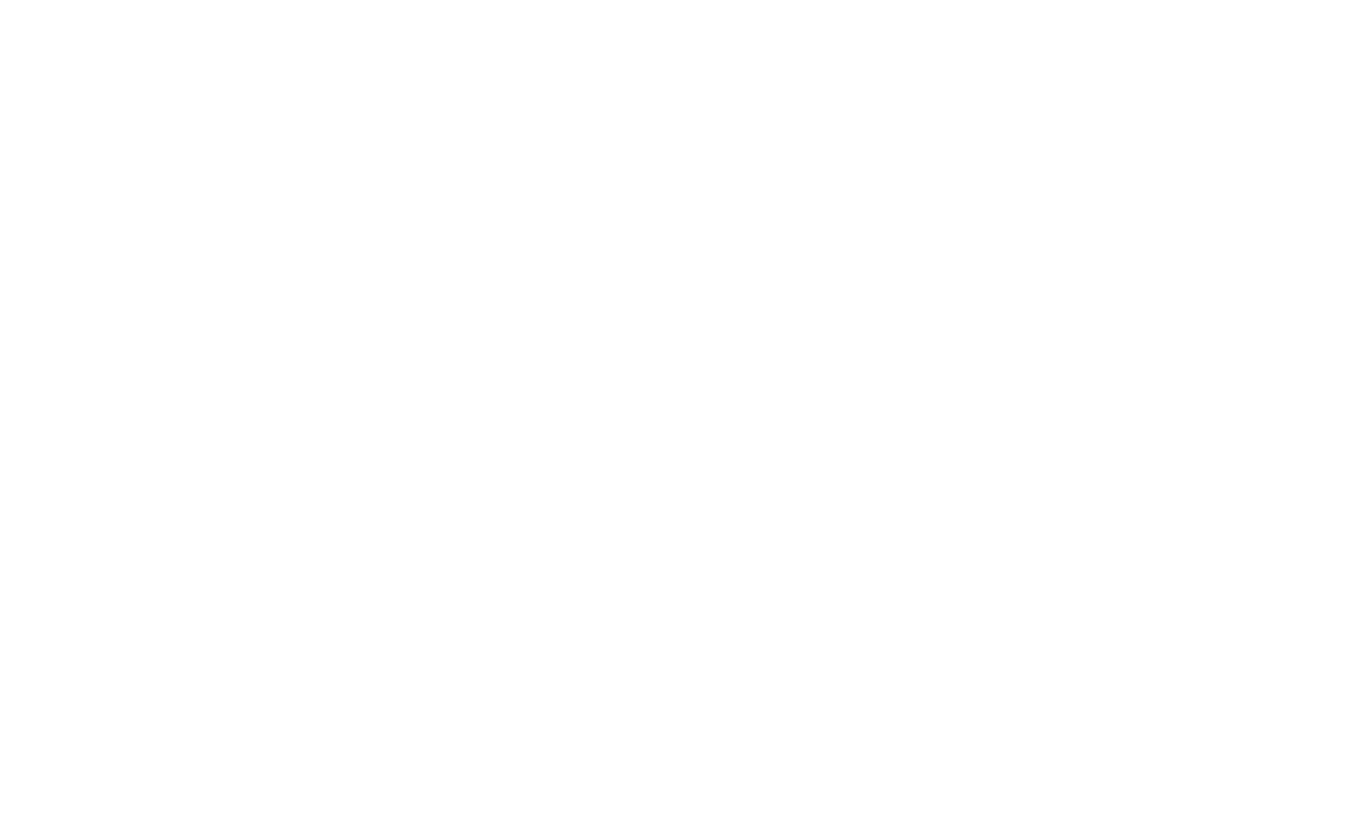 scroll, scrollTop: 0, scrollLeft: 0, axis: both 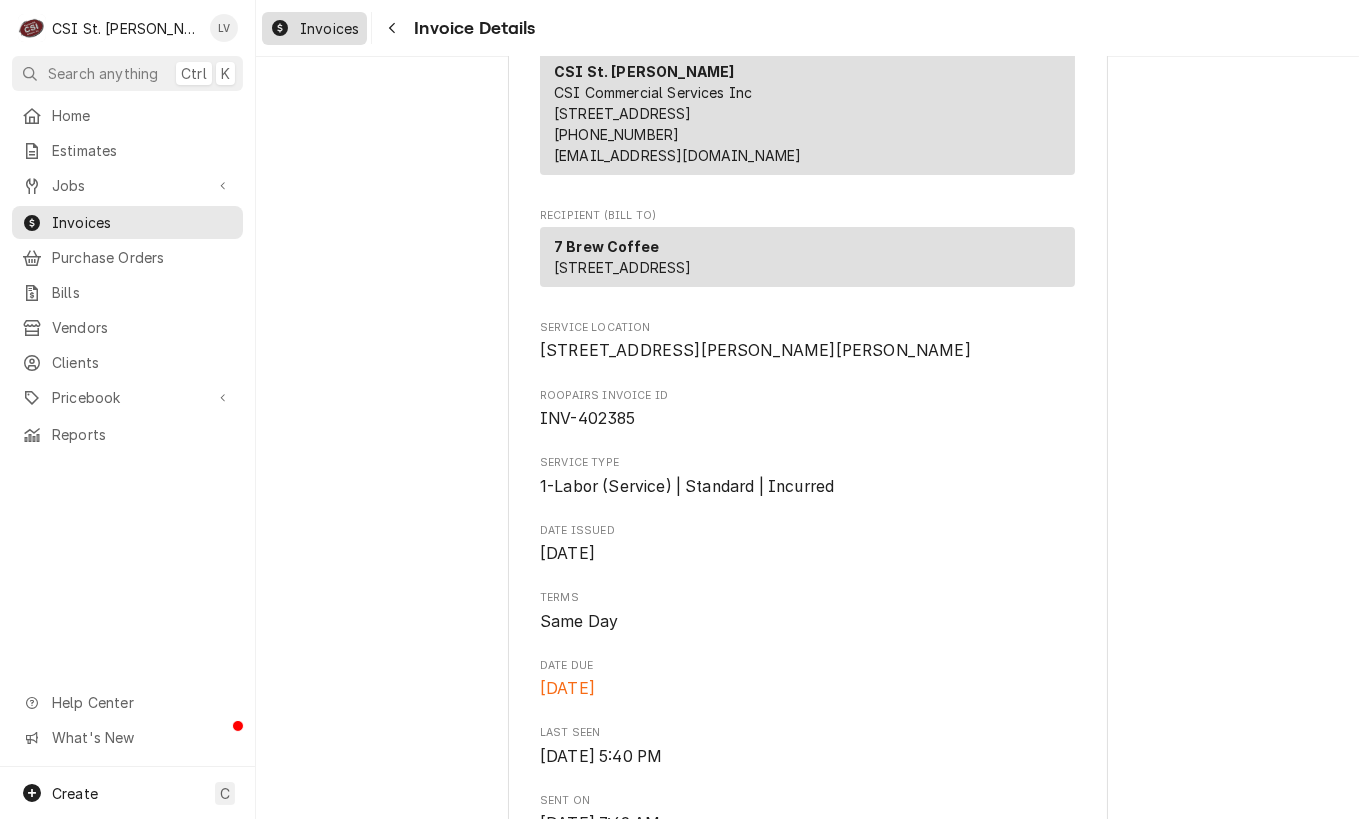 click on "Invoices" at bounding box center [314, 28] 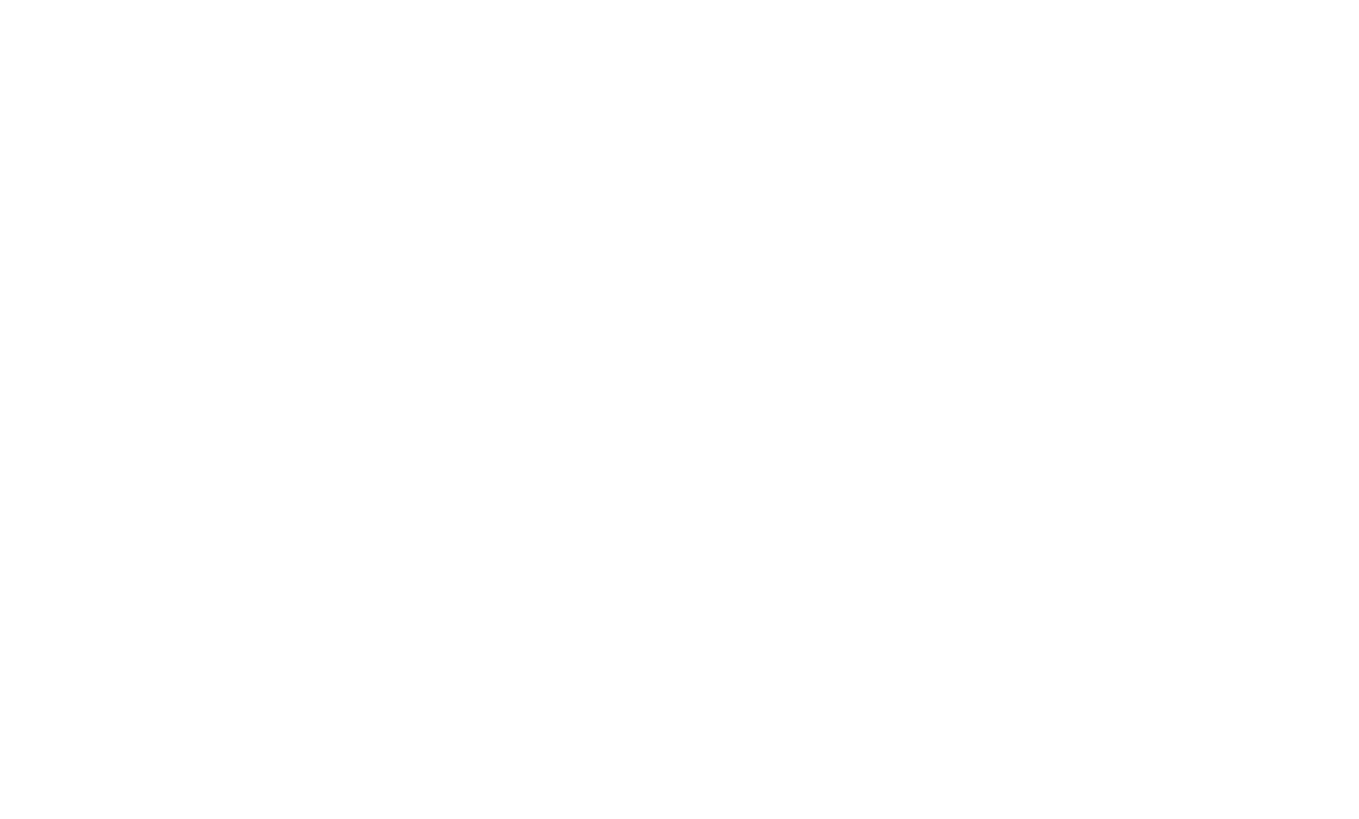 scroll, scrollTop: 0, scrollLeft: 0, axis: both 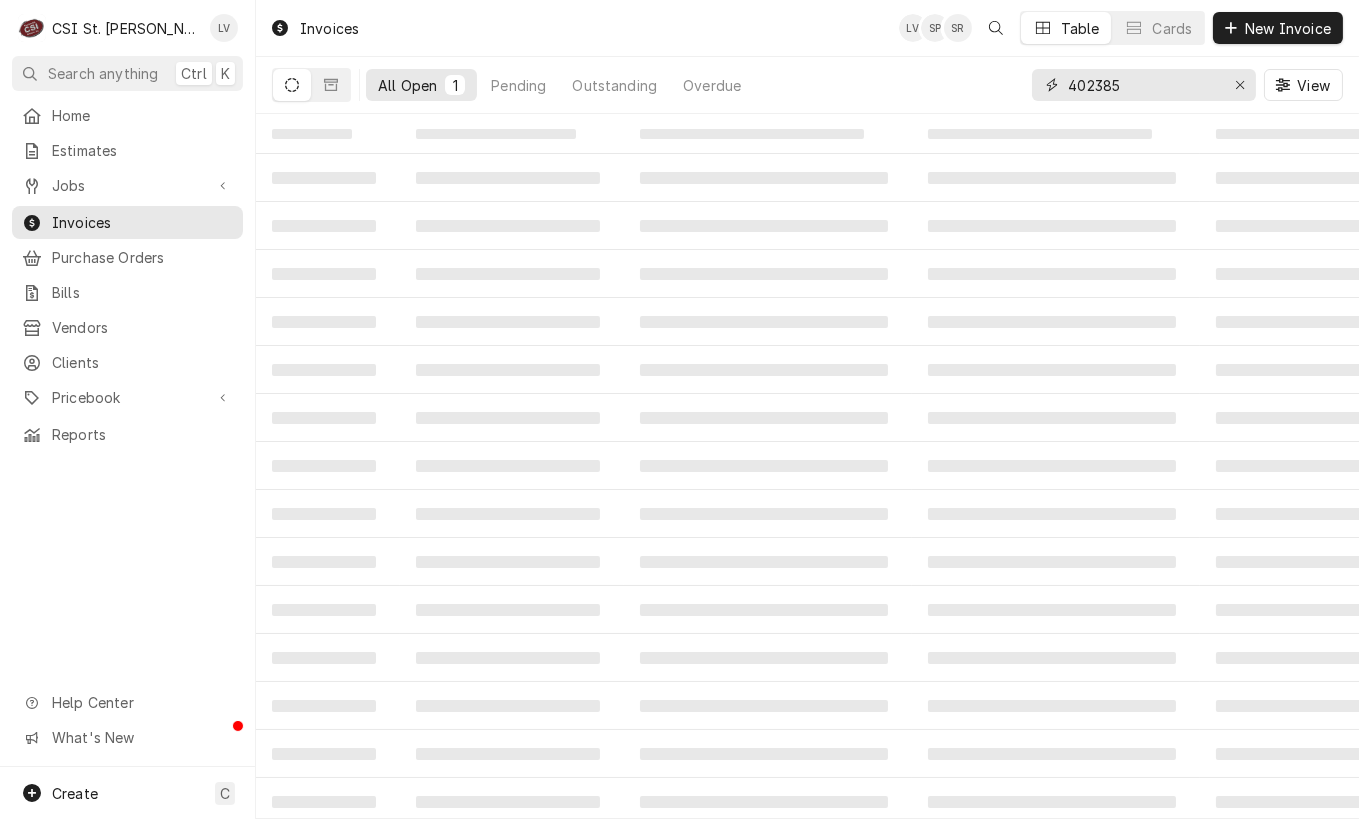 click on "402385" at bounding box center [1143, 85] 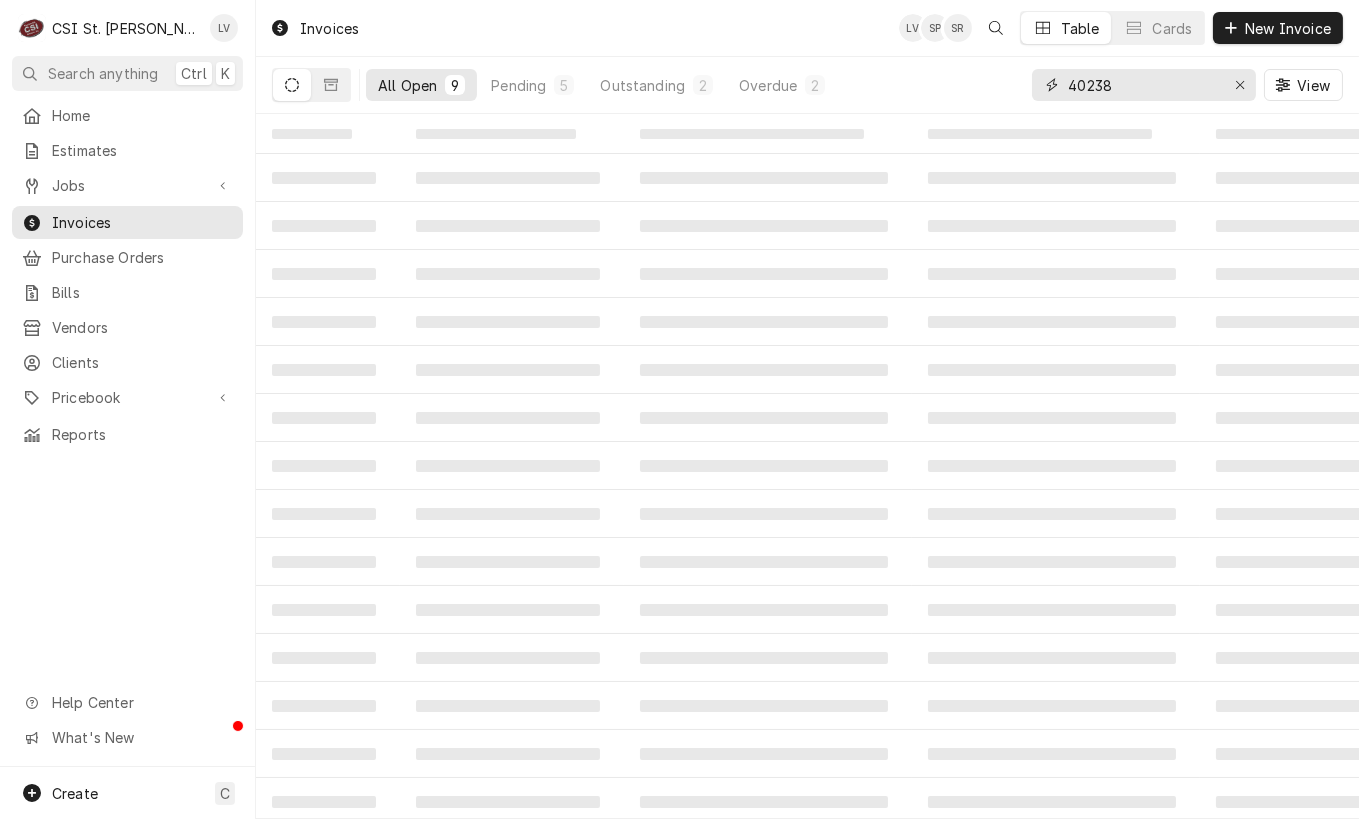 click on "40238" at bounding box center (1143, 85) 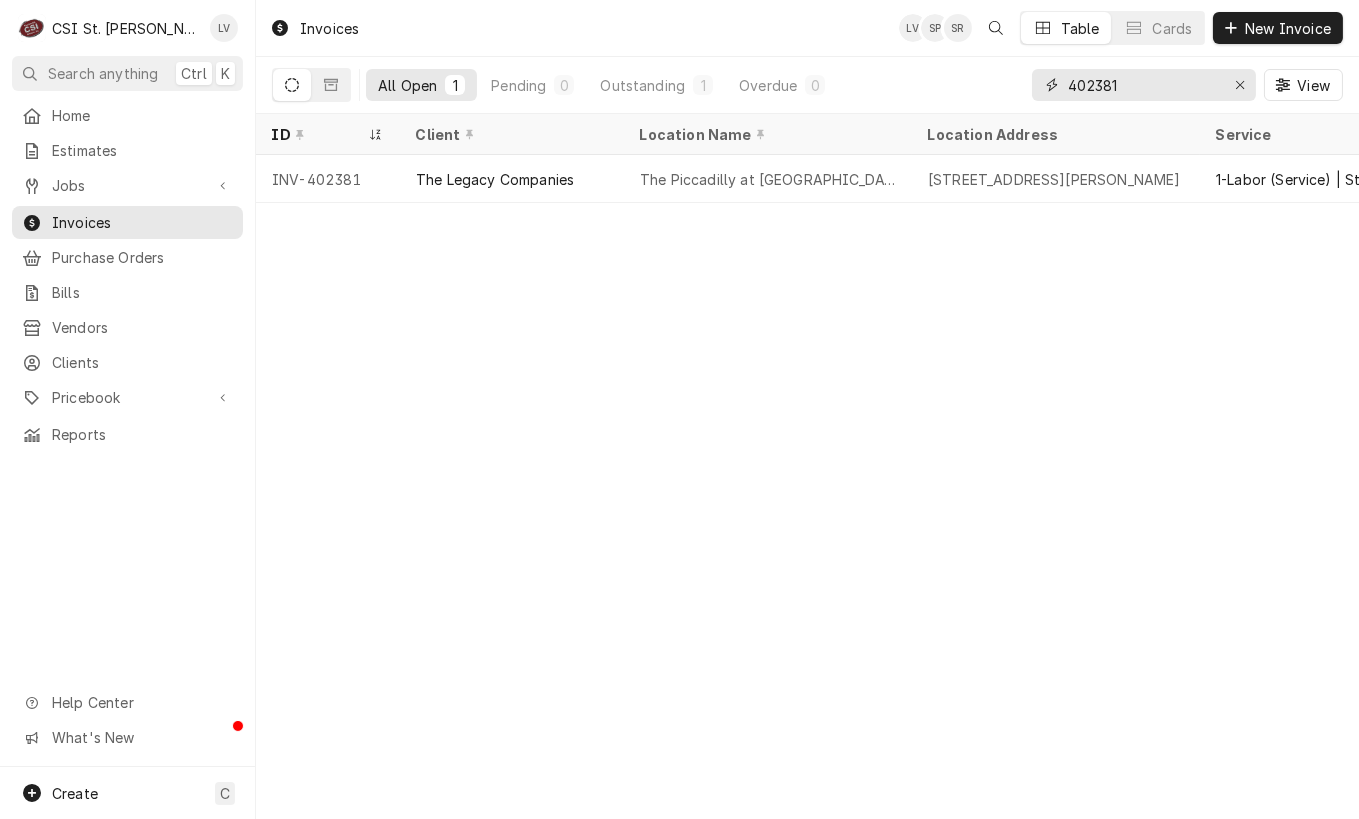 type on "402381" 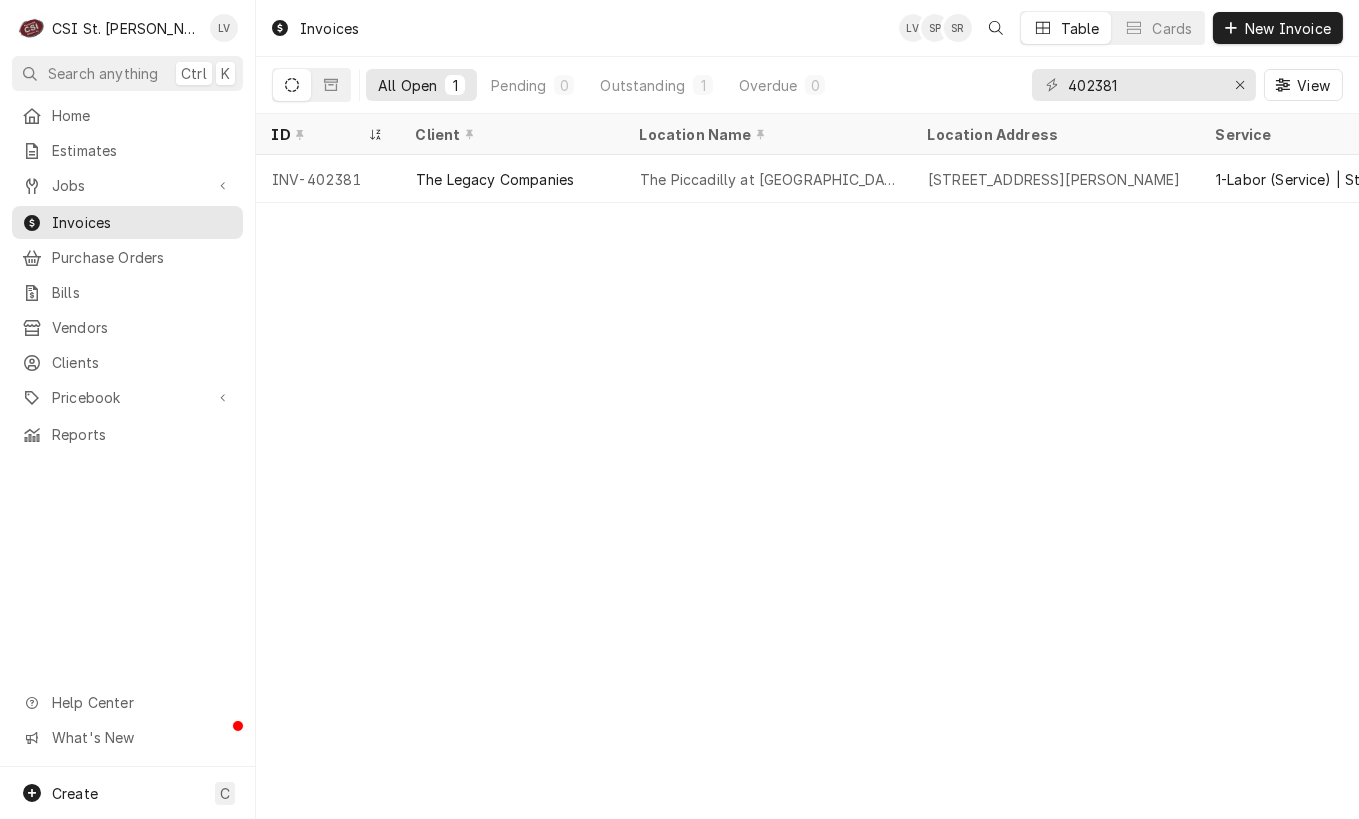 click on "Invoices   LV SP SR Table Cards New Invoice All Open 1 Pending 0 Outstanding 1 Overdue 0 402381 View ID Client Location Name Location Address Service Last Modified Amt. Due State INV-402381 The Legacy Companies The Piccadilly at Manhattan 7201 Piccadilly Ave, St. Louis, MO 63143 1-Labor (Service) | Standard | Incurred Jul 9   $795.60 Outstanding" at bounding box center [807, 409] 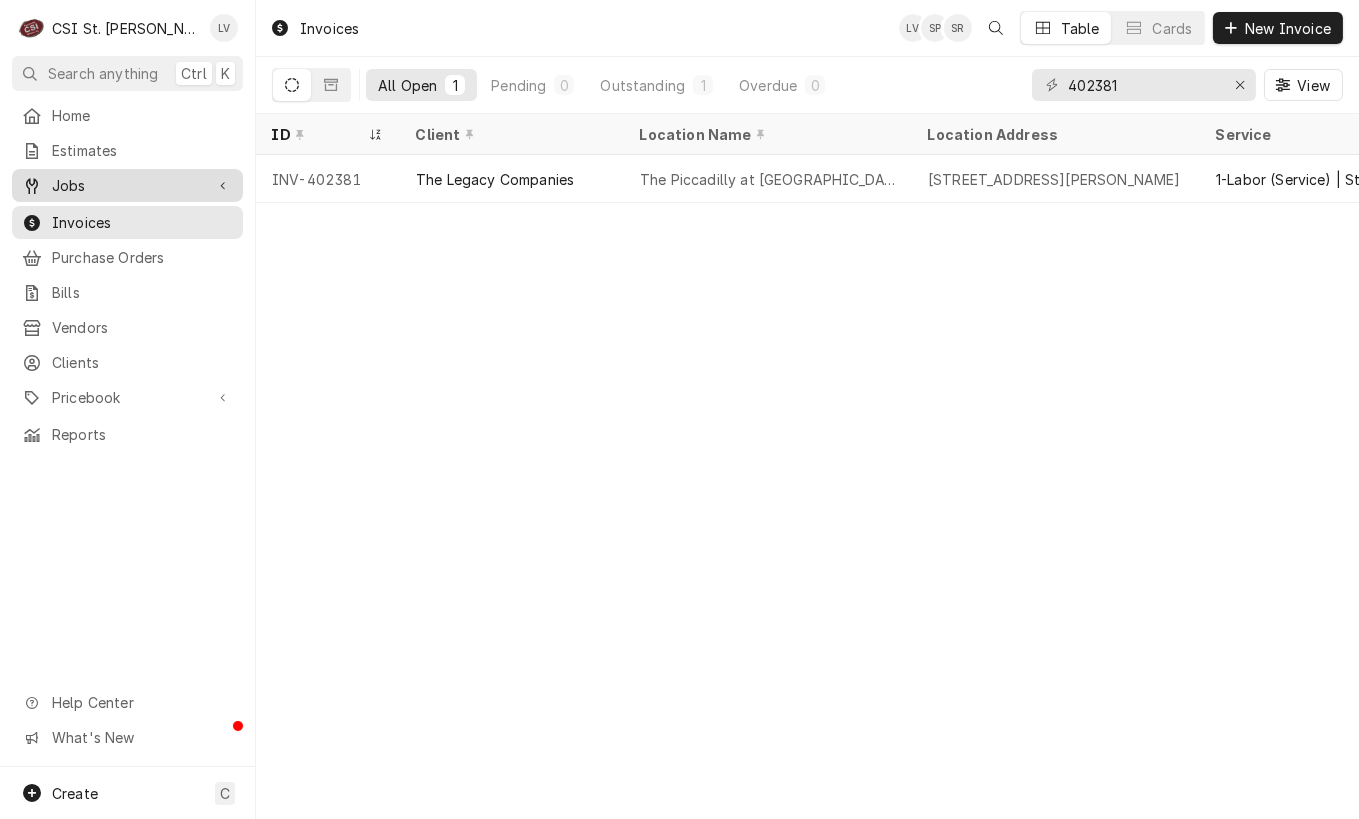 click on "Jobs" at bounding box center [127, 185] 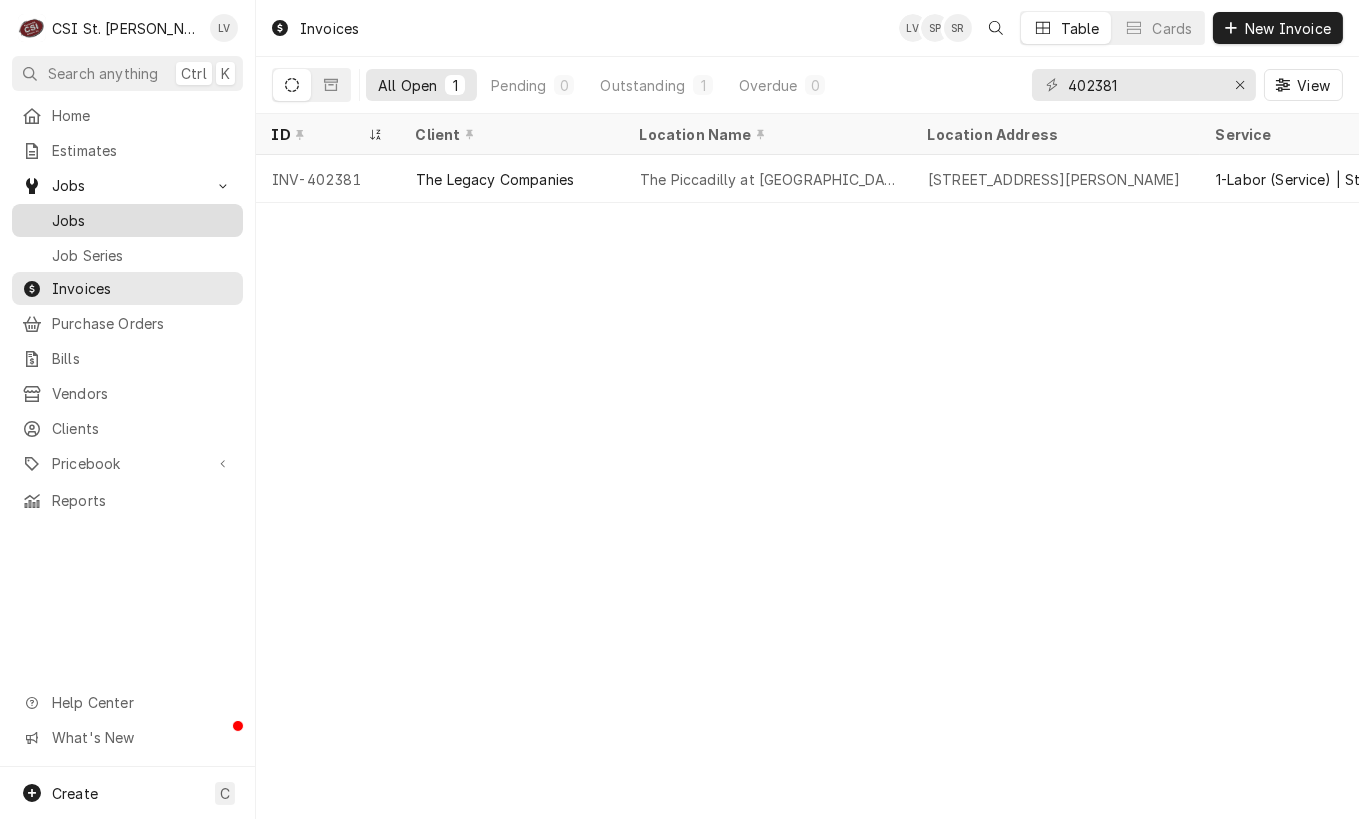 click on "Jobs" at bounding box center [142, 220] 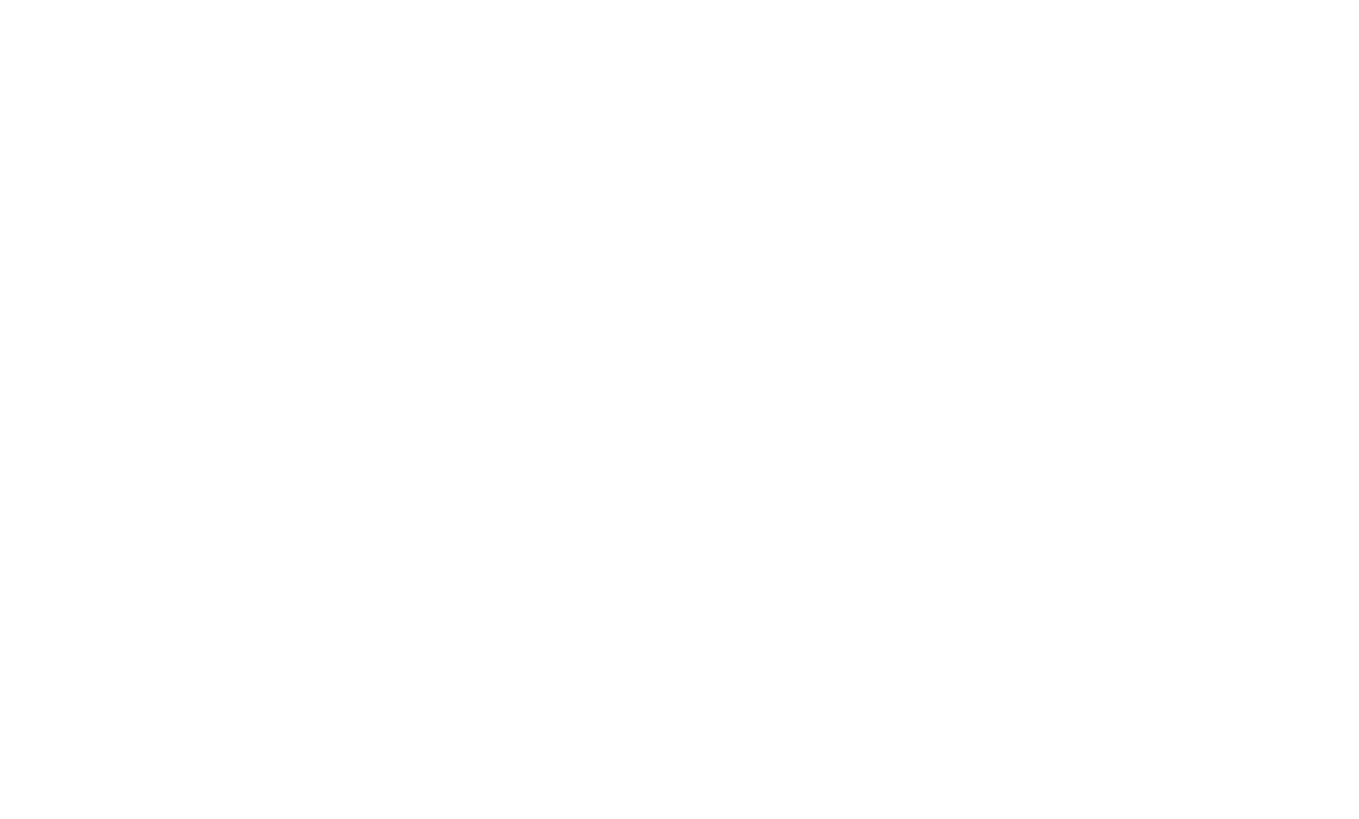 scroll, scrollTop: 0, scrollLeft: 0, axis: both 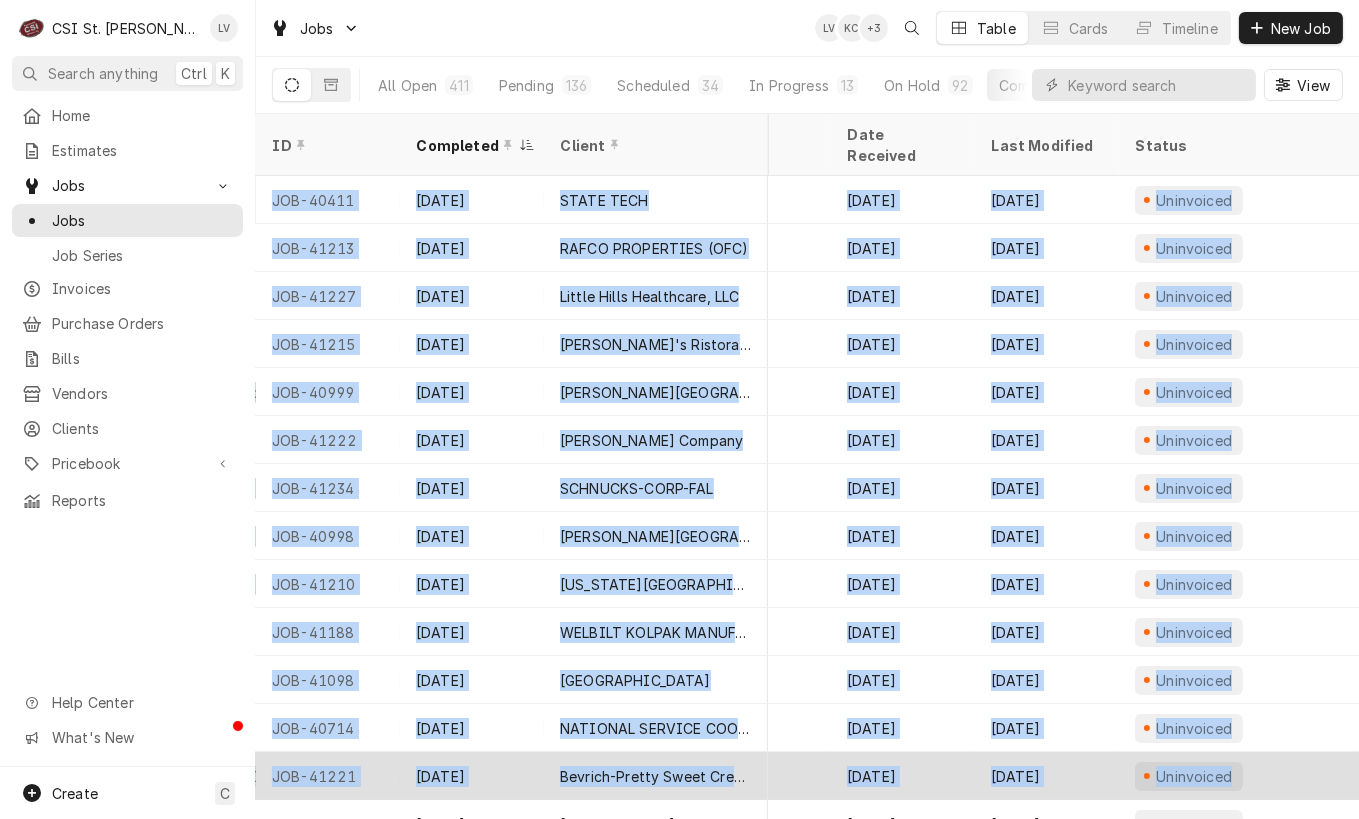 drag, startPoint x: 263, startPoint y: 177, endPoint x: 1326, endPoint y: 734, distance: 1200.0908 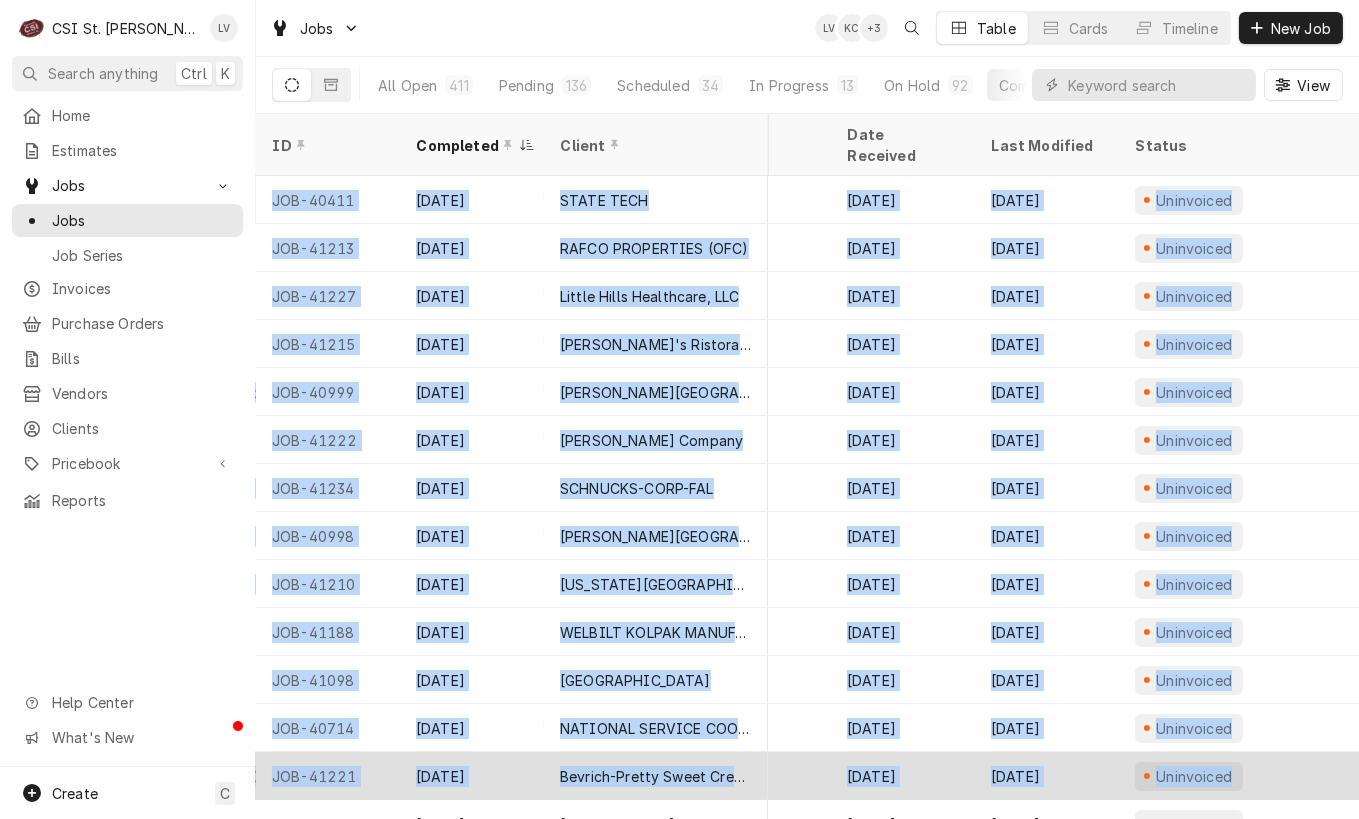 copy on "JOB-40411 Jul 10   STATE TECH State Tech 1 Technology Dr, Linn, MO 65051 Job | Install/Setup Jun 3   Jul 10   Uninvoiced JOB-41213 Jul 10   RAFCO PROPERTIES (OFC) Centene Building C 7676 Forsyth Blvd, Clayton, MO 63105 Job | Service Call Jul 10   Jul 10   Uninvoiced JOB-41227 Jul 10   Little Hills Healthcare, LLC CenterPointe Hospital 4801 Weldon Spring Pkwy, Weldon Spring, MO 63304 Job | Service Call Jul 10   Jul 10   Uninvoiced JOB-41215 Jul 10   Fratelli's Ristorante Fratelli's Ristorante 2061 Zumbehl Rd, St Charles, MO 63303 Job | Service Call Jul 10   Jul 10   Uninvoiced JOB-40999 Jul 10   Webster University Webster Univ Marlettos 470 East Lockwood Ave, Webster Groves, MO 63119 Job | Service Call Jun 27   Jul 10   Uninvoiced JOB-41222 Jul 10   Vivian Company Petro Mart #4208 6098 Mid Rivers Mall Dr, Saint Peters, MO 63304 Job | Service Call Jul 10   Jul 10   Uninvoiced JOB-41234 Jul 10   SCHNUCKS-CORP-FAL Schnucks #213 Town Square 7909 State Highway N, Dardenne Prairie, MO 63368 Job | Service Call Jul..." 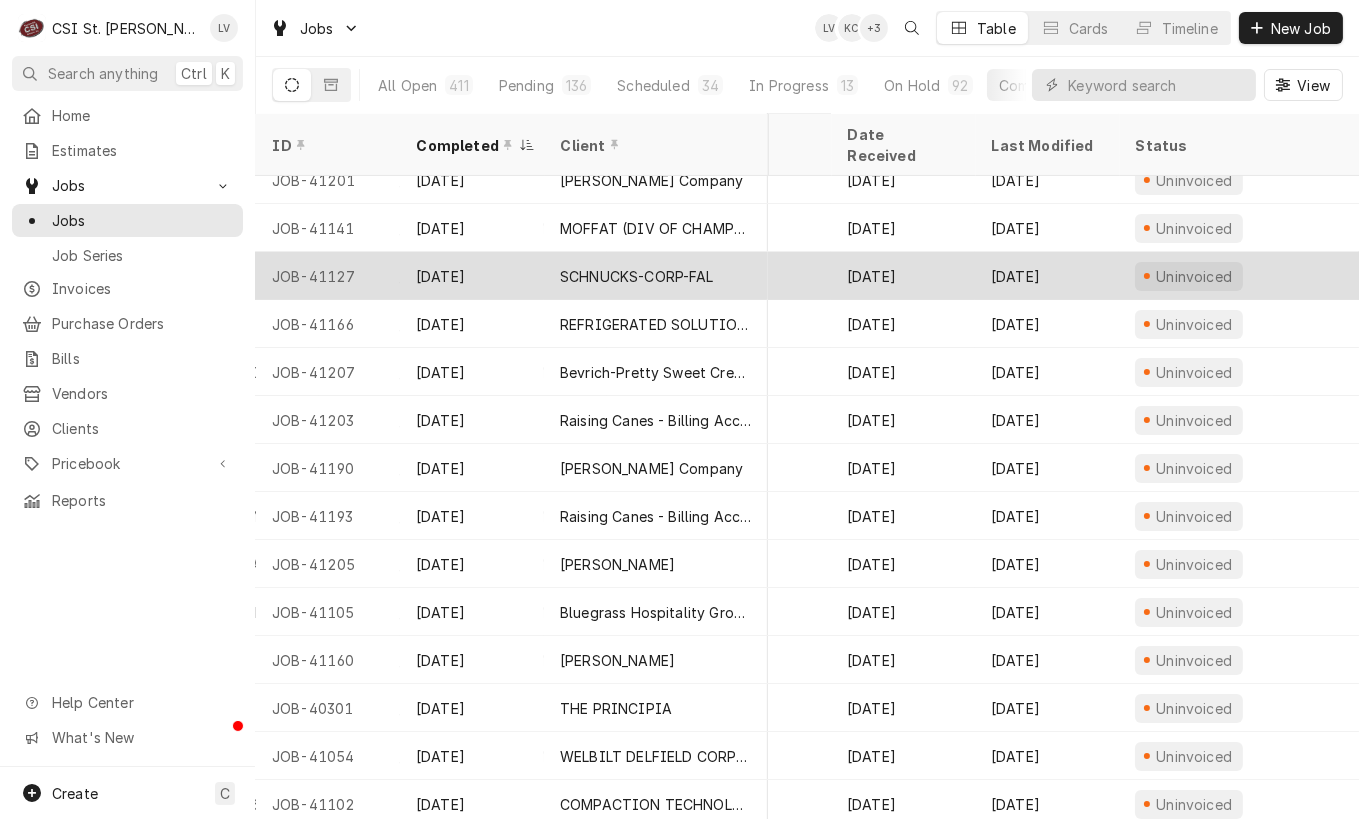 scroll, scrollTop: 544, scrollLeft: 752, axis: both 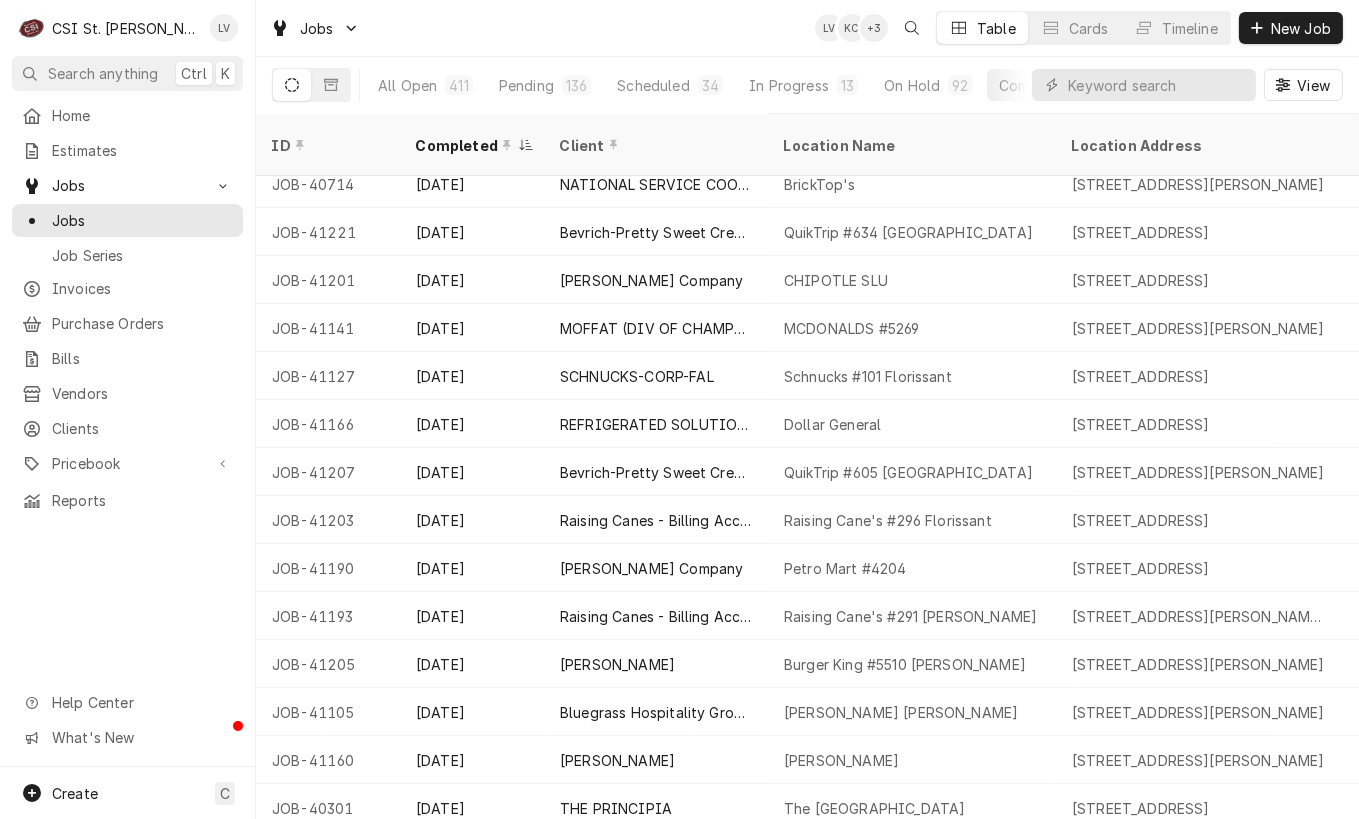 drag, startPoint x: 268, startPoint y: 252, endPoint x: 181, endPoint y: 590, distance: 349.01718 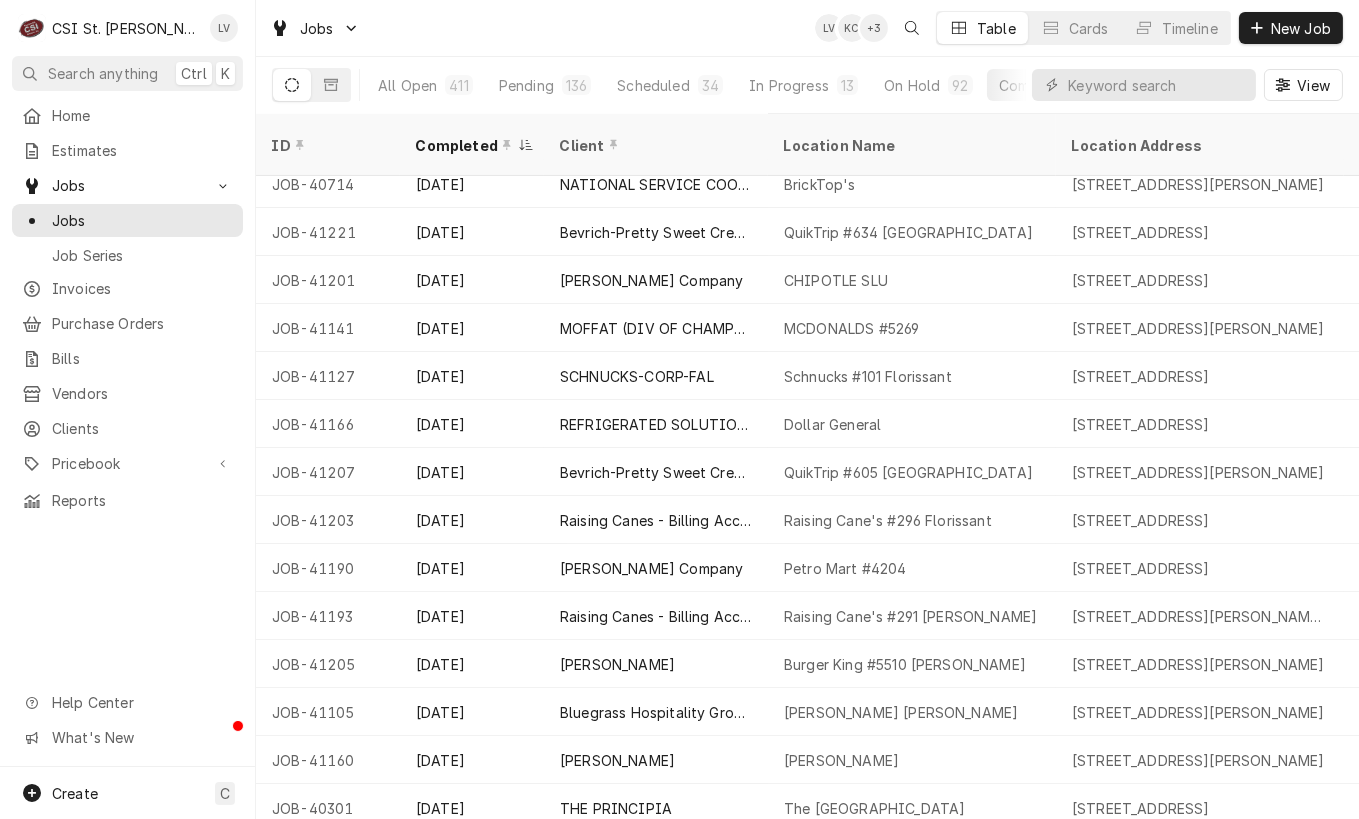 drag, startPoint x: 260, startPoint y: 252, endPoint x: 172, endPoint y: 609, distance: 367.686 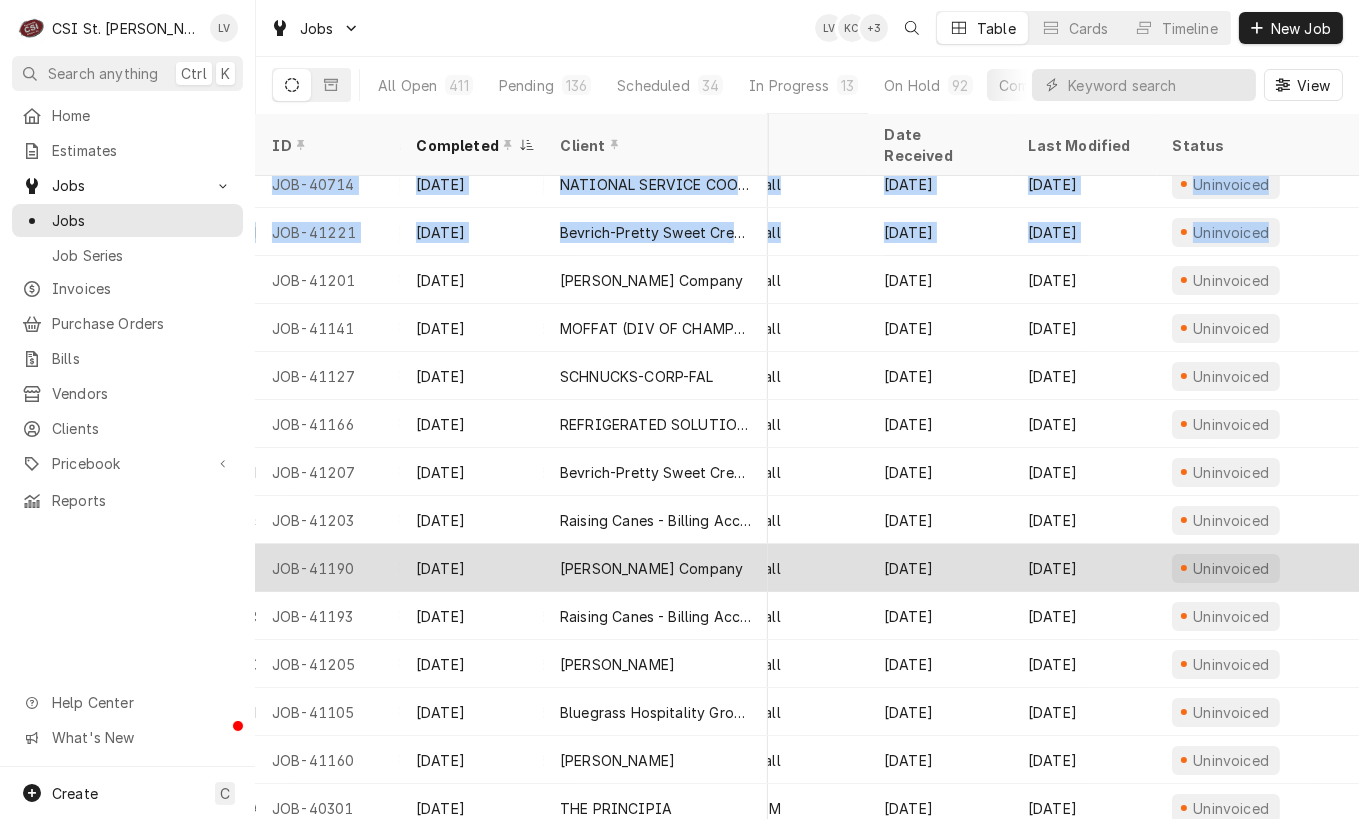 scroll, scrollTop: 544, scrollLeft: 752, axis: both 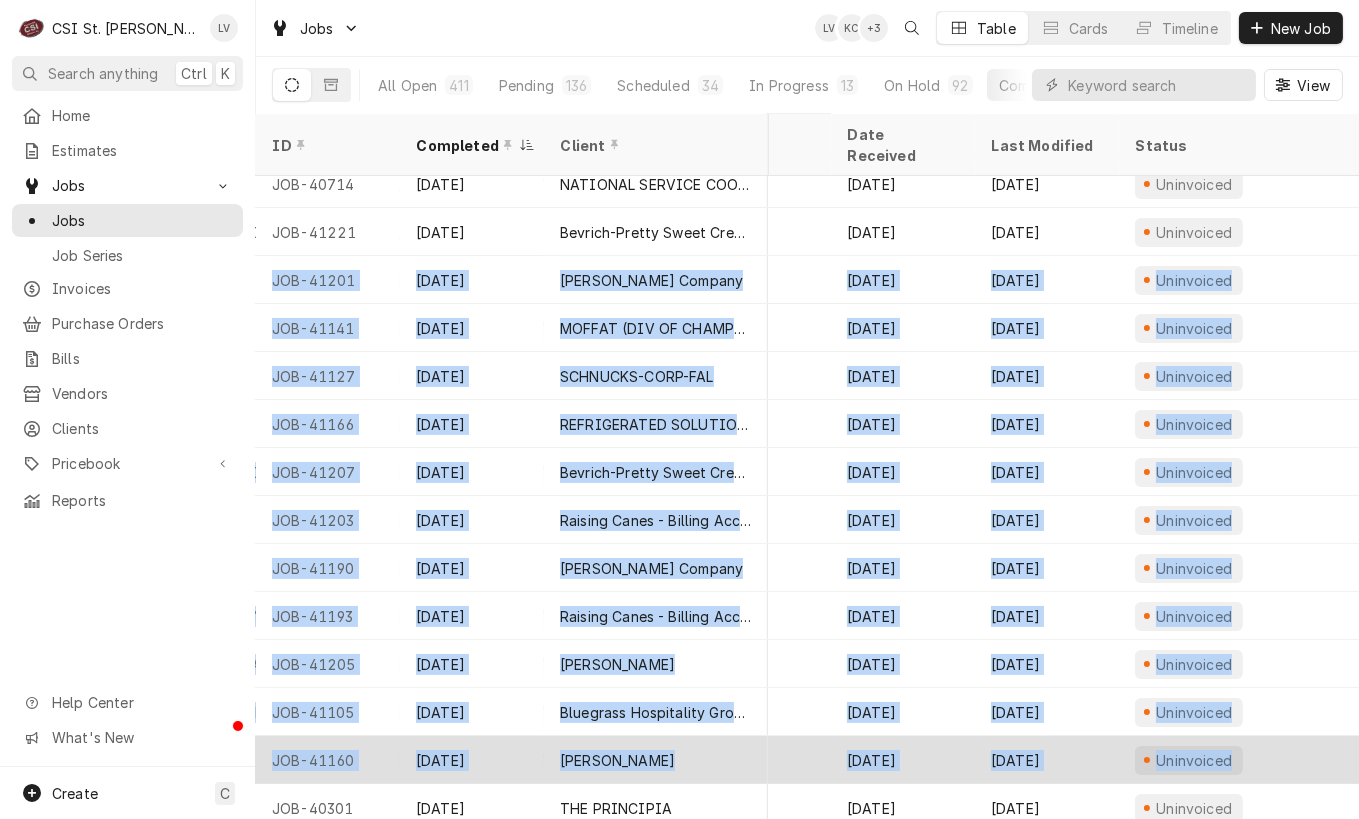drag, startPoint x: 263, startPoint y: 250, endPoint x: 1306, endPoint y: 726, distance: 1146.4838 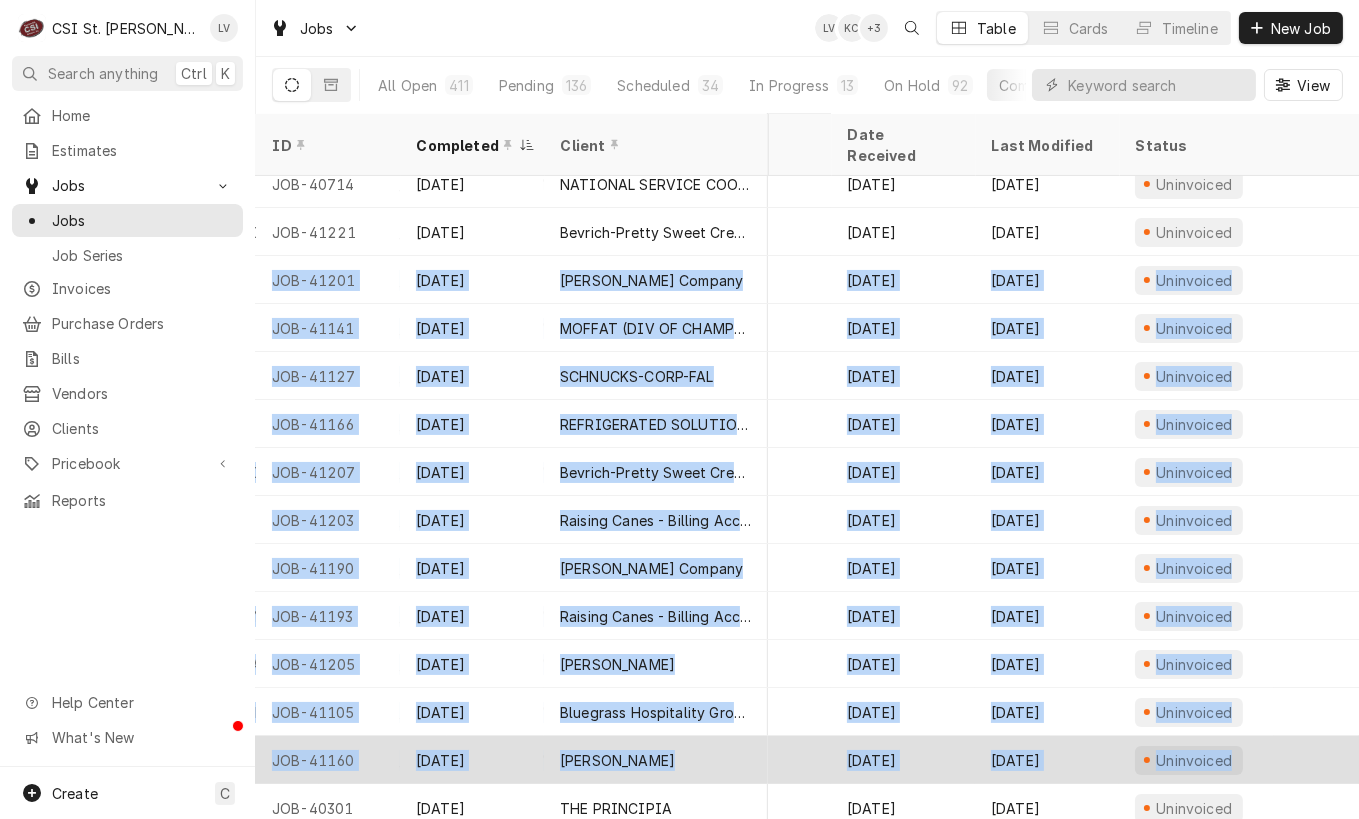 copy on "JOB-41201 Jul 10   Vivian Company CHIPOTLE SLU 212 S Grand Blvd, St. Louis, MO 63103 Job | Service Call Jul 9   Jul 10   Uninvoiced JOB-41141 Jul 10   MOFFAT (DIV OF CHAMPION) MCDONALDS #5269 4407 McMasters Ave, Hannibal, MO 63401 Job | Service Call Jul 7   Jul 10   Uninvoiced JOB-41127 Jul 10   SCHNUCKS-CORP-FAL Schnucks #101 Florissant 8200 North Lindbergh Blvd, Florissant, MO 63031 Job | Service Call Jul 7   Jul 10   Uninvoiced JOB-41166 Jul 10   REFRIGERATED SOLUTIONS GROUP Dollar General 1929 E Highway 47, Winfield, MO 63389 Job | Service Call Jul 8   Jul 10   Uninvoiced JOB-41207 Jul 10   Bevrich-Pretty Sweet Creations QuikTrip #605 North County 10845 Lilac Ave, St. Louis, MO 63137 Job | Service Call Jul 9   Jul 10   Uninvoiced JOB-41203 Jul 10   Raising Canes - Billing Account Raising Cane's #296 Florissant 2800 N Highway 67, Florissant, MO 63033 Job | Service Call Jul 9   Jul 10   Uninvoiced JOB-41190 Jul 10   Vivian Company Petro Mart #4204 2701 Telegraph Road, Saint Louis, MO 63125 Job | Service ..." 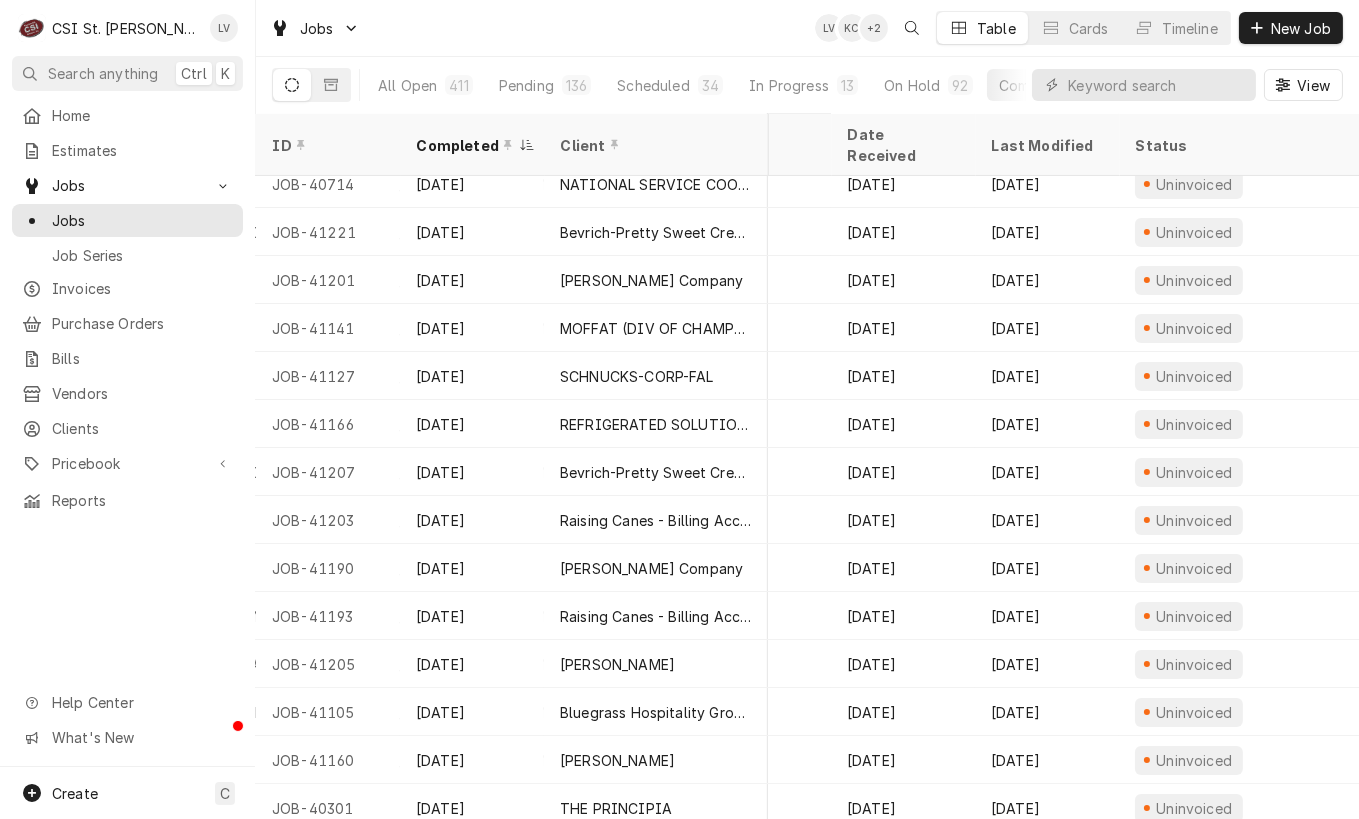 click on "Home Estimates Jobs Jobs Job Series Invoices Purchase Orders Bills Vendors Clients Pricebook Services Parts & Materials Miscellaneous Discounts Tax Rates Reports Help Center What's New" at bounding box center [127, 433] 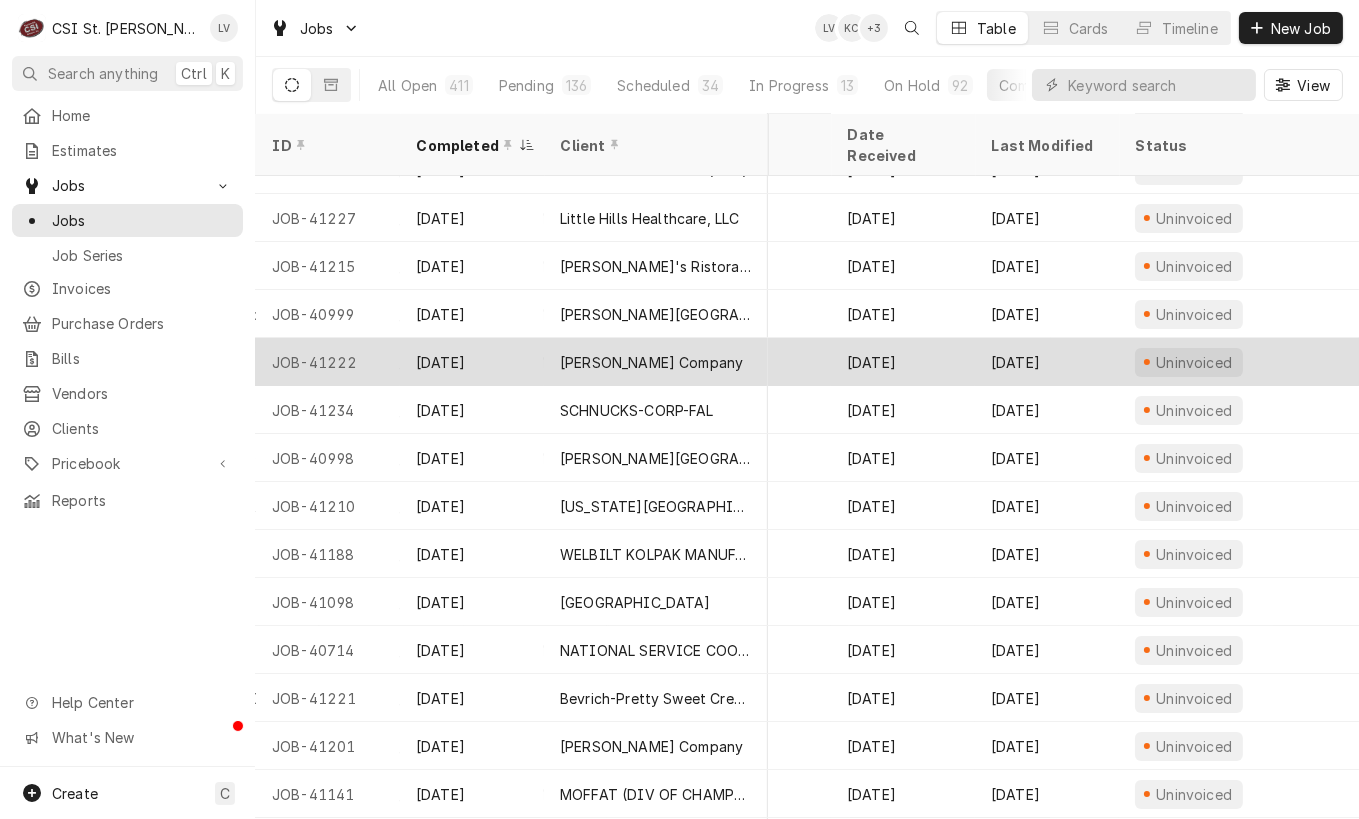 scroll, scrollTop: 0, scrollLeft: 752, axis: horizontal 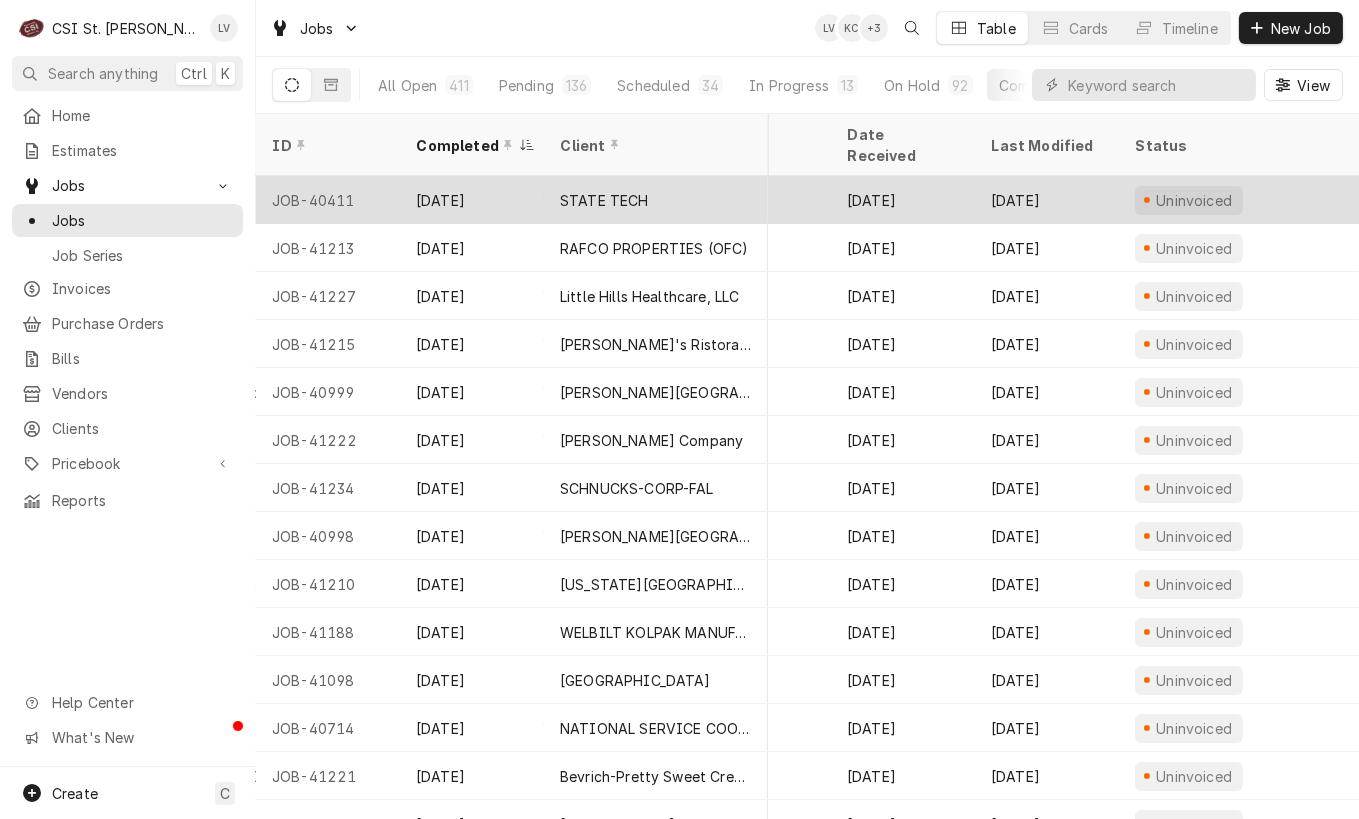 click on "STATE TECH" at bounding box center [604, 200] 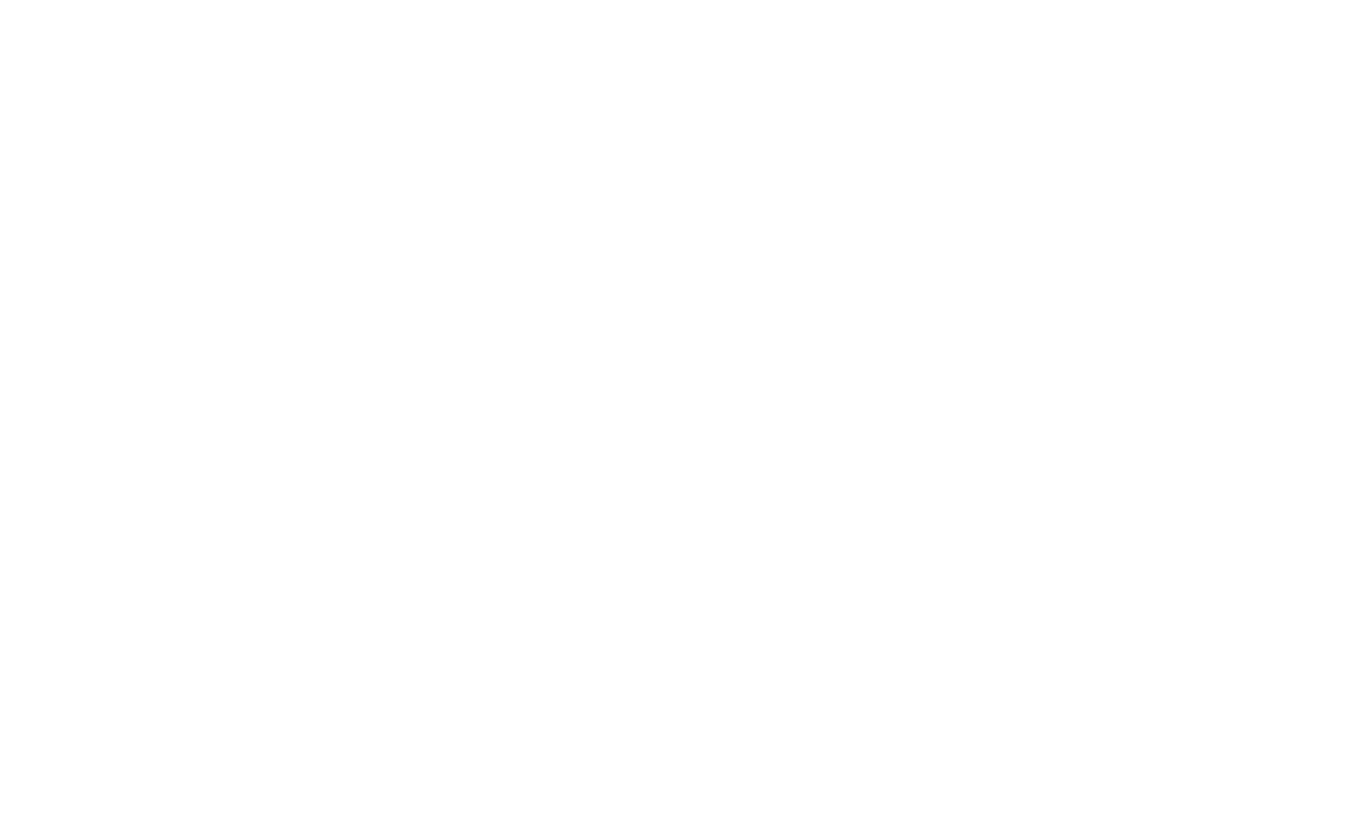 scroll, scrollTop: 0, scrollLeft: 0, axis: both 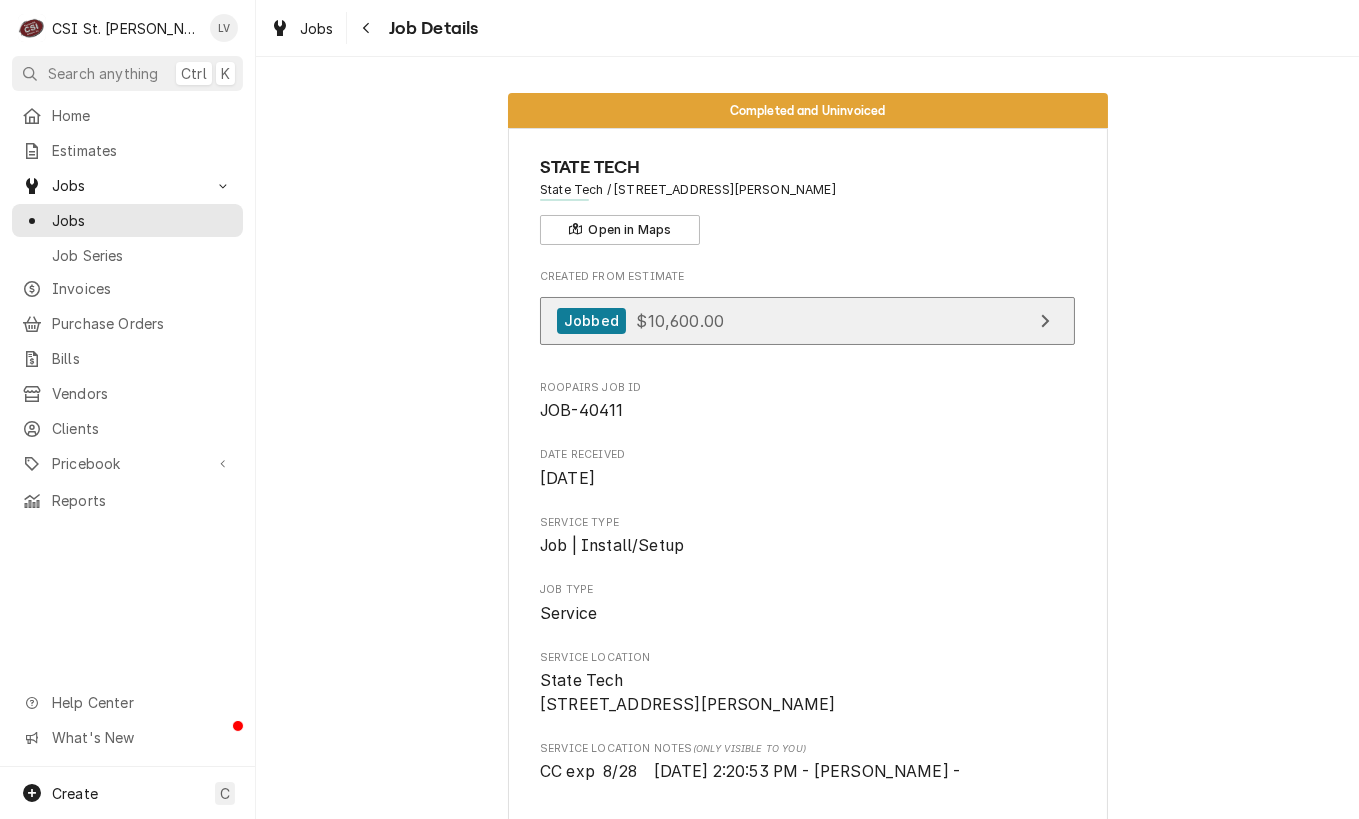 click on "$10,600.00" at bounding box center [680, 320] 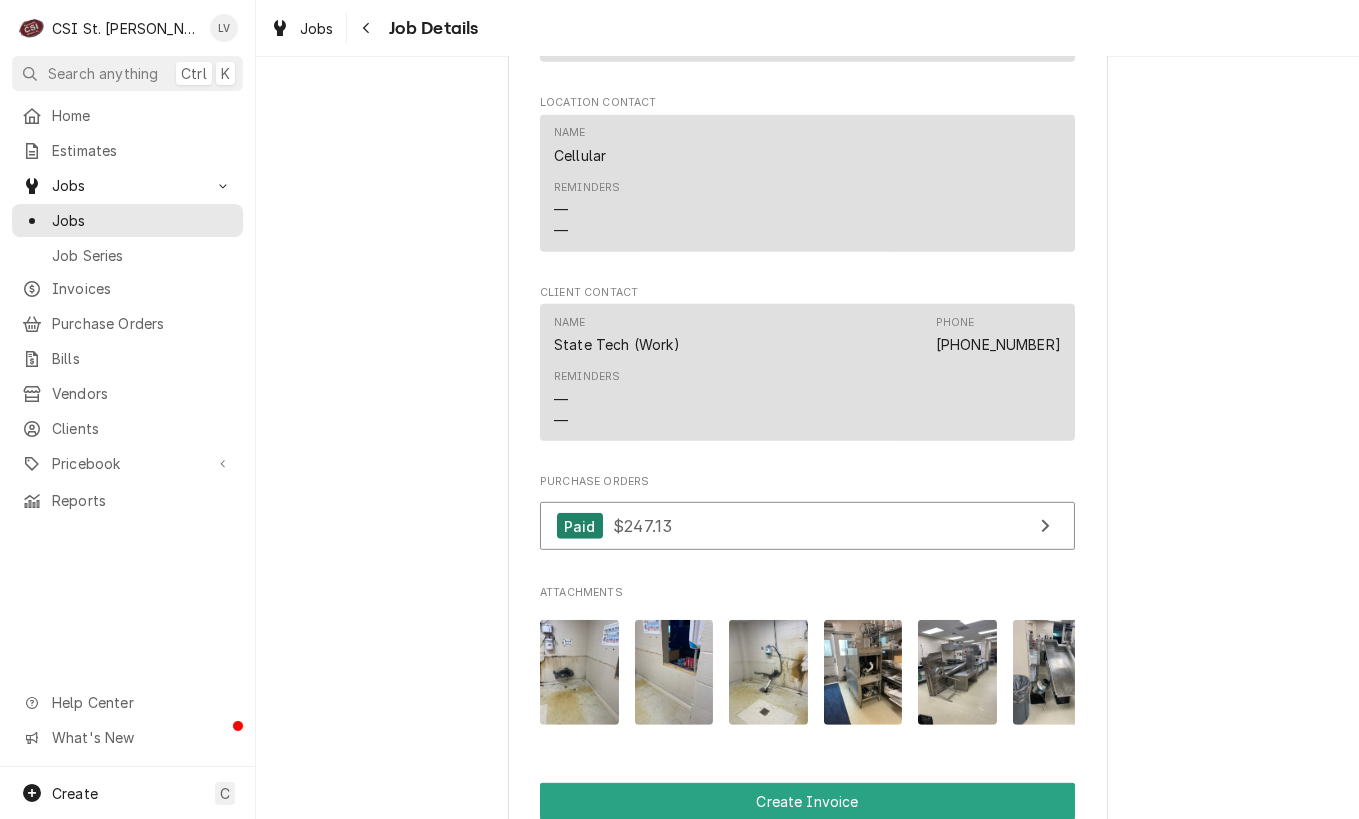 scroll, scrollTop: 2200, scrollLeft: 0, axis: vertical 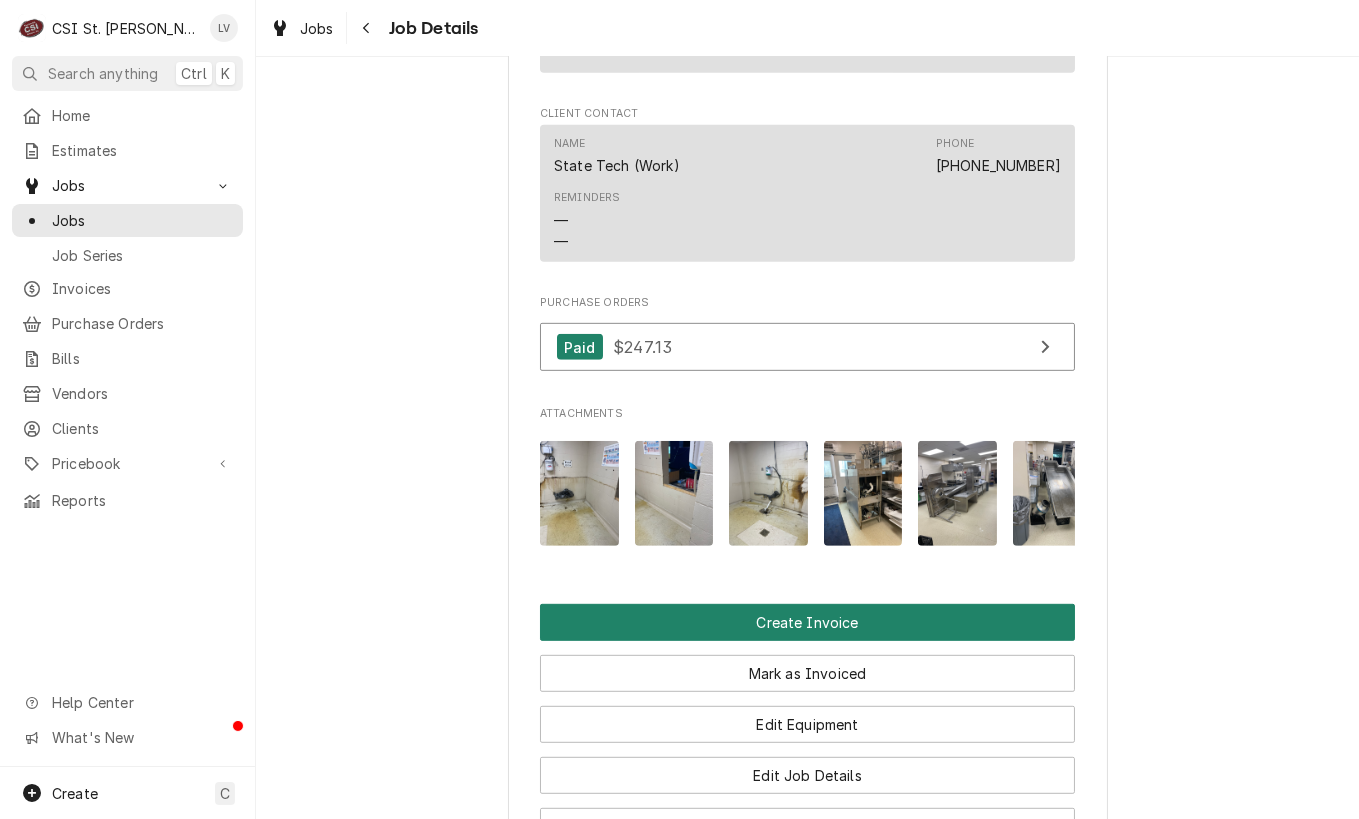 click on "Create Invoice" at bounding box center (807, 622) 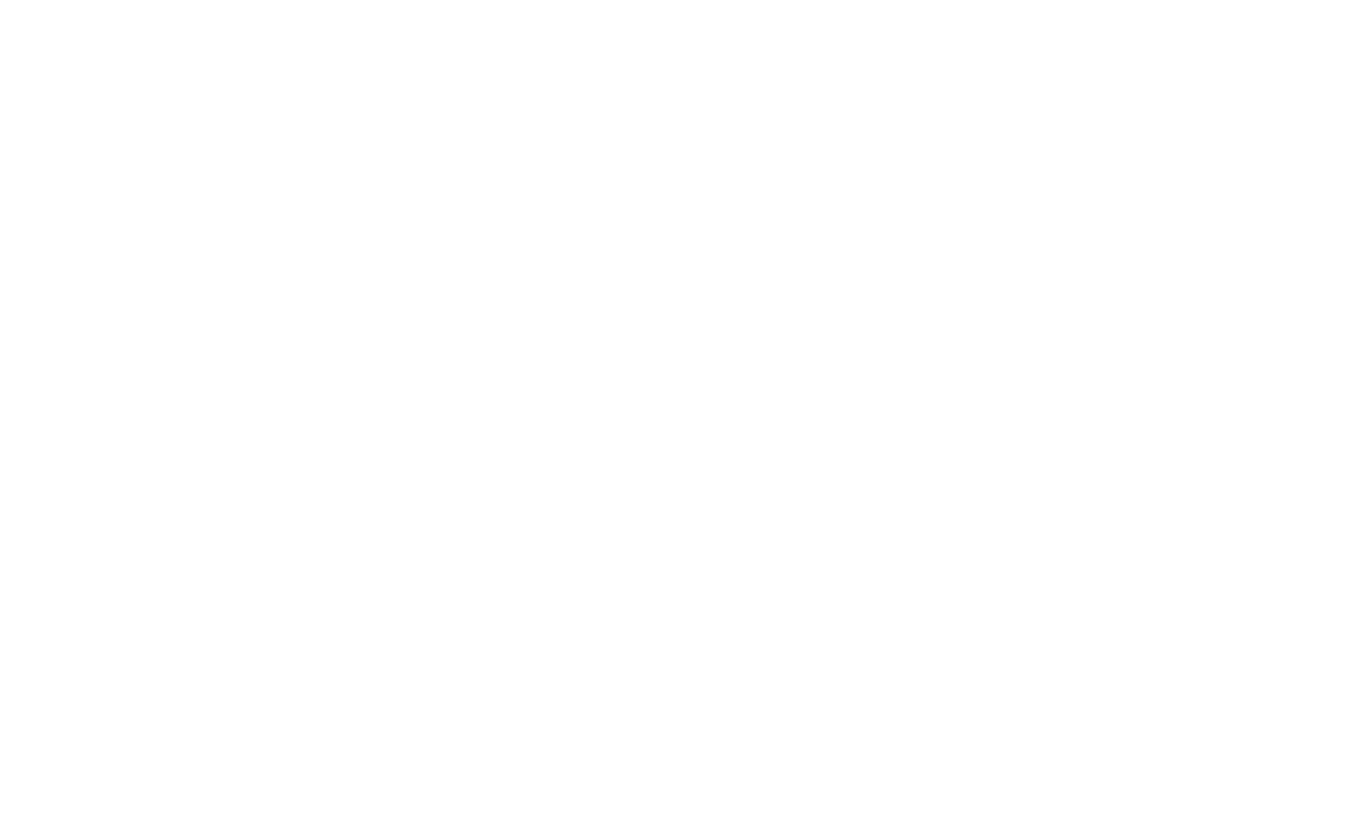 scroll, scrollTop: 0, scrollLeft: 0, axis: both 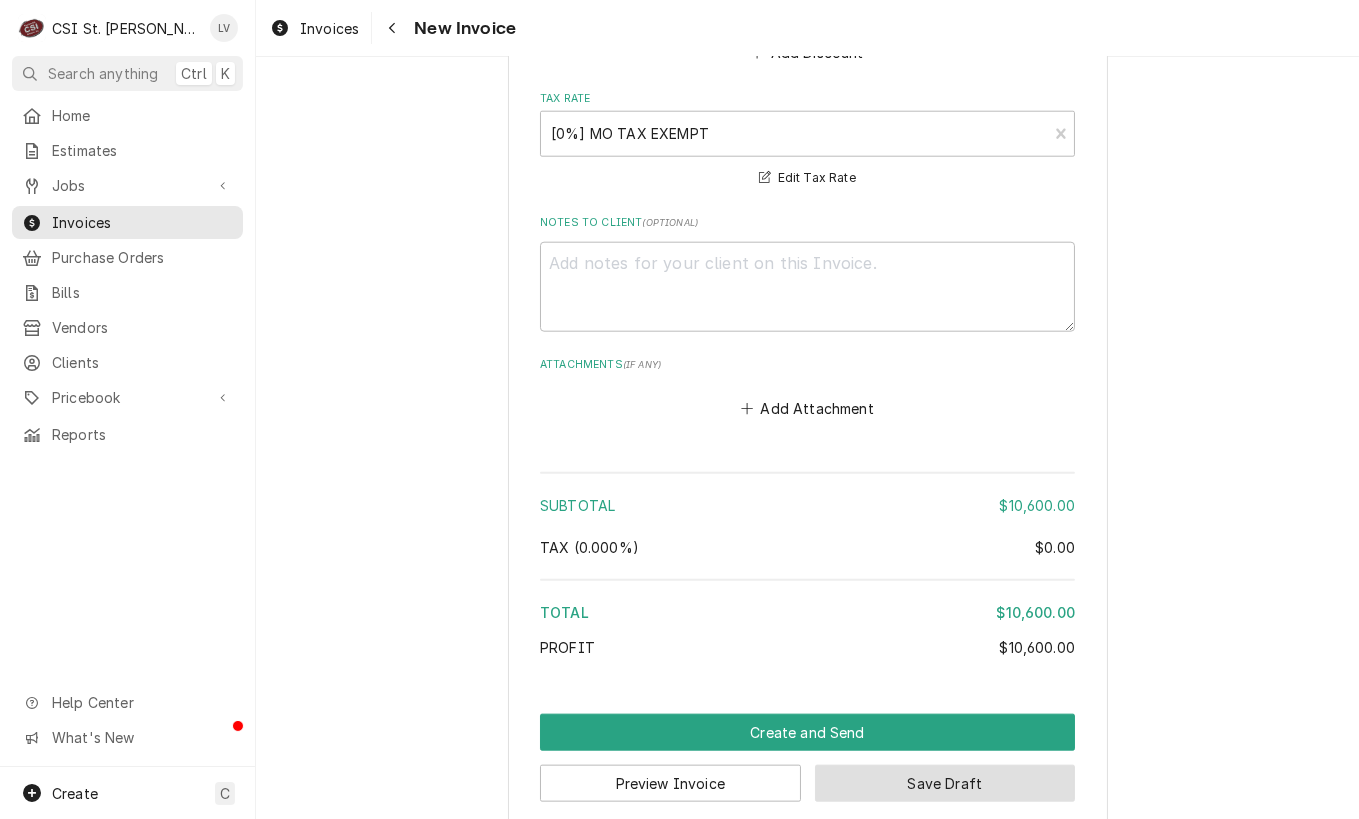 click on "Save Draft" at bounding box center [945, 783] 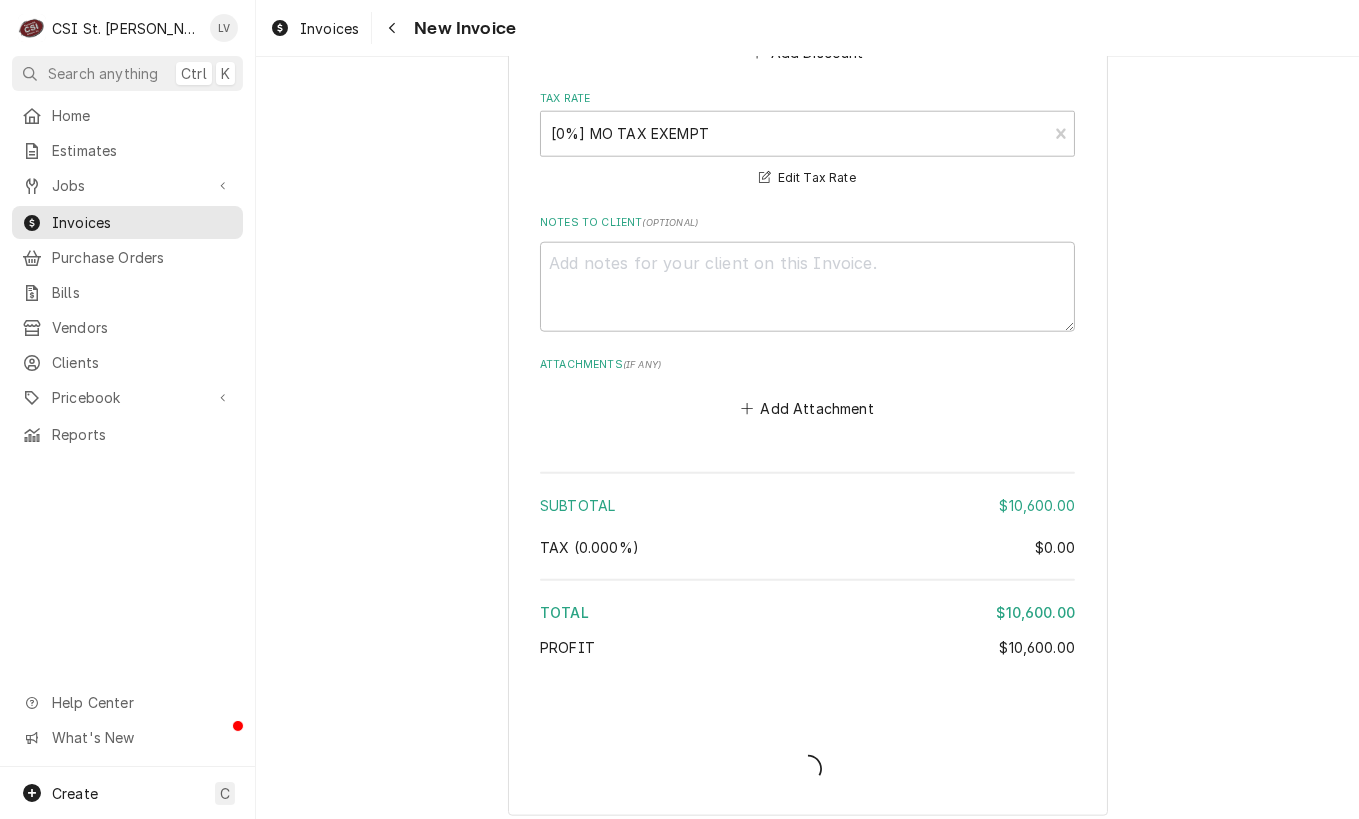 type on "x" 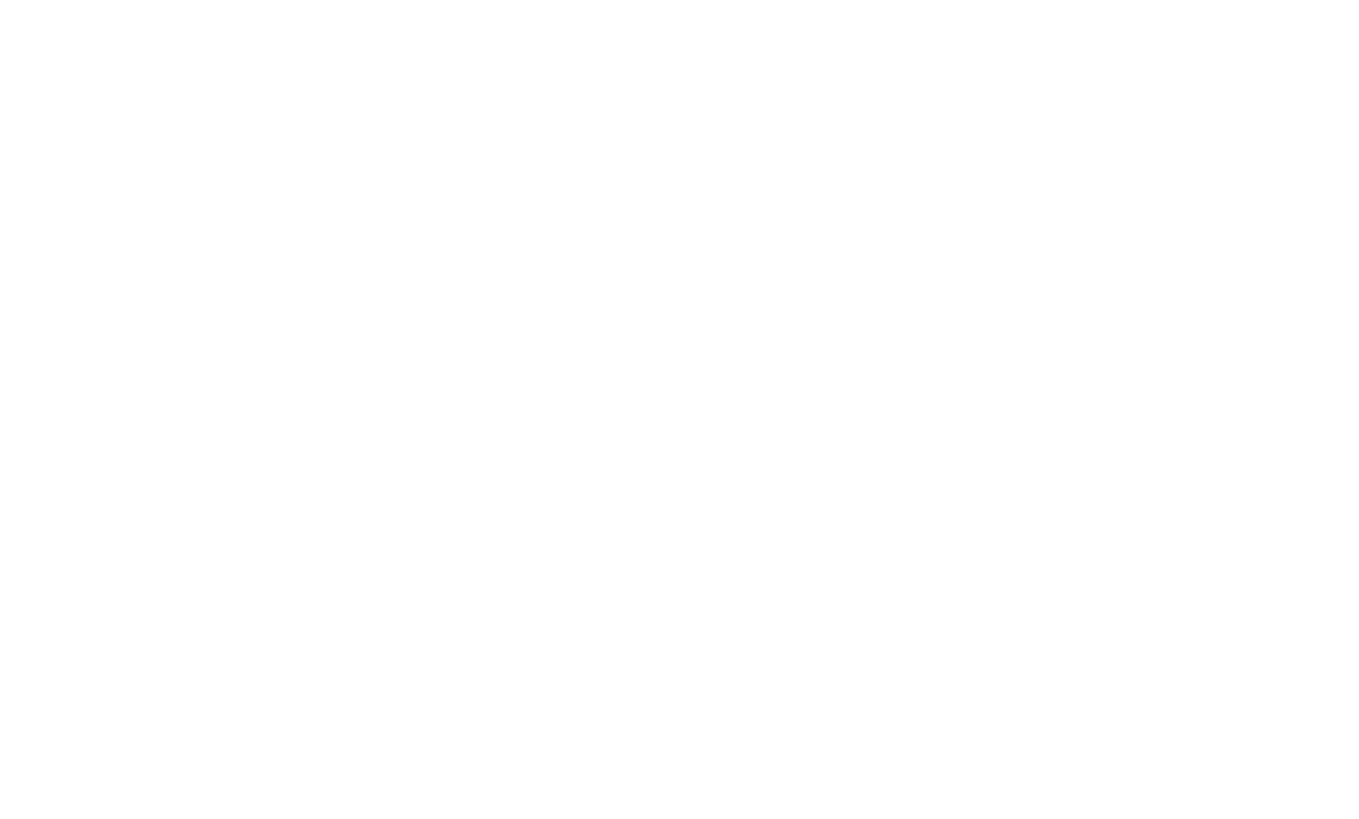 scroll, scrollTop: 0, scrollLeft: 0, axis: both 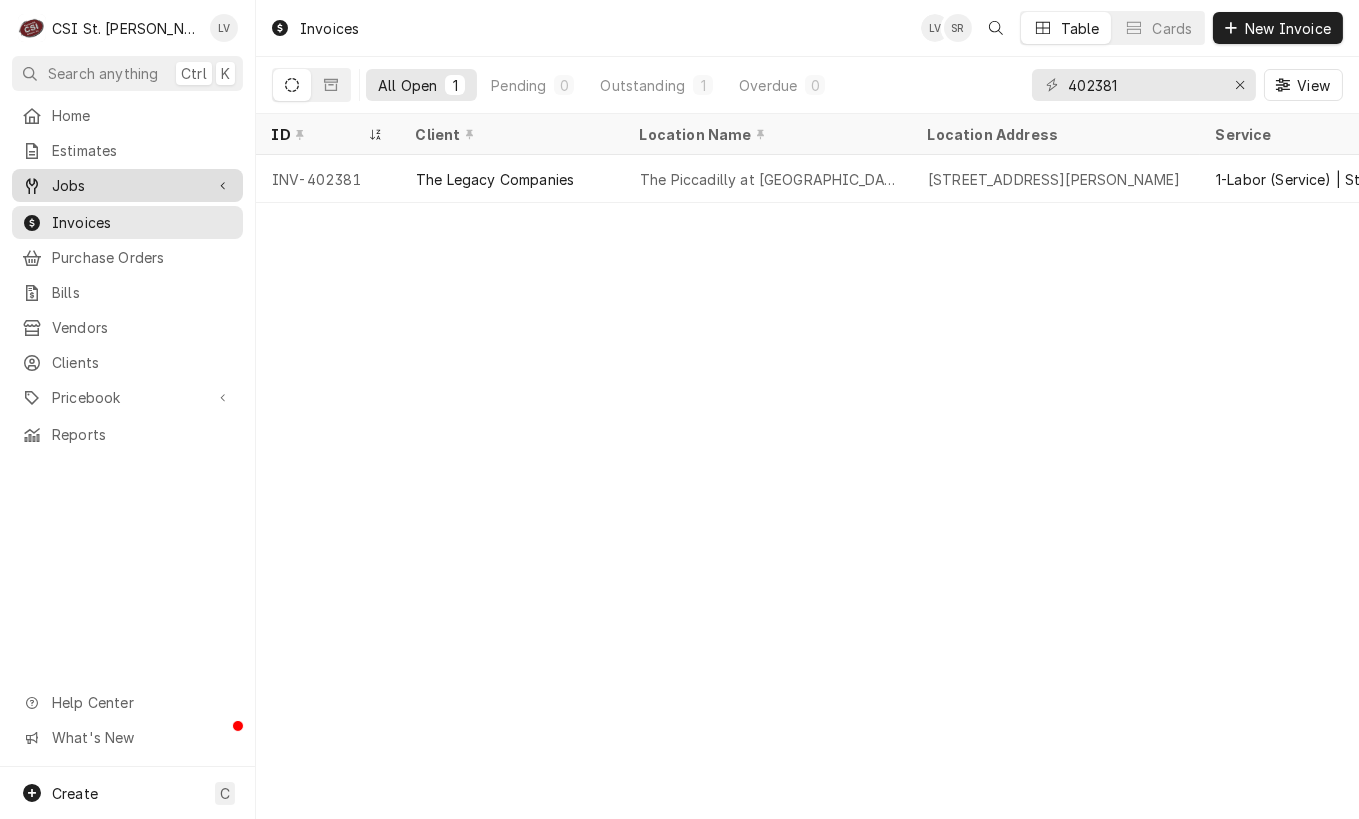 click on "Jobs" at bounding box center (127, 185) 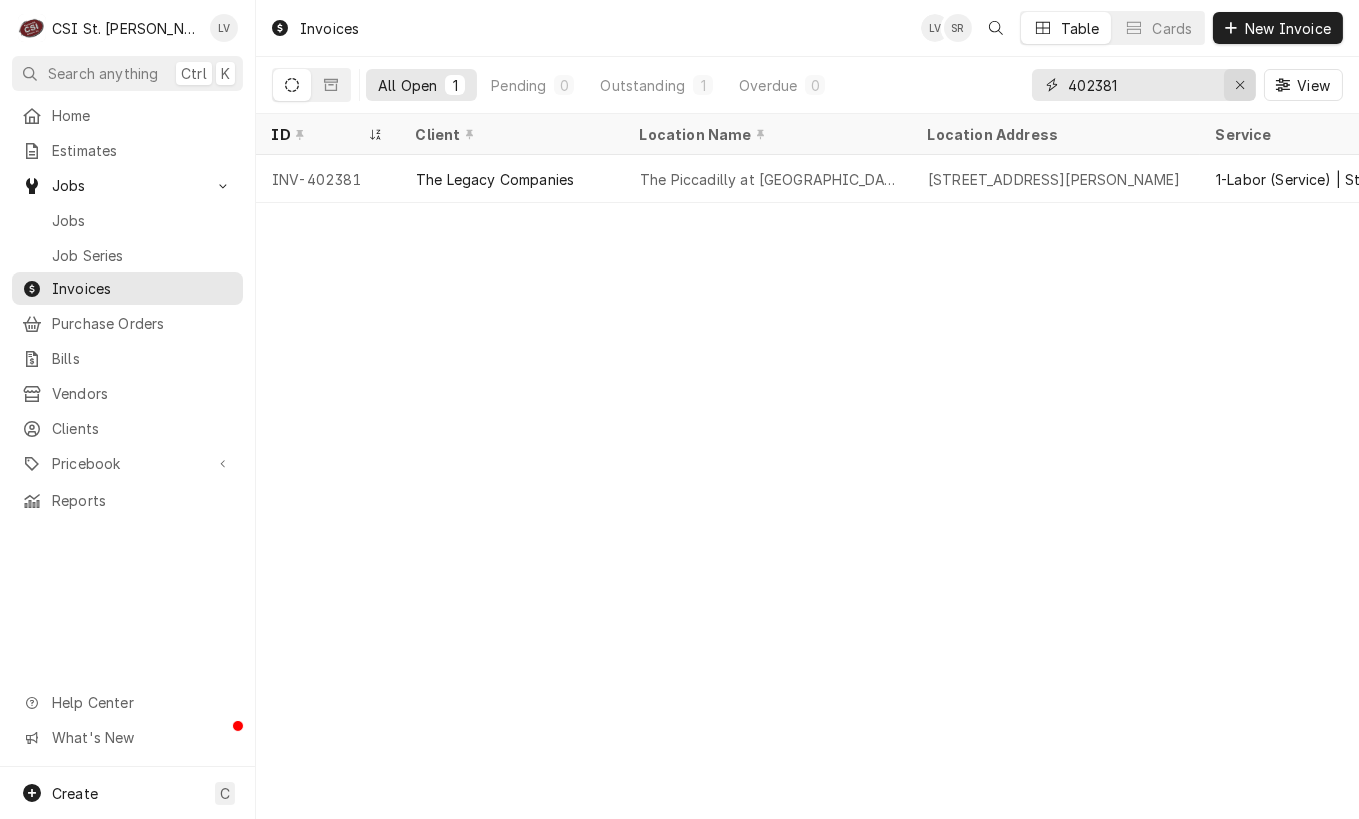click 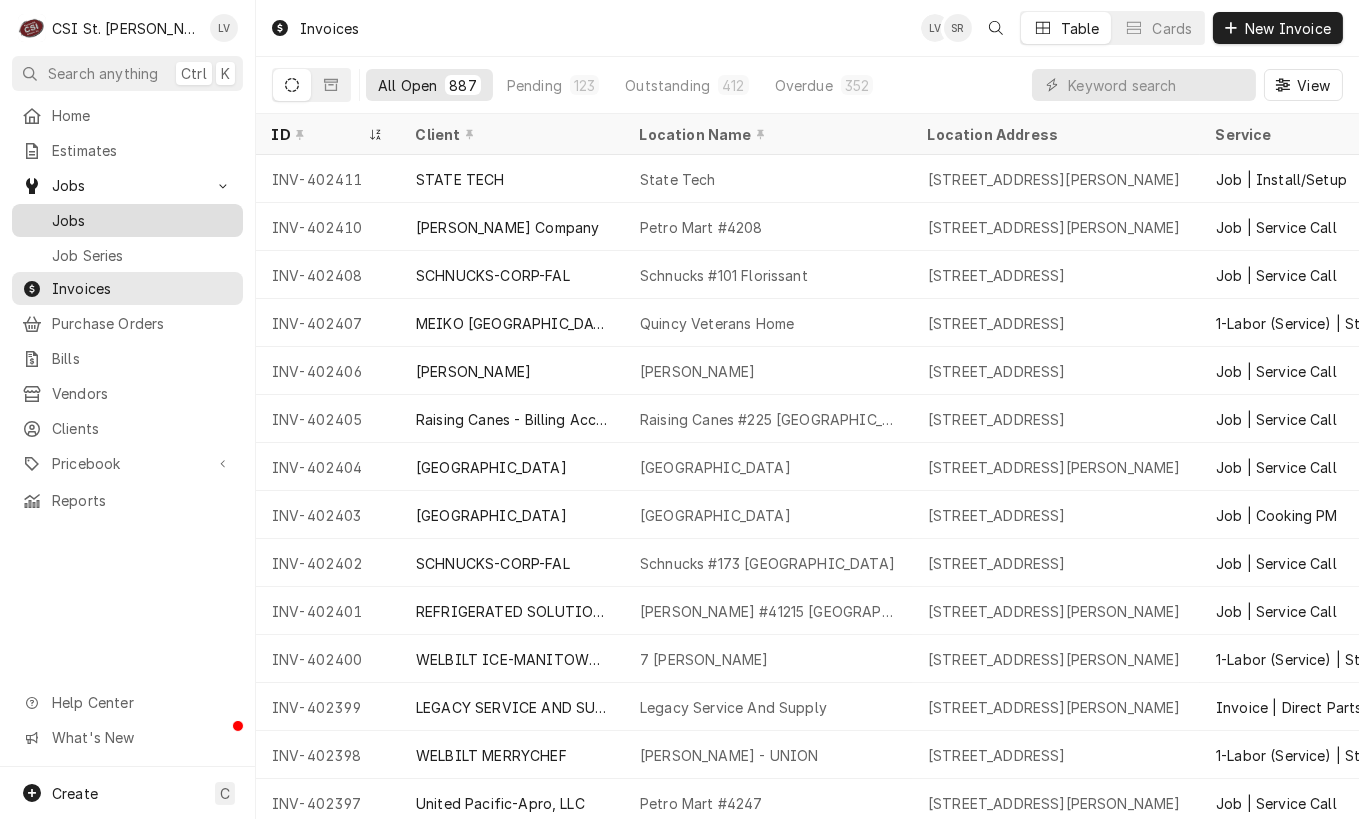 click on "Jobs" at bounding box center [142, 220] 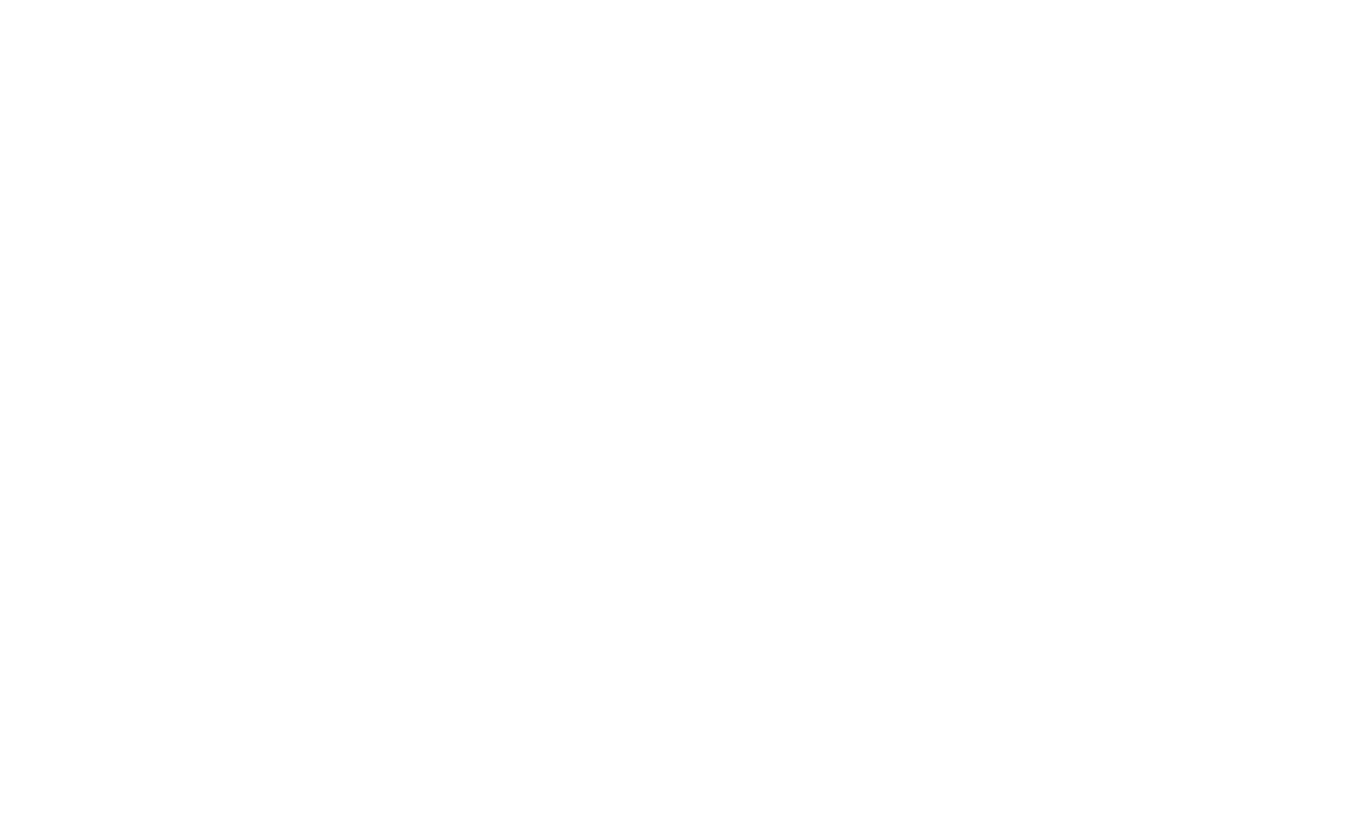 scroll, scrollTop: 0, scrollLeft: 0, axis: both 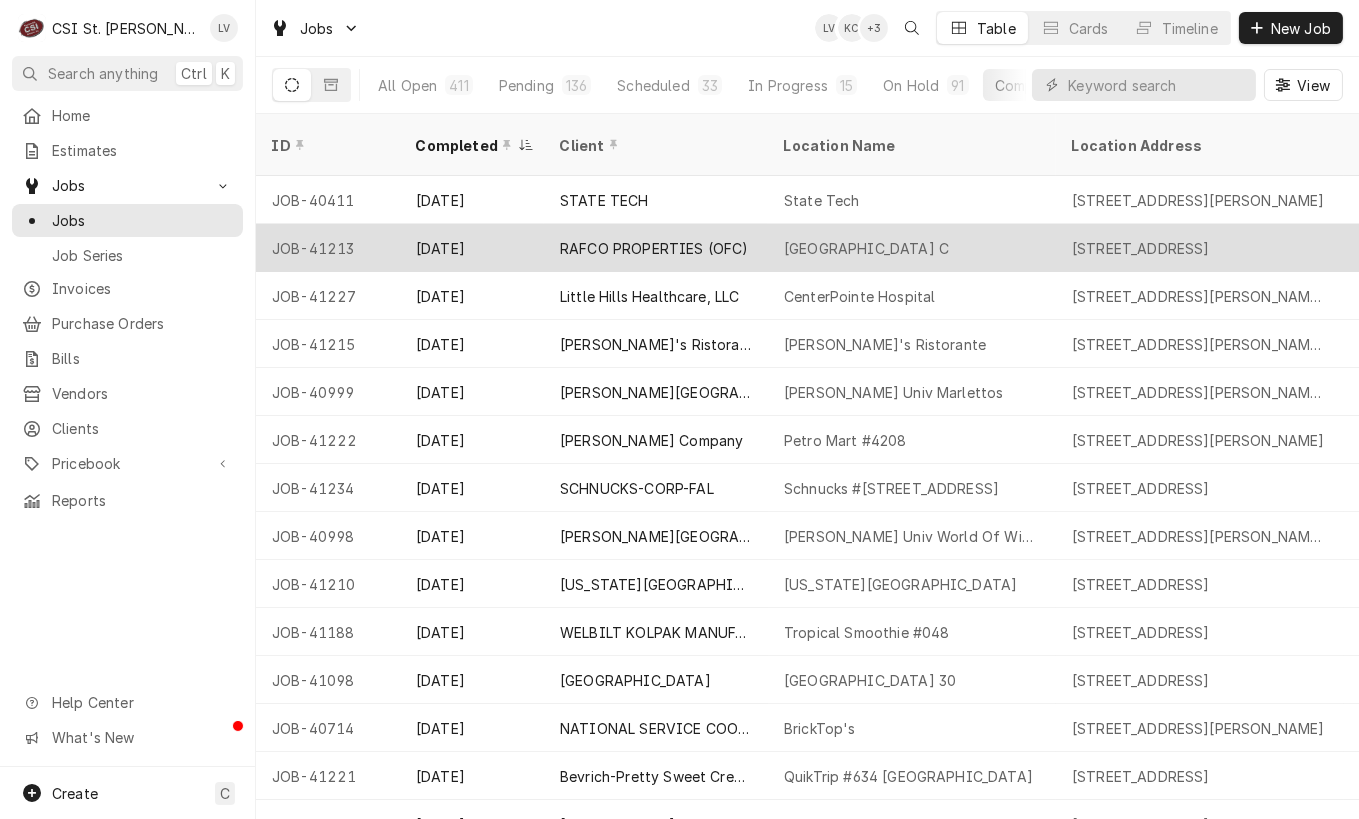 click on "RAFCO PROPERTIES (OFC)" at bounding box center (656, 248) 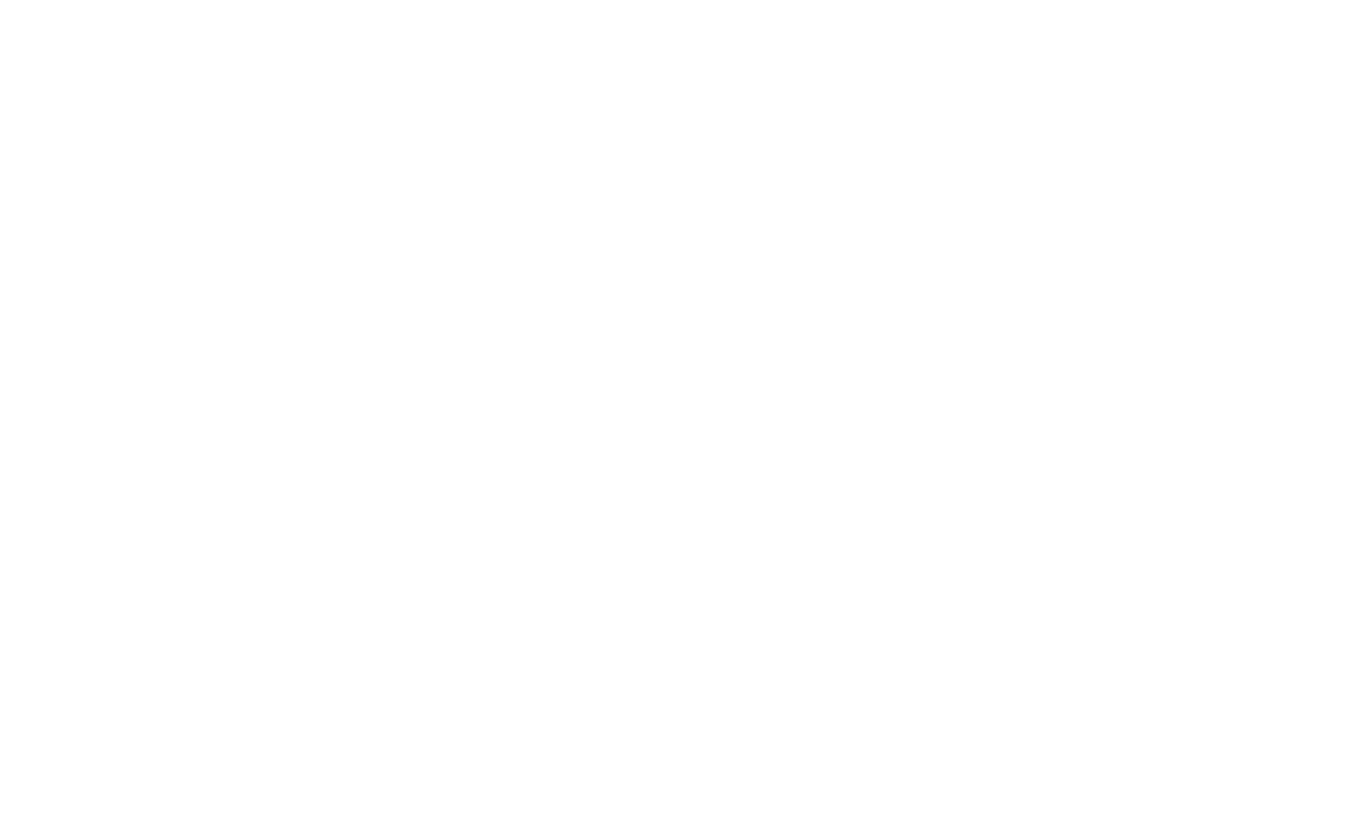 scroll, scrollTop: 0, scrollLeft: 0, axis: both 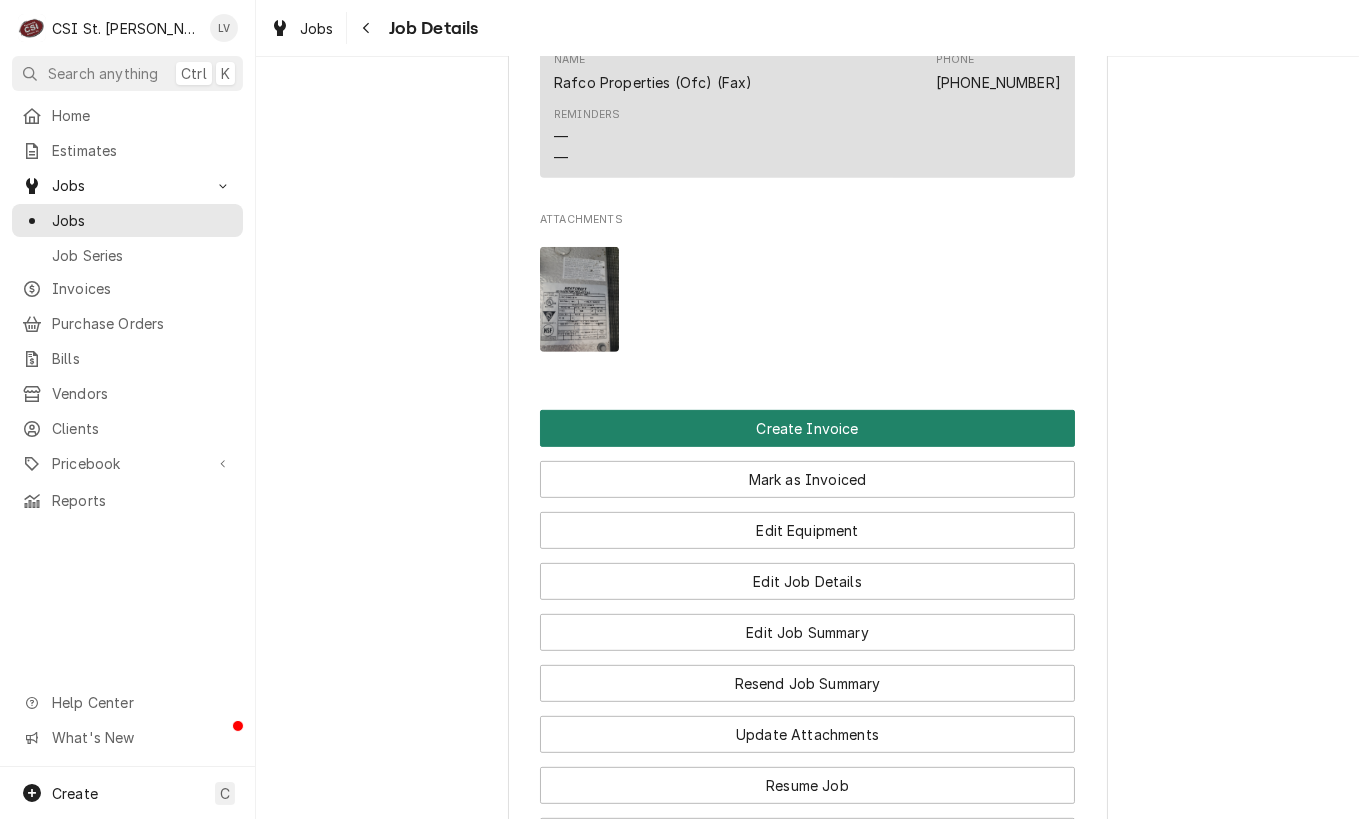 click on "Create Invoice" at bounding box center (807, 428) 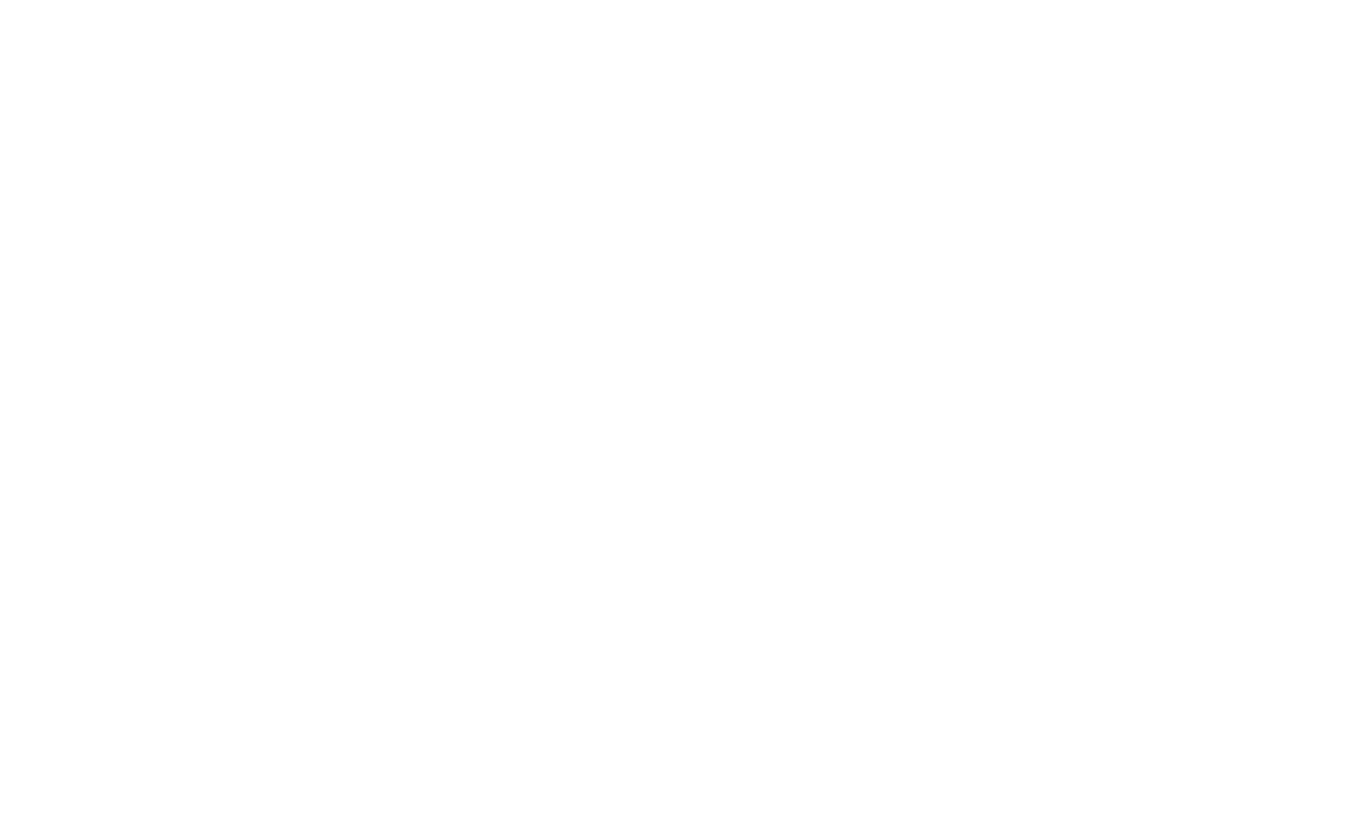 scroll, scrollTop: 0, scrollLeft: 0, axis: both 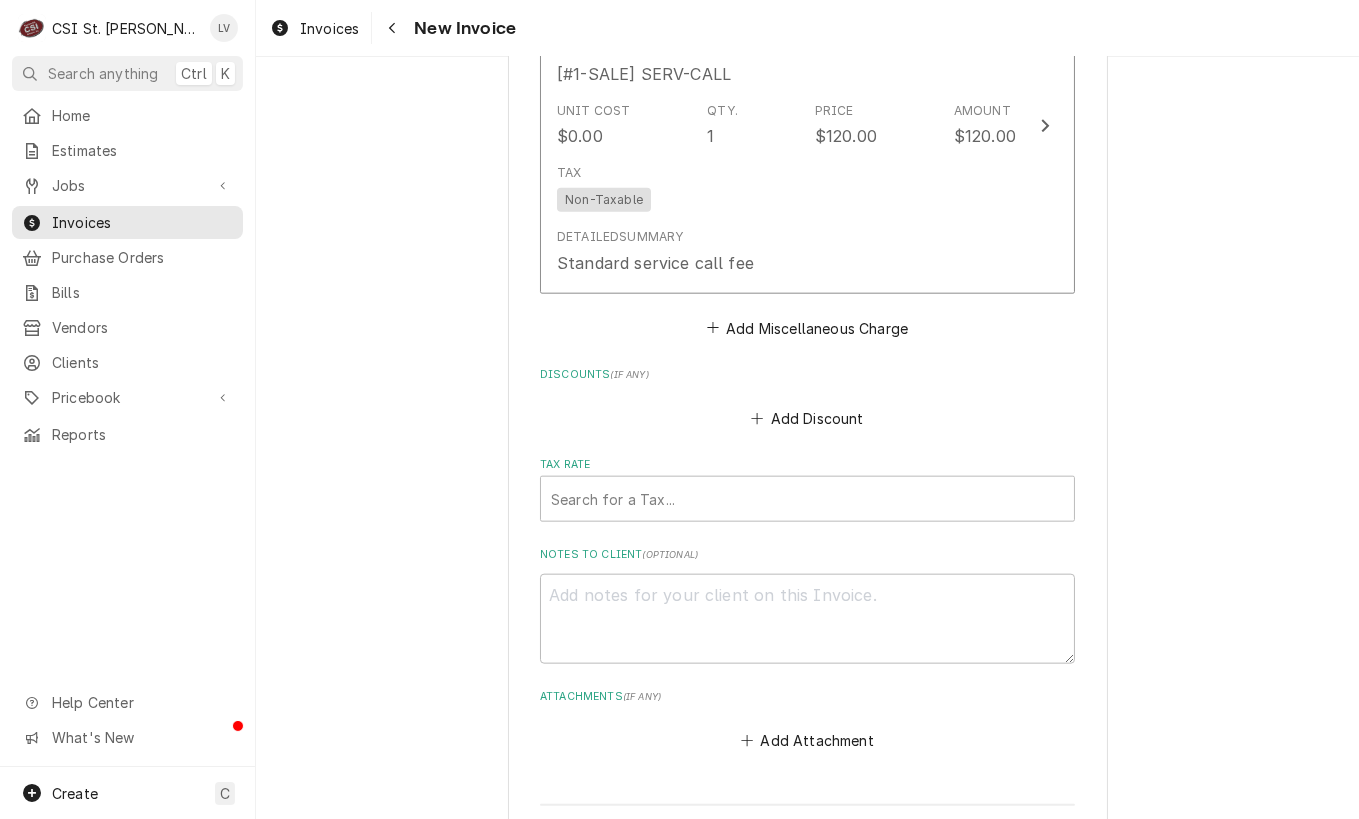 click on "Invoices   New Invoice" at bounding box center [807, 28] 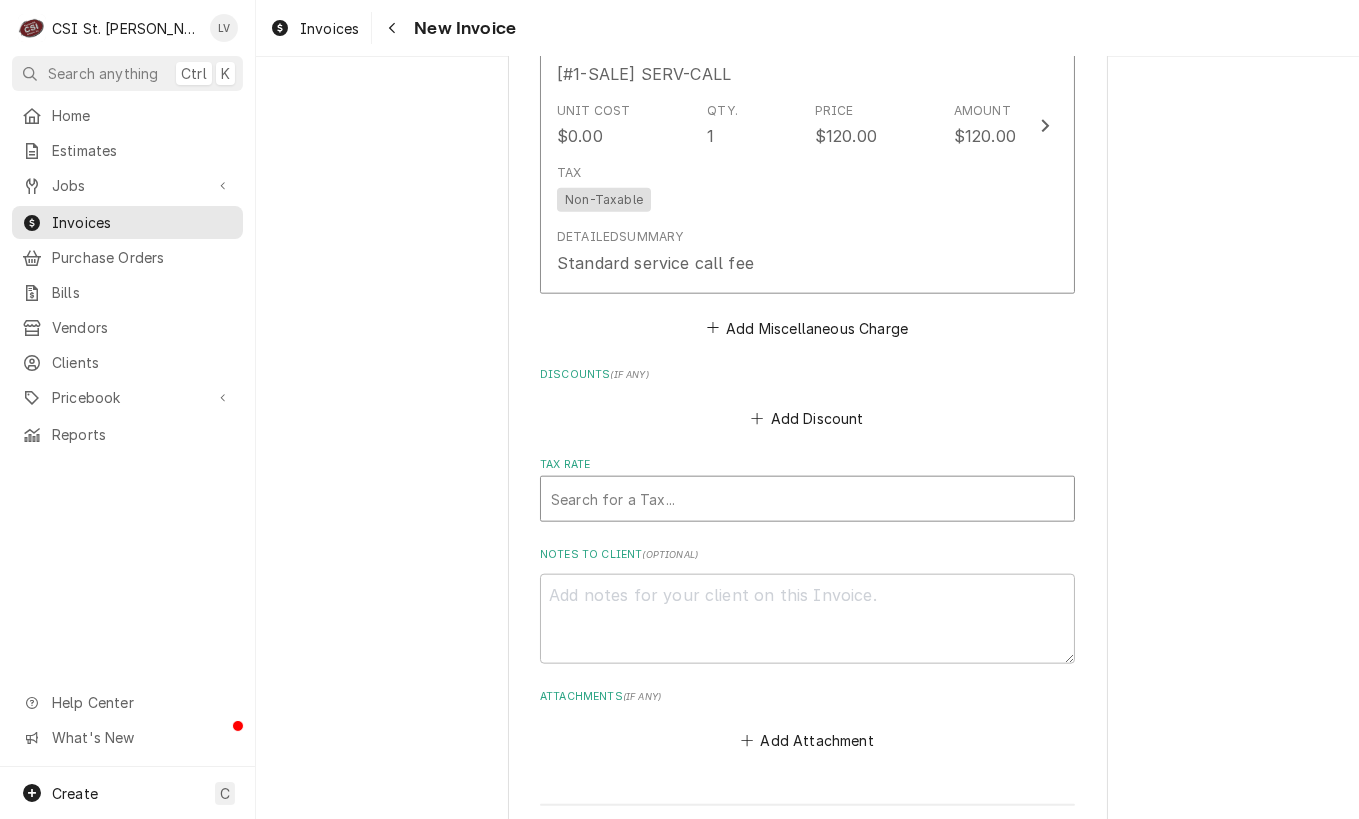 click at bounding box center (807, 499) 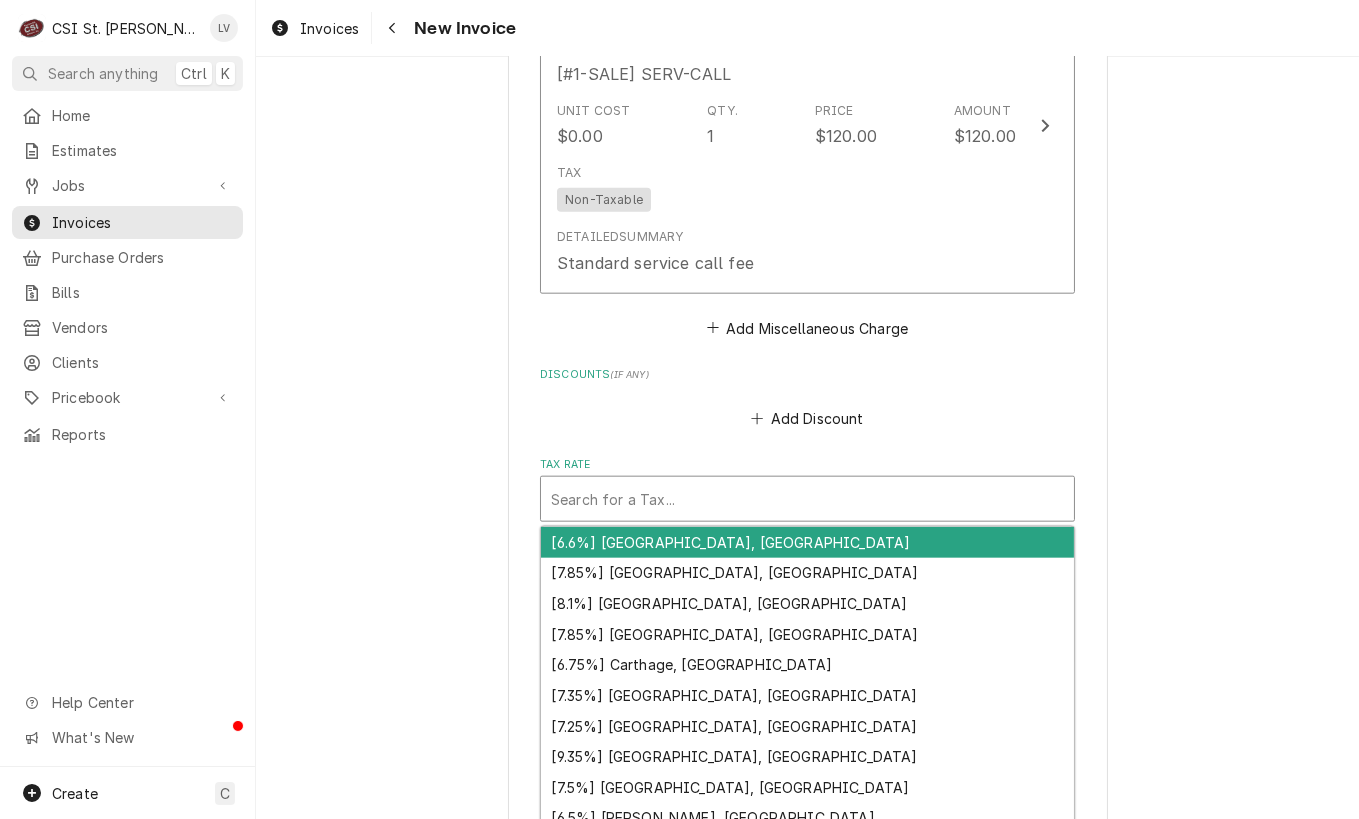 type on "x" 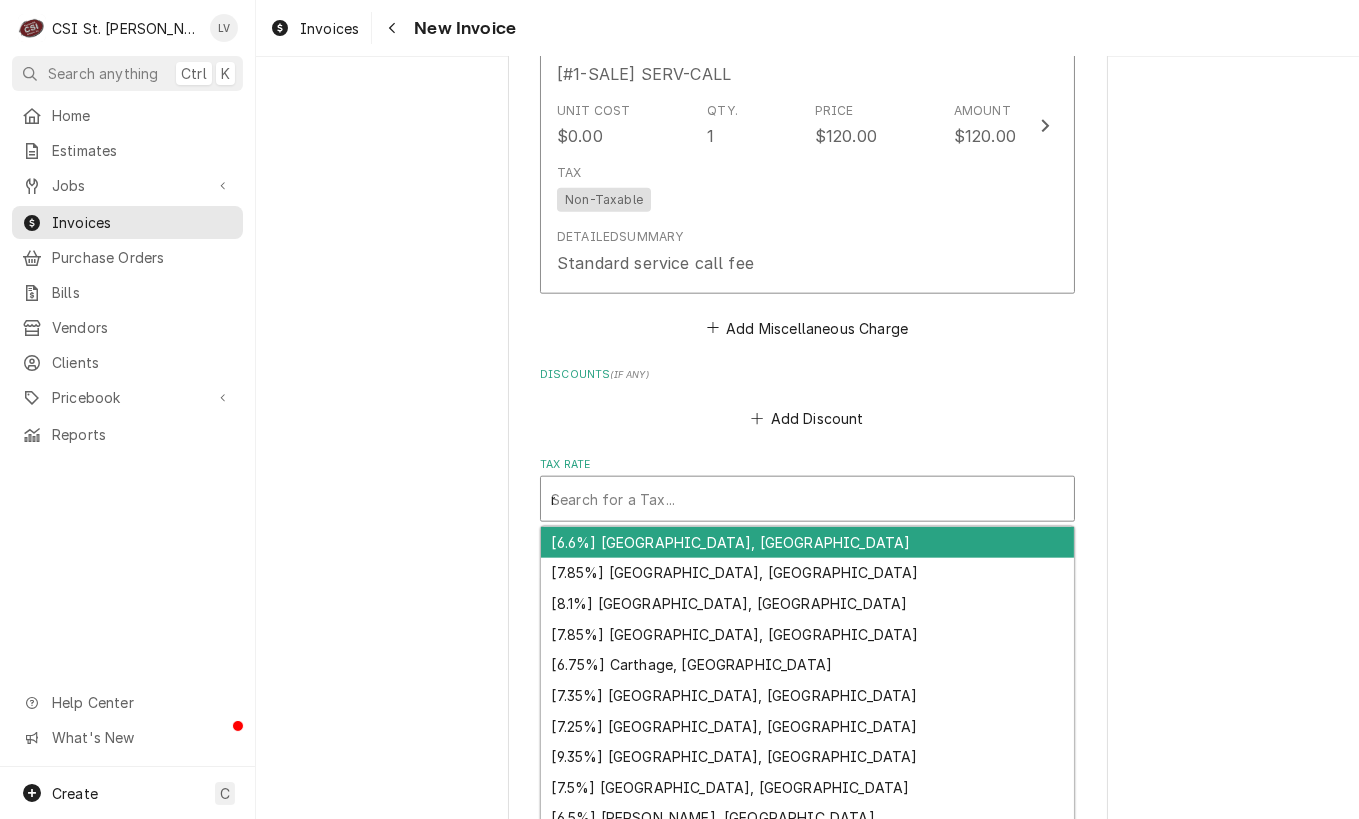 type on "x" 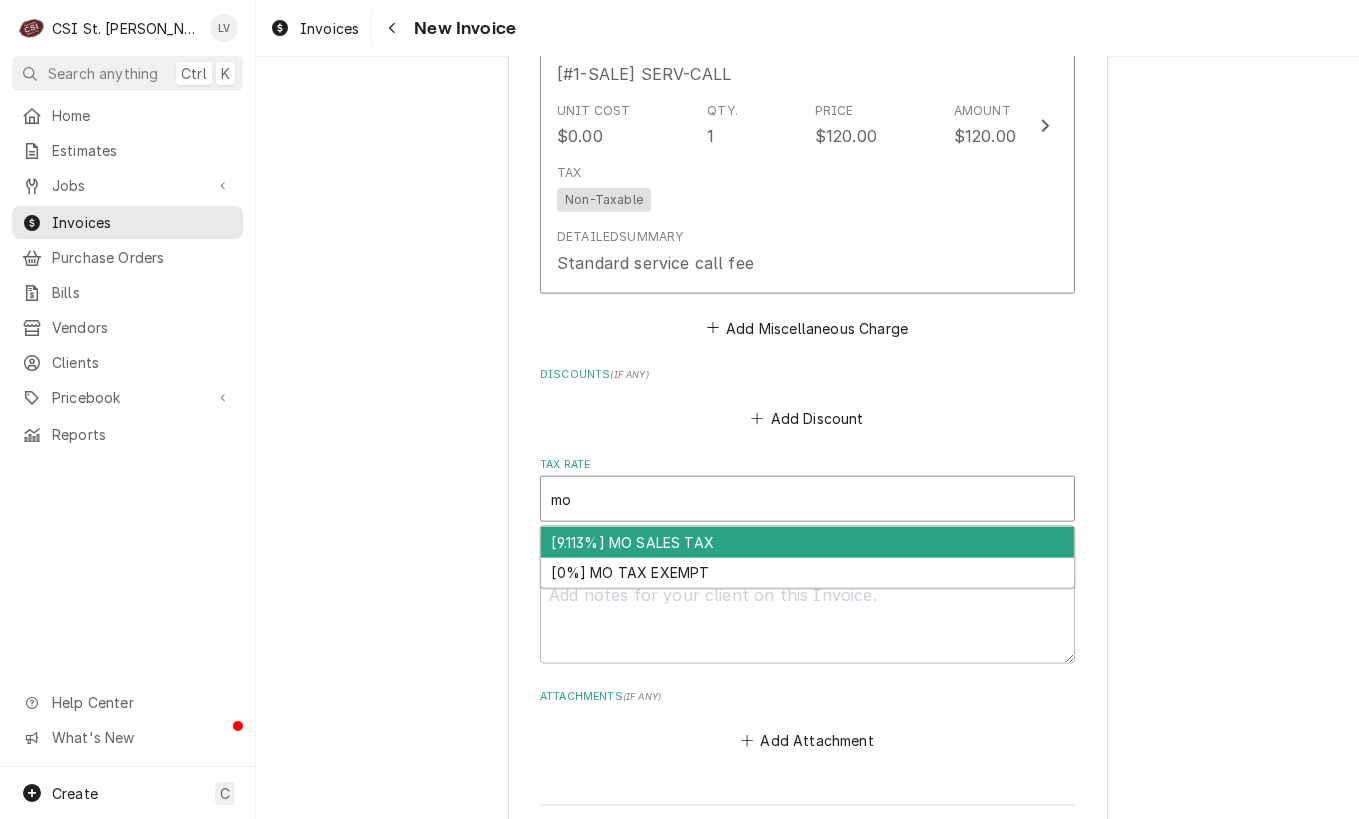 click on "[9.113%] MO SALES TAX" at bounding box center (807, 542) 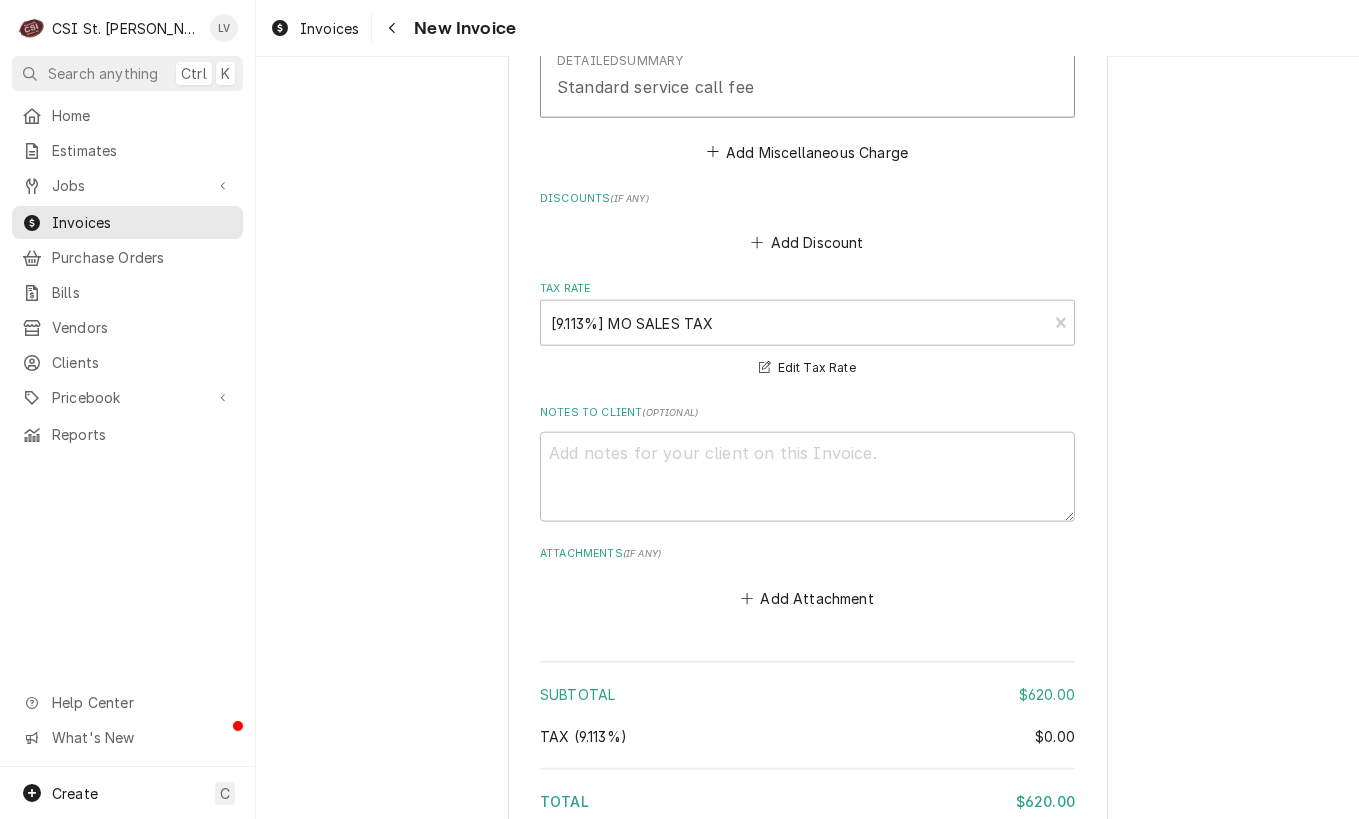 scroll, scrollTop: 4984, scrollLeft: 0, axis: vertical 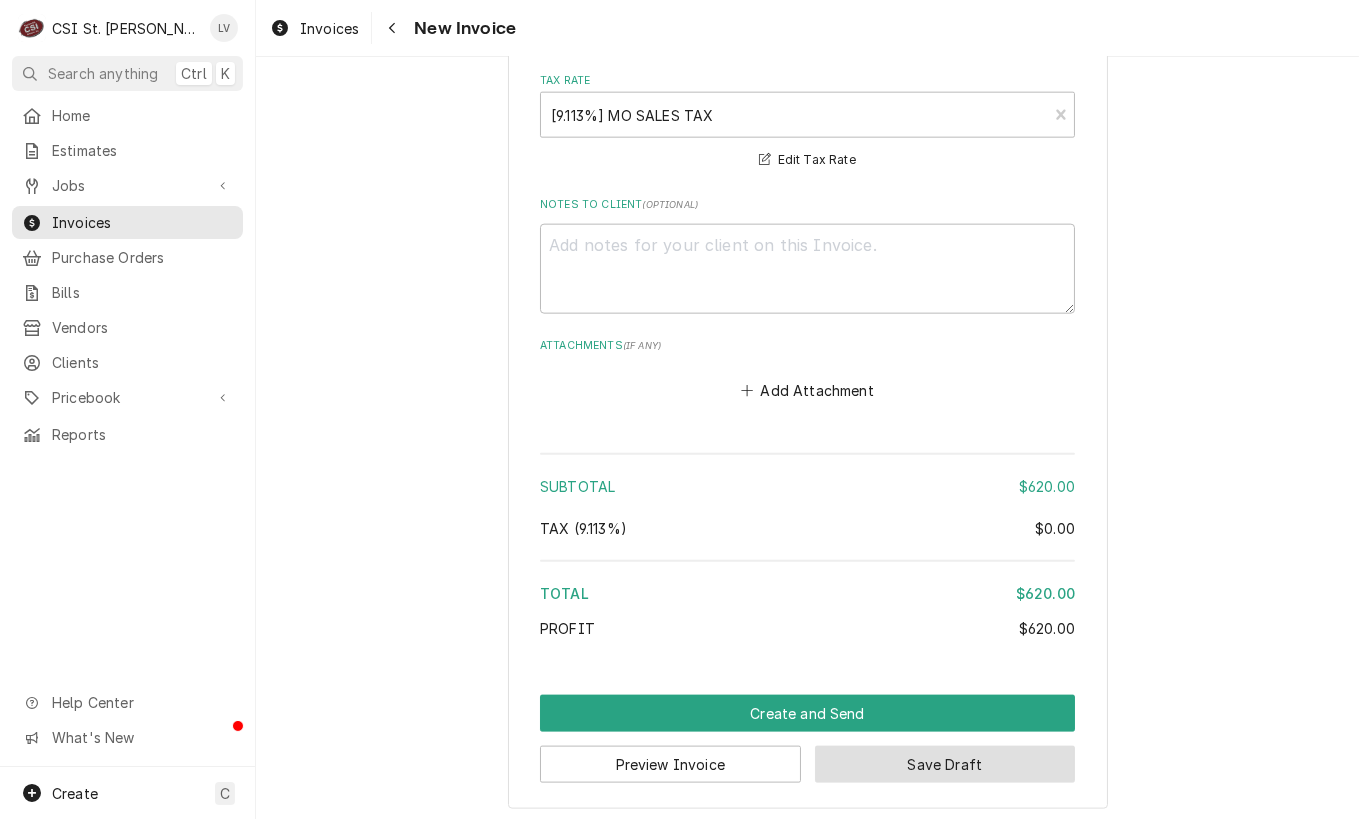 click on "Save Draft" at bounding box center [945, 764] 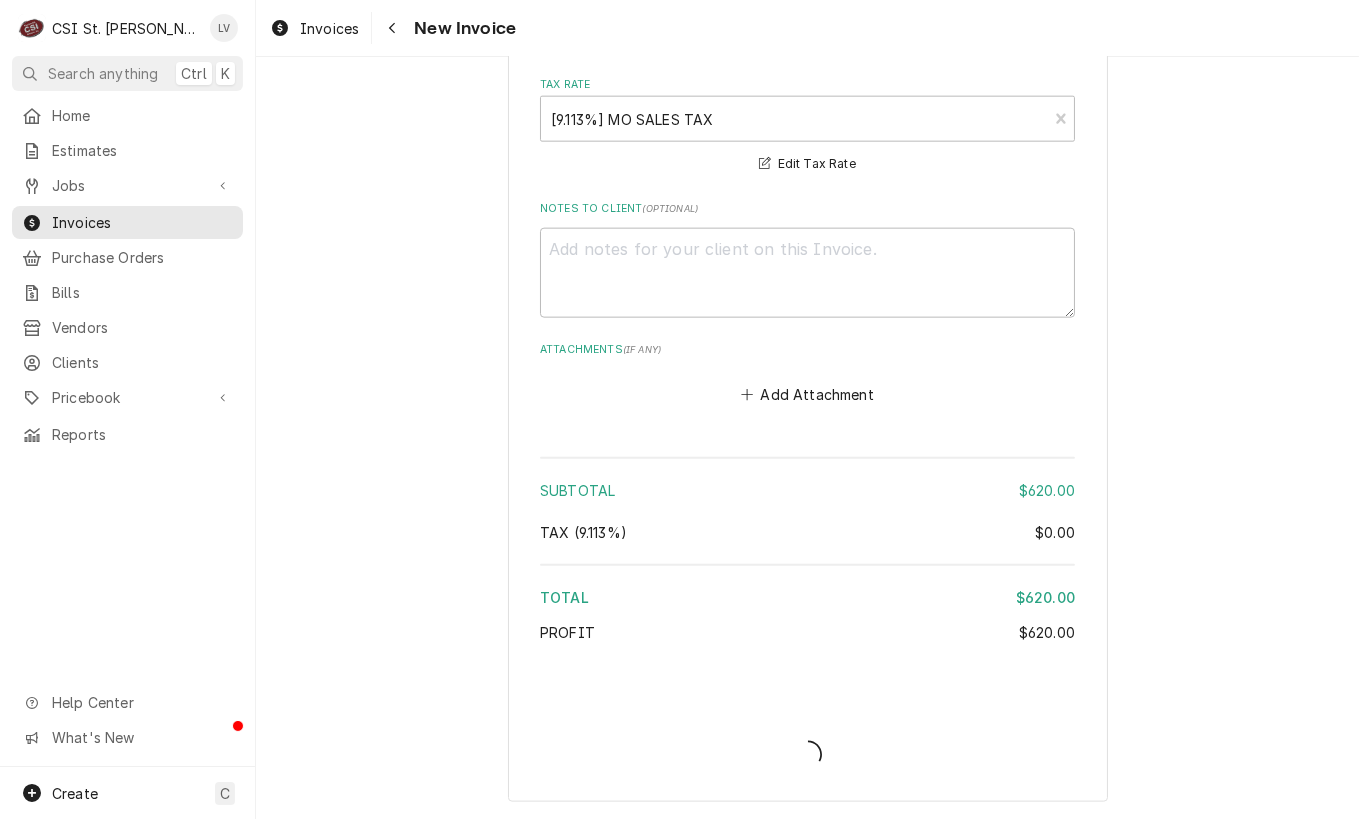 scroll, scrollTop: 4973, scrollLeft: 0, axis: vertical 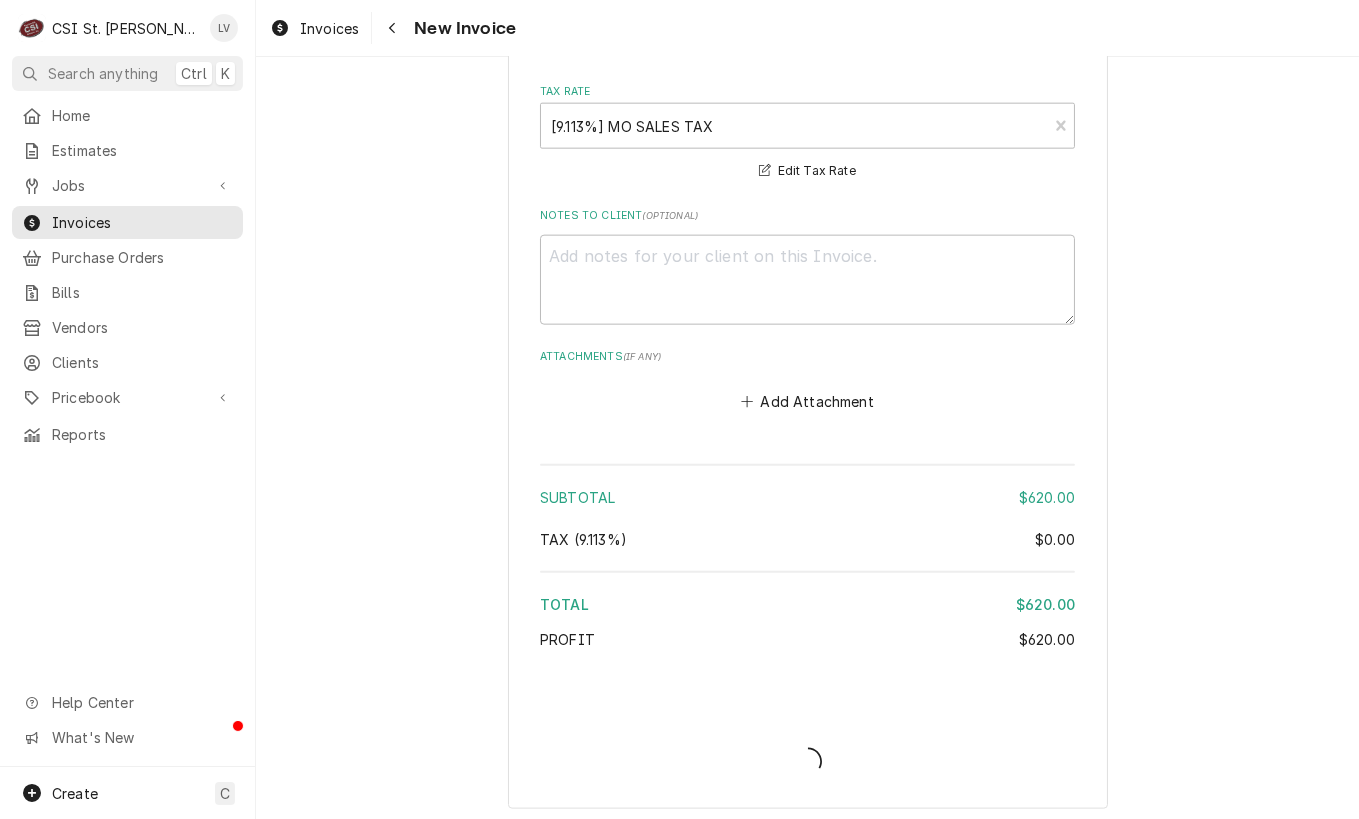 type on "x" 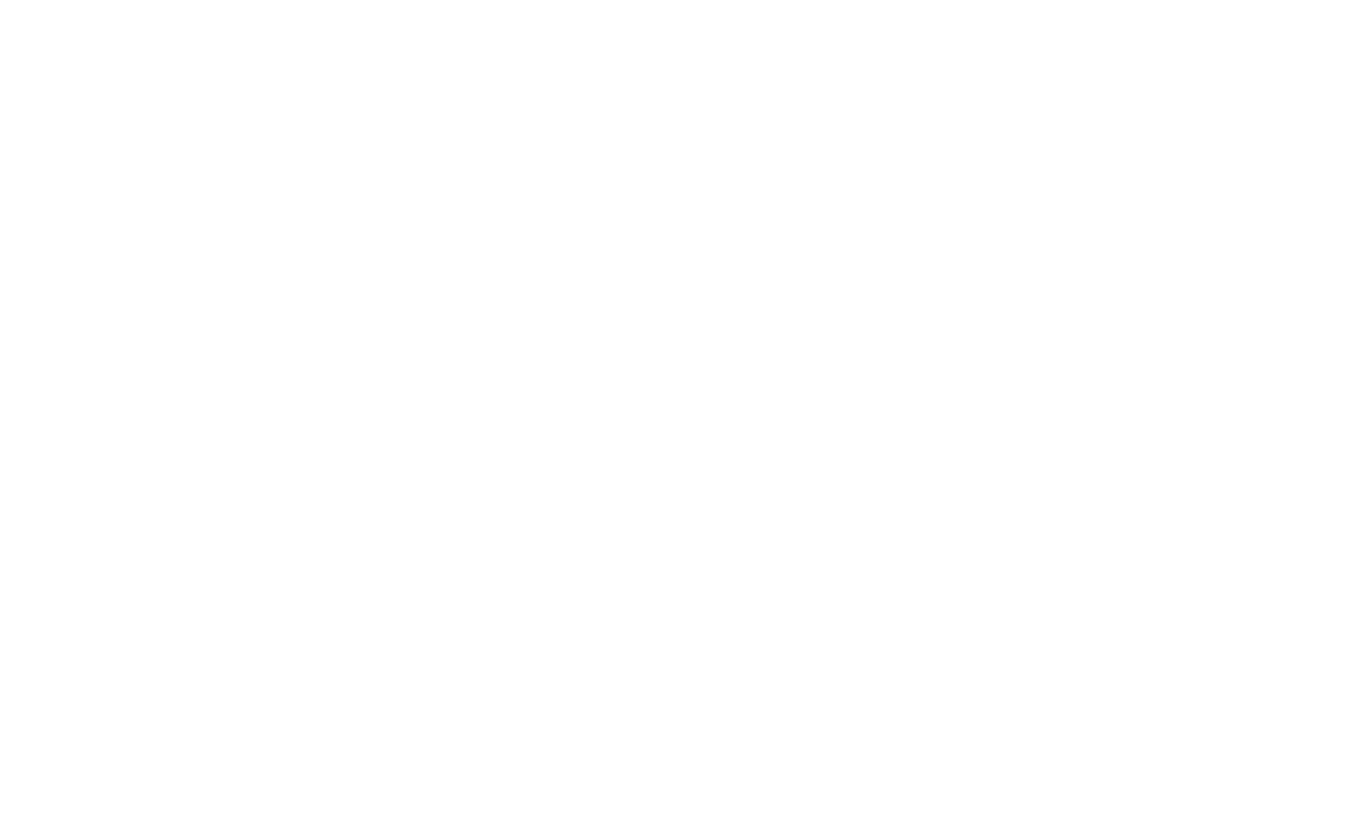 scroll, scrollTop: 0, scrollLeft: 0, axis: both 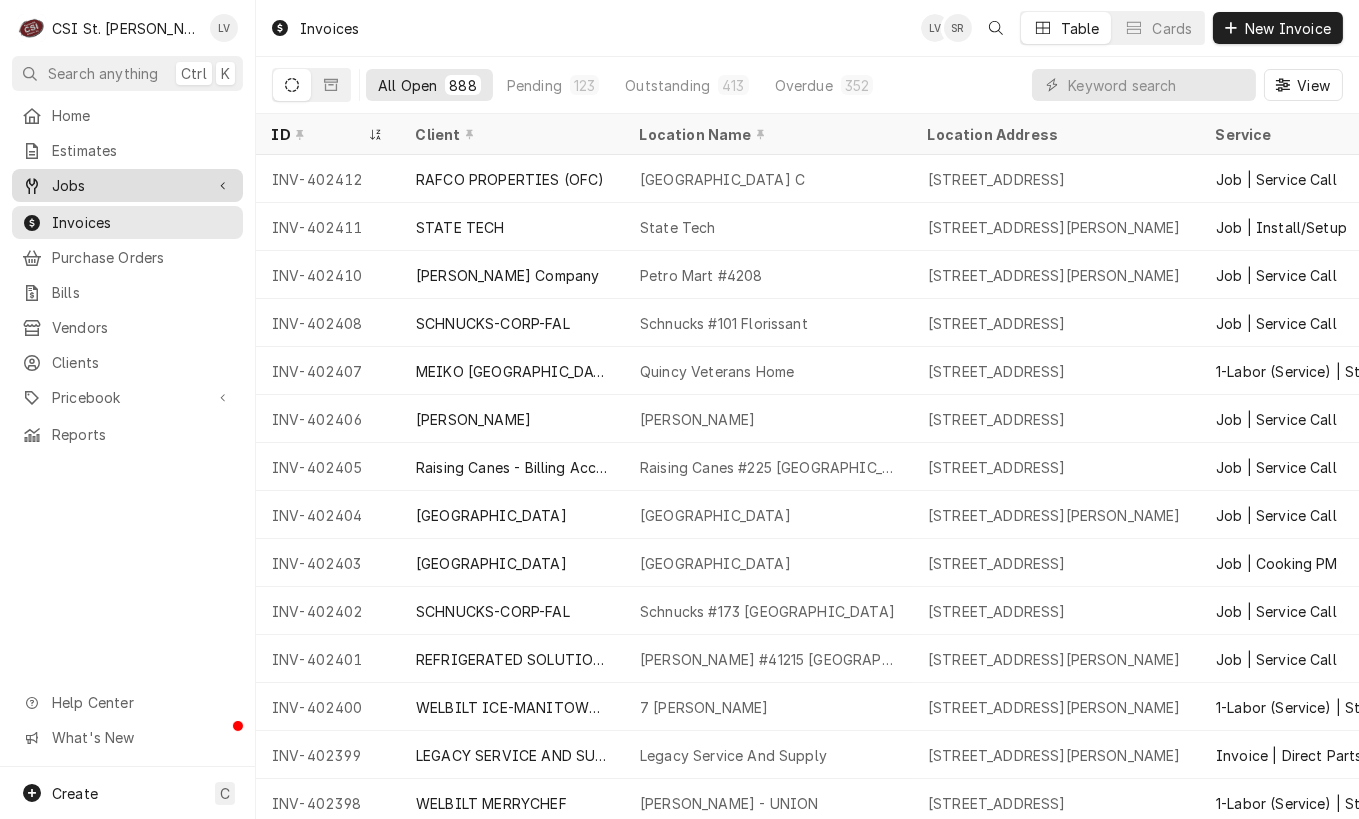 click on "Jobs" at bounding box center [127, 185] 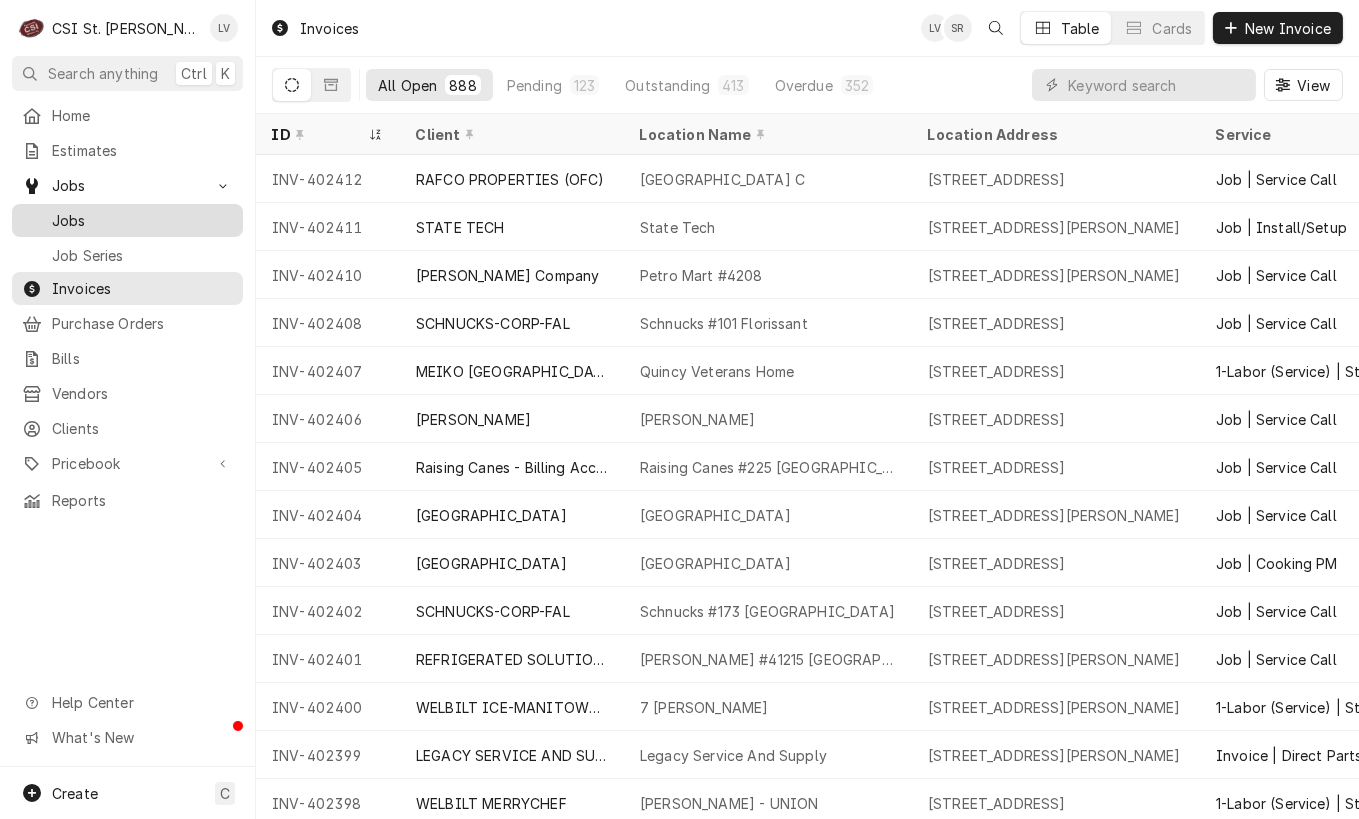 click on "Jobs" at bounding box center (142, 220) 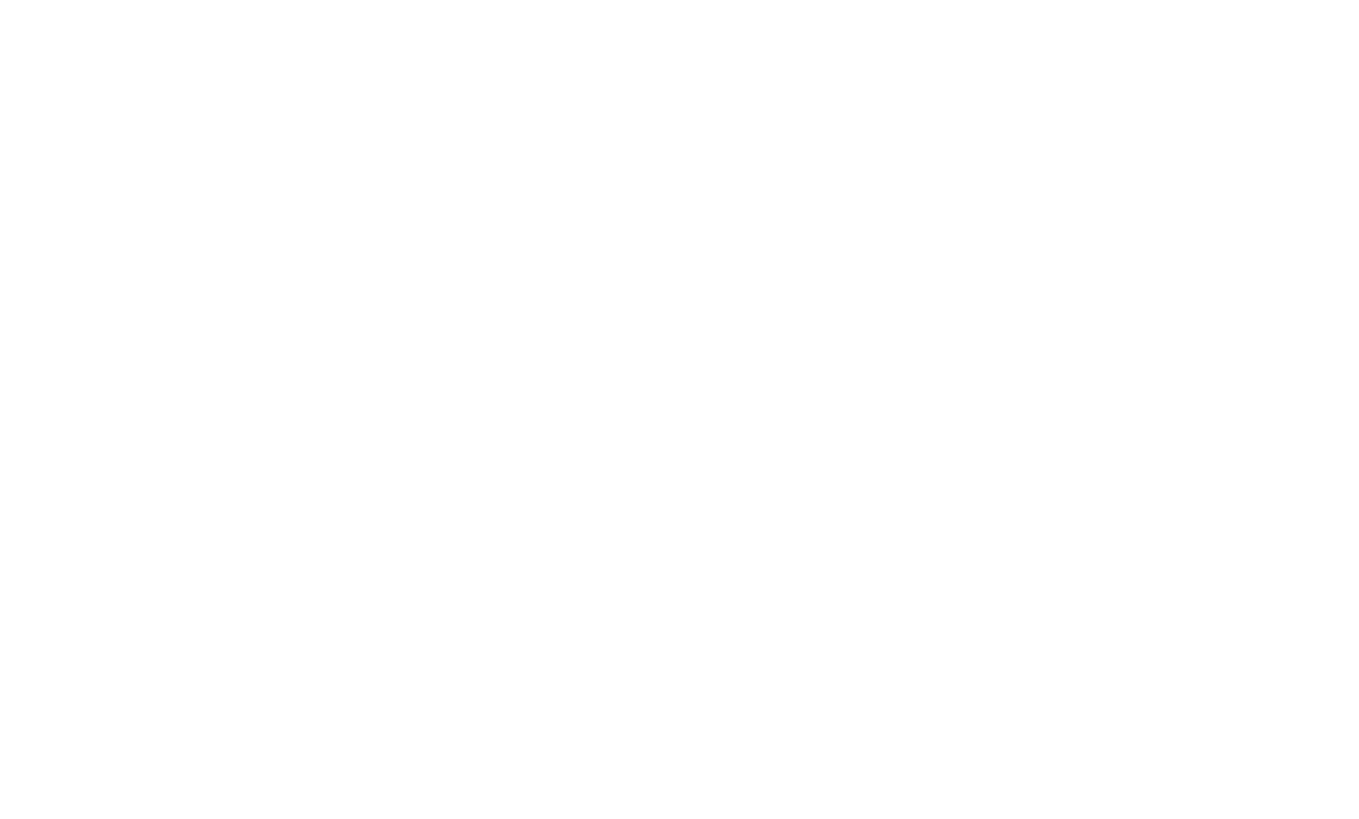scroll, scrollTop: 0, scrollLeft: 0, axis: both 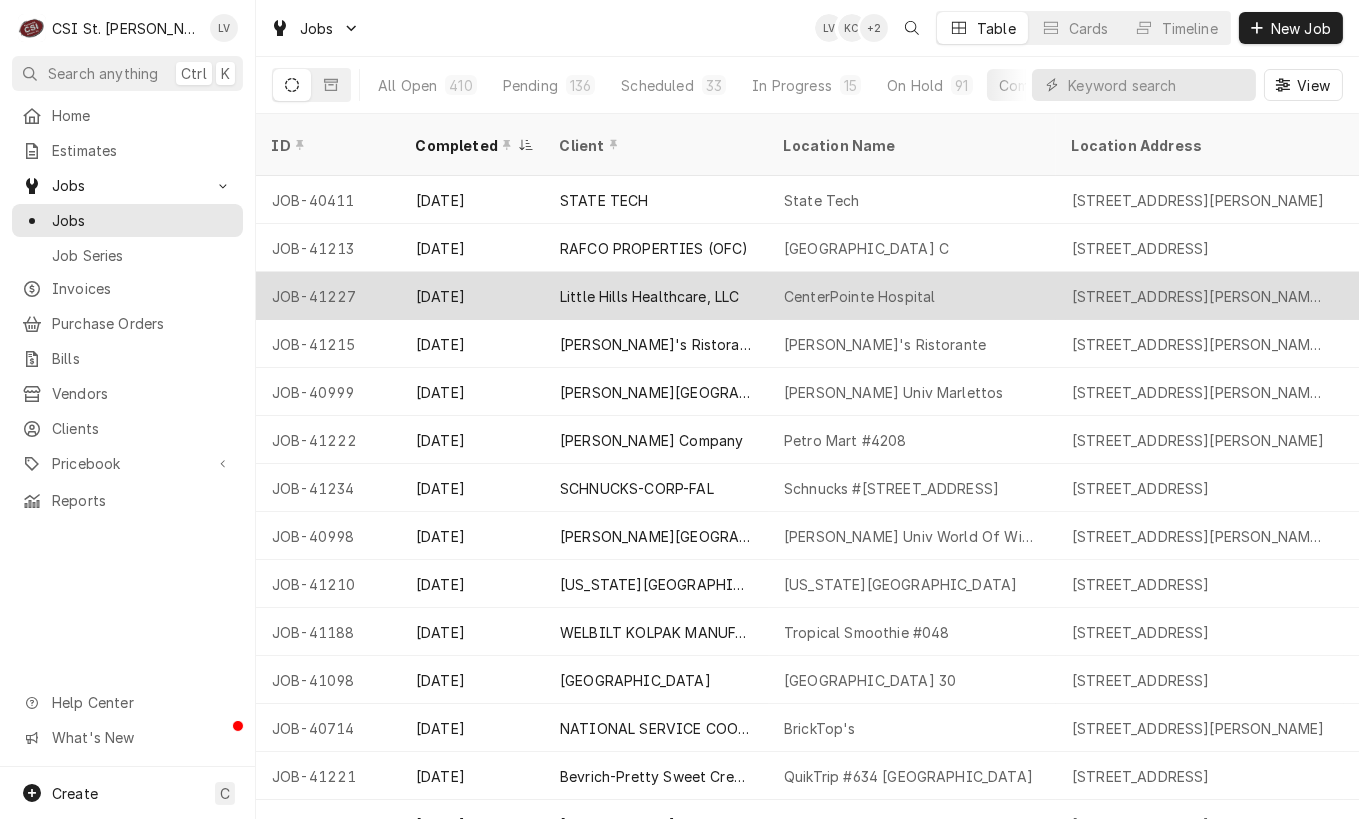 click on "Little Hills Healthcare, LLC" at bounding box center [649, 296] 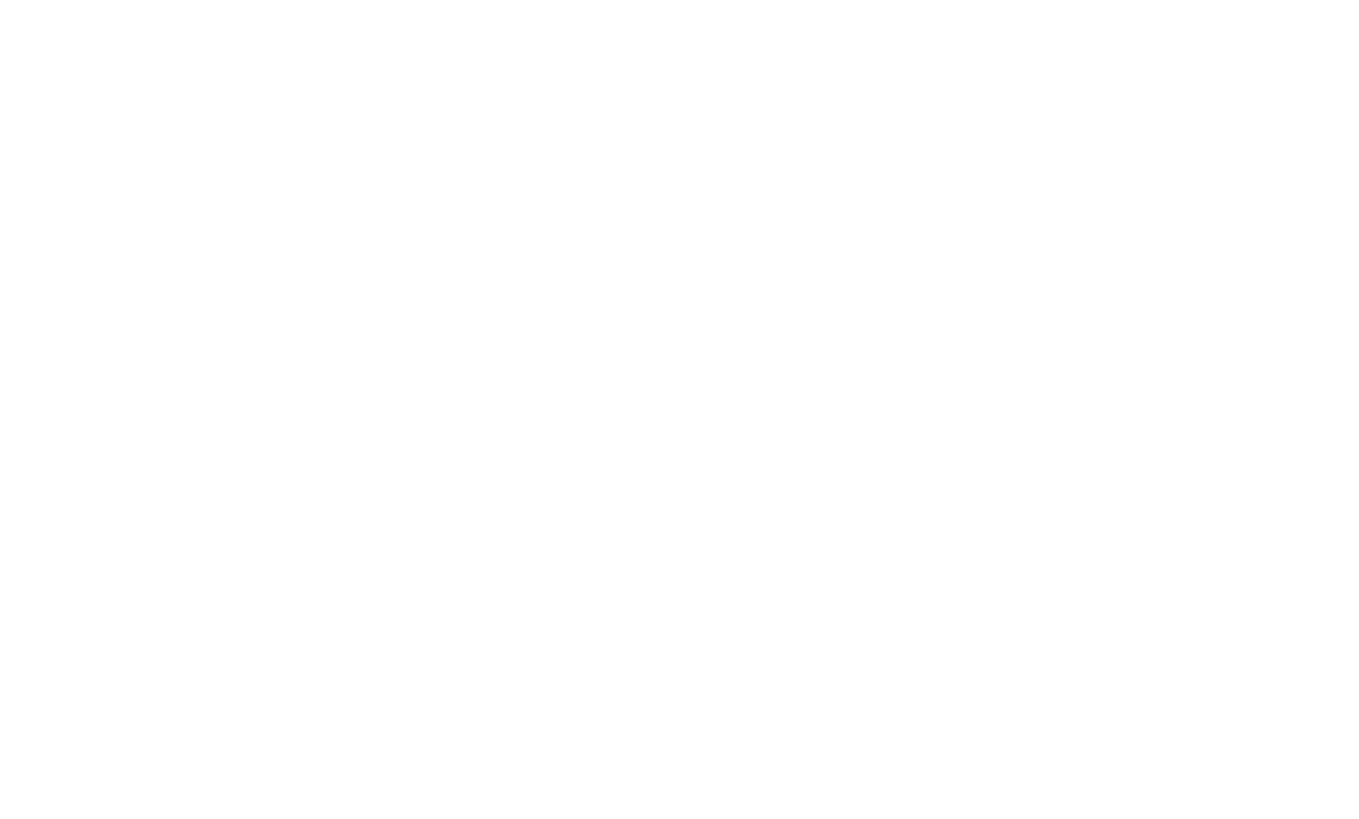 scroll, scrollTop: 0, scrollLeft: 0, axis: both 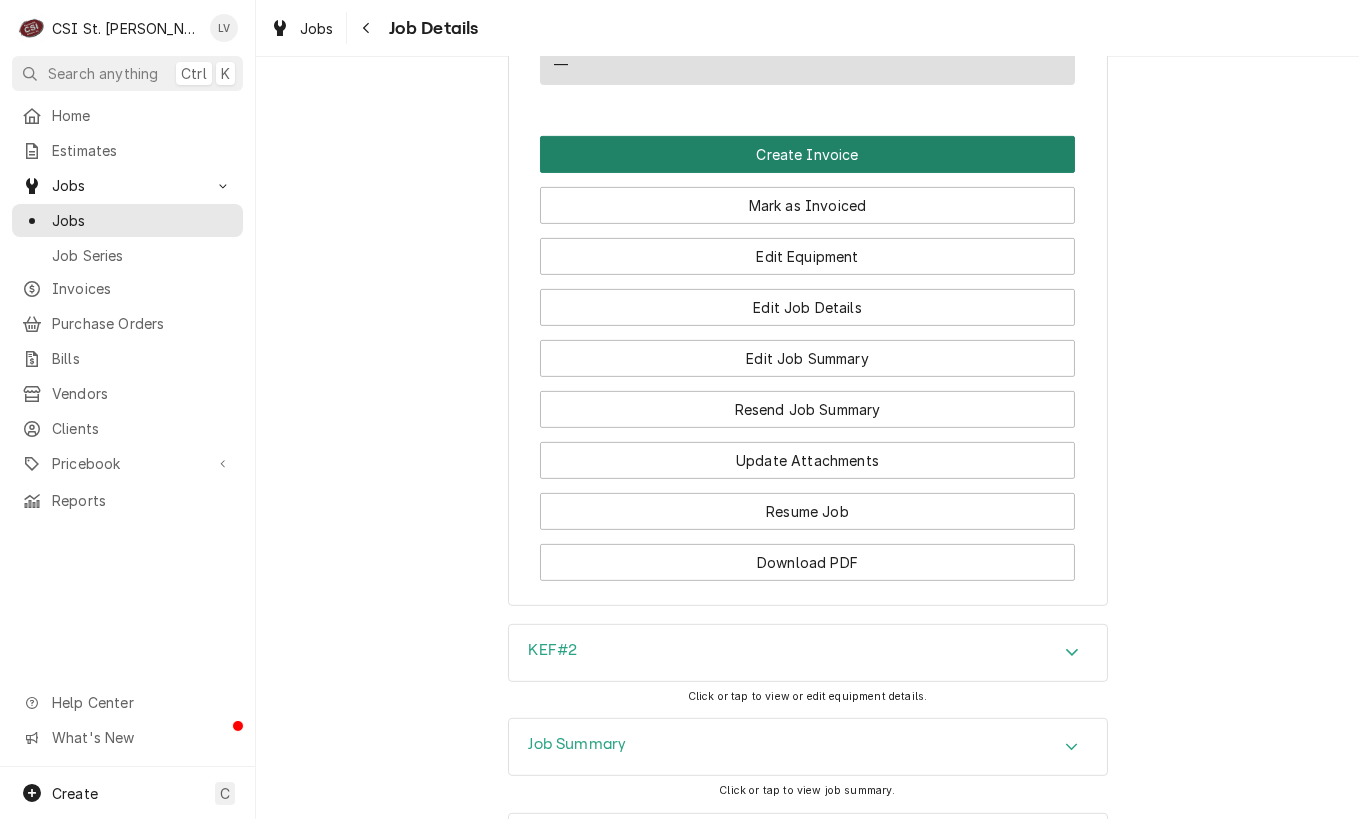 click on "Create Invoice" at bounding box center [807, 154] 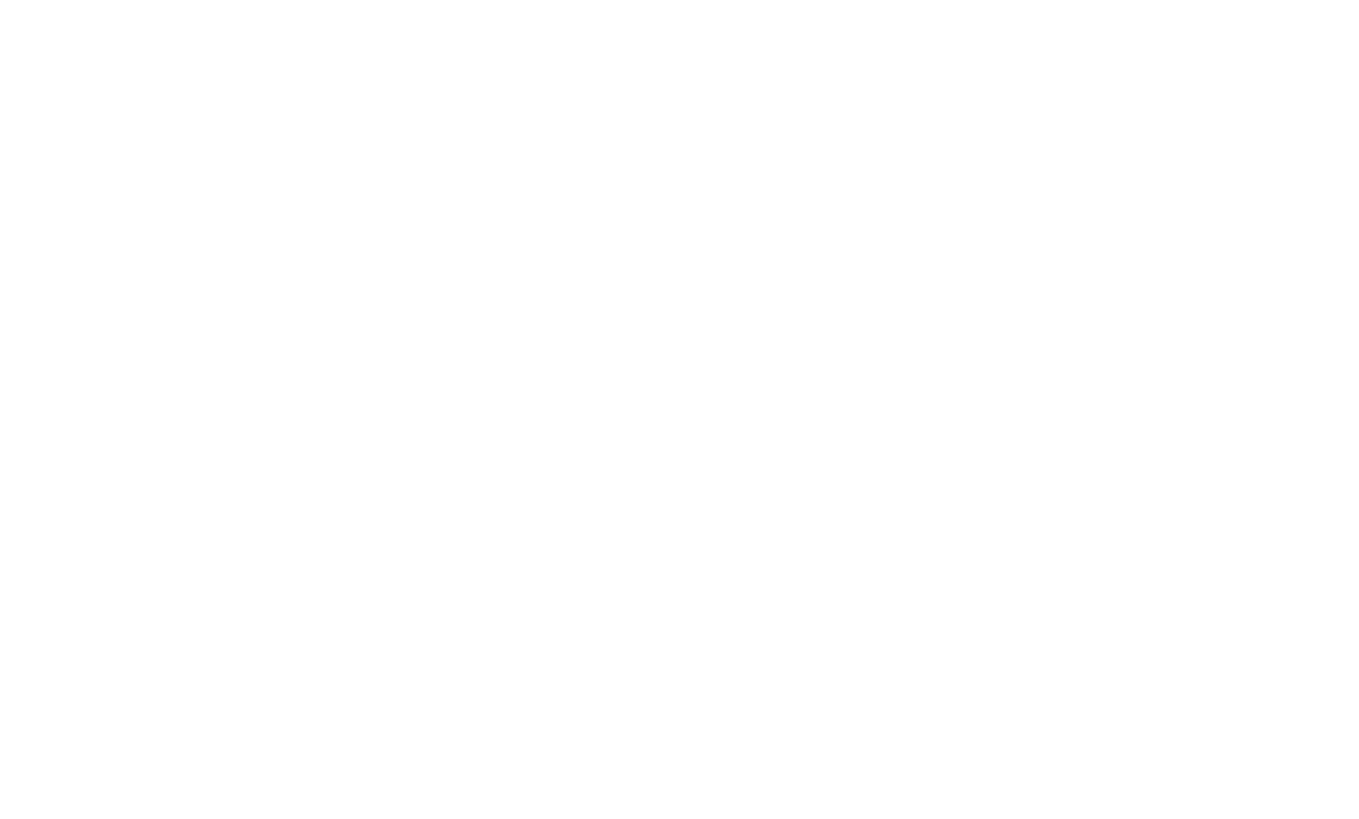 scroll, scrollTop: 0, scrollLeft: 0, axis: both 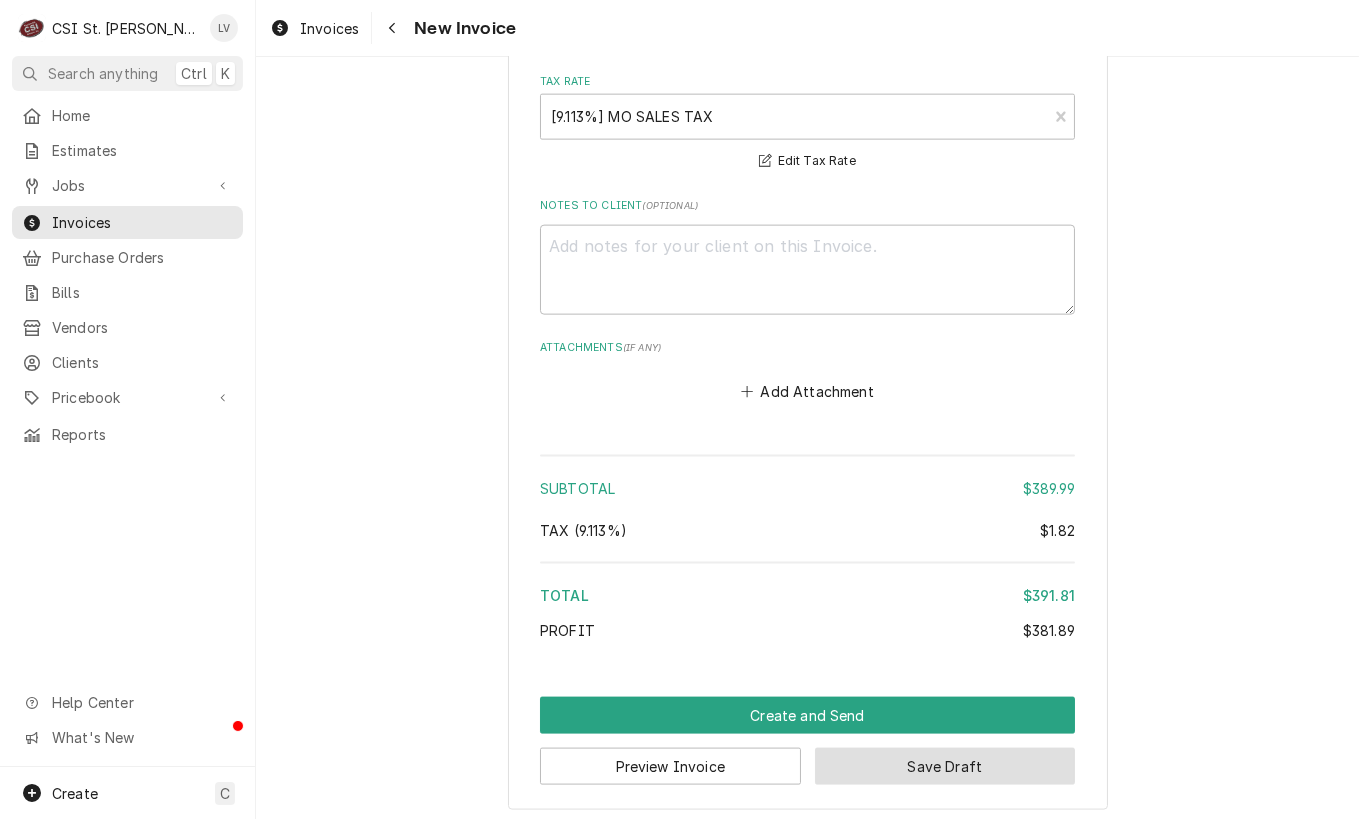 click on "Save Draft" at bounding box center (945, 766) 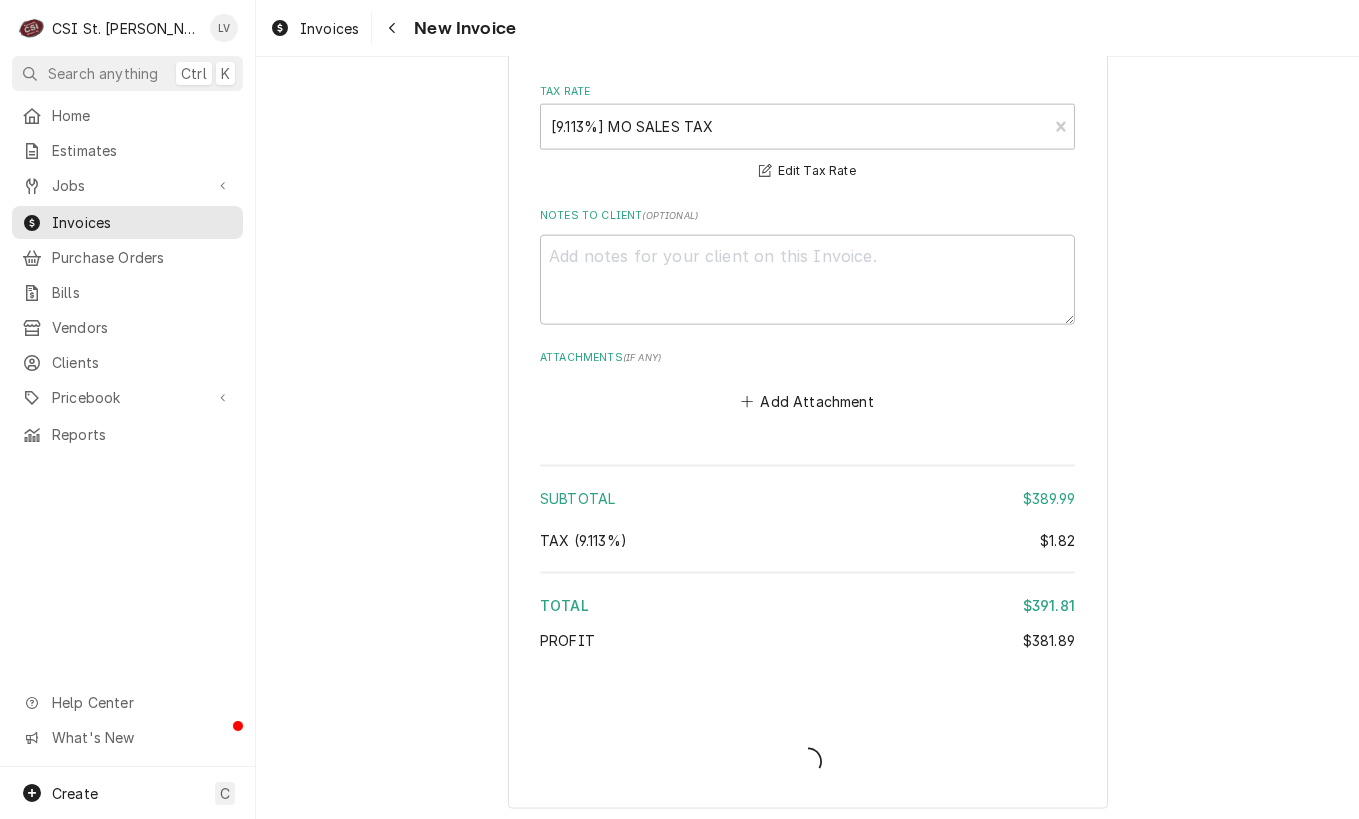 type on "x" 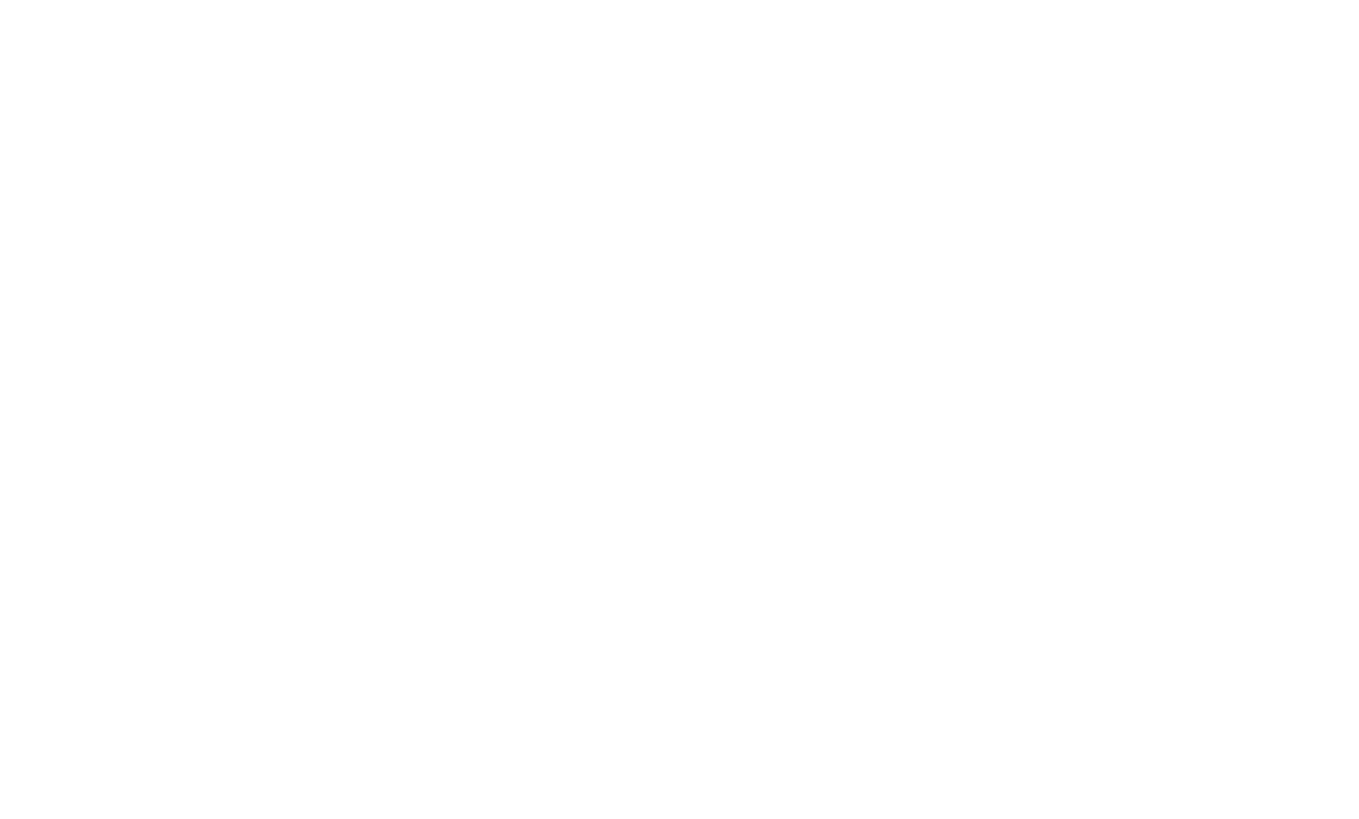 scroll, scrollTop: 0, scrollLeft: 0, axis: both 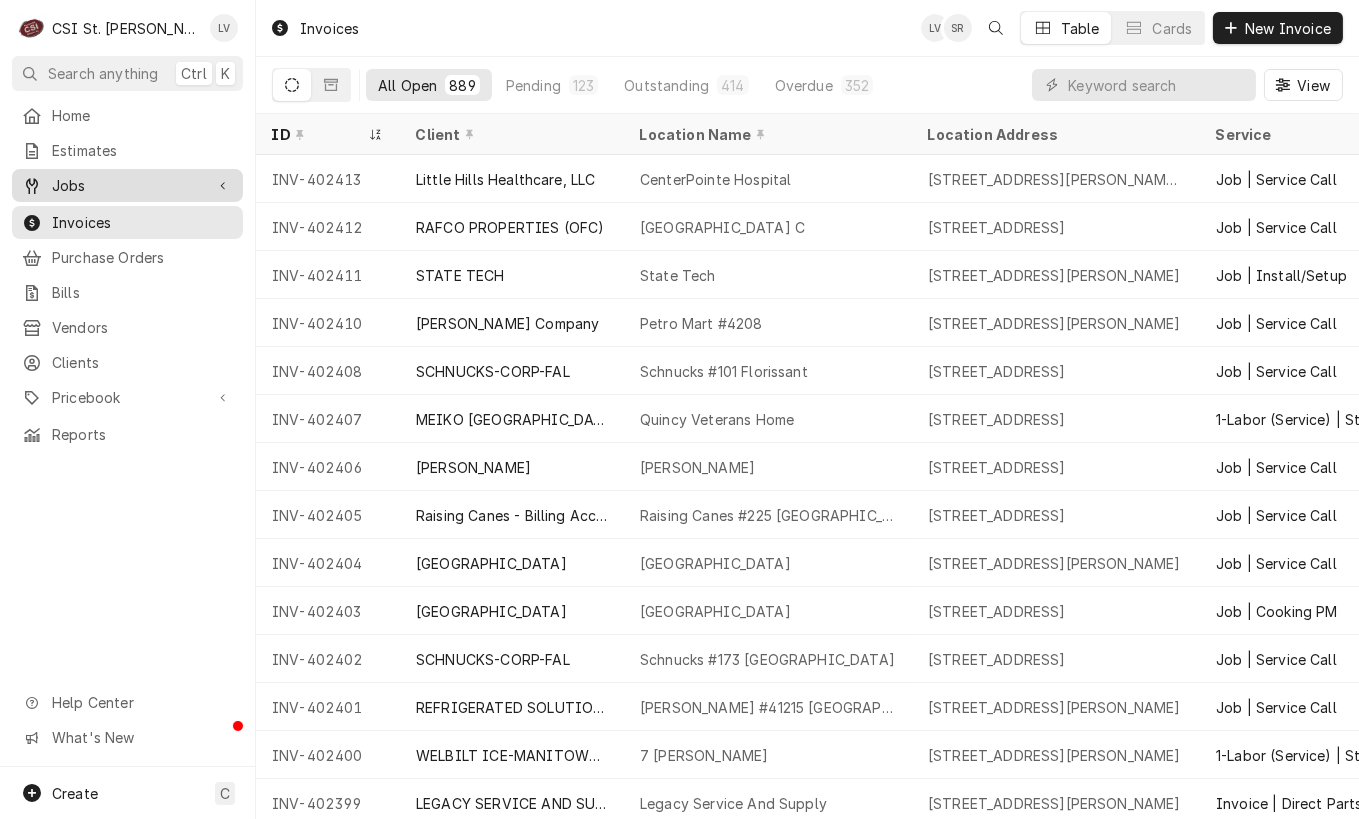 click on "Jobs" at bounding box center [127, 185] 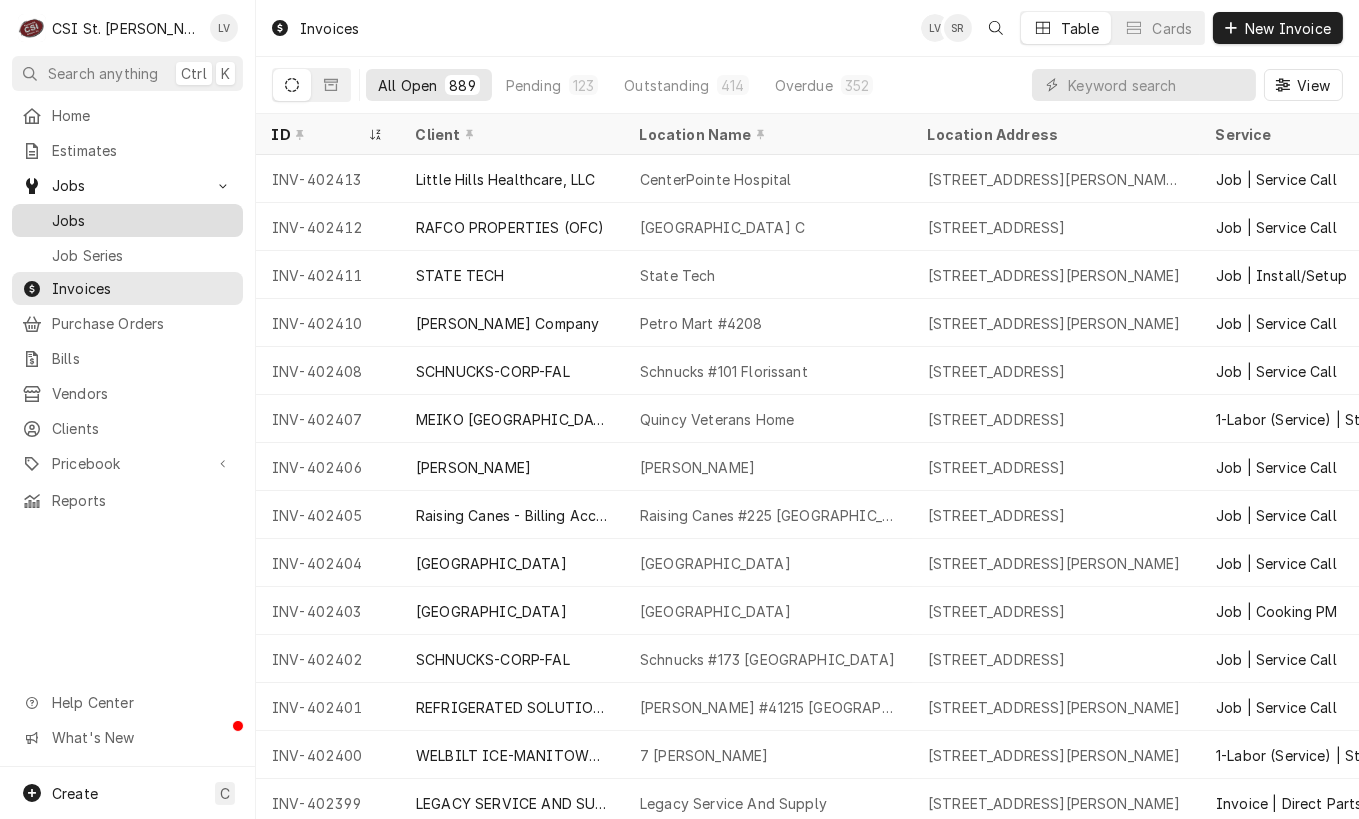 click on "Jobs" at bounding box center (142, 220) 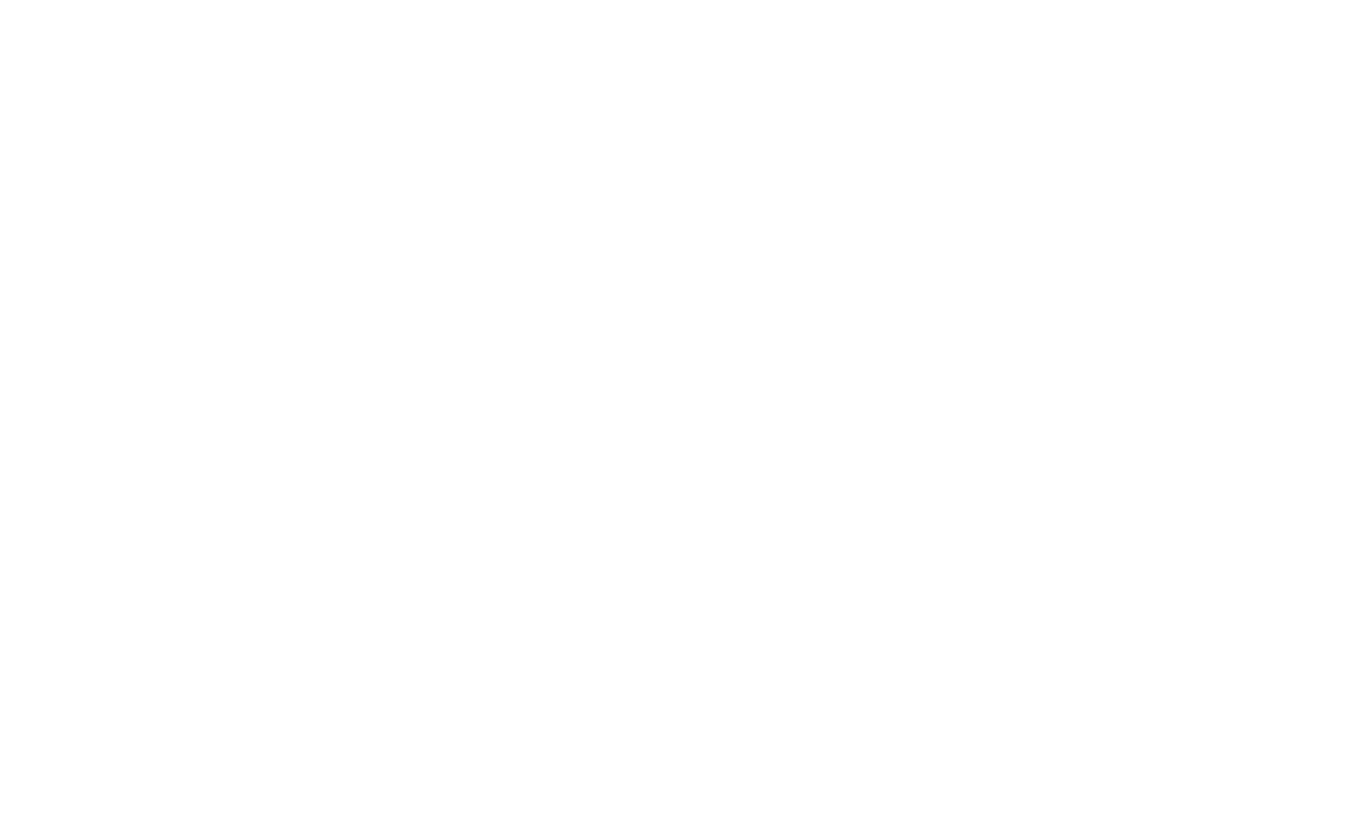 scroll, scrollTop: 0, scrollLeft: 0, axis: both 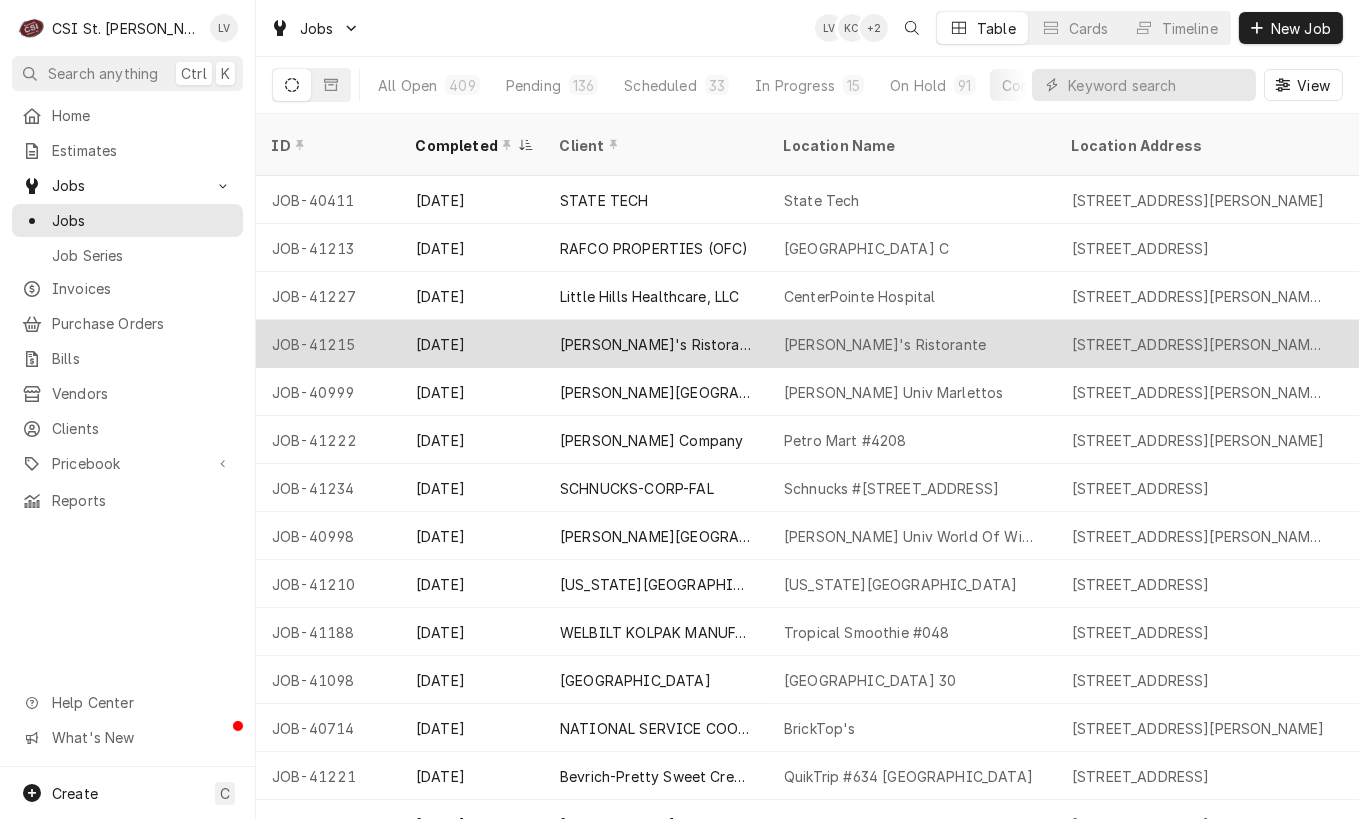 click on "[PERSON_NAME]'s Ristorante" at bounding box center [656, 344] 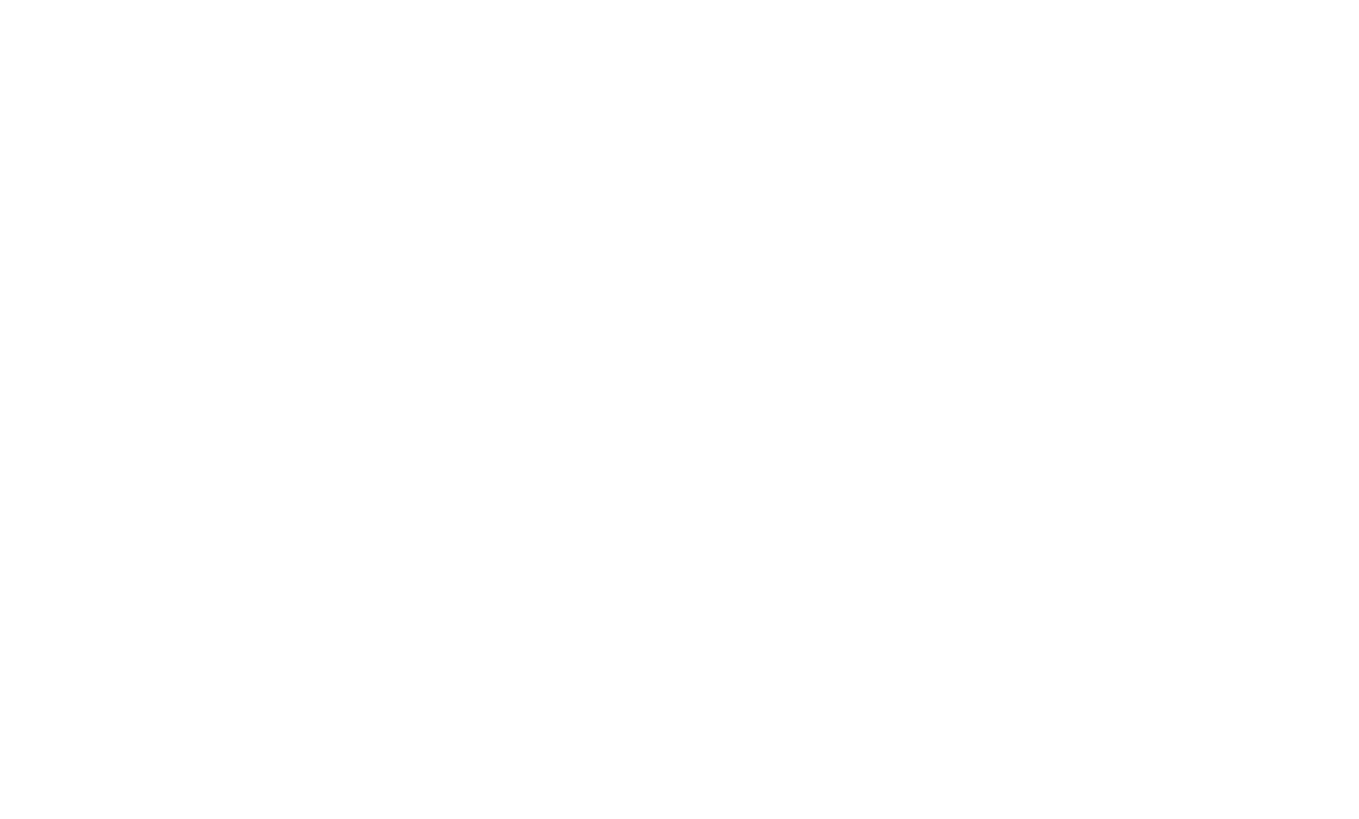scroll, scrollTop: 0, scrollLeft: 0, axis: both 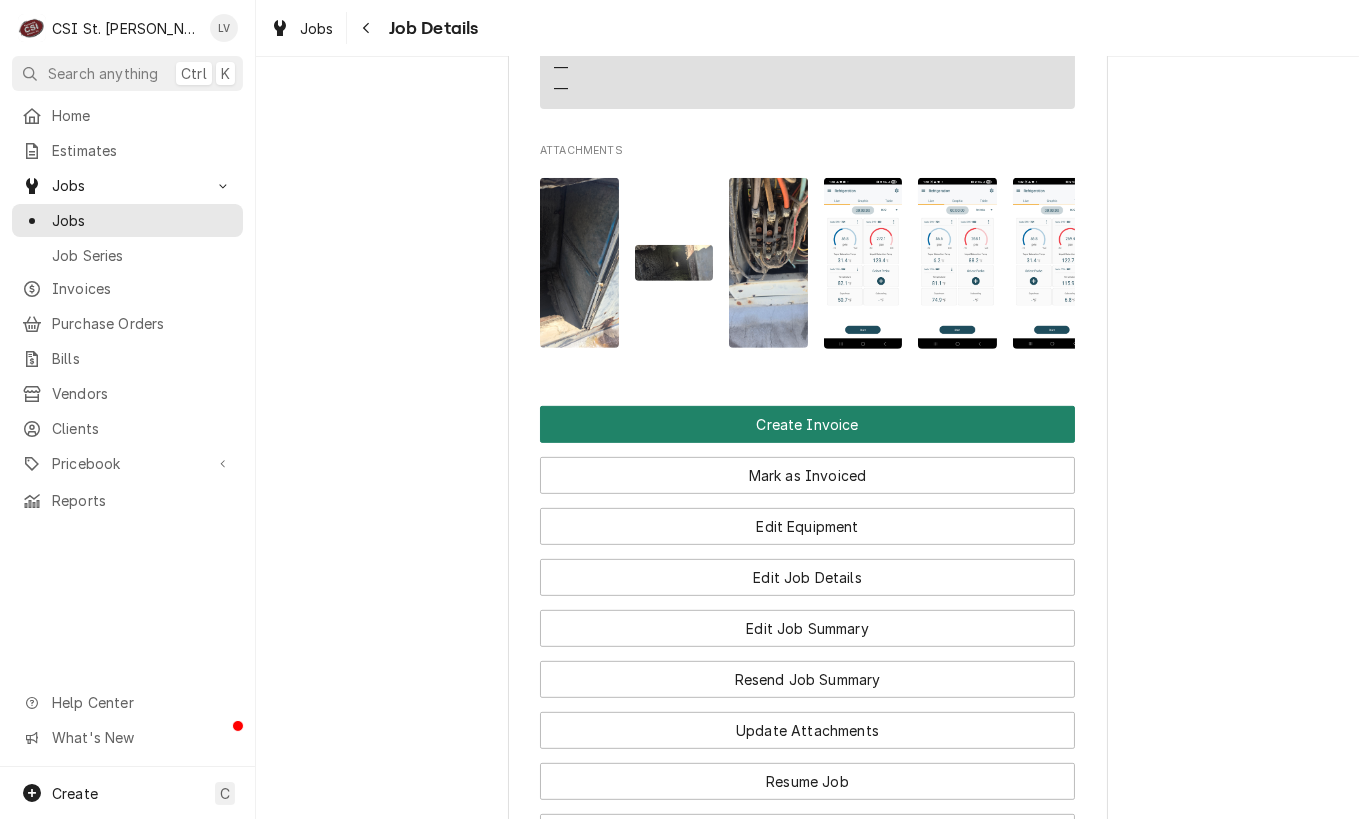 click on "Create Invoice" at bounding box center (807, 424) 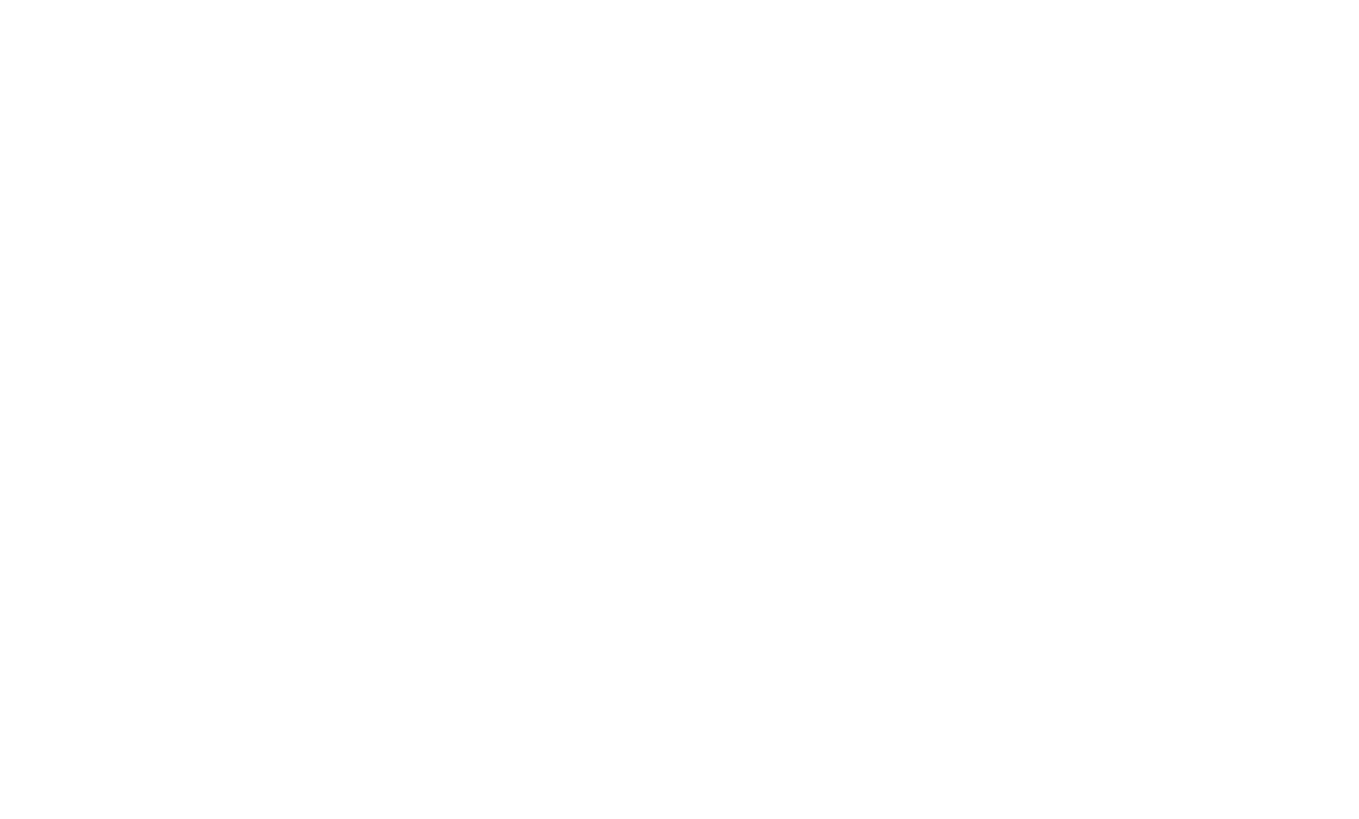 scroll, scrollTop: 0, scrollLeft: 0, axis: both 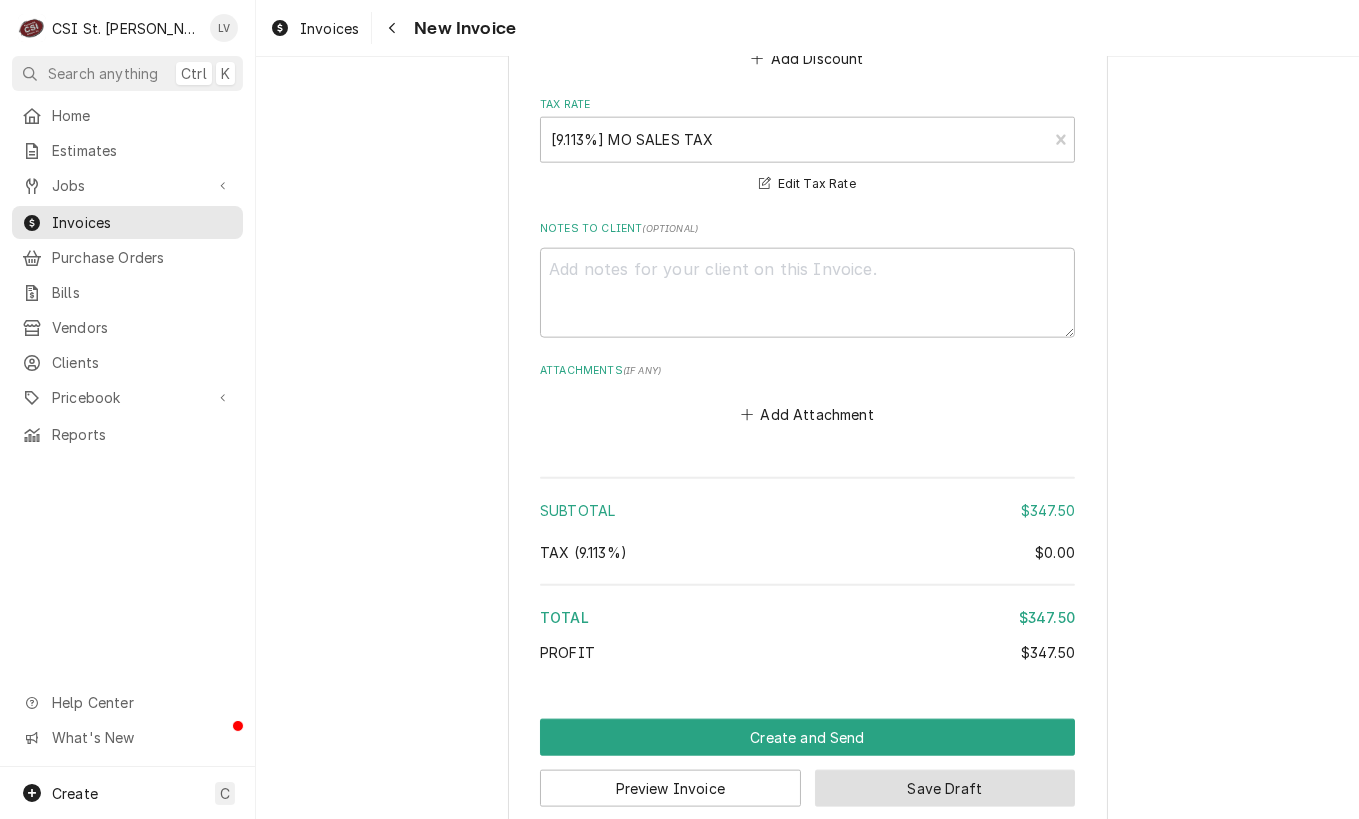 click on "Save Draft" at bounding box center (945, 788) 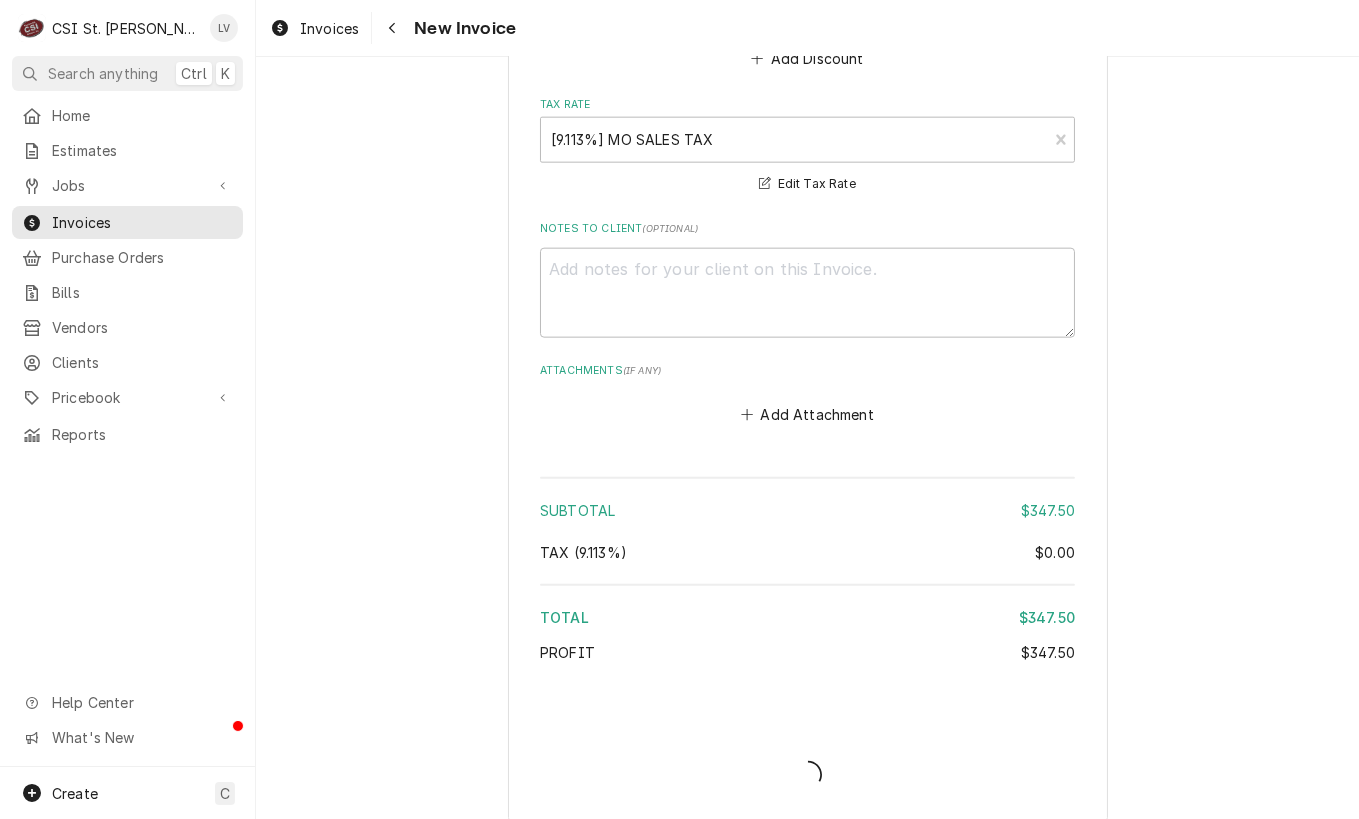 scroll, scrollTop: 4861, scrollLeft: 0, axis: vertical 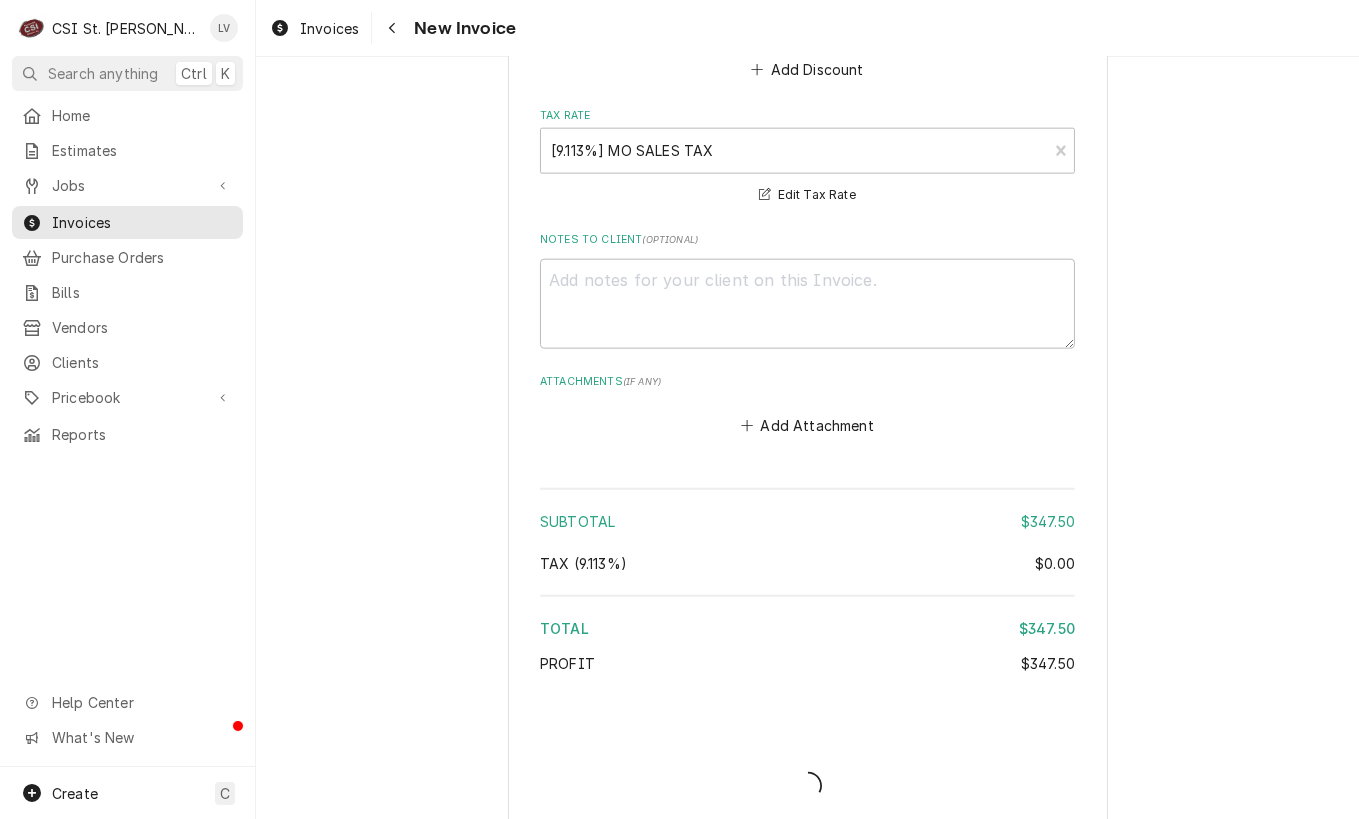 type on "x" 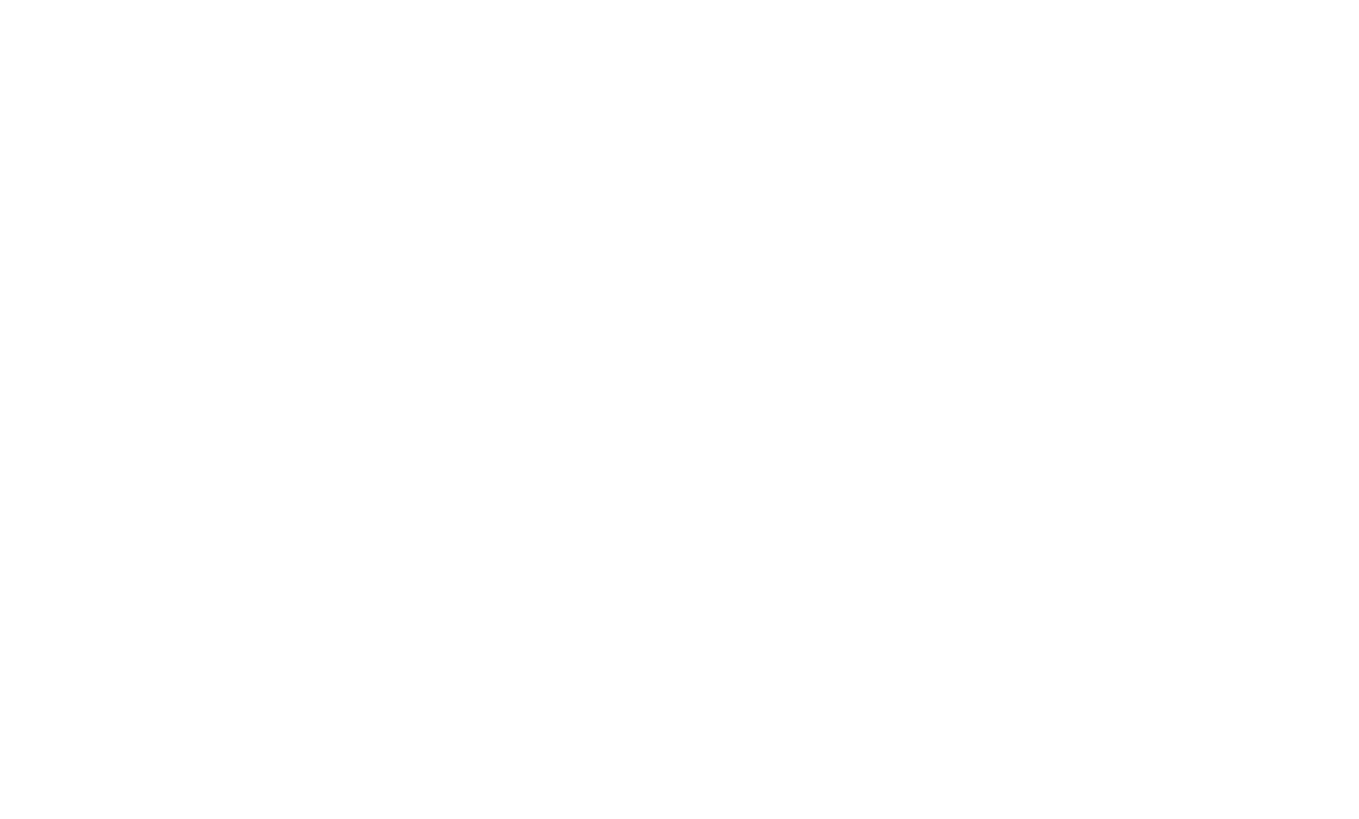 scroll, scrollTop: 0, scrollLeft: 0, axis: both 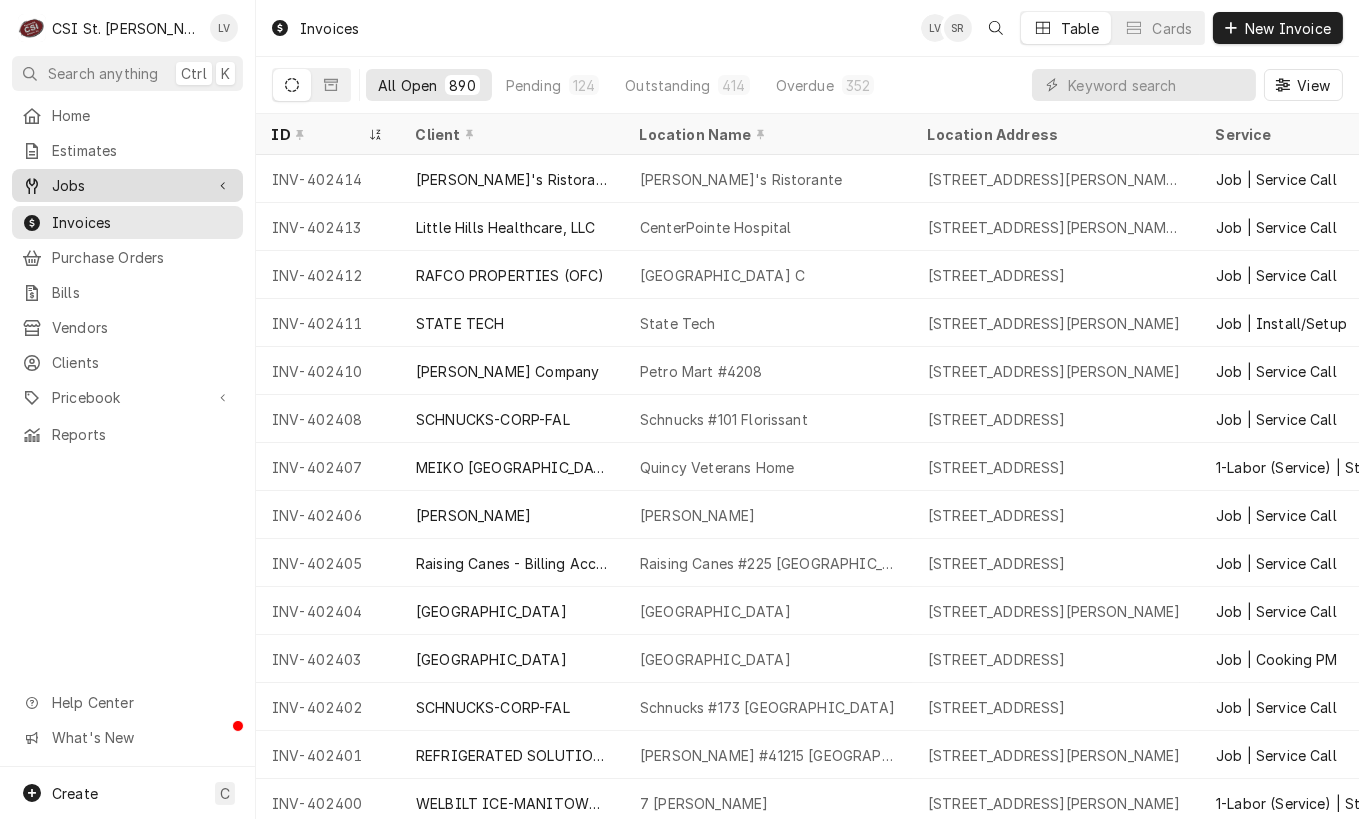 click on "Jobs" at bounding box center (127, 185) 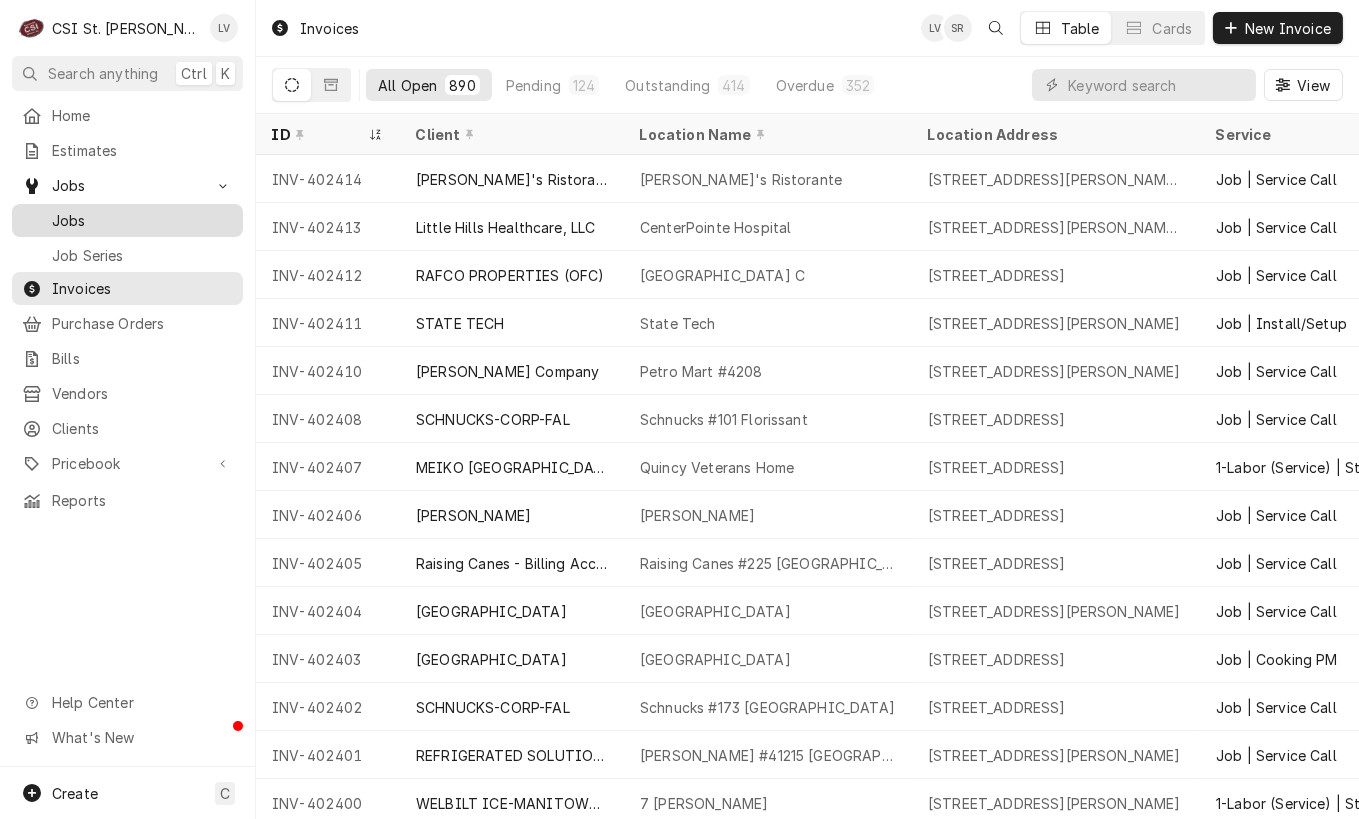 click on "Jobs" at bounding box center (142, 220) 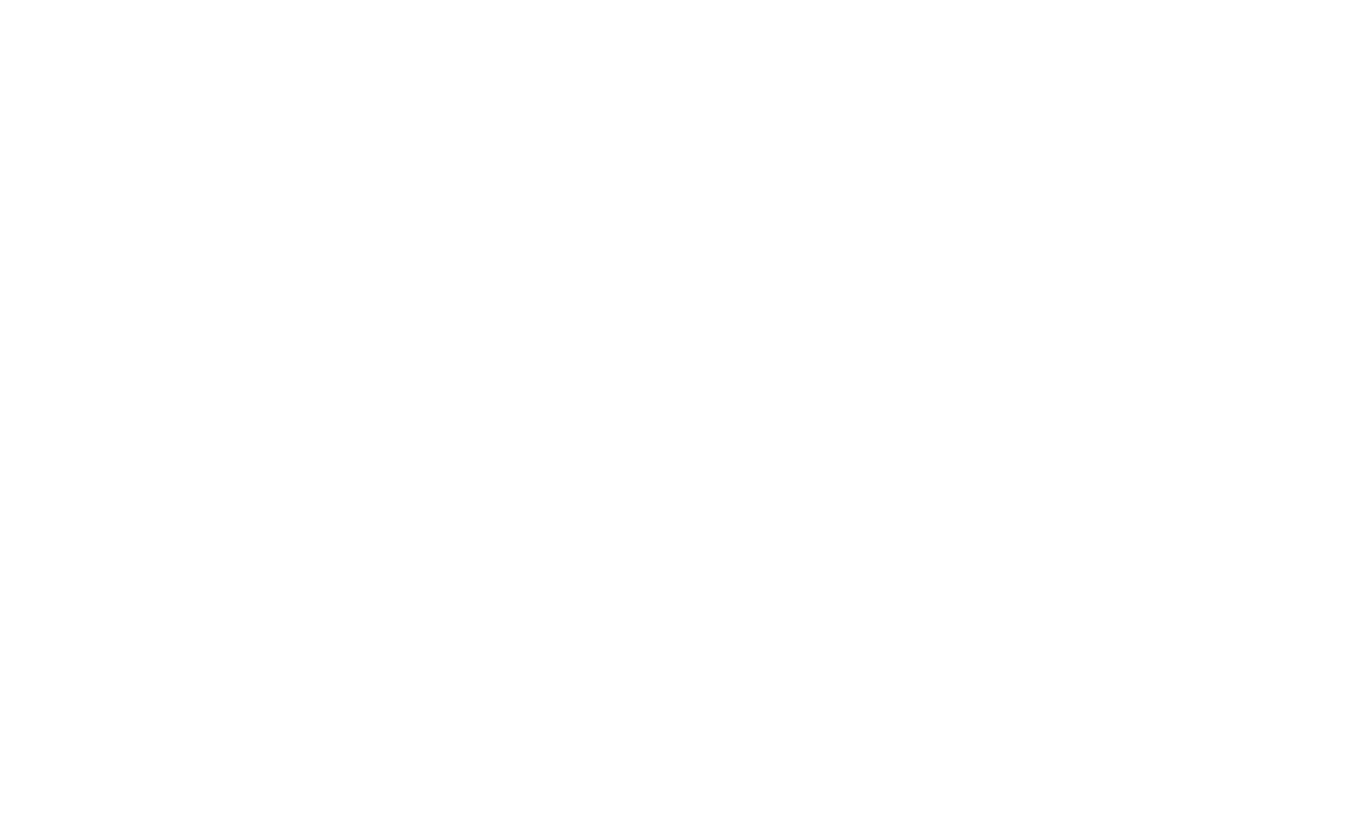 scroll, scrollTop: 0, scrollLeft: 0, axis: both 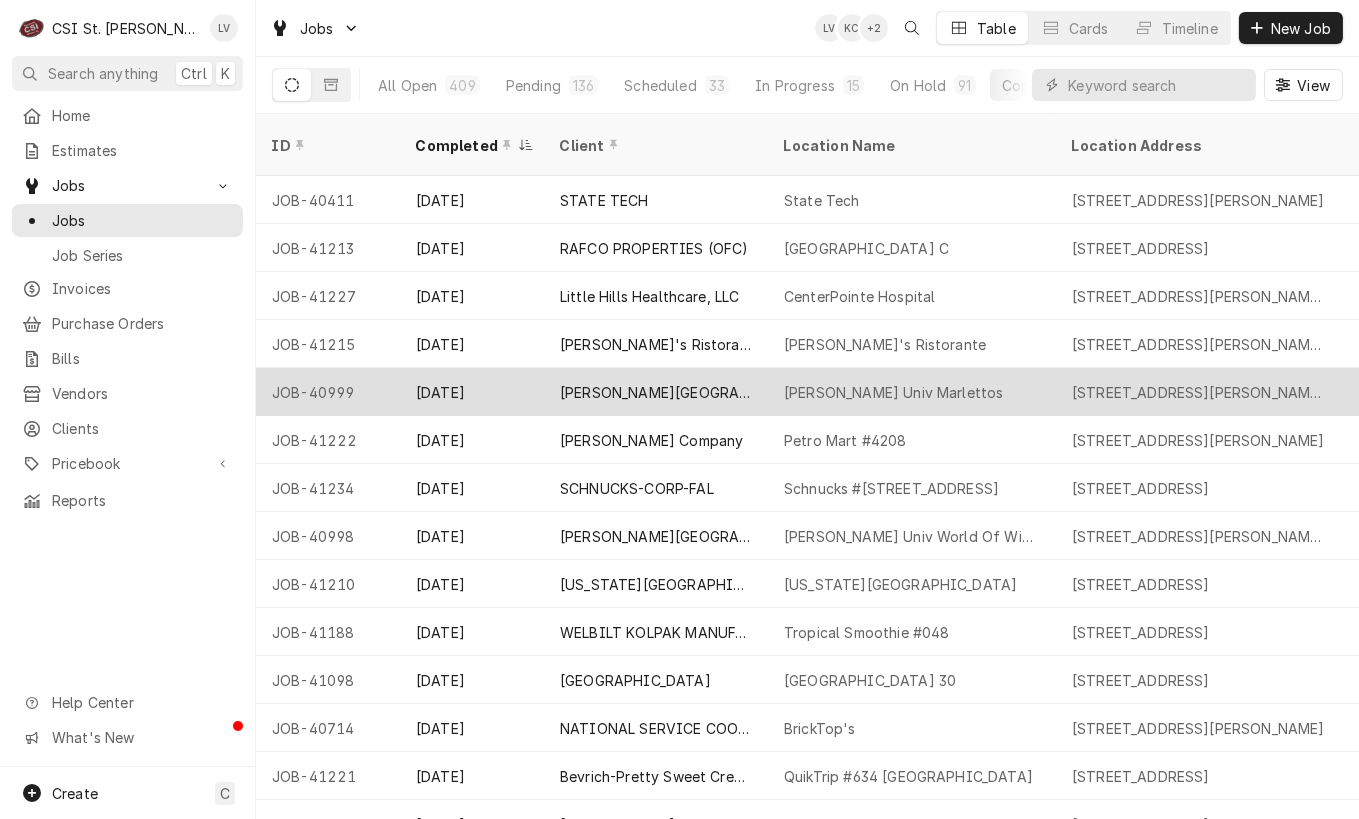 click on "[PERSON_NAME][GEOGRAPHIC_DATA]" at bounding box center [656, 392] 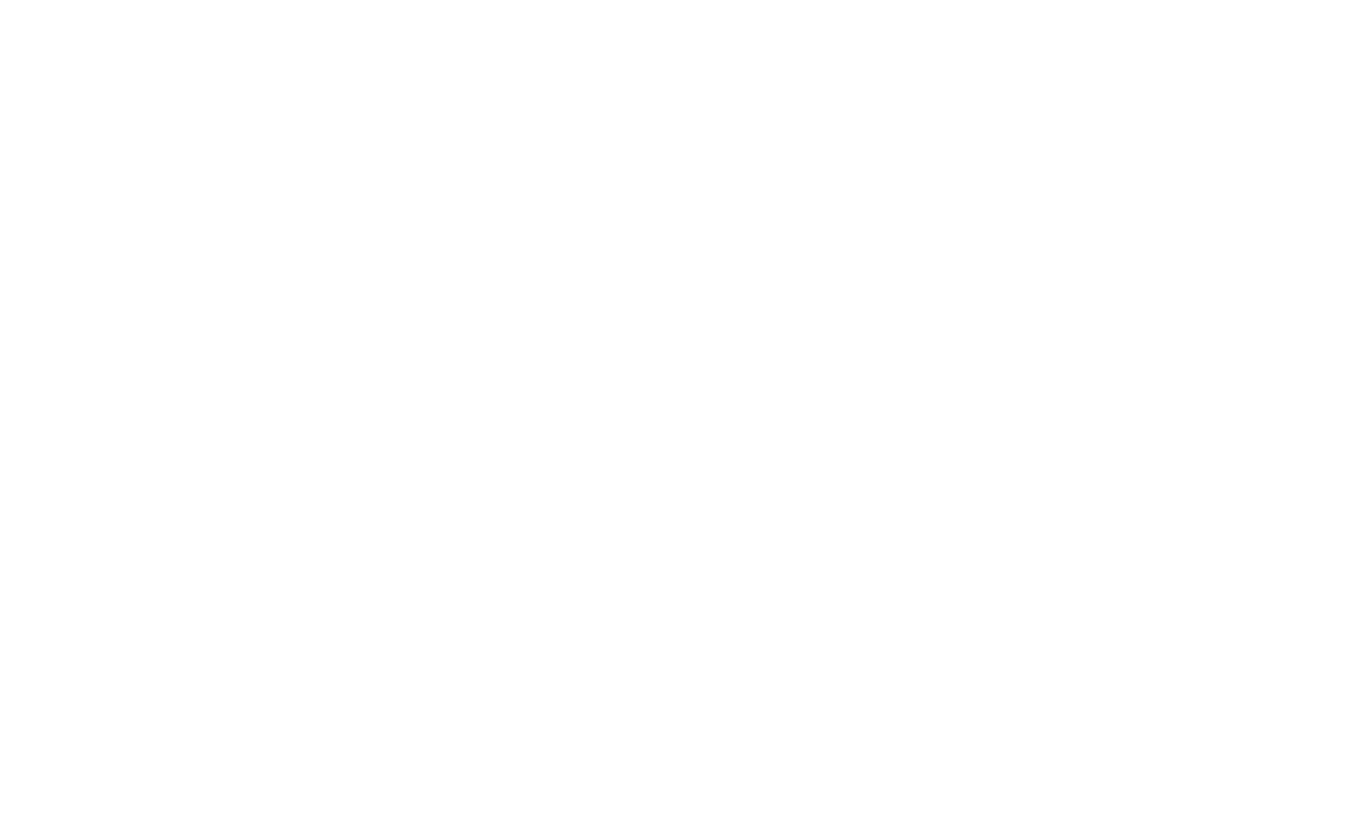 scroll, scrollTop: 0, scrollLeft: 0, axis: both 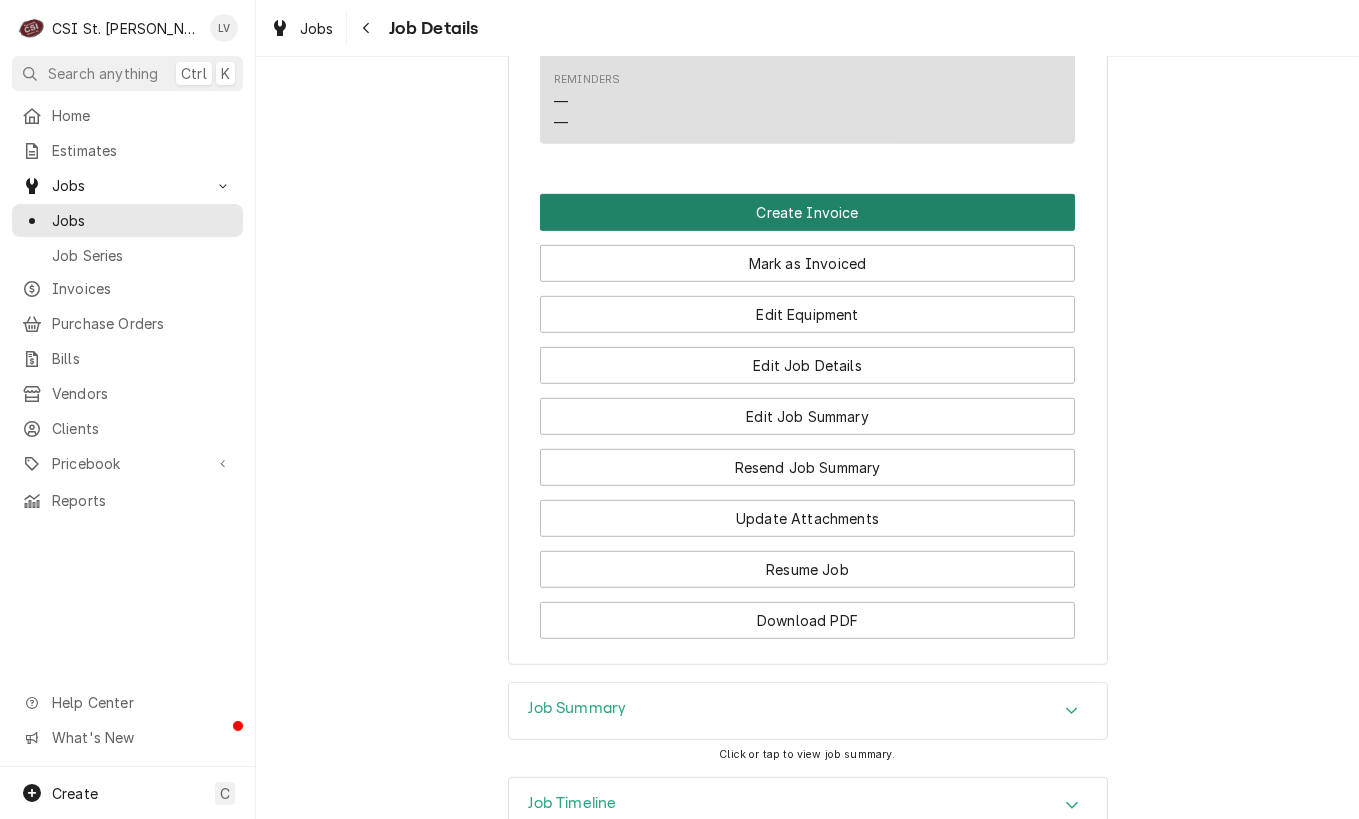 click on "Create Invoice" at bounding box center (807, 212) 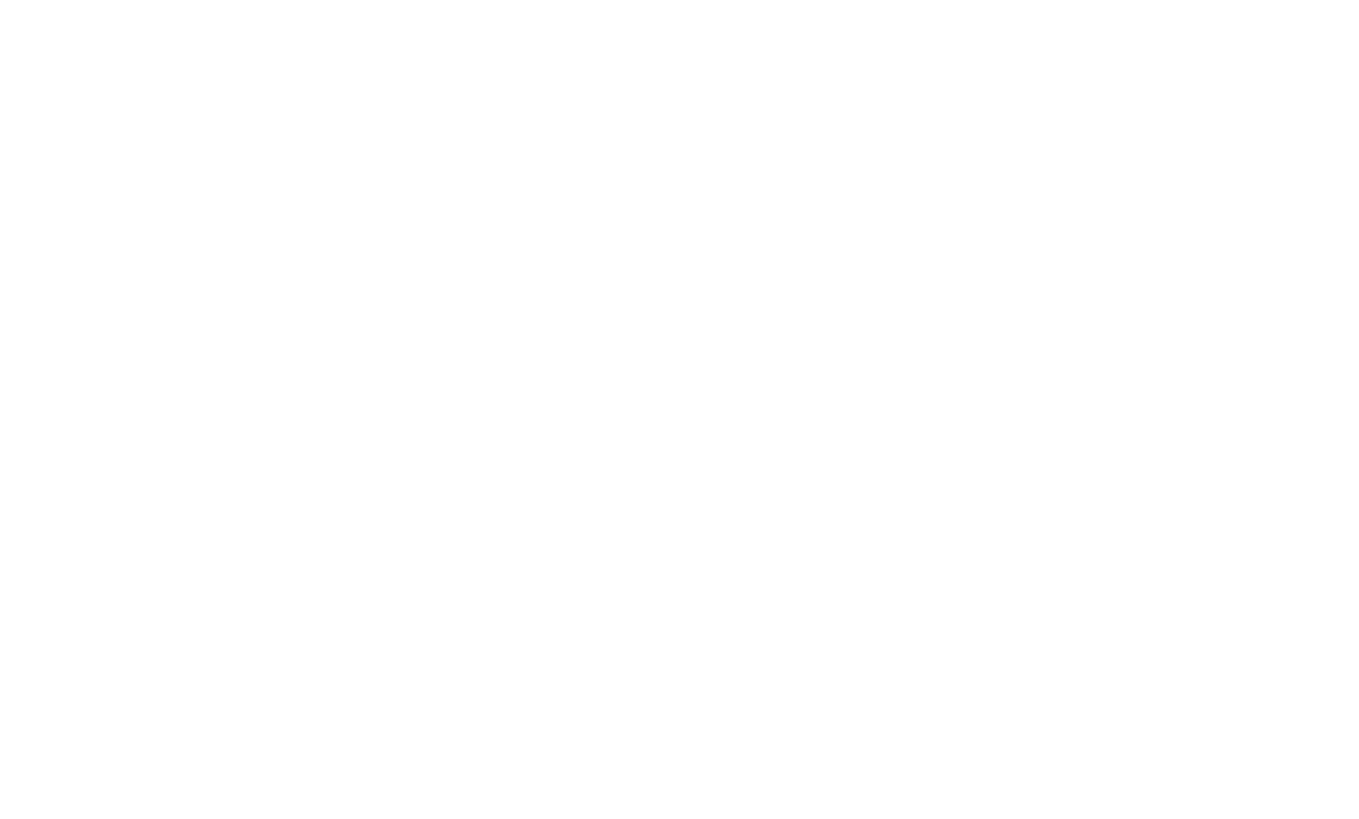 scroll, scrollTop: 0, scrollLeft: 0, axis: both 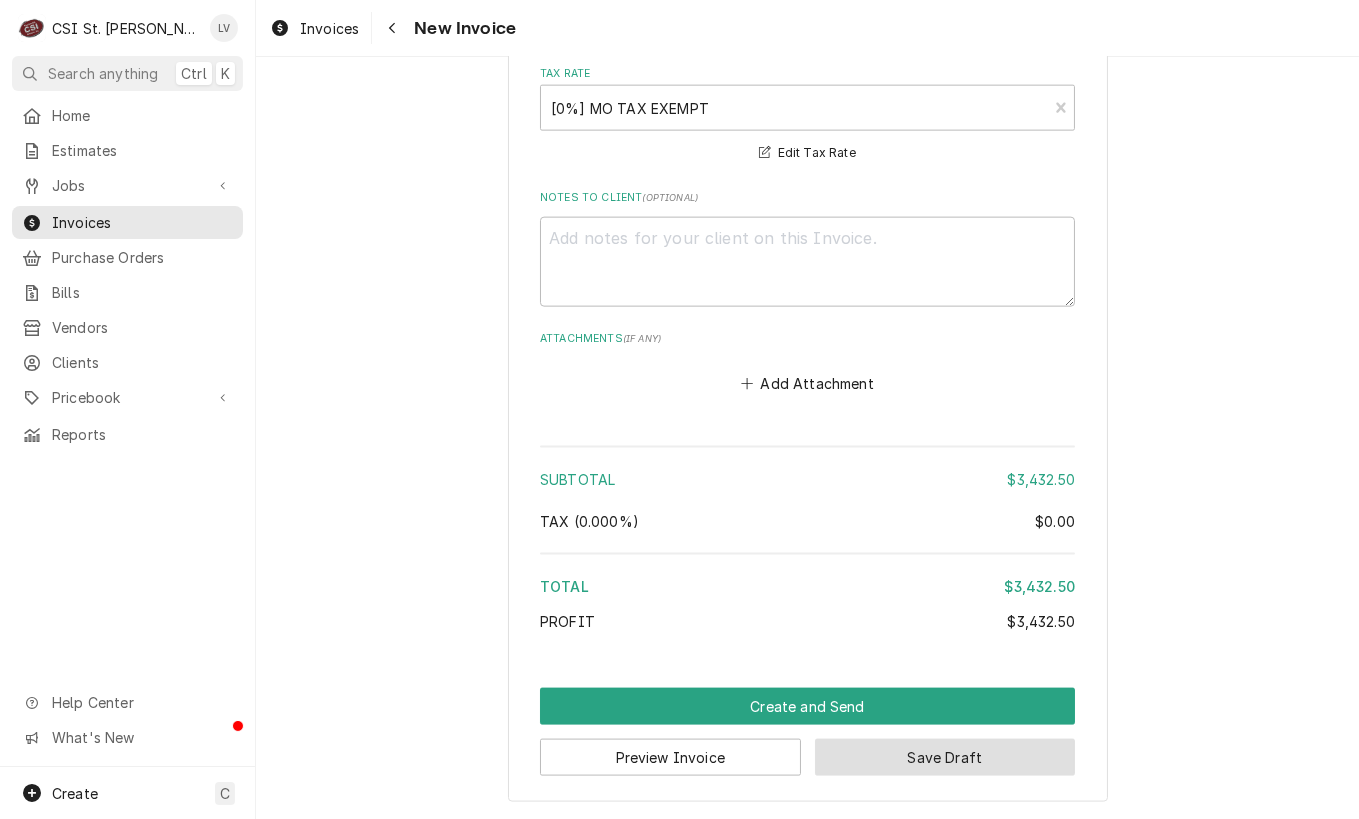 click on "Save Draft" at bounding box center [945, 757] 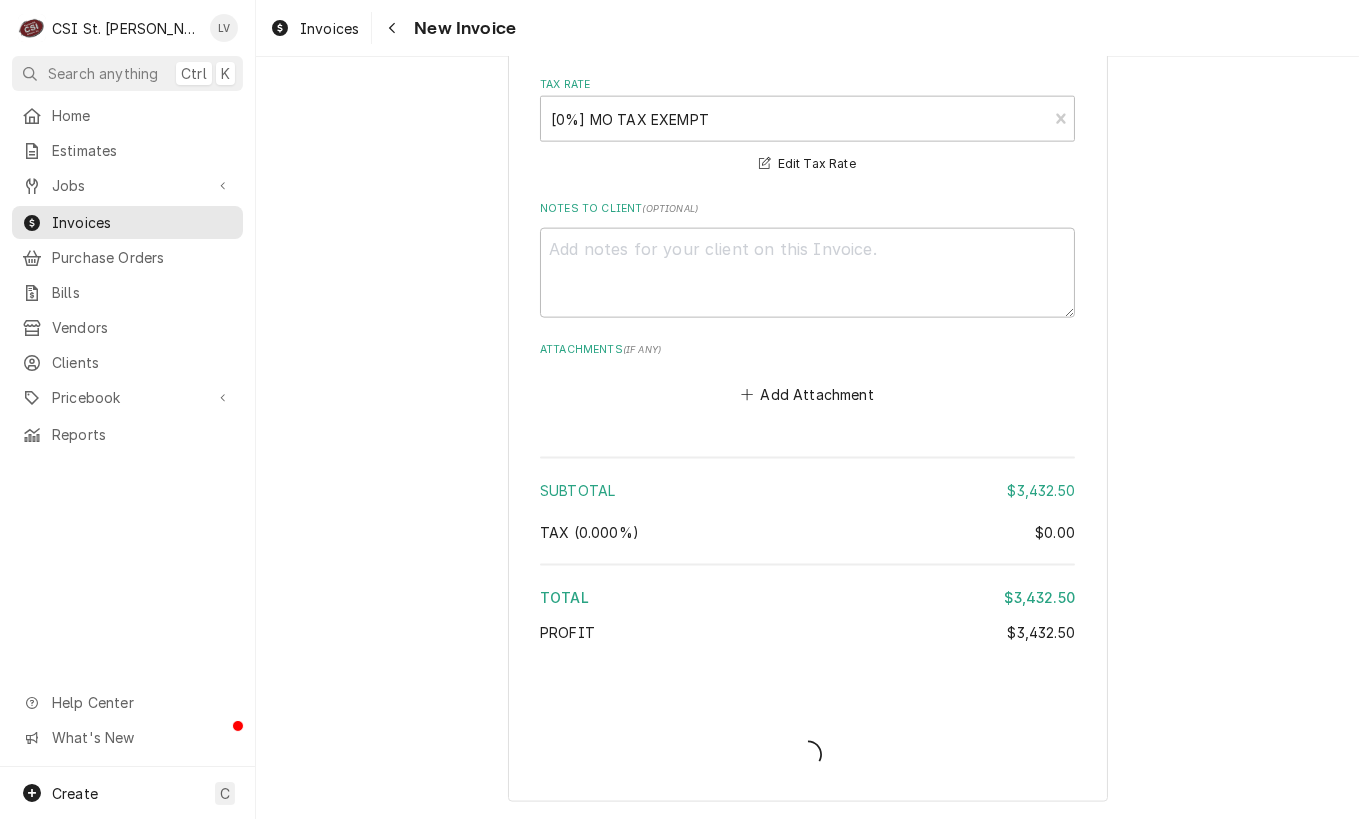 type on "x" 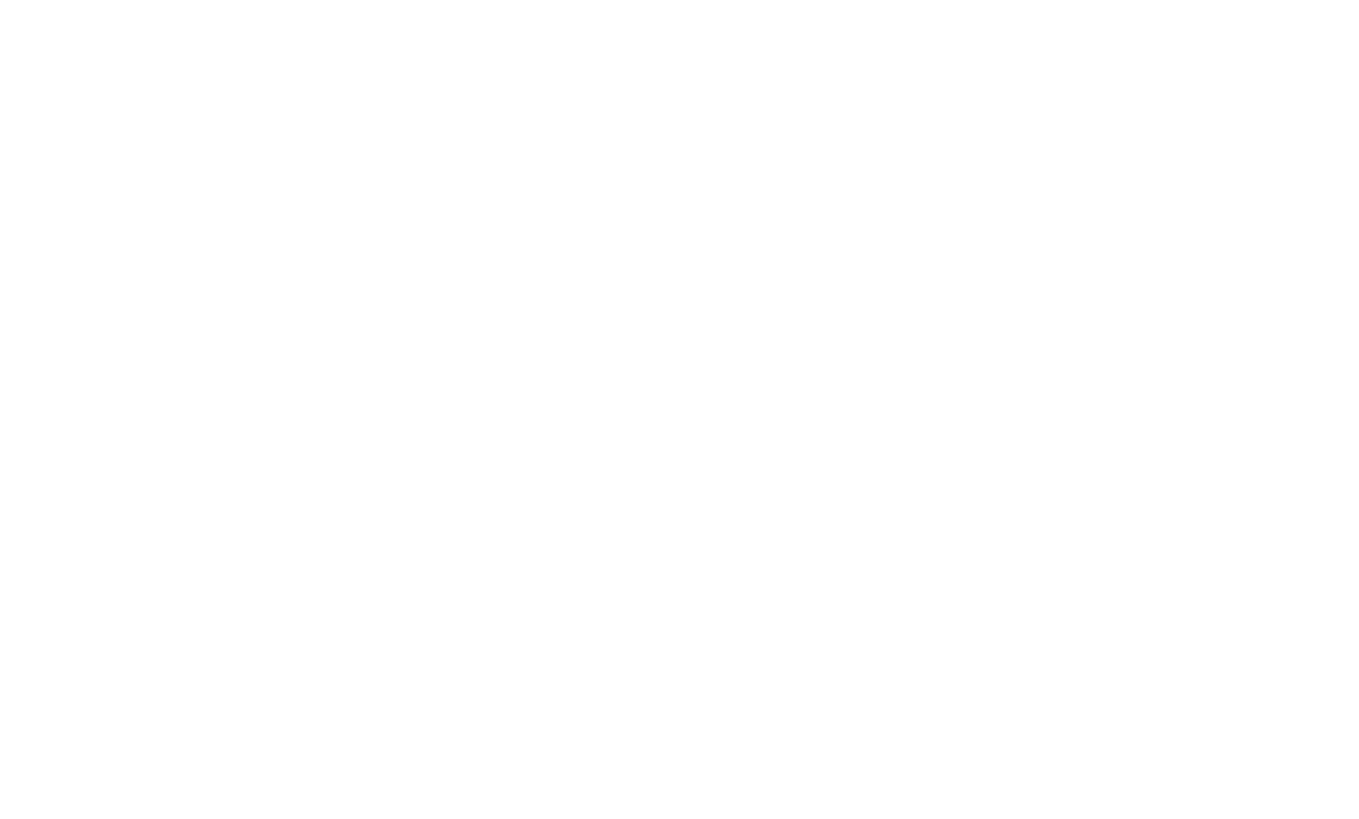 scroll, scrollTop: 0, scrollLeft: 0, axis: both 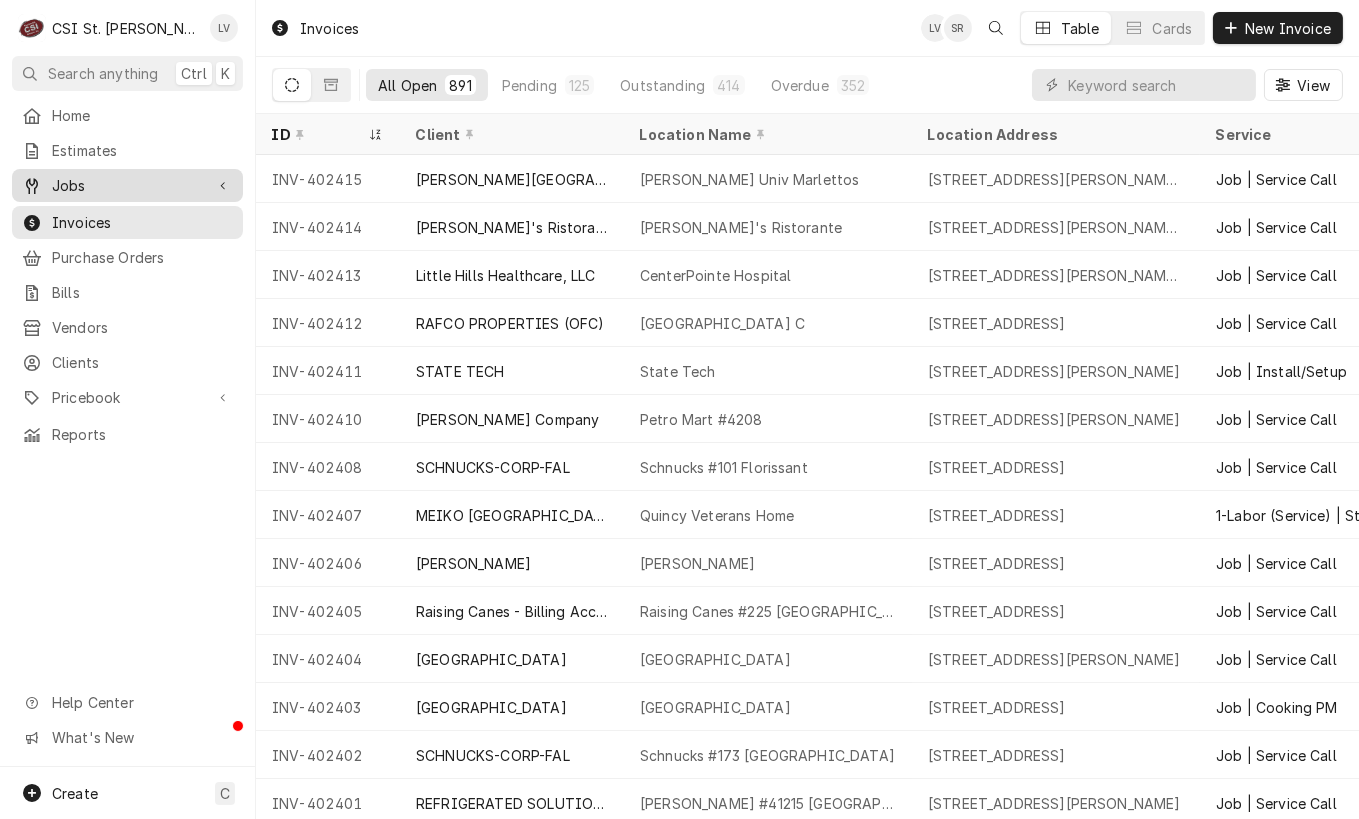 click on "Jobs" at bounding box center [112, 185] 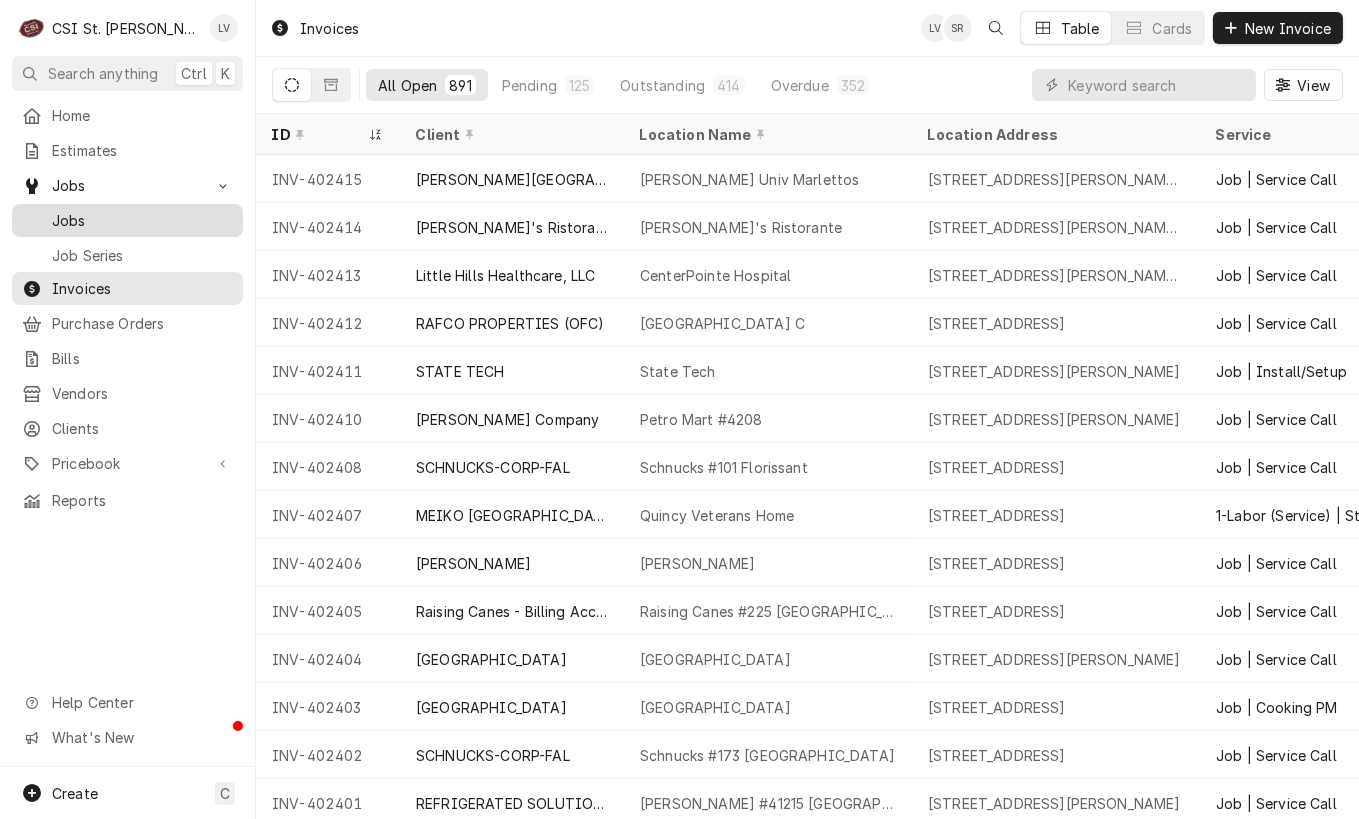 click on "Jobs" at bounding box center (142, 220) 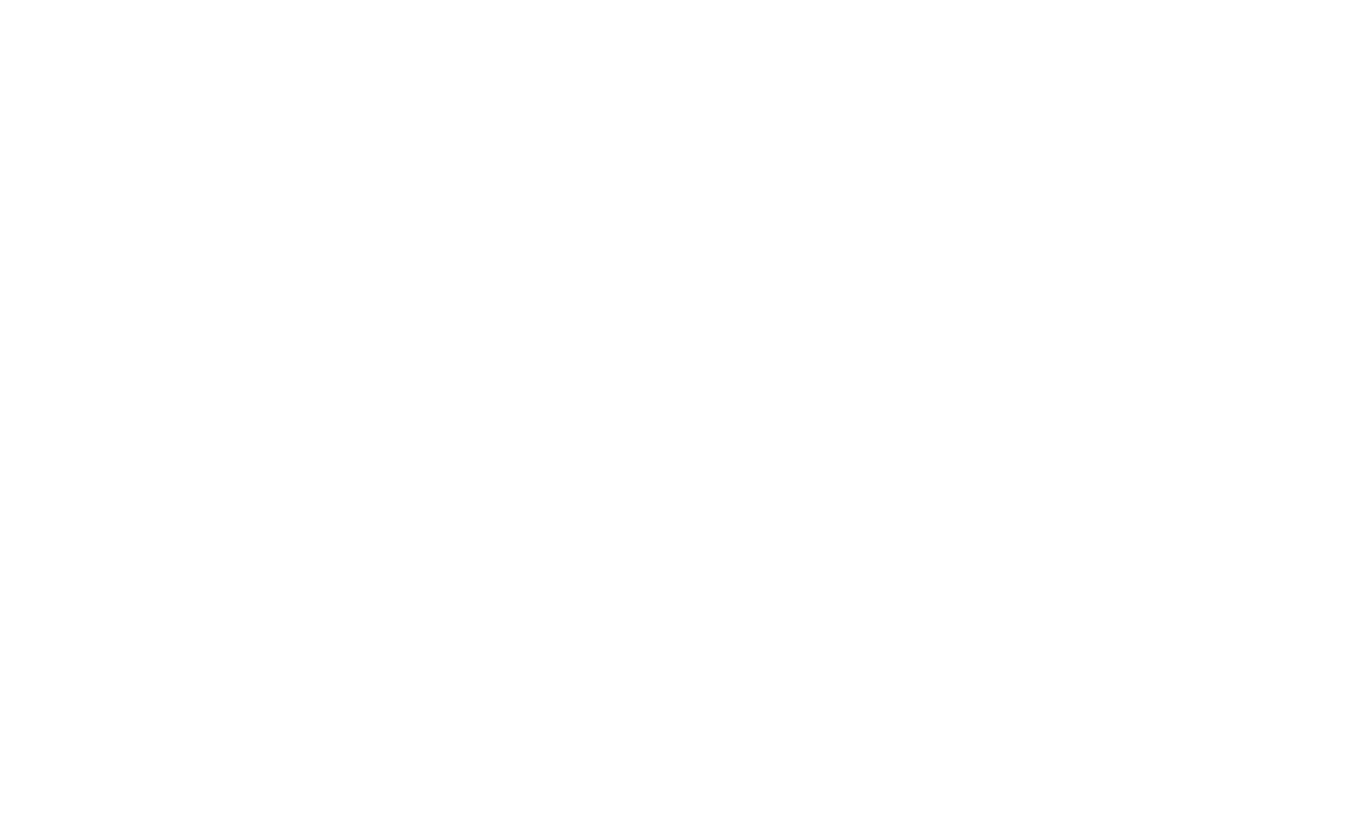 scroll, scrollTop: 0, scrollLeft: 0, axis: both 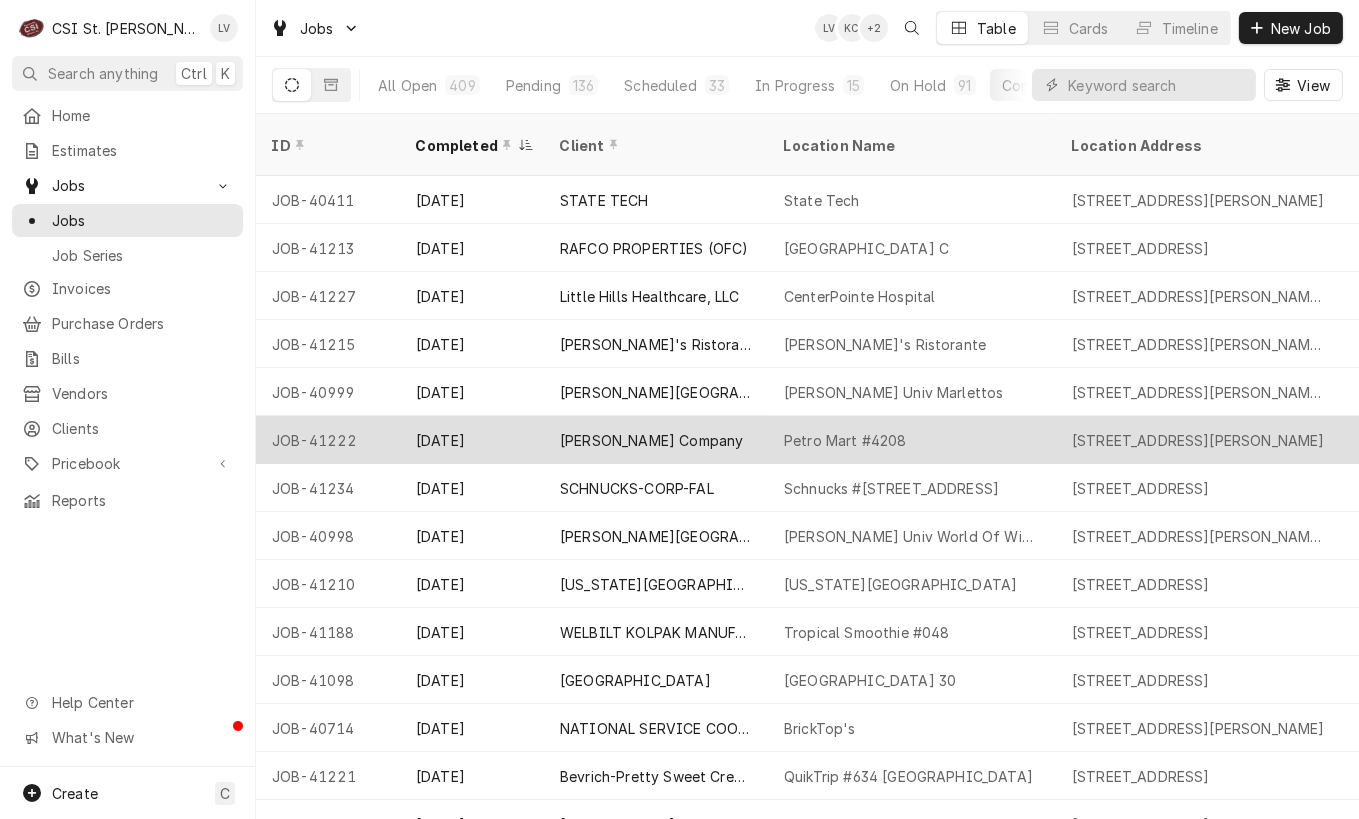 click on "JOB-41222" at bounding box center (328, 440) 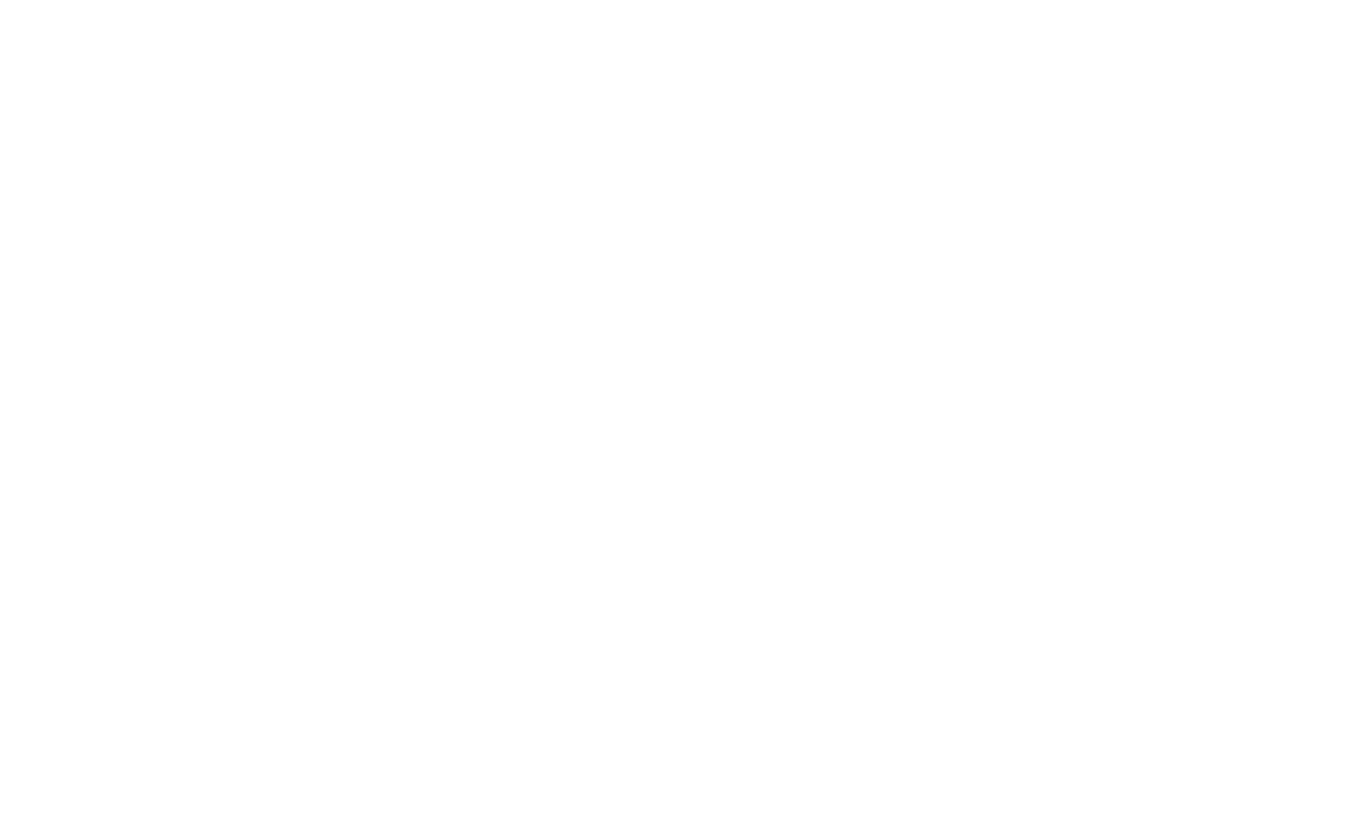 scroll, scrollTop: 0, scrollLeft: 0, axis: both 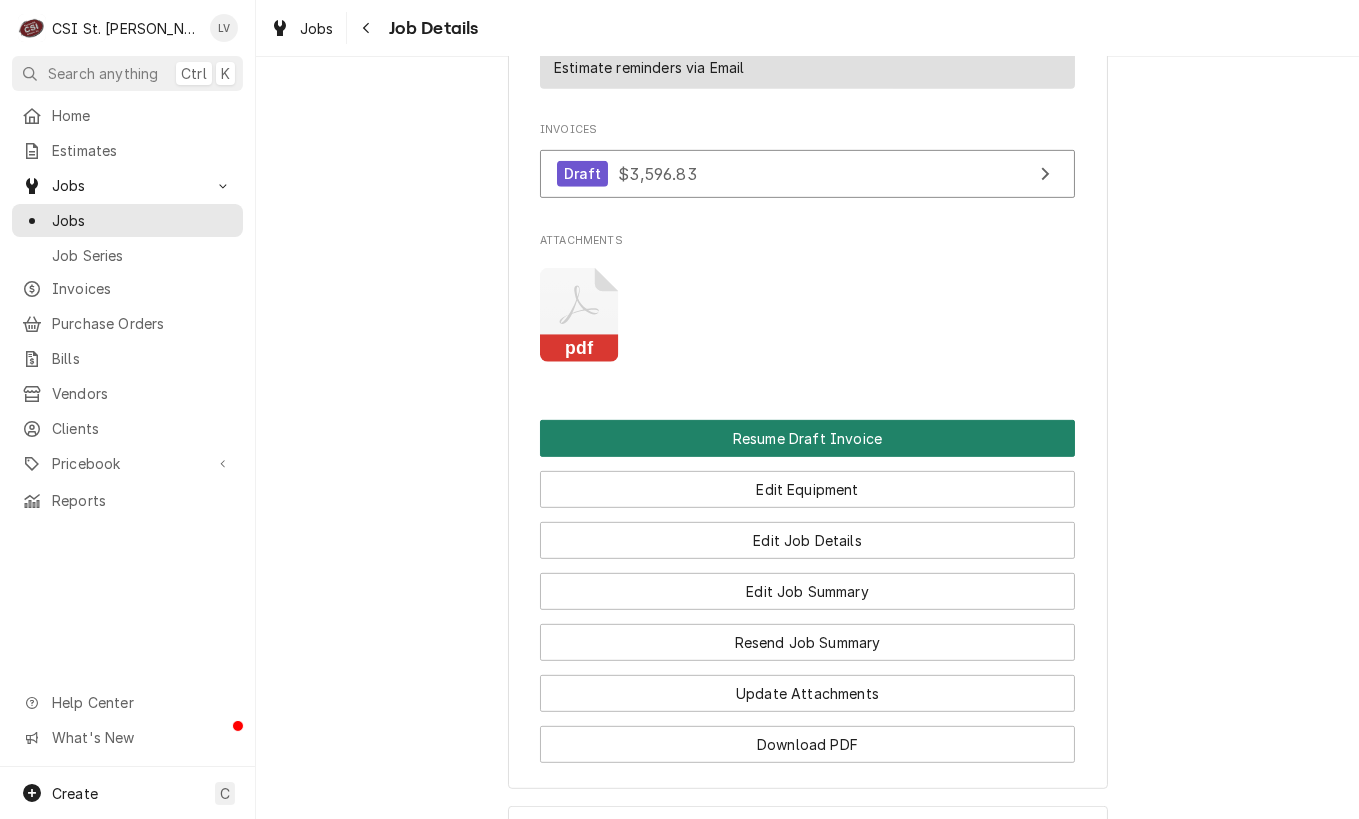 click on "Resume Draft Invoice" at bounding box center (807, 438) 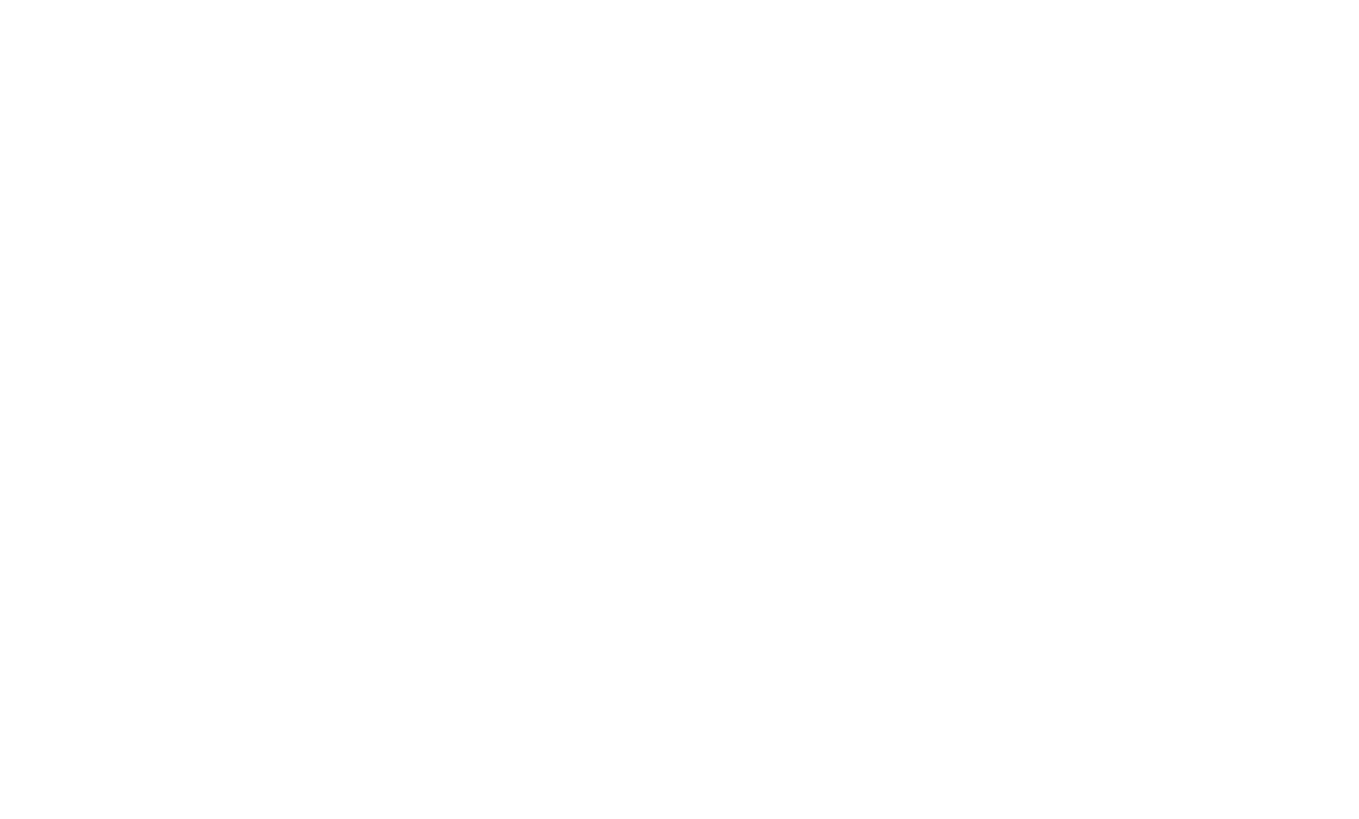 scroll, scrollTop: 0, scrollLeft: 0, axis: both 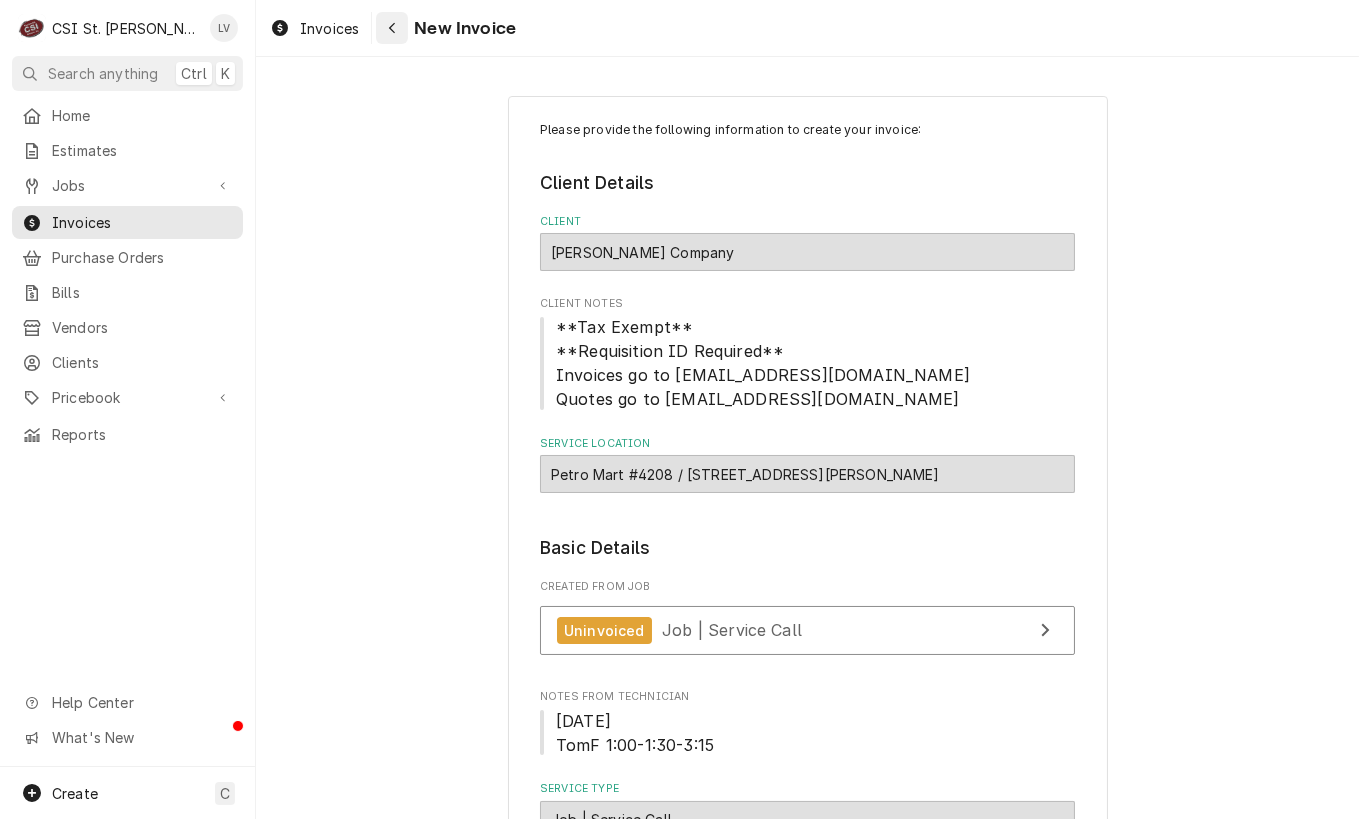 click at bounding box center [392, 28] 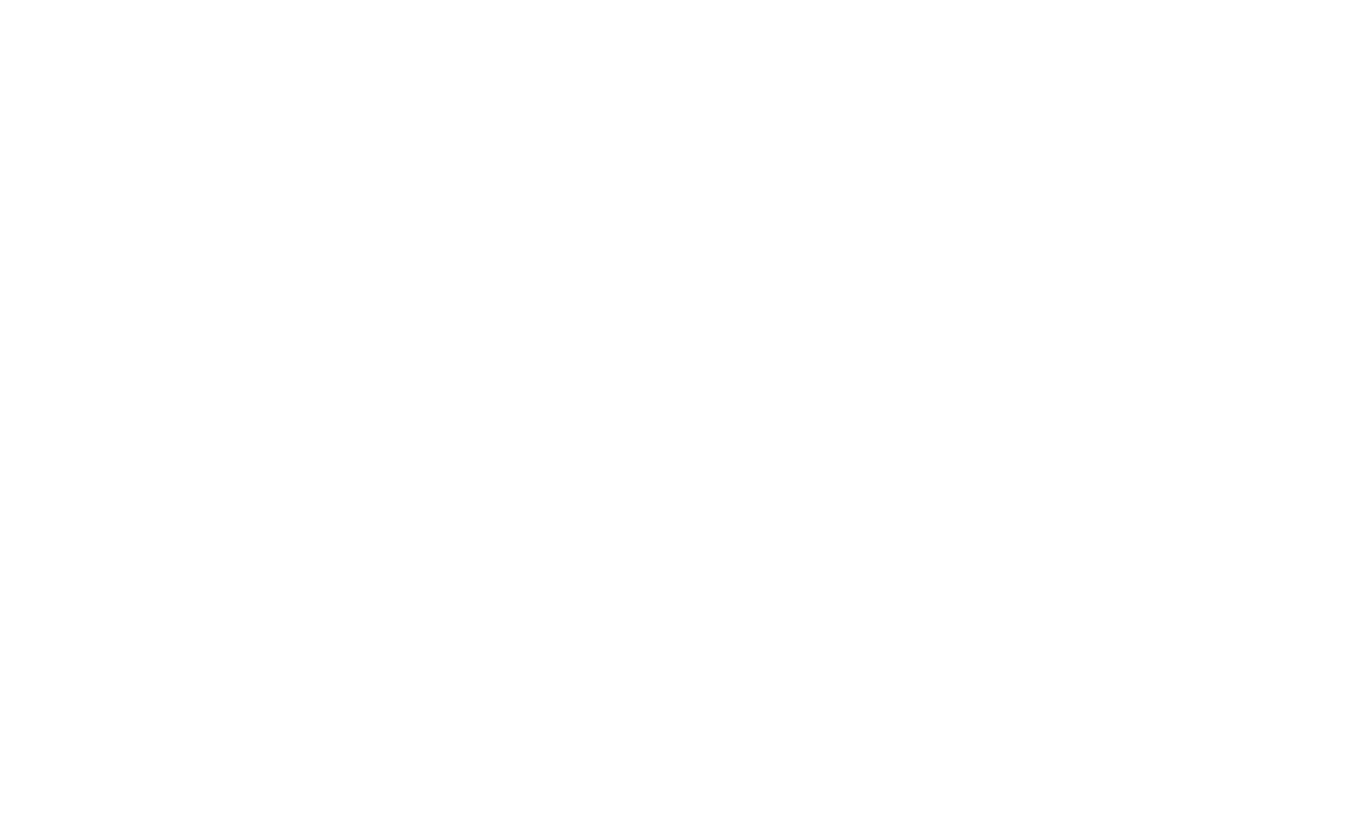scroll, scrollTop: 0, scrollLeft: 0, axis: both 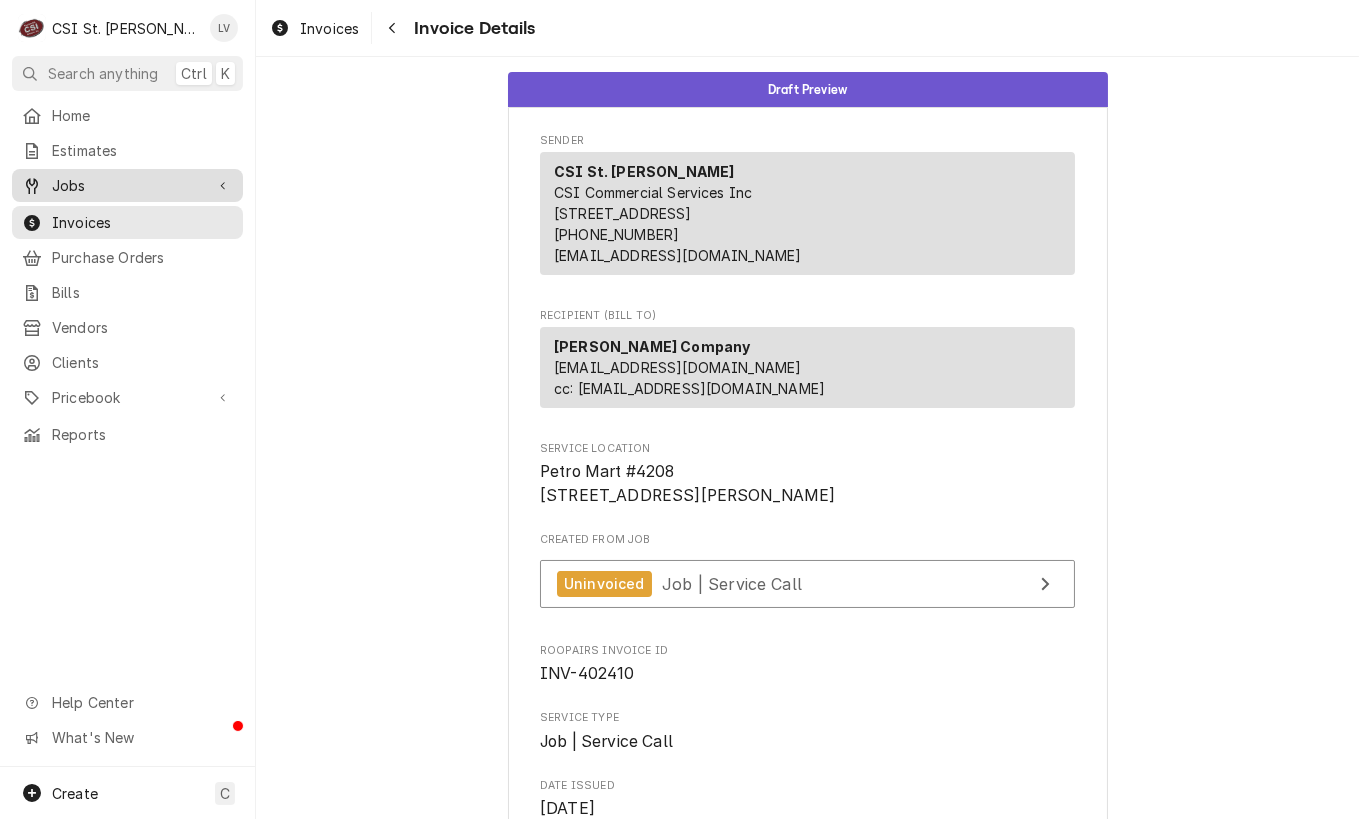 click on "Jobs" at bounding box center (127, 185) 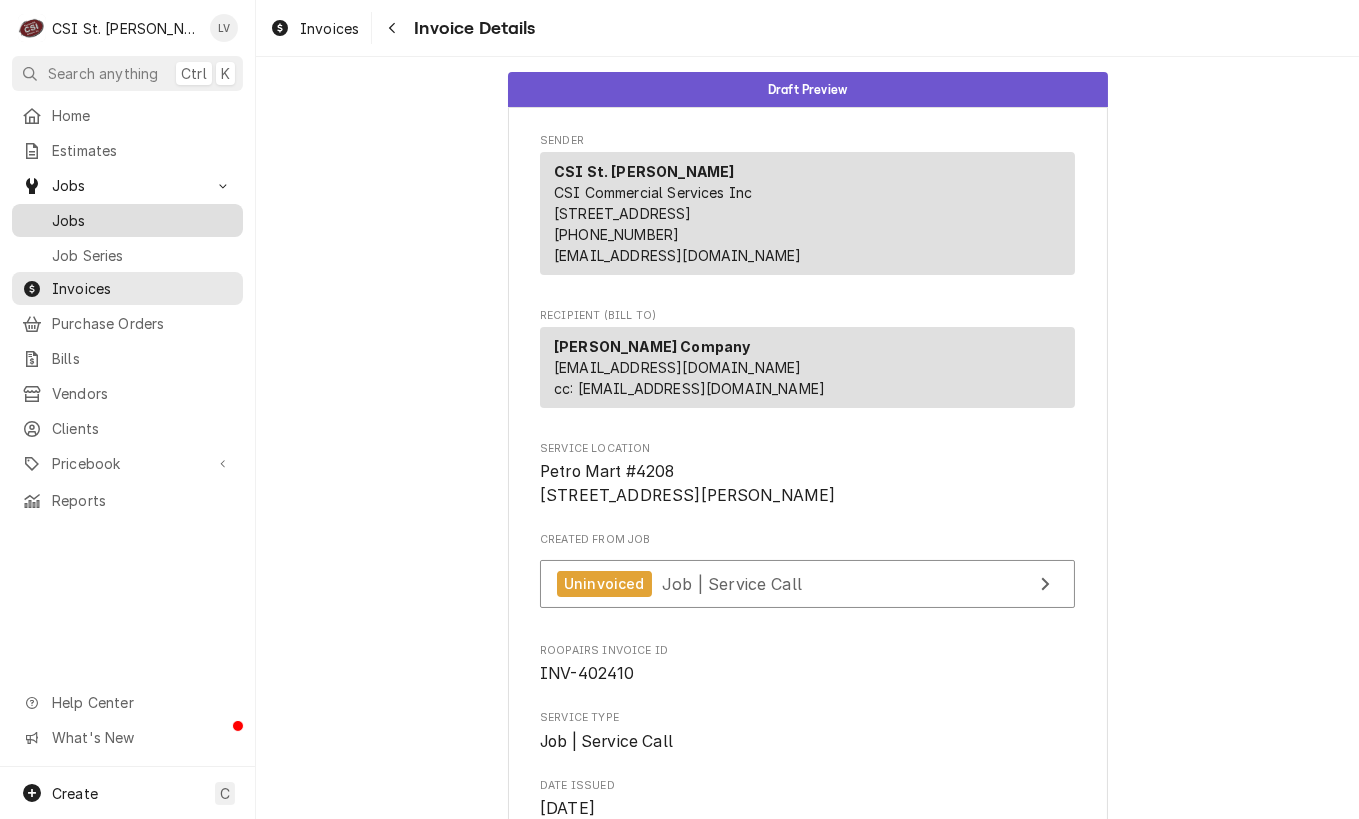 click on "Jobs" at bounding box center (142, 220) 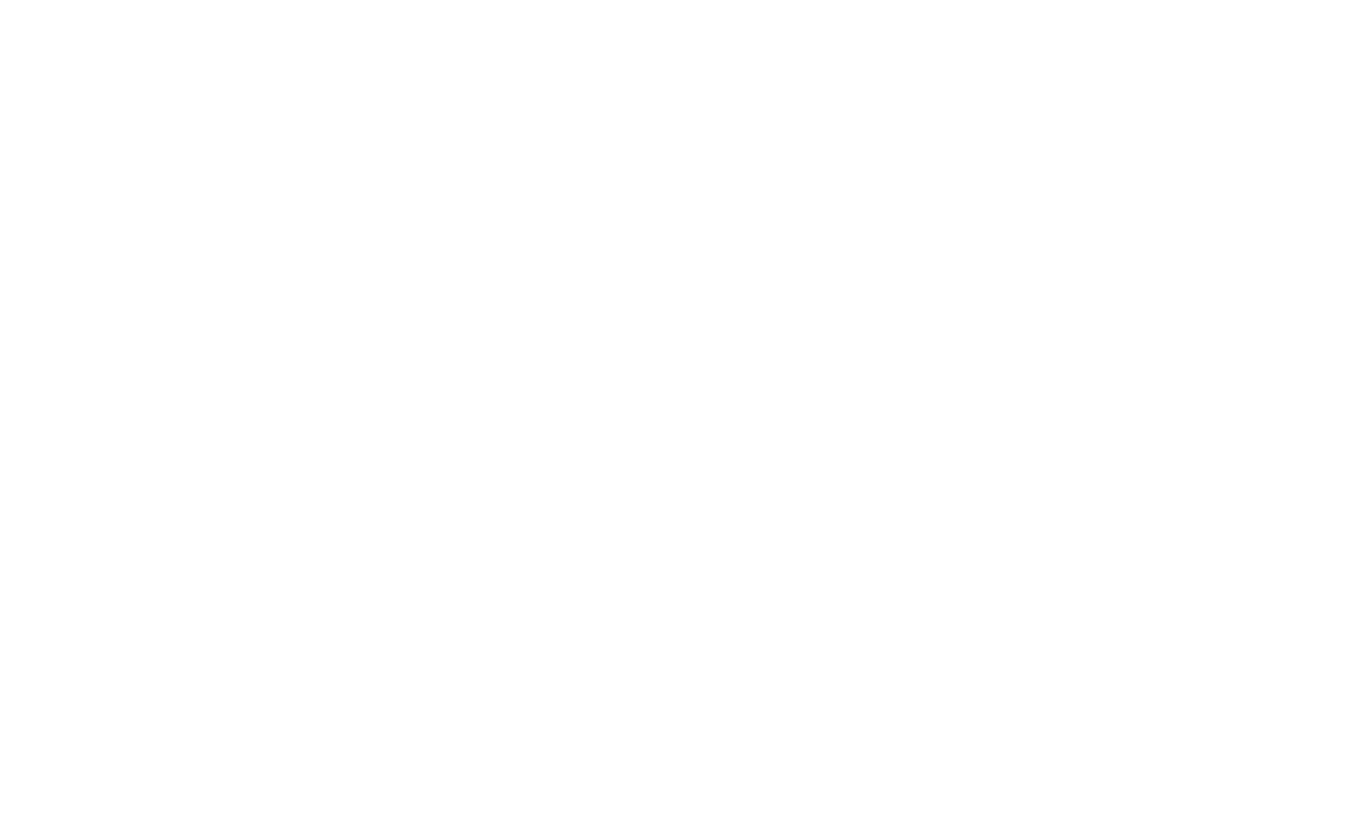 scroll, scrollTop: 0, scrollLeft: 0, axis: both 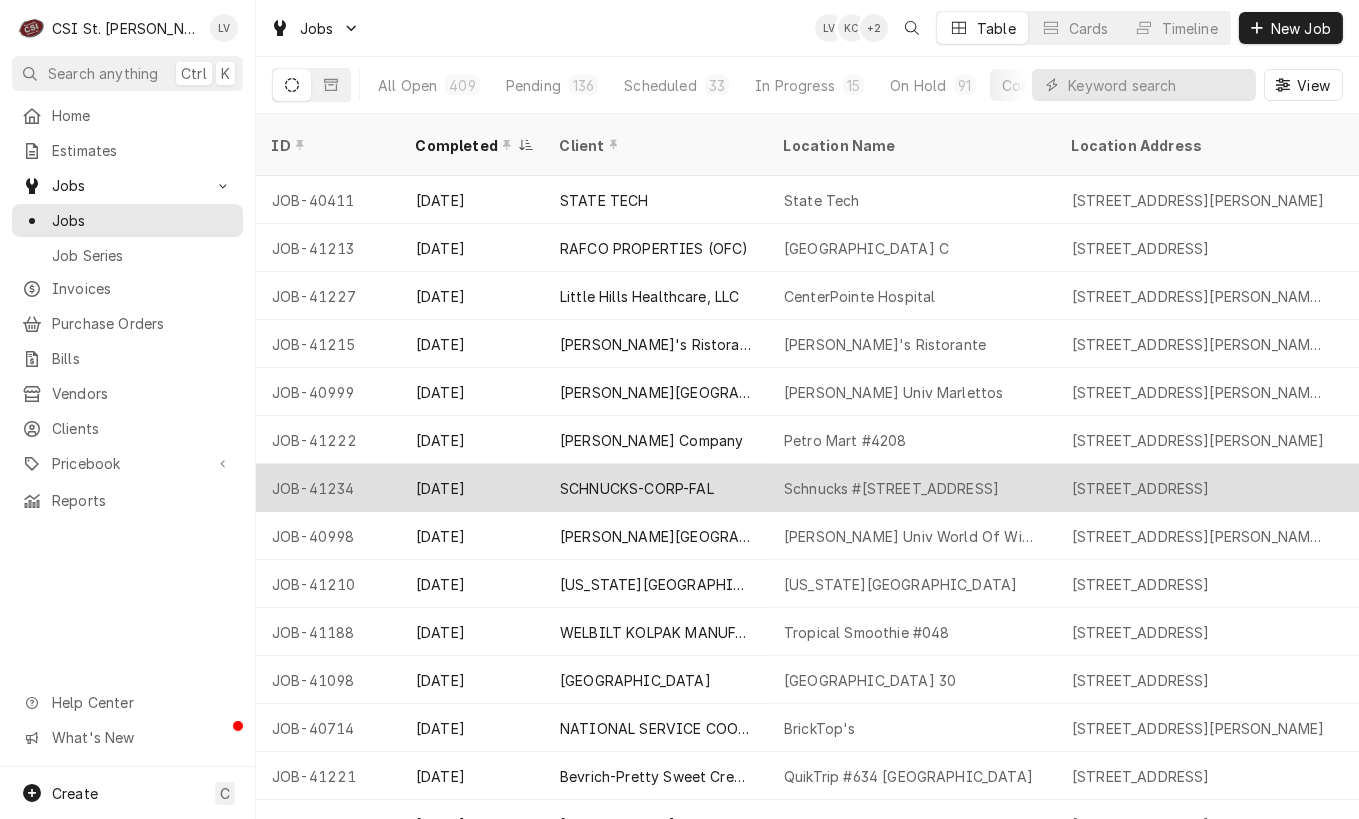 click on "SCHNUCKS-CORP-FAL" at bounding box center [637, 488] 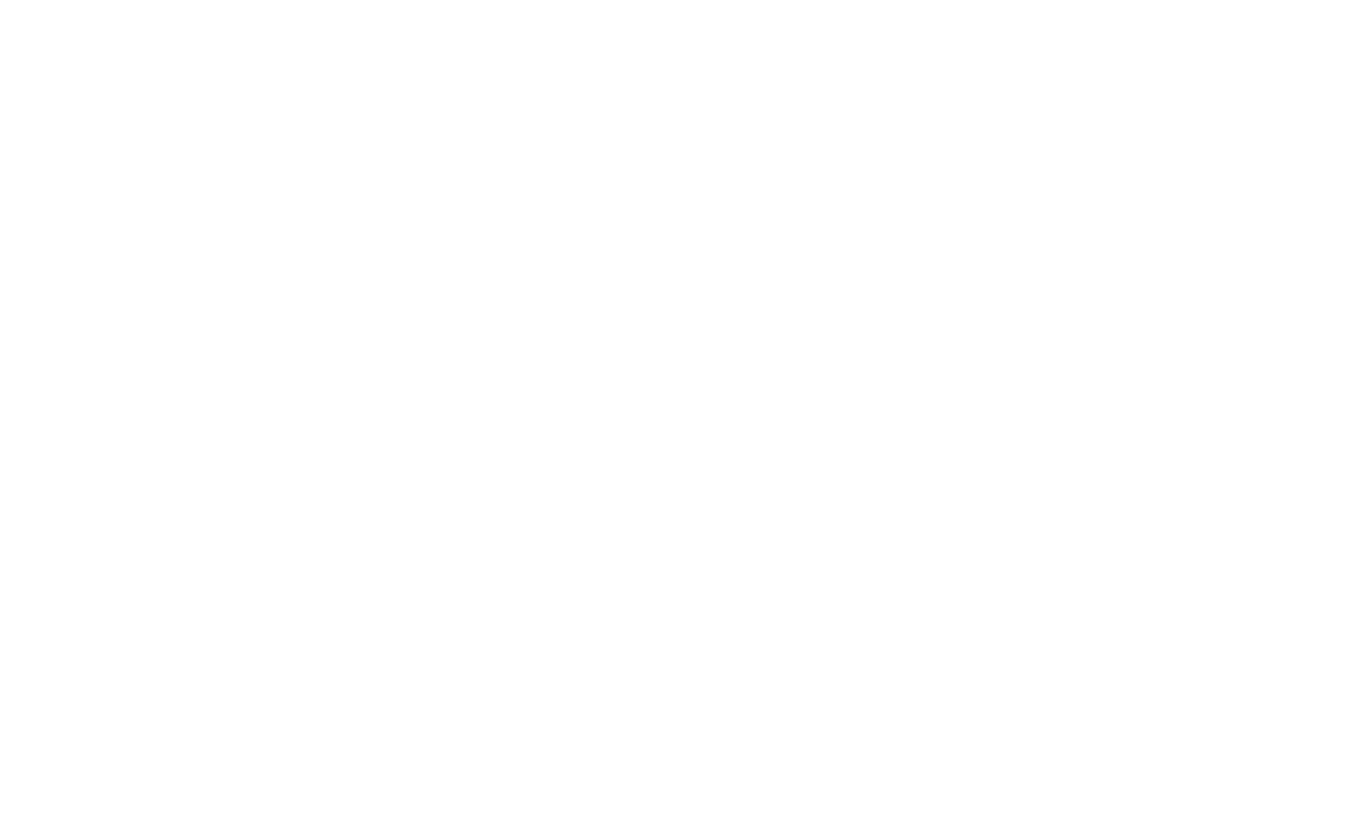 scroll, scrollTop: 0, scrollLeft: 0, axis: both 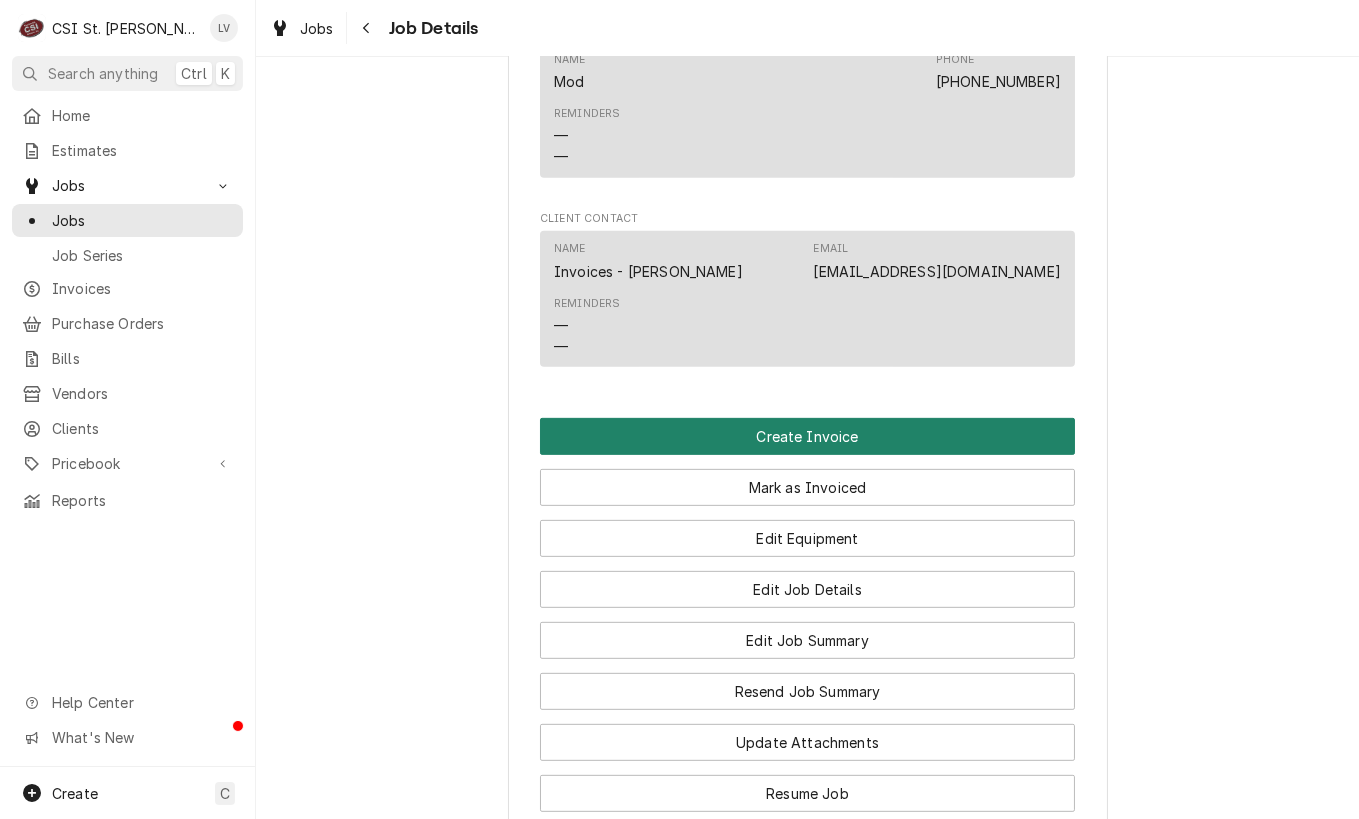 click on "Create Invoice" at bounding box center [807, 436] 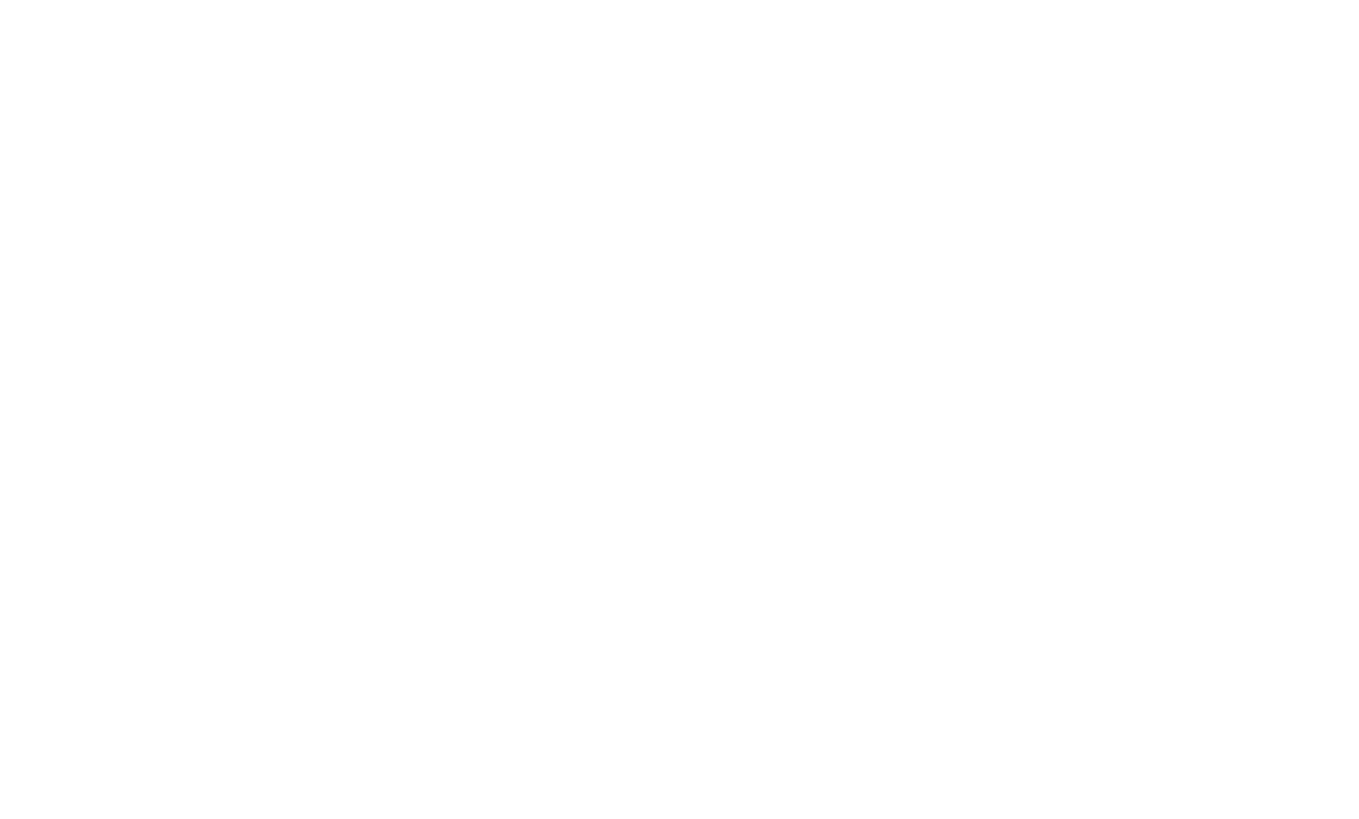 scroll, scrollTop: 0, scrollLeft: 0, axis: both 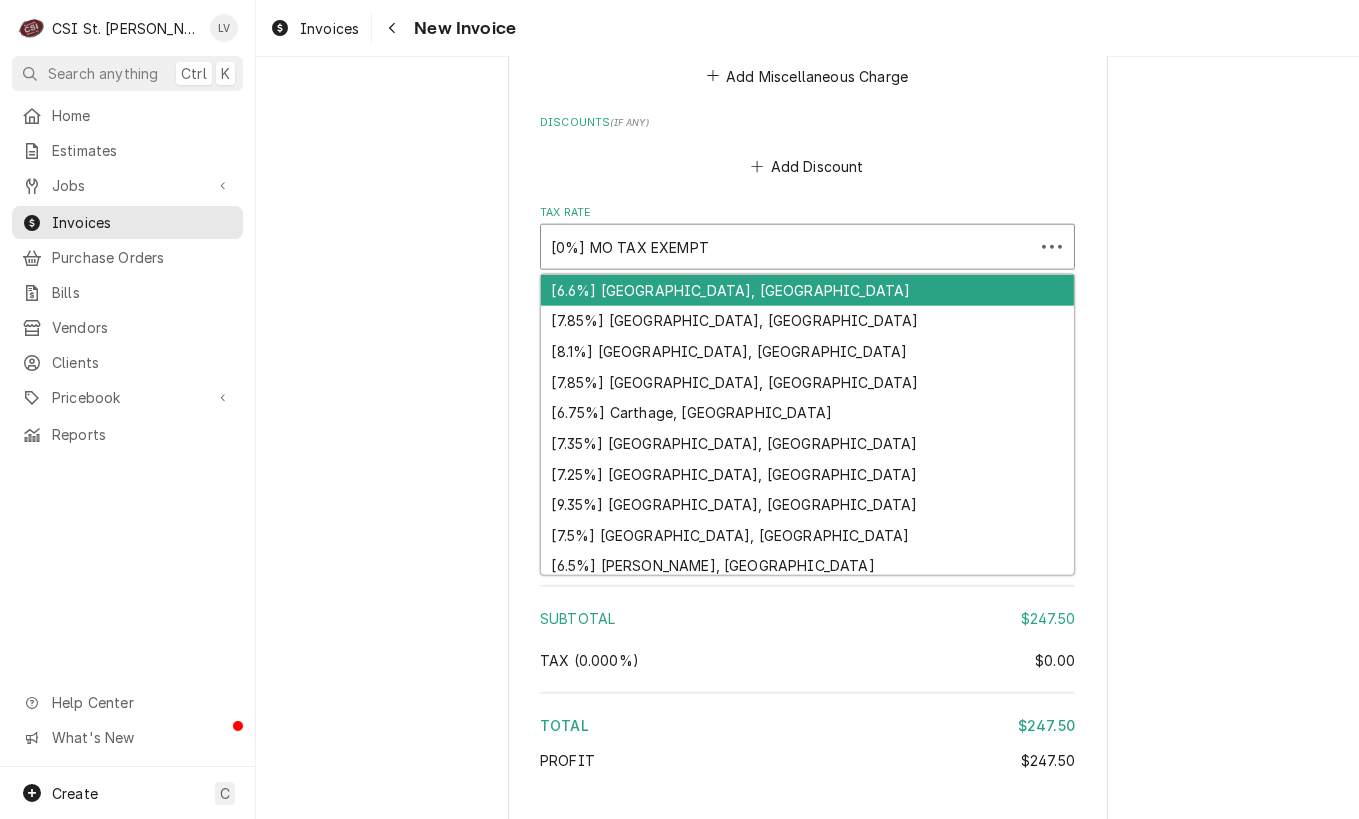 click at bounding box center [787, 247] 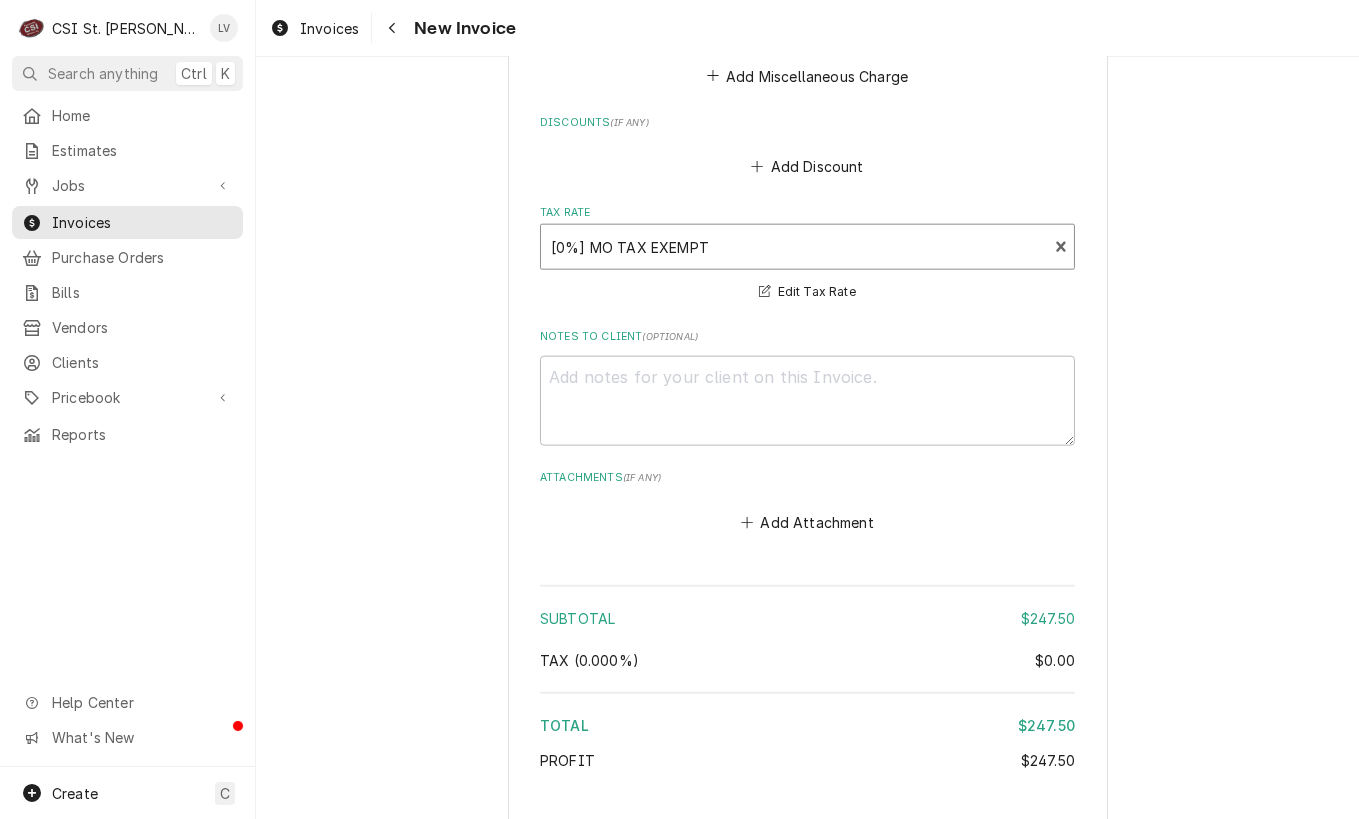 click at bounding box center (794, 247) 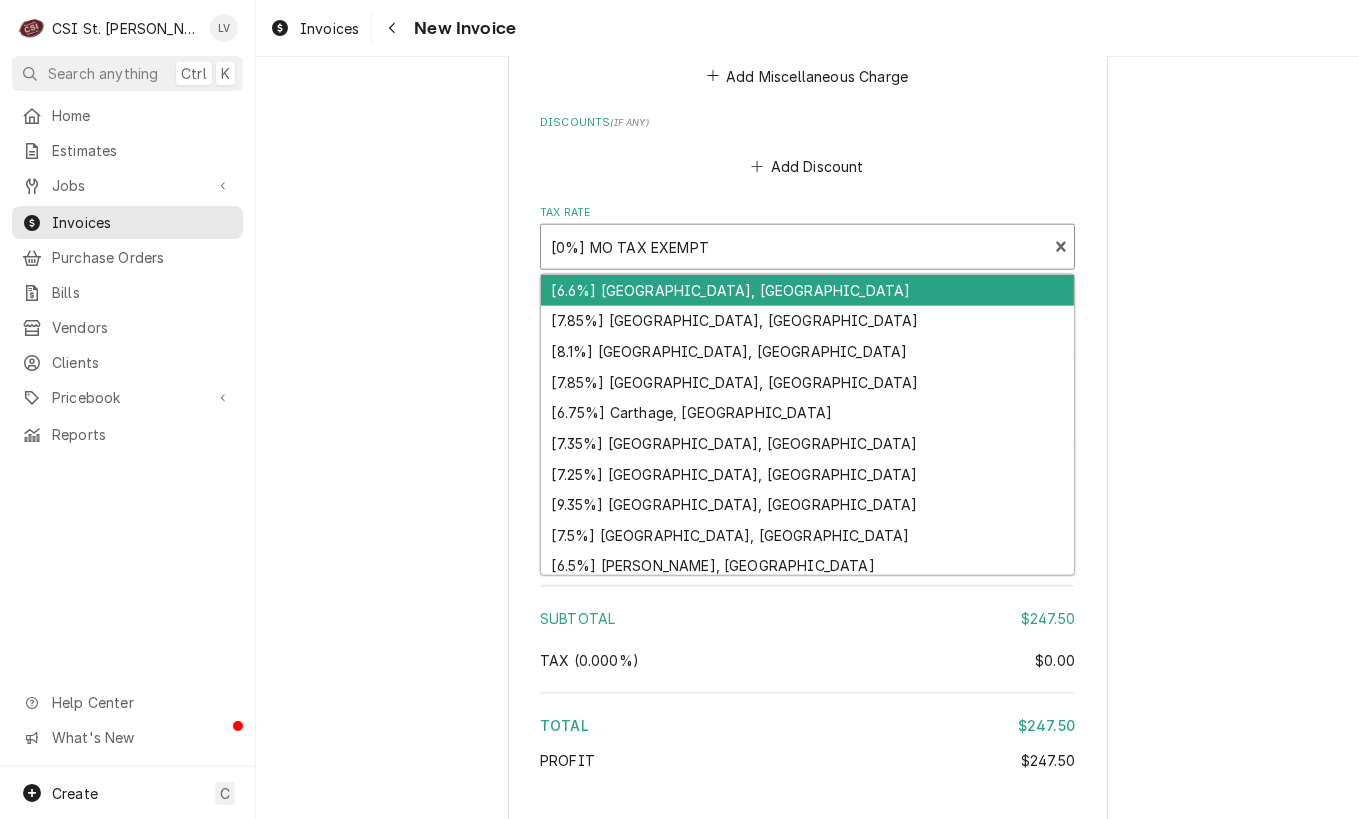 click at bounding box center [794, 247] 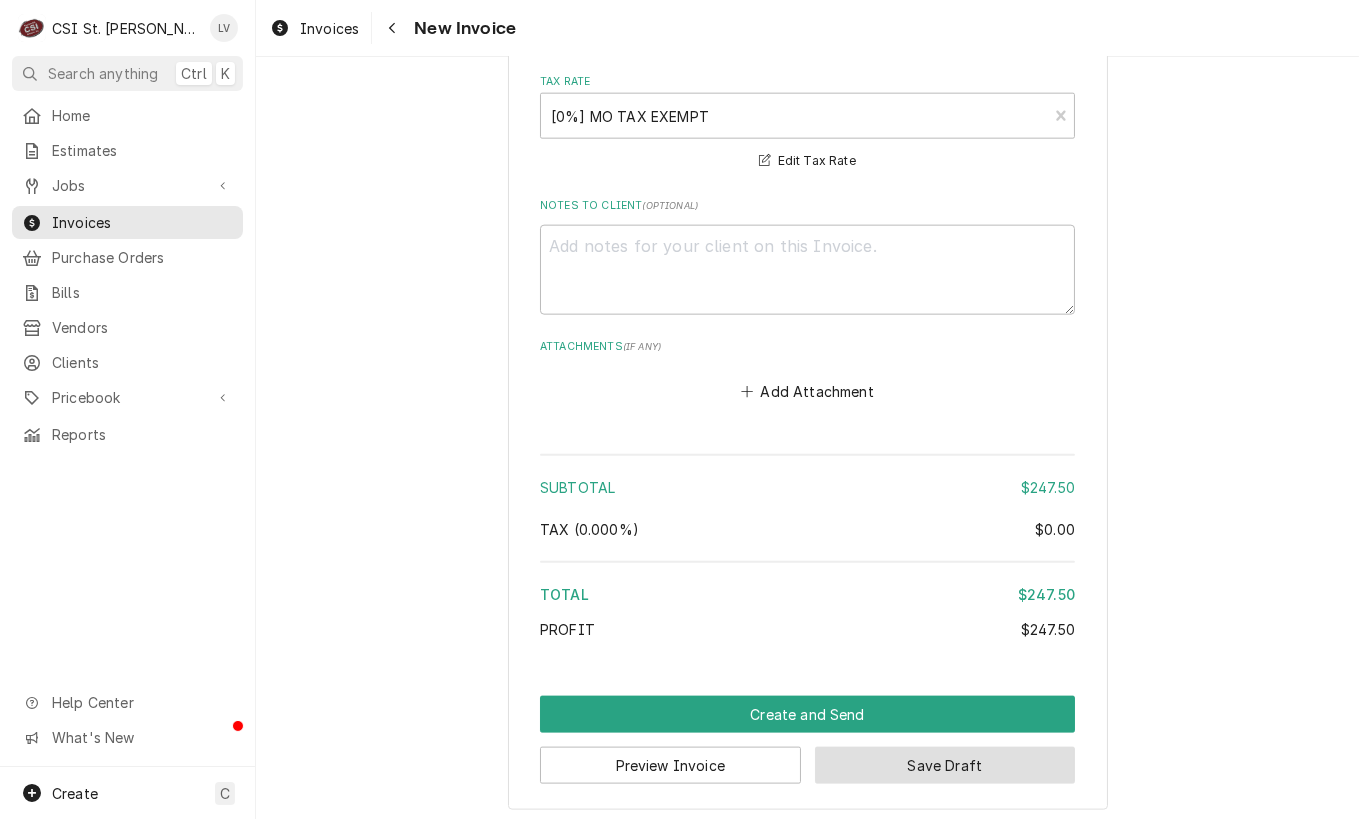 click on "Save Draft" at bounding box center (945, 765) 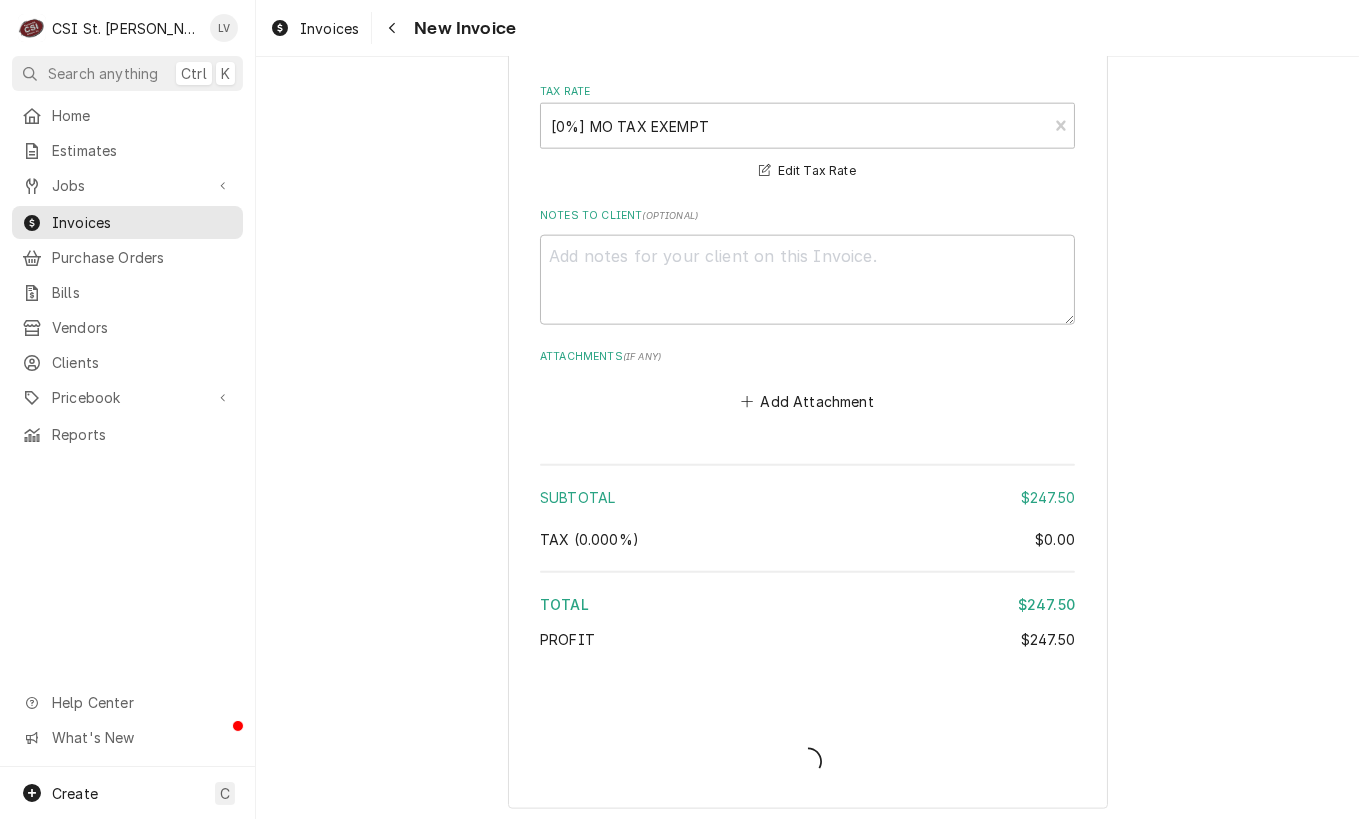type on "x" 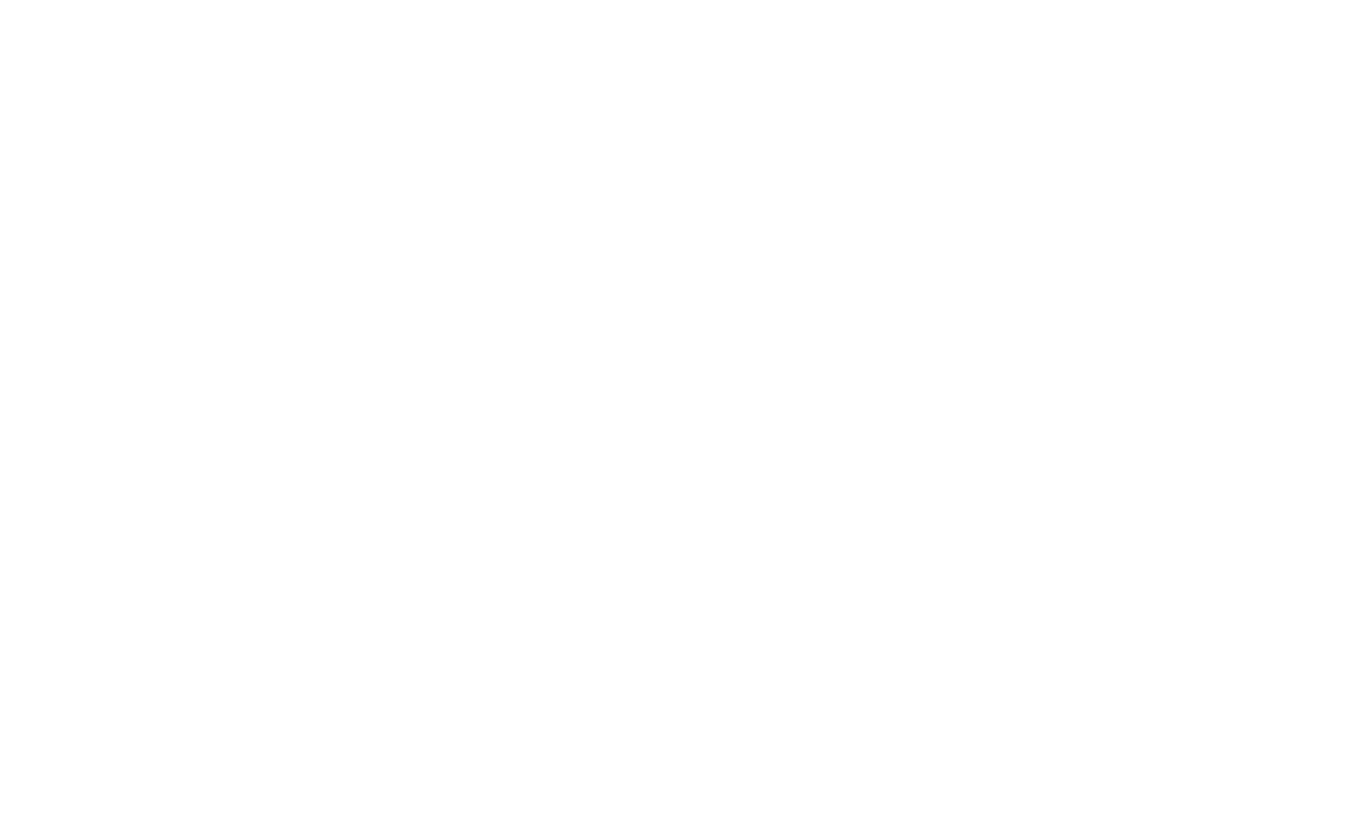 scroll, scrollTop: 0, scrollLeft: 0, axis: both 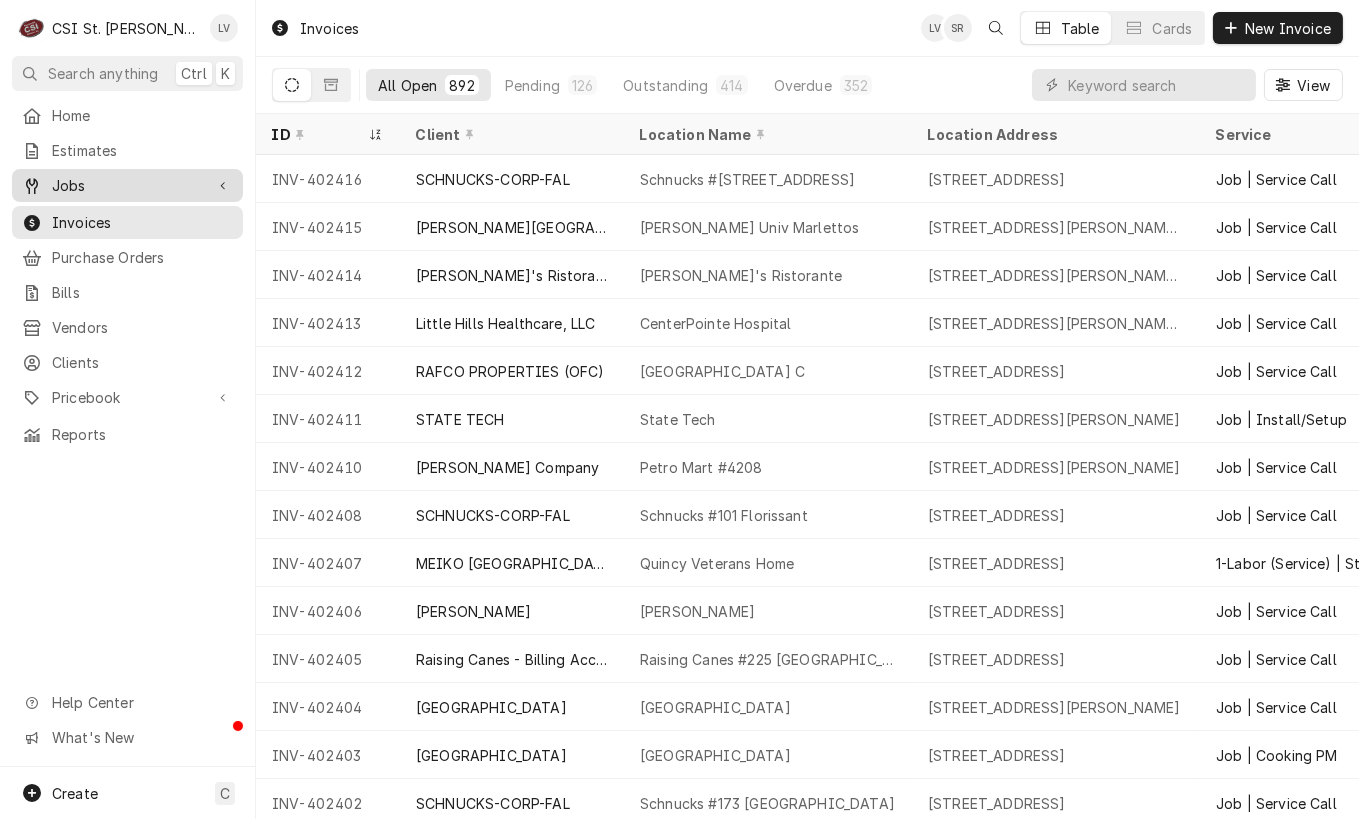 click on "Jobs" at bounding box center [127, 185] 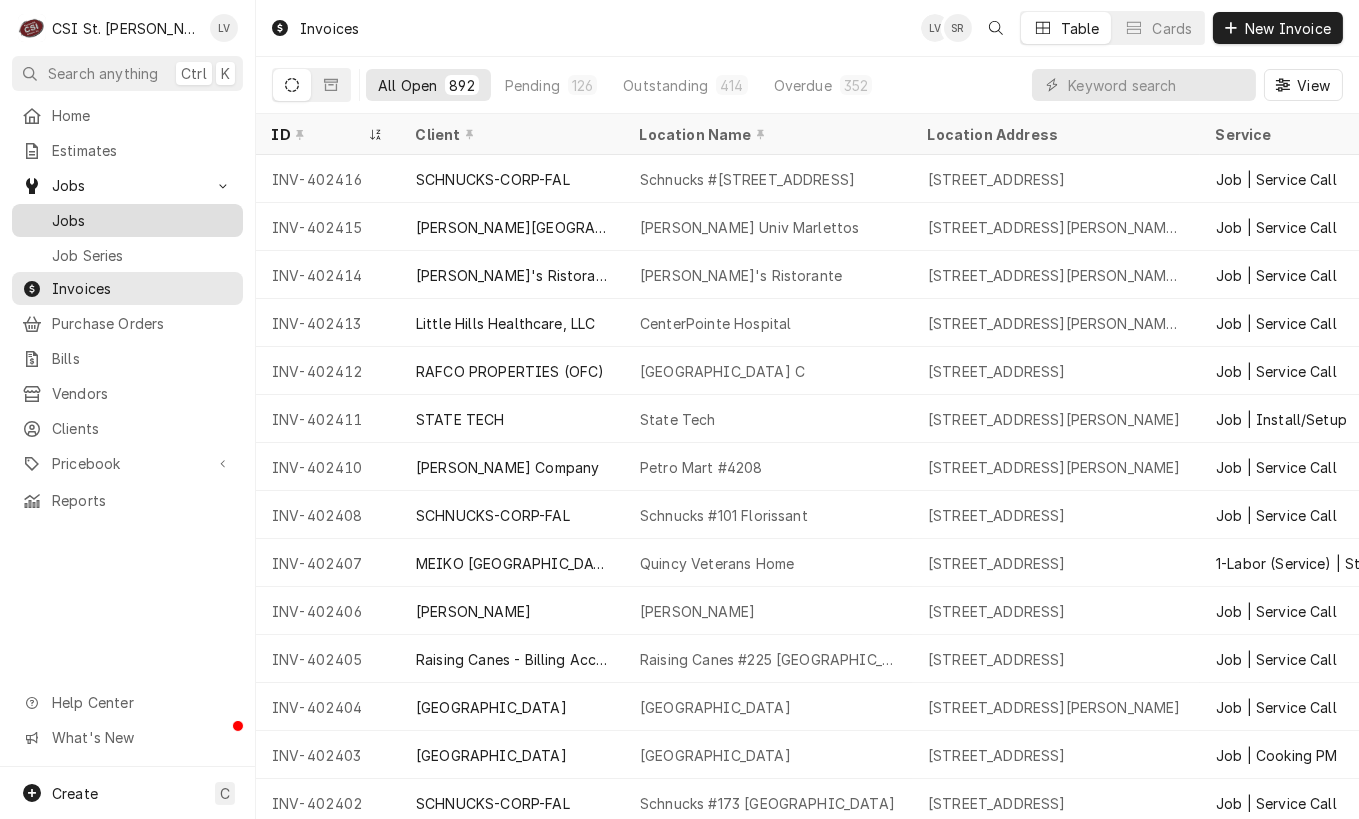 click on "Jobs" at bounding box center [142, 220] 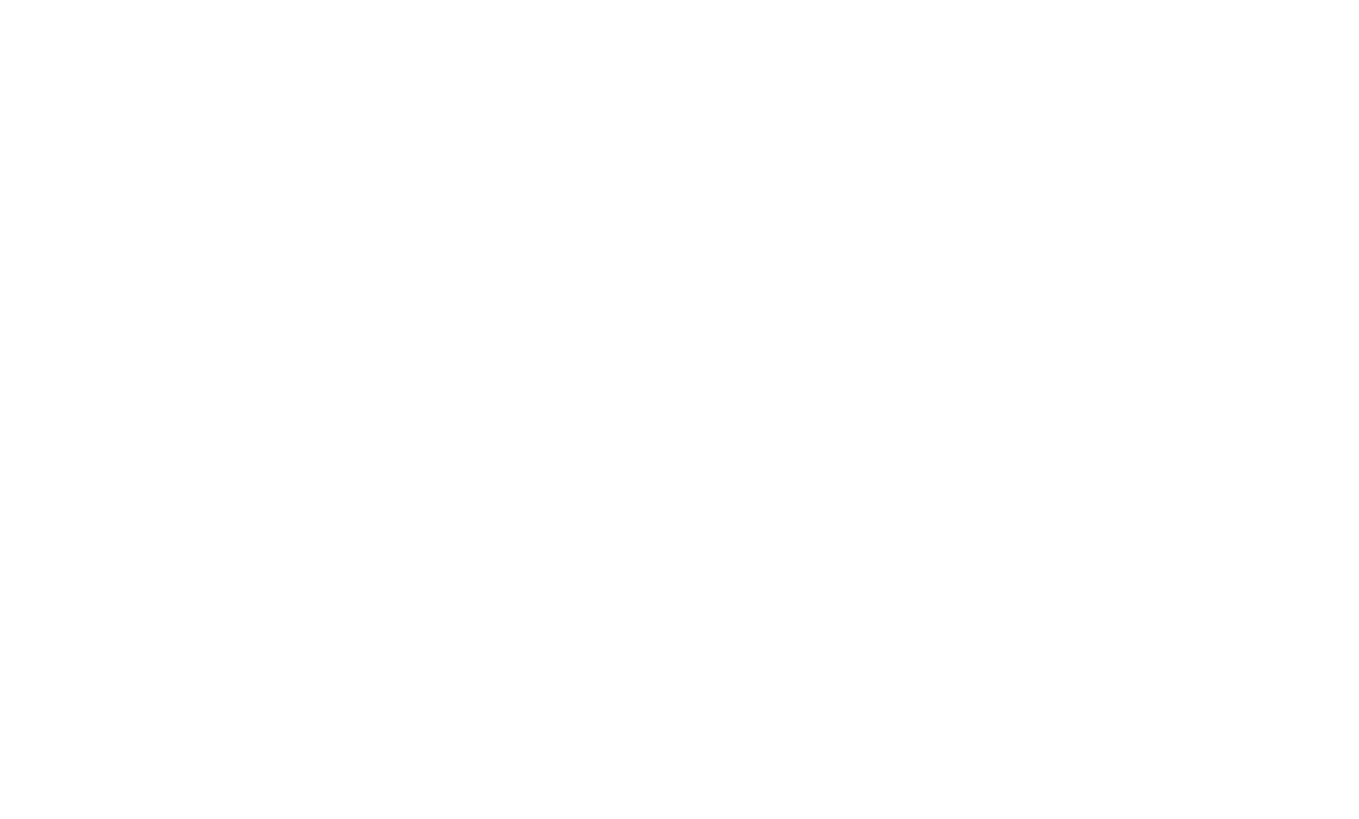 scroll, scrollTop: 0, scrollLeft: 0, axis: both 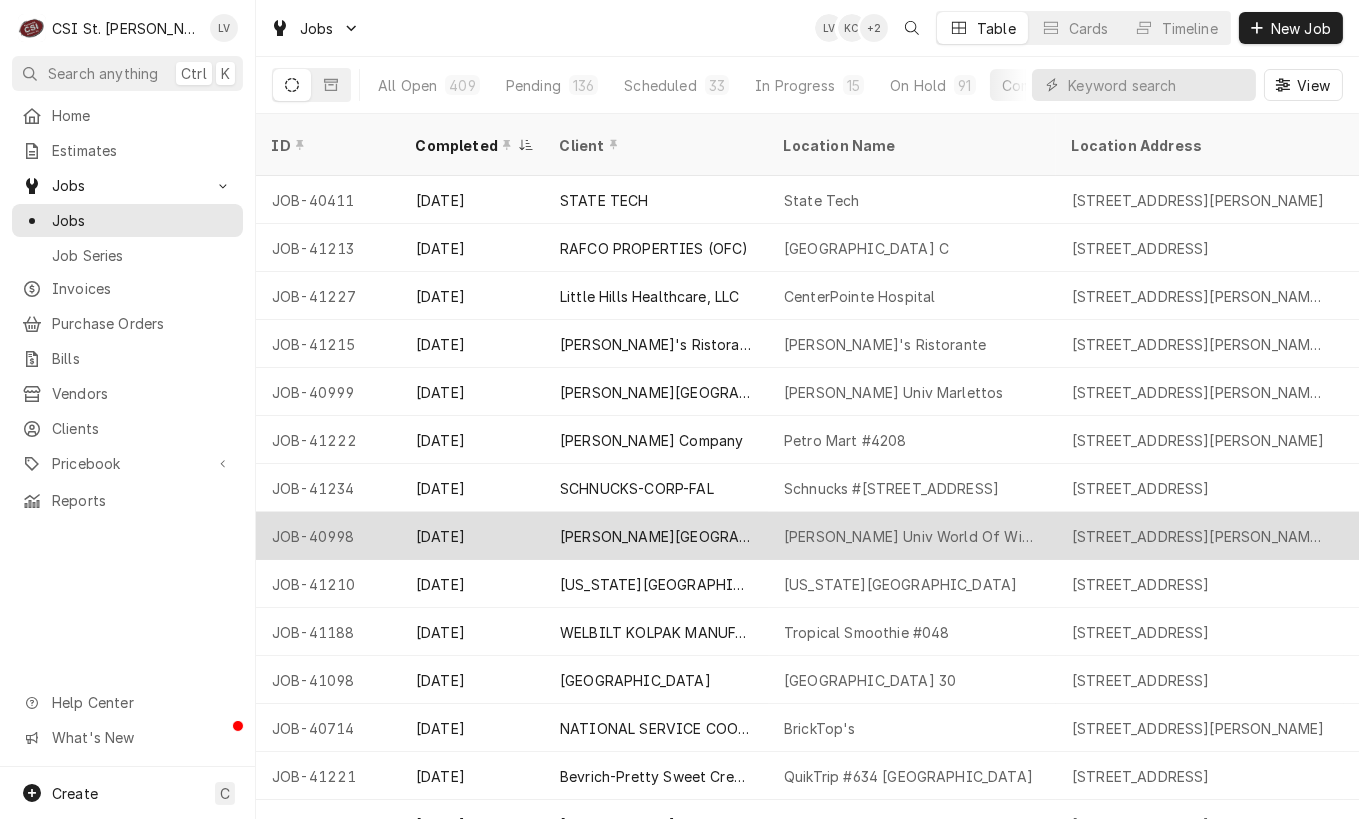 click on "JOB-40998" at bounding box center (328, 536) 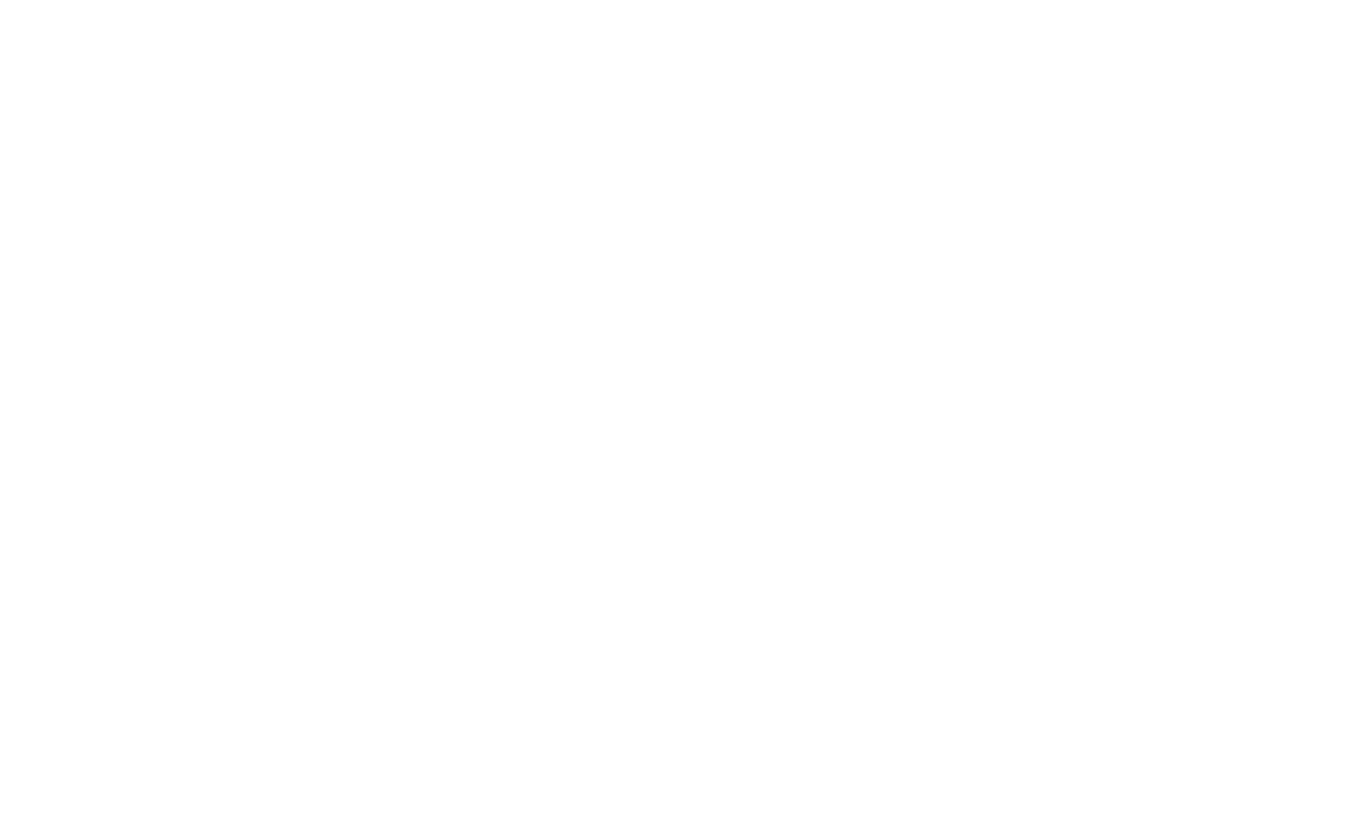 scroll, scrollTop: 0, scrollLeft: 0, axis: both 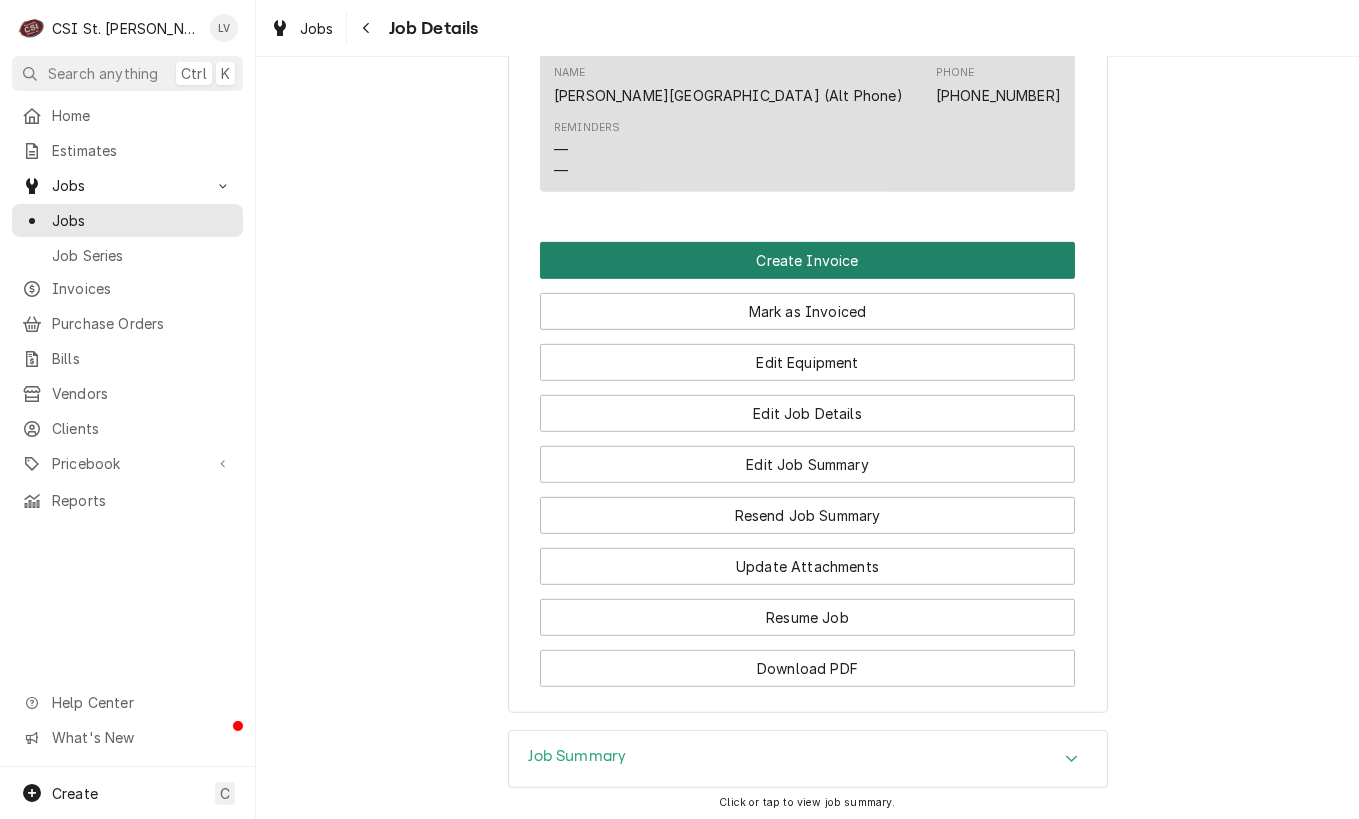 click on "Create Invoice" at bounding box center (807, 260) 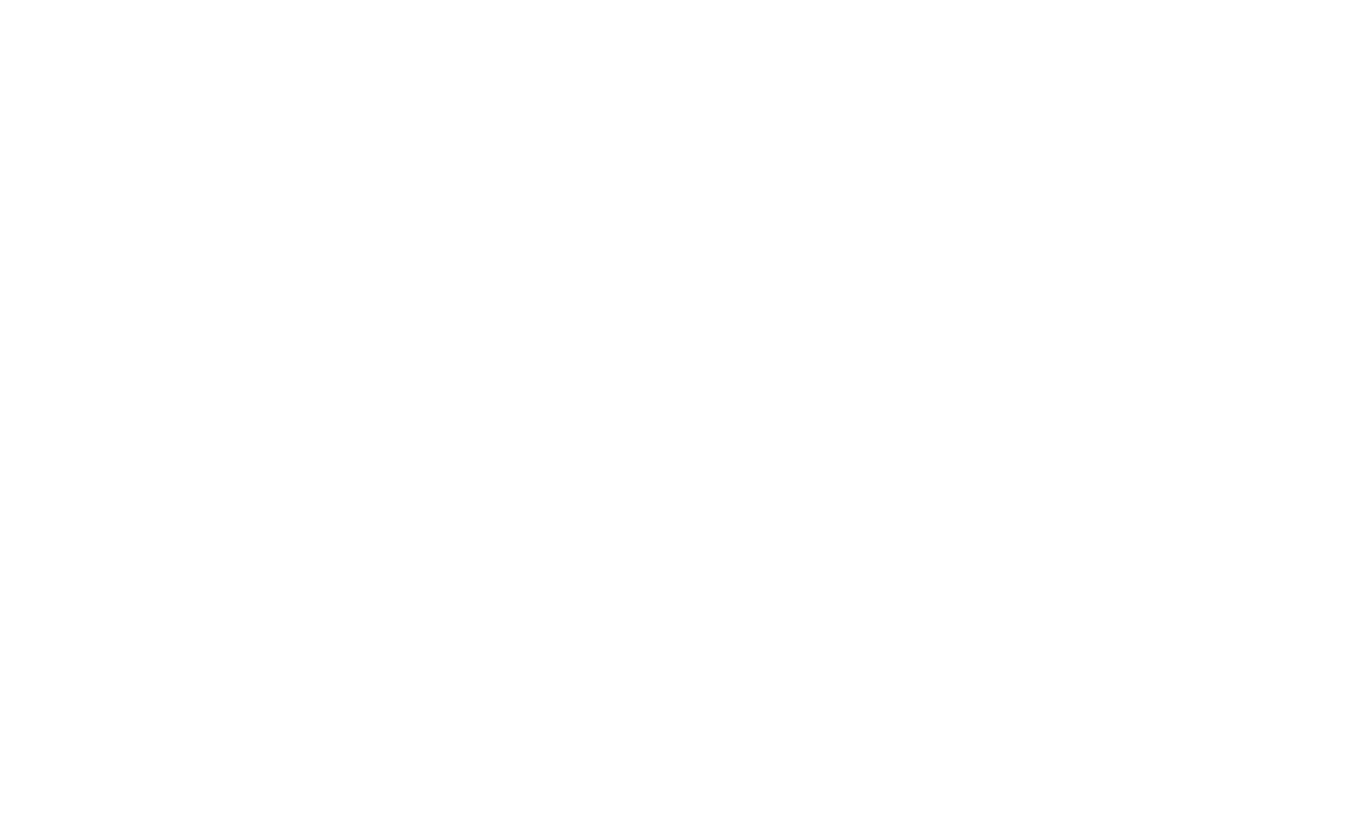 scroll, scrollTop: 0, scrollLeft: 0, axis: both 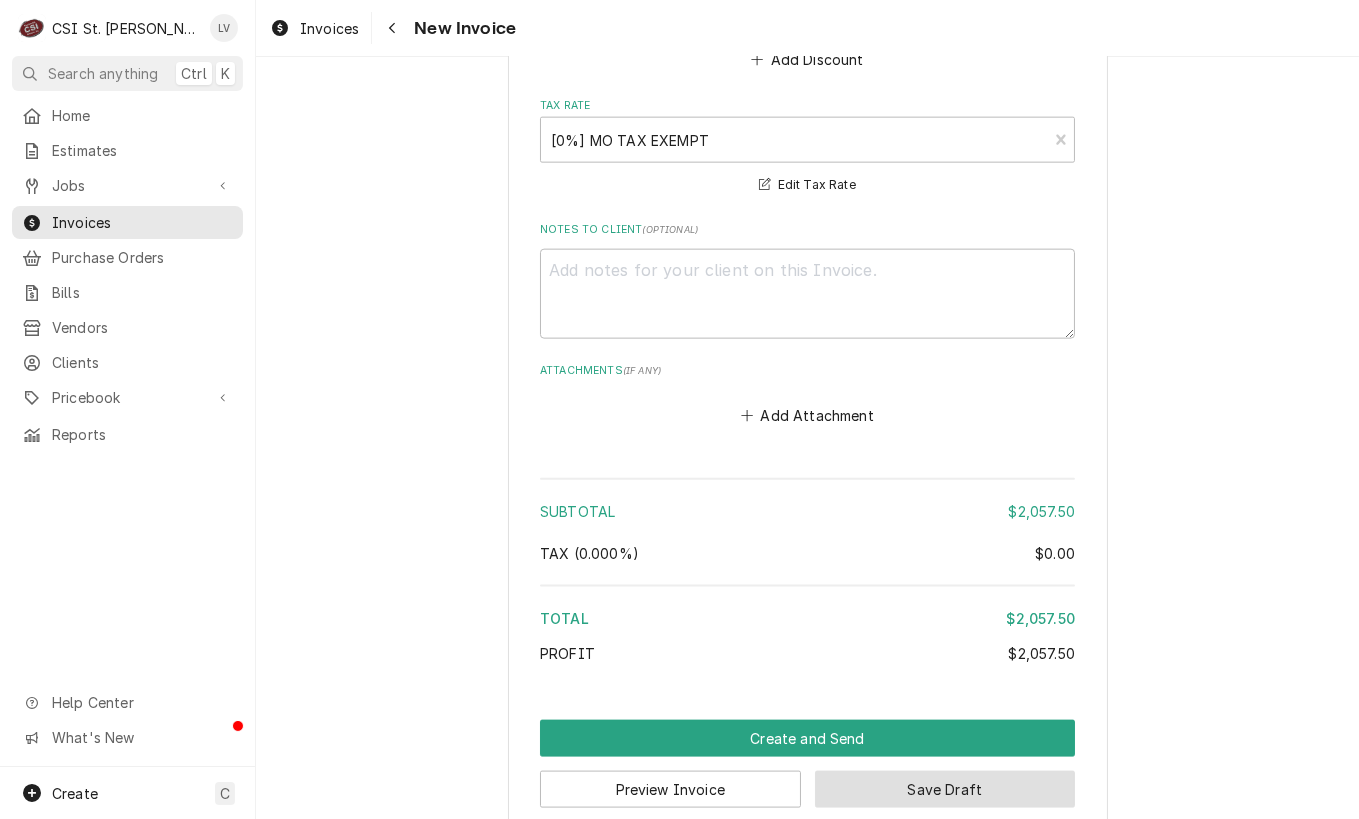 click on "Save Draft" at bounding box center [945, 789] 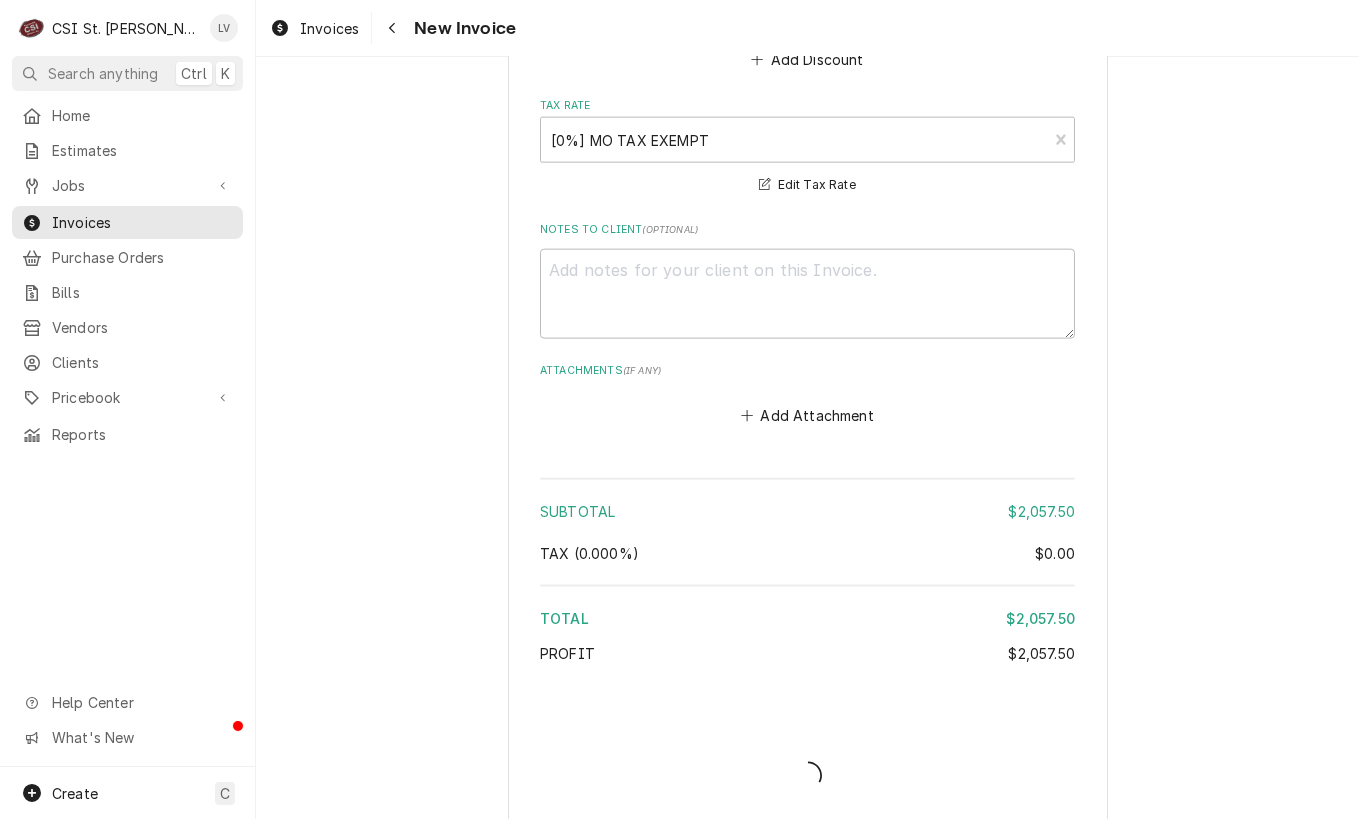 scroll, scrollTop: 5141, scrollLeft: 0, axis: vertical 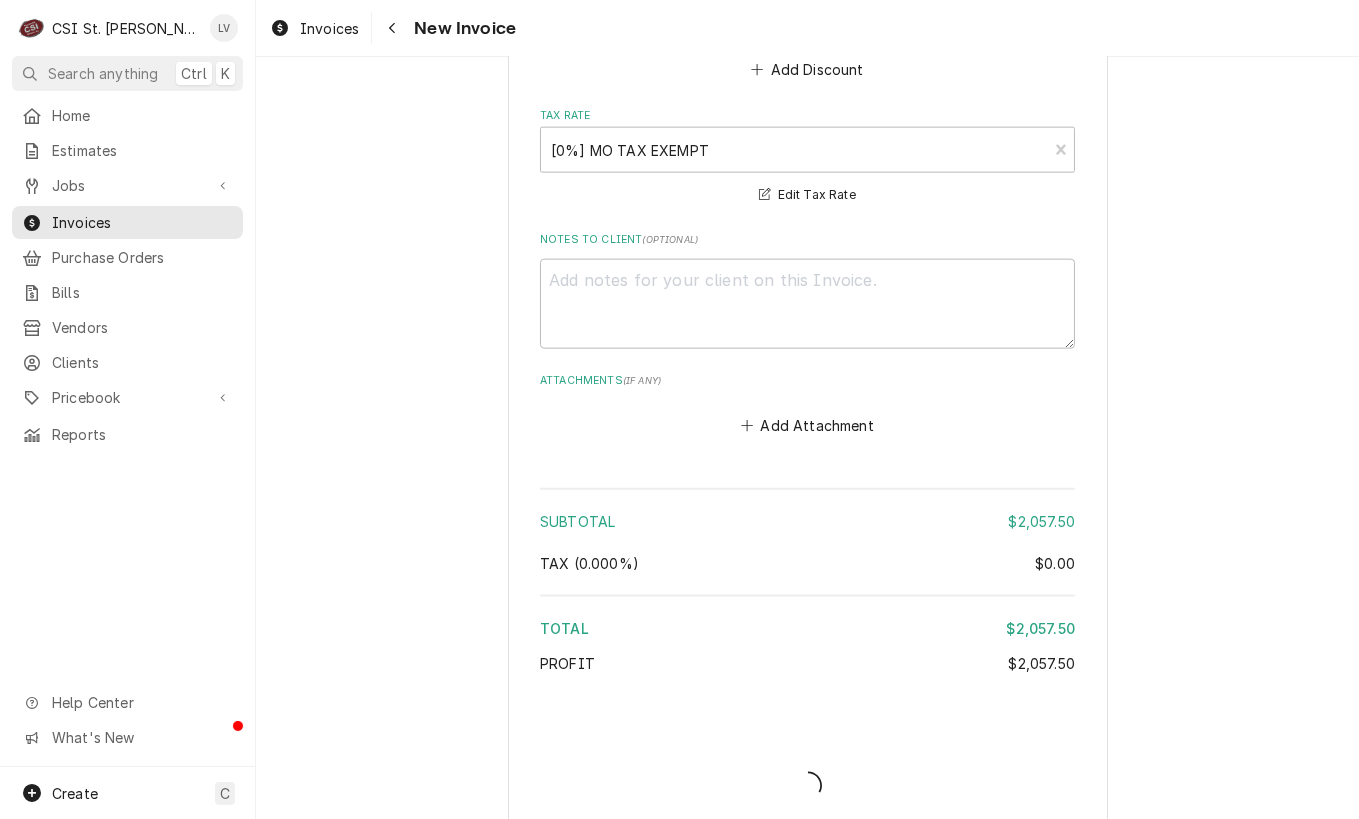 type on "x" 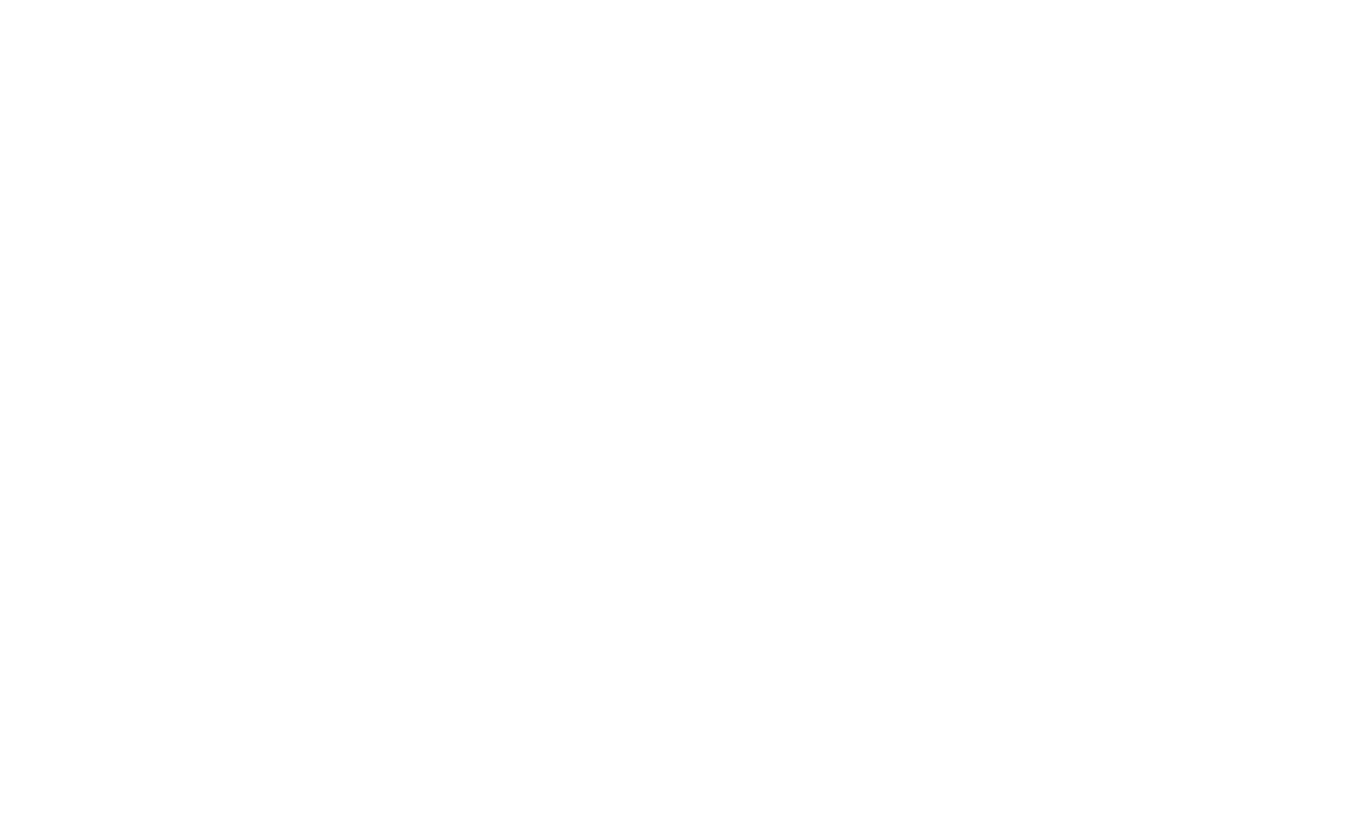 scroll, scrollTop: 0, scrollLeft: 0, axis: both 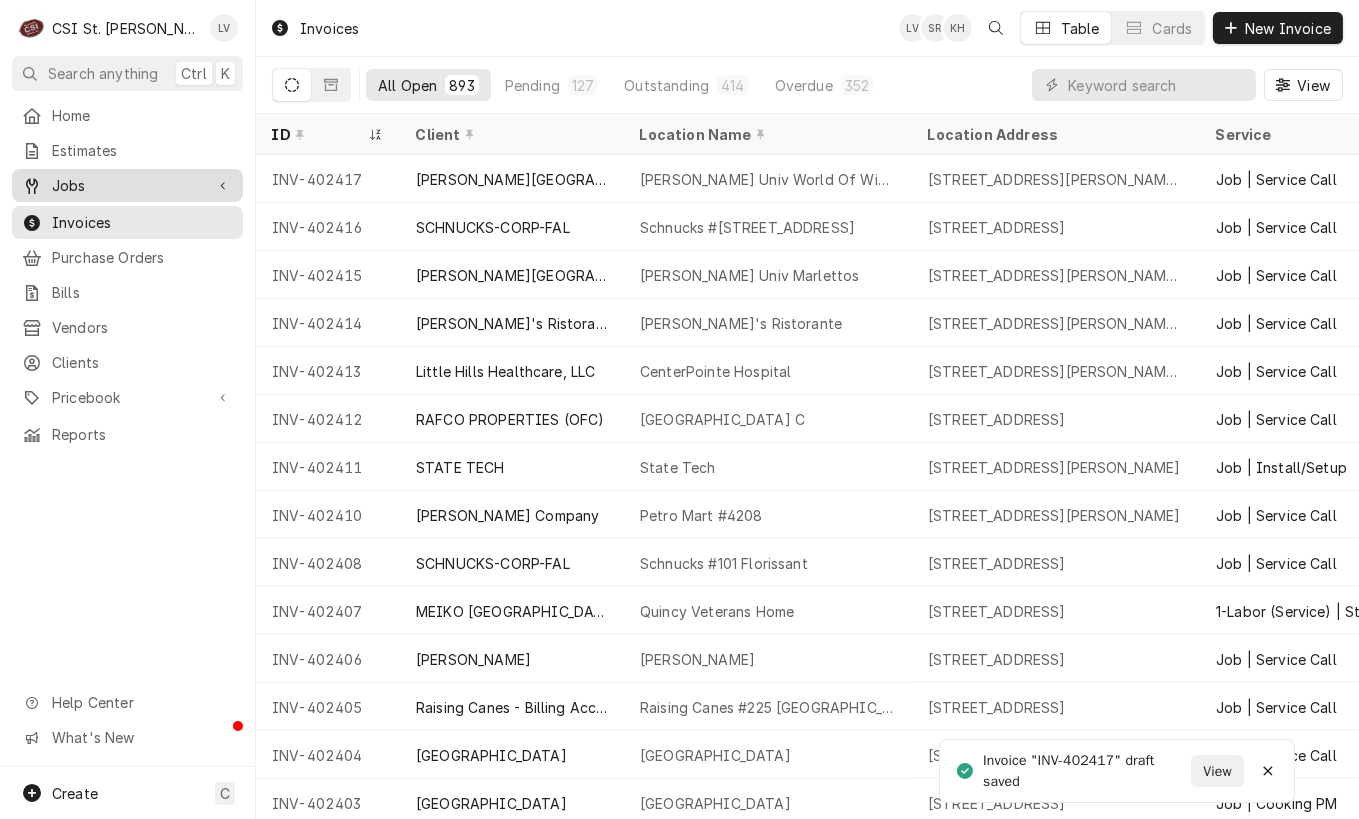 click on "Jobs" at bounding box center [127, 185] 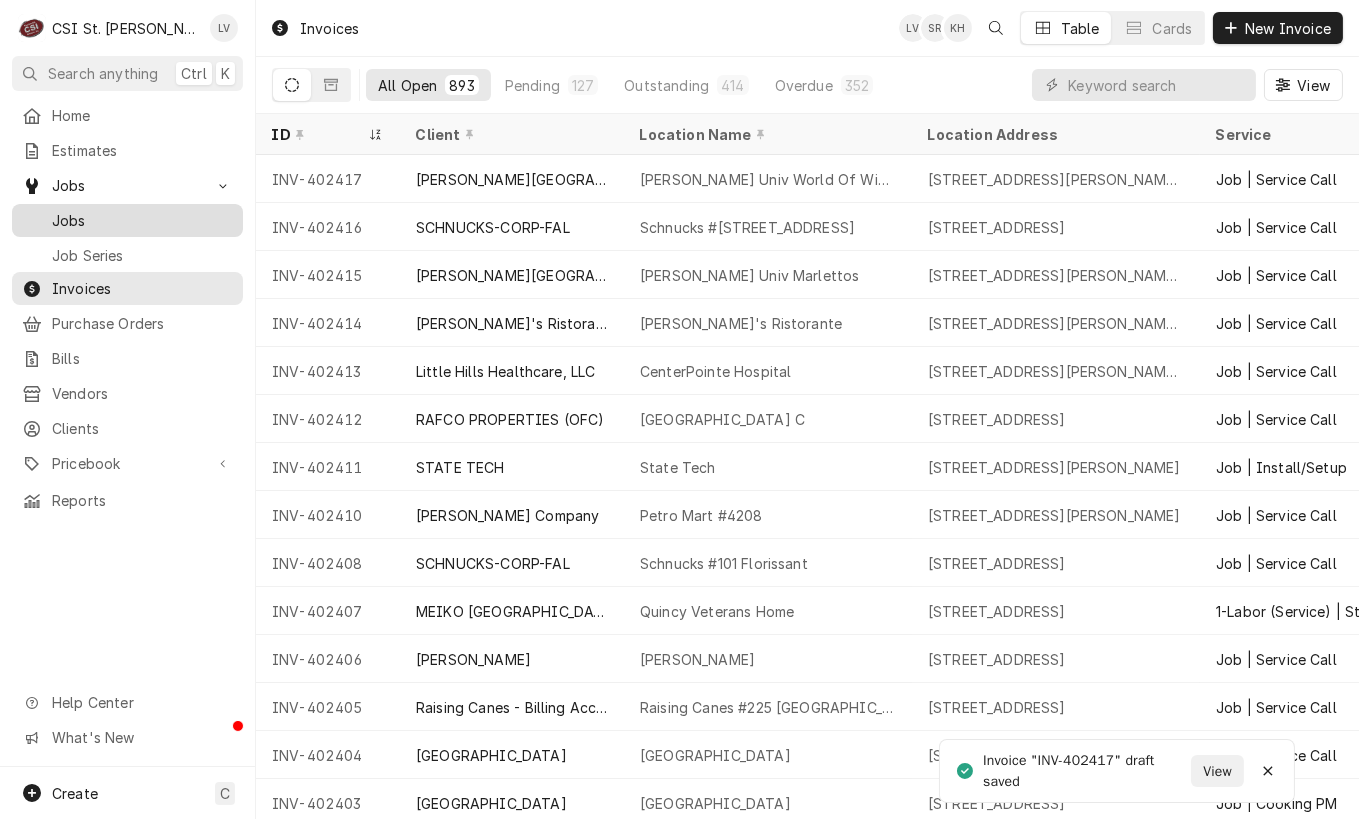 click on "Jobs" at bounding box center [142, 220] 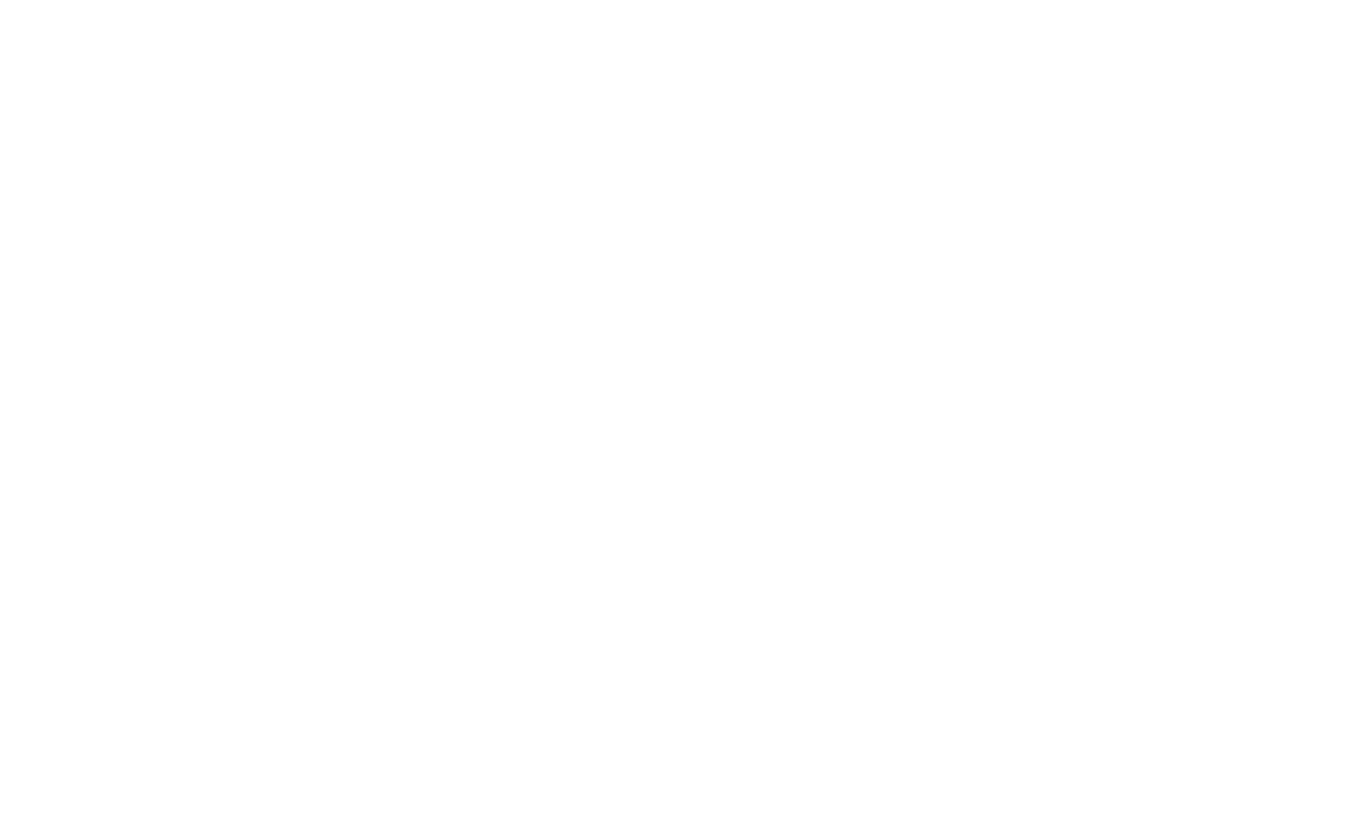 scroll, scrollTop: 0, scrollLeft: 0, axis: both 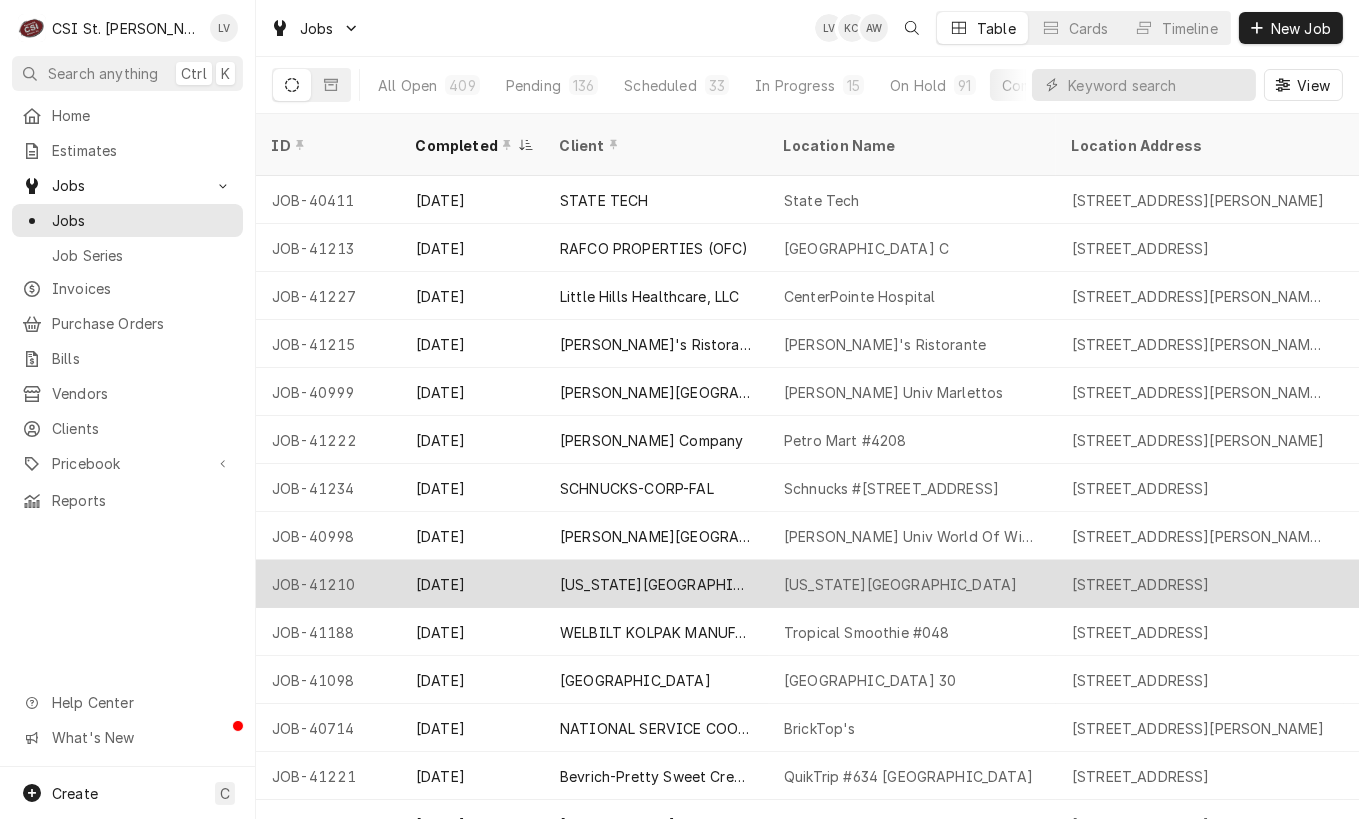 click on "MISSOURI BAPTIST UNIVERSITY" at bounding box center (656, 584) 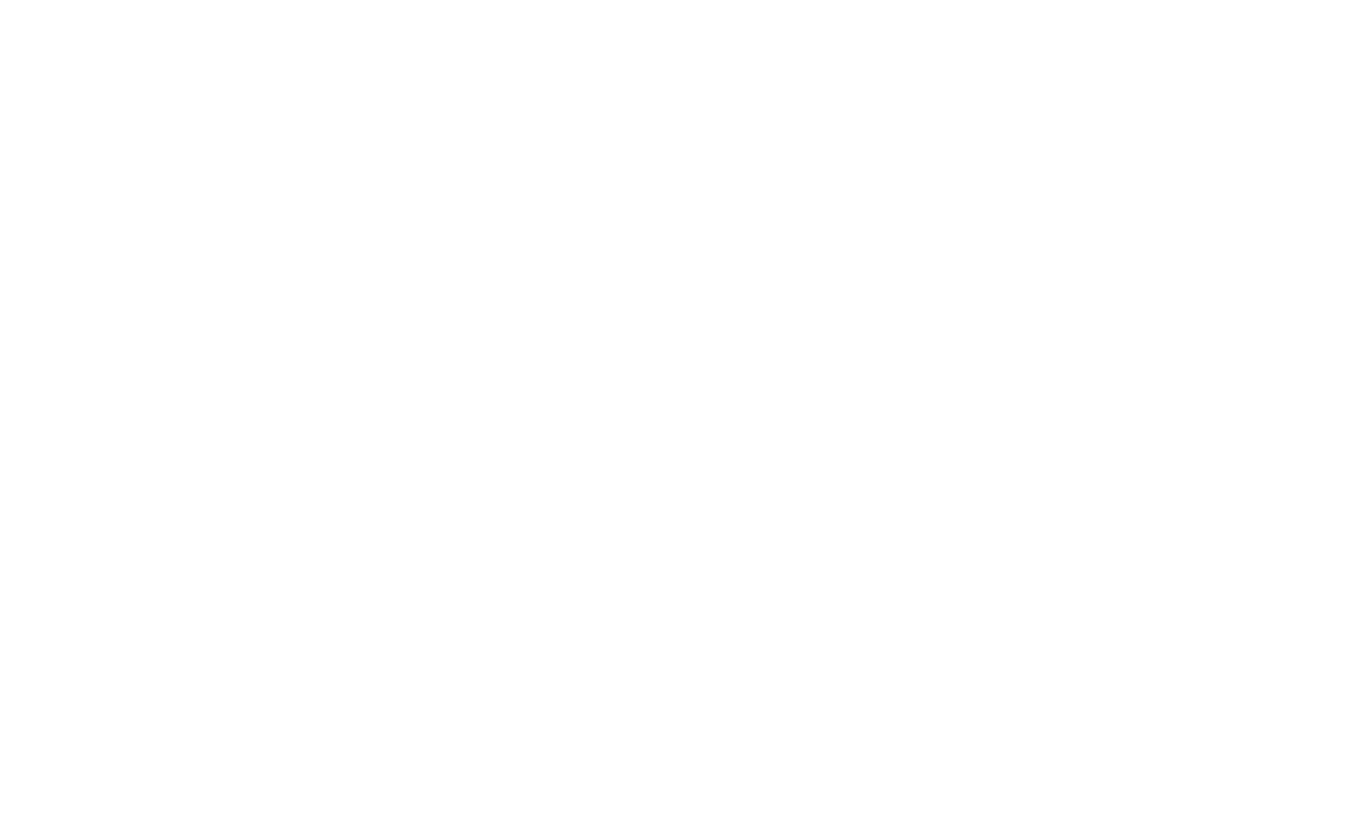 scroll, scrollTop: 0, scrollLeft: 0, axis: both 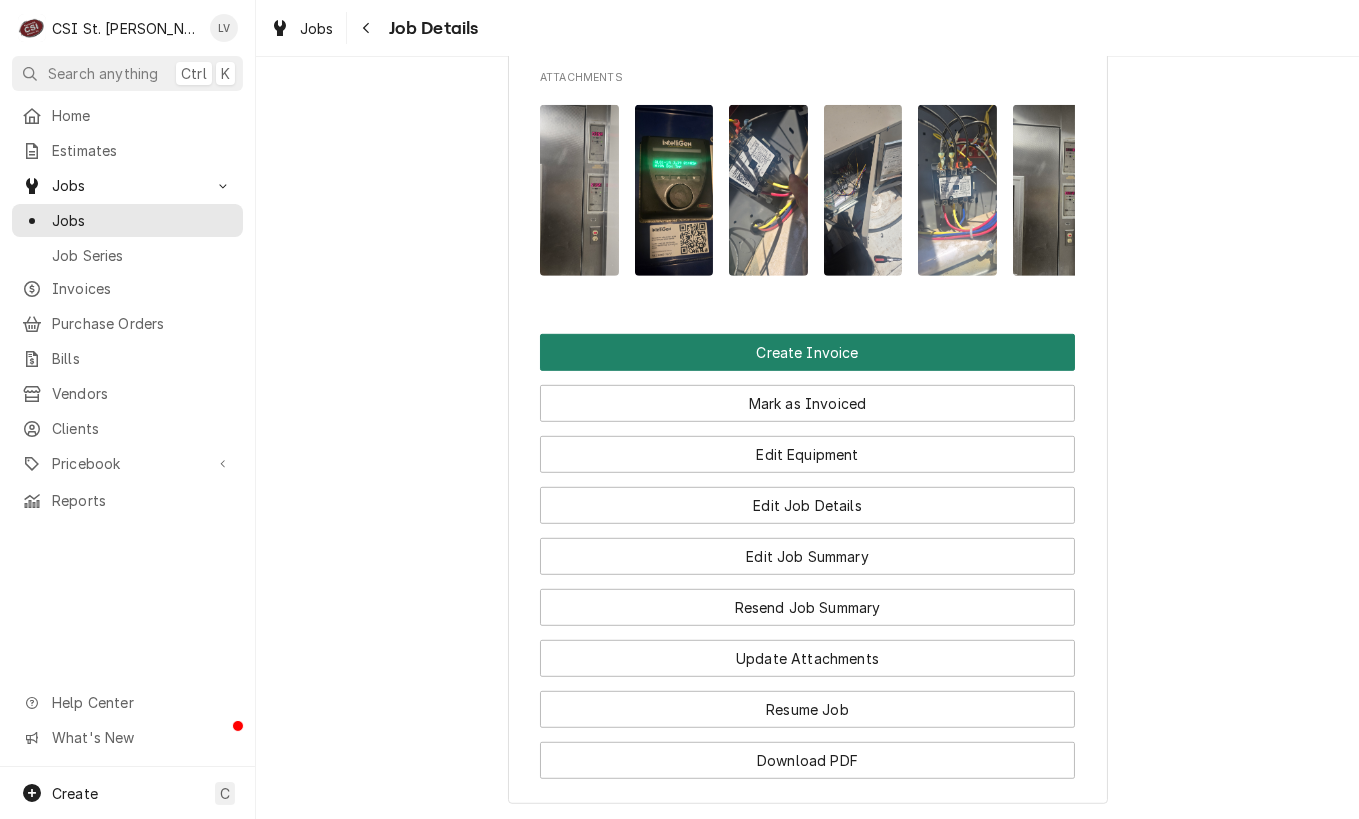 click on "Create Invoice" at bounding box center [807, 352] 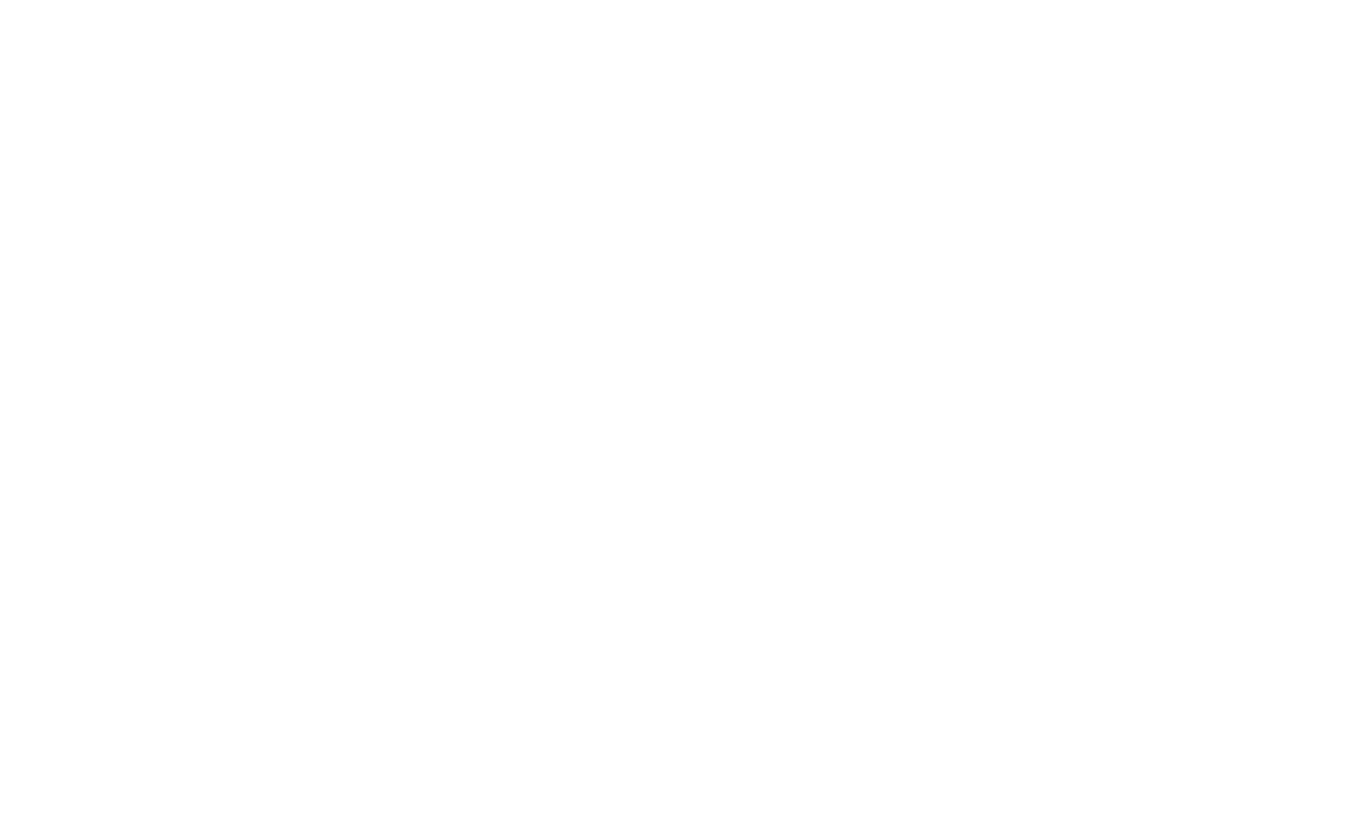 scroll, scrollTop: 0, scrollLeft: 0, axis: both 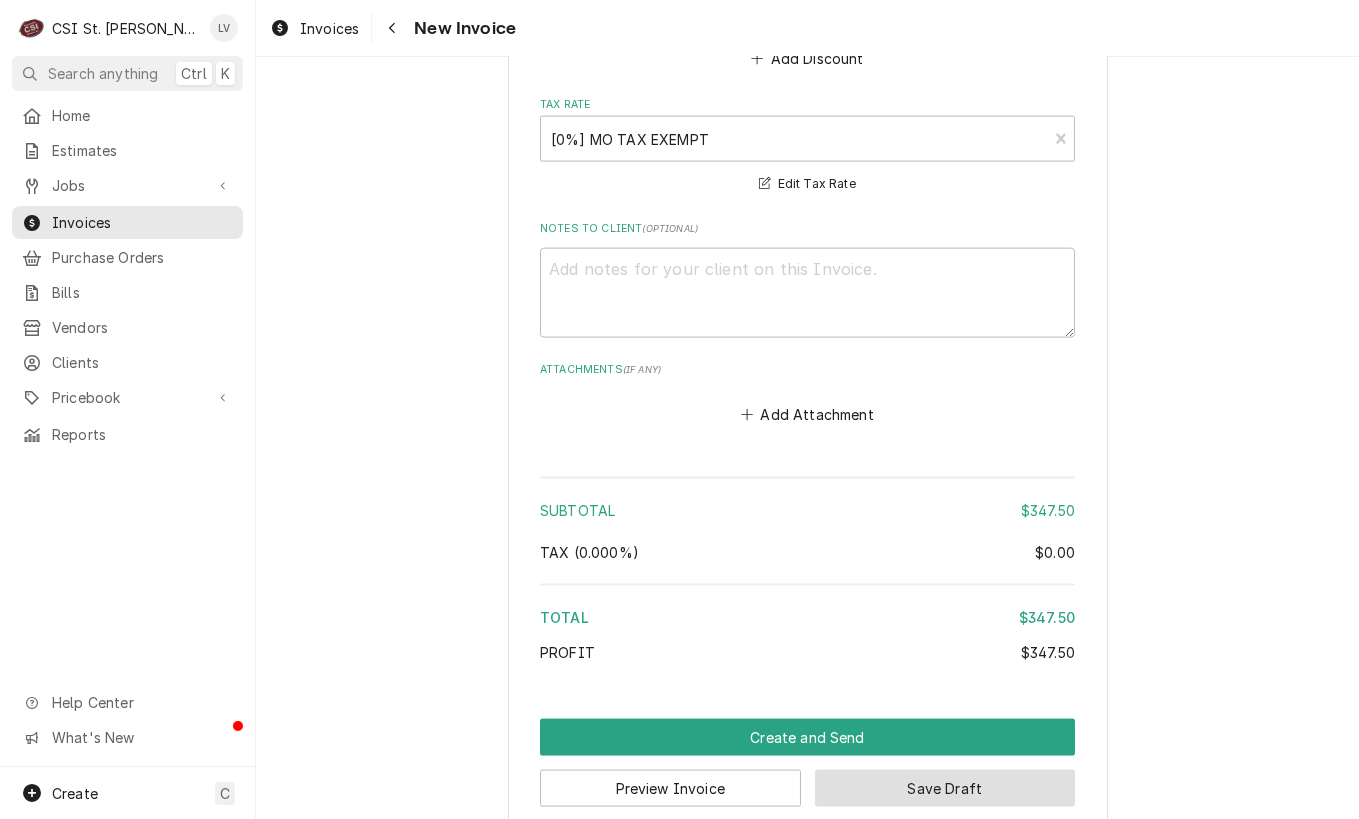 click on "Save Draft" at bounding box center [945, 788] 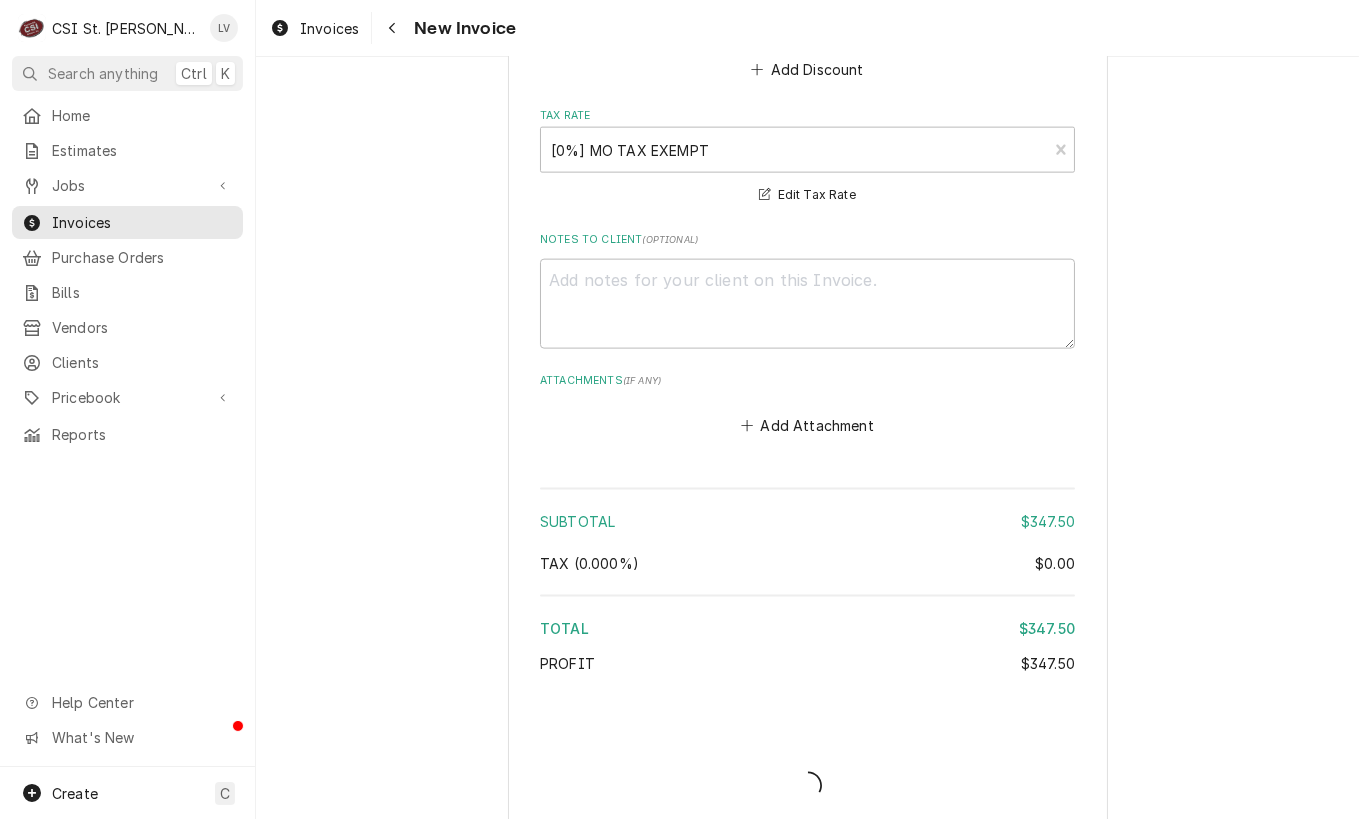 type on "x" 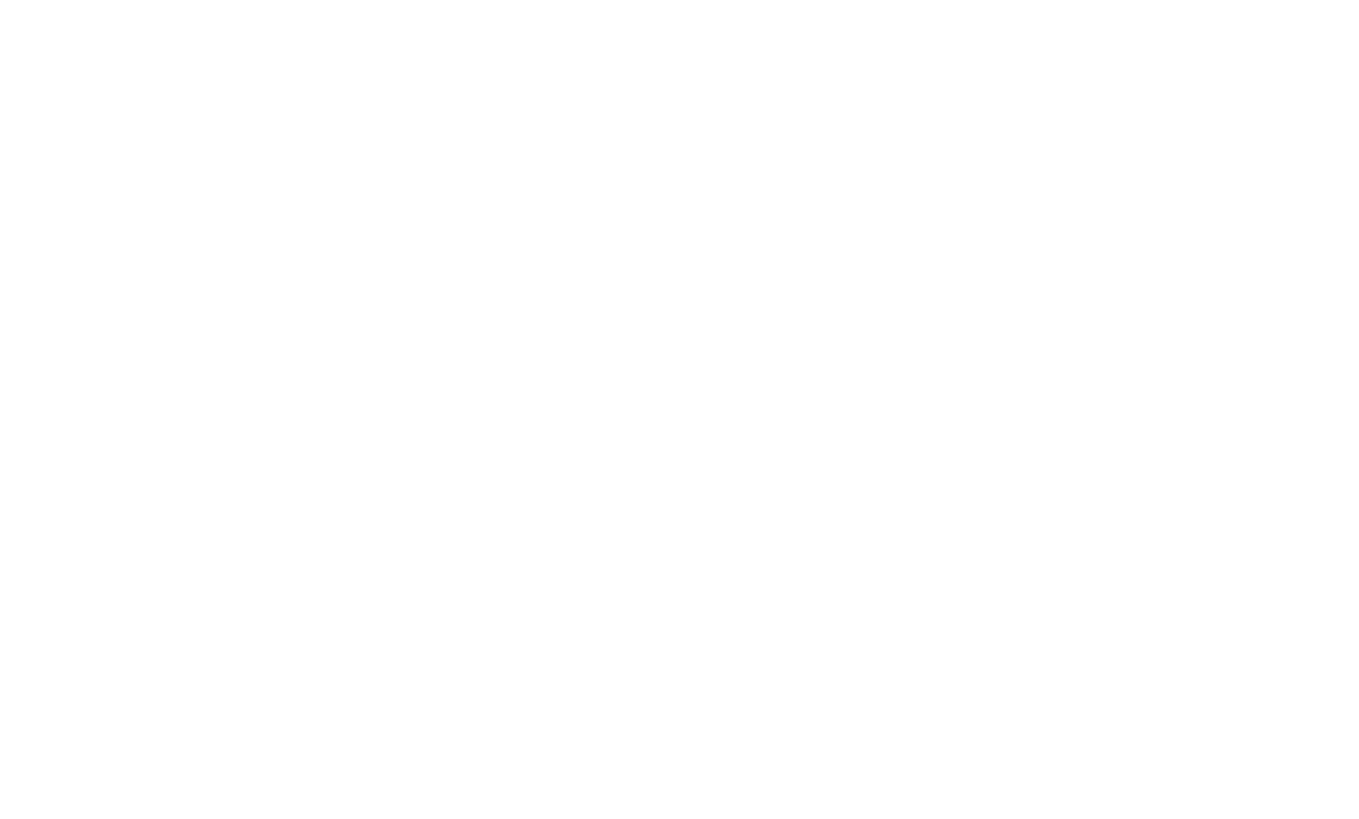 scroll, scrollTop: 0, scrollLeft: 0, axis: both 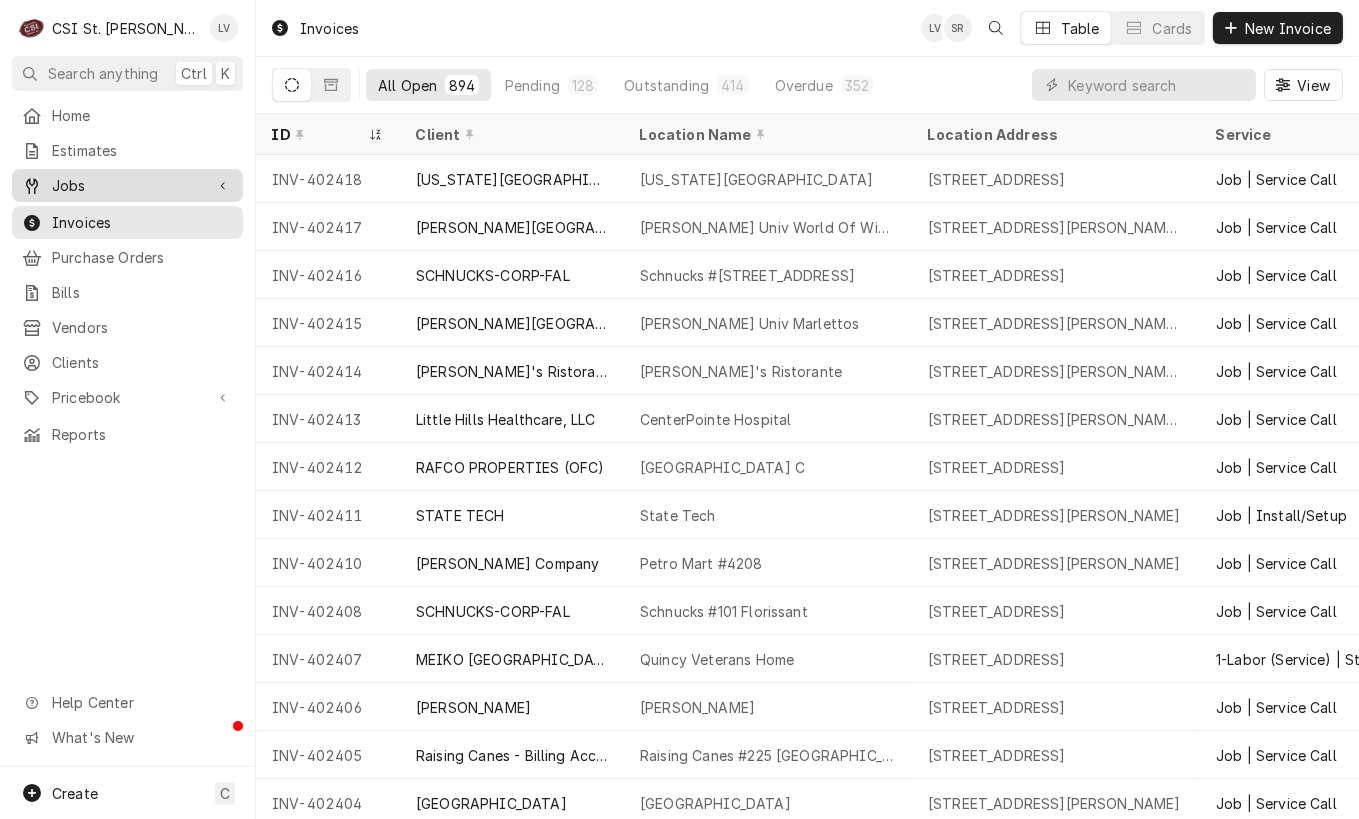 click on "Jobs" at bounding box center [127, 185] 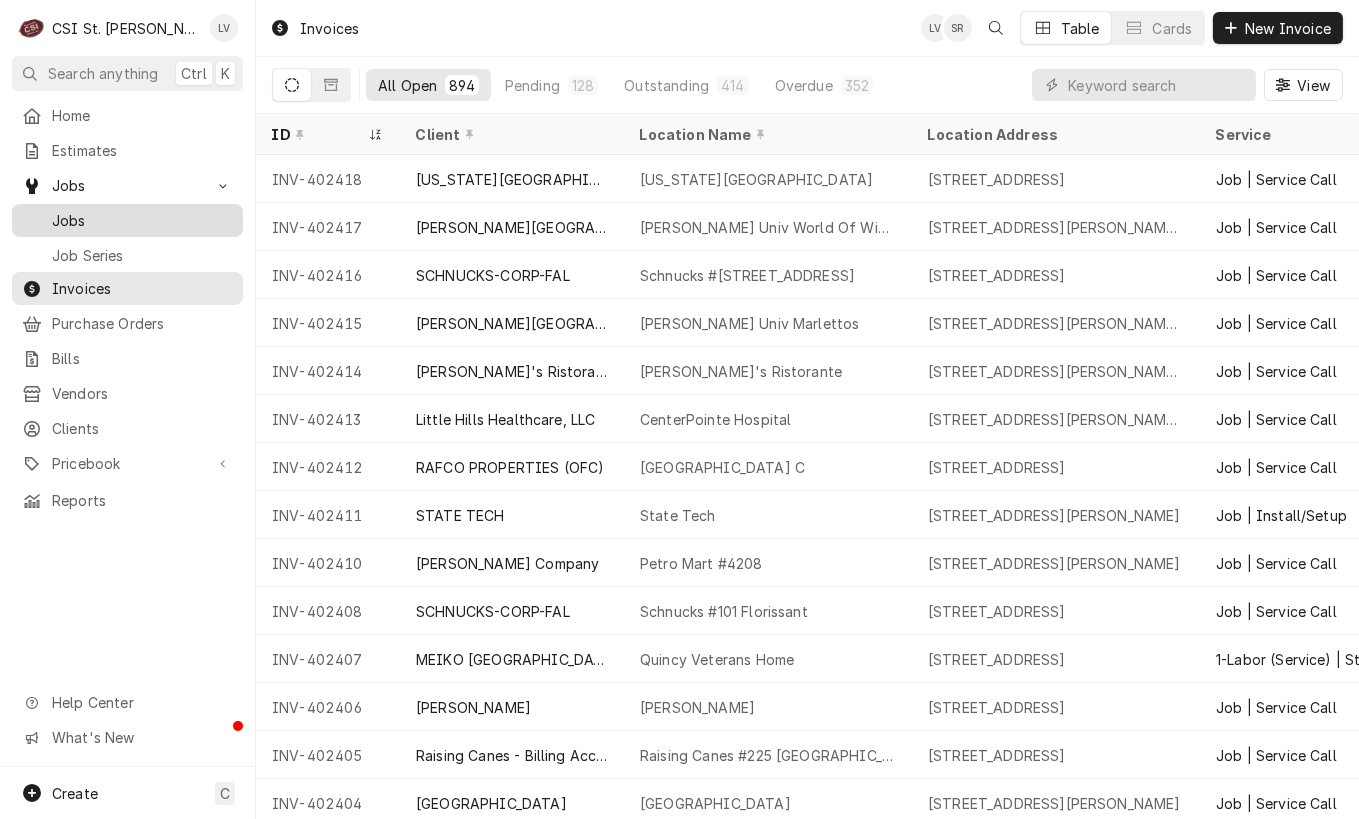 click on "Jobs" at bounding box center [142, 220] 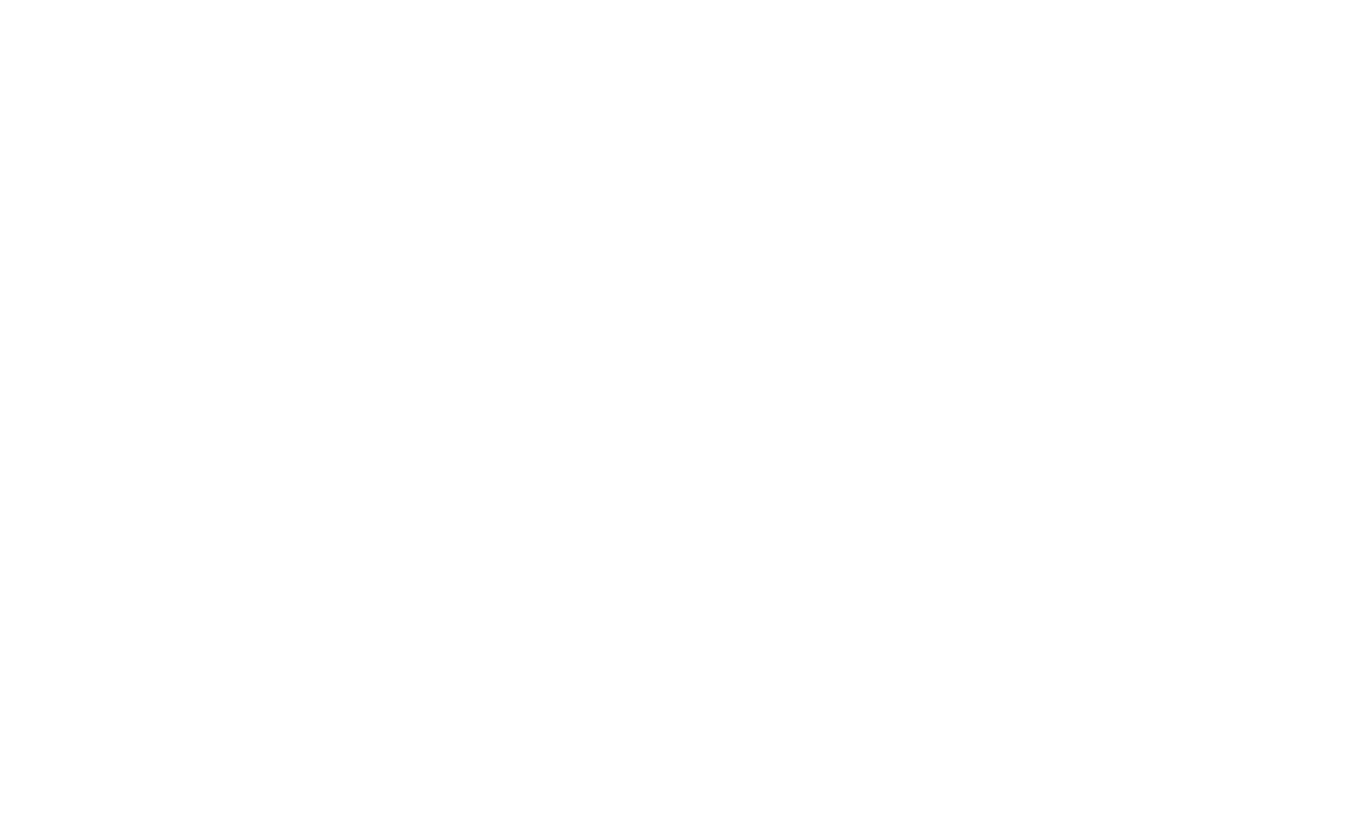 scroll, scrollTop: 0, scrollLeft: 0, axis: both 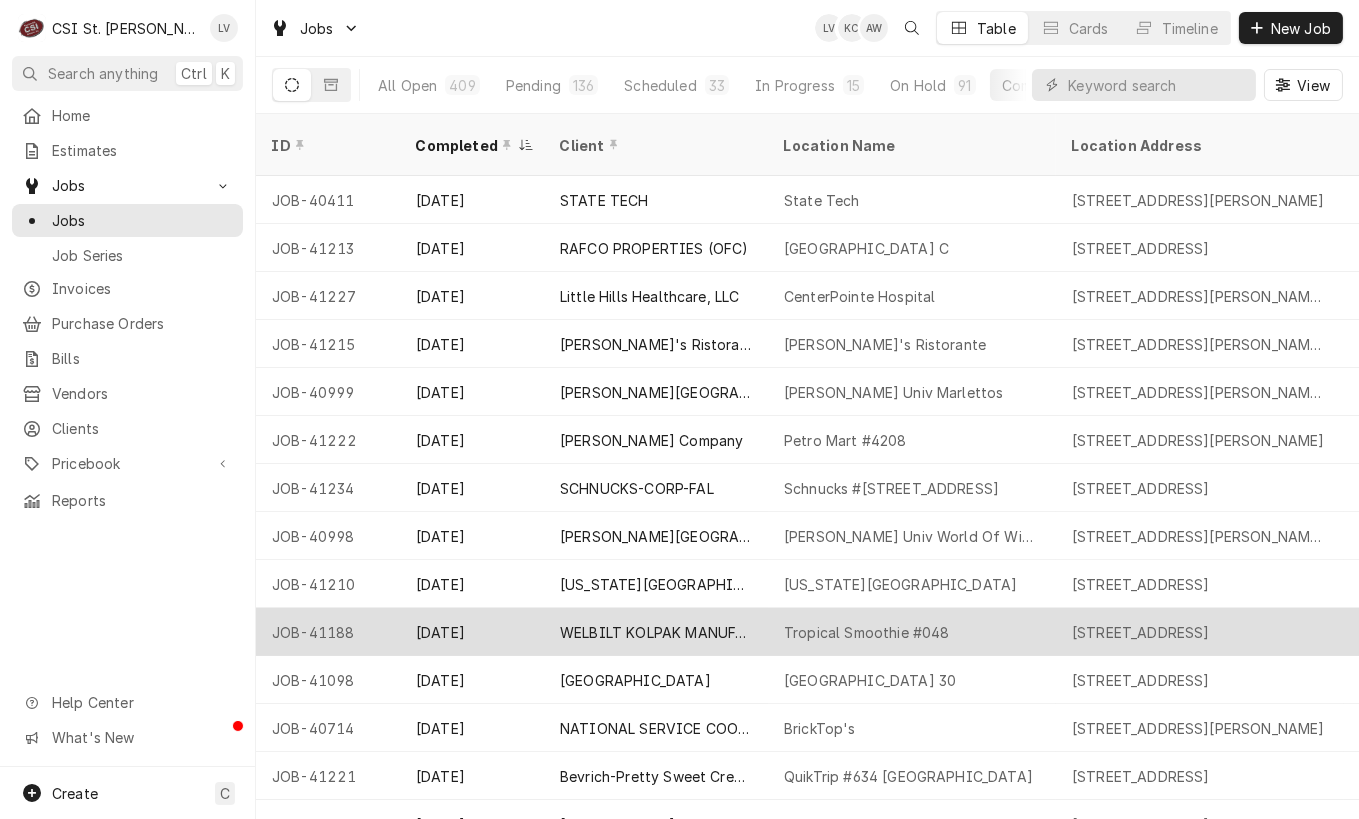click on "JOB-41188" at bounding box center [328, 632] 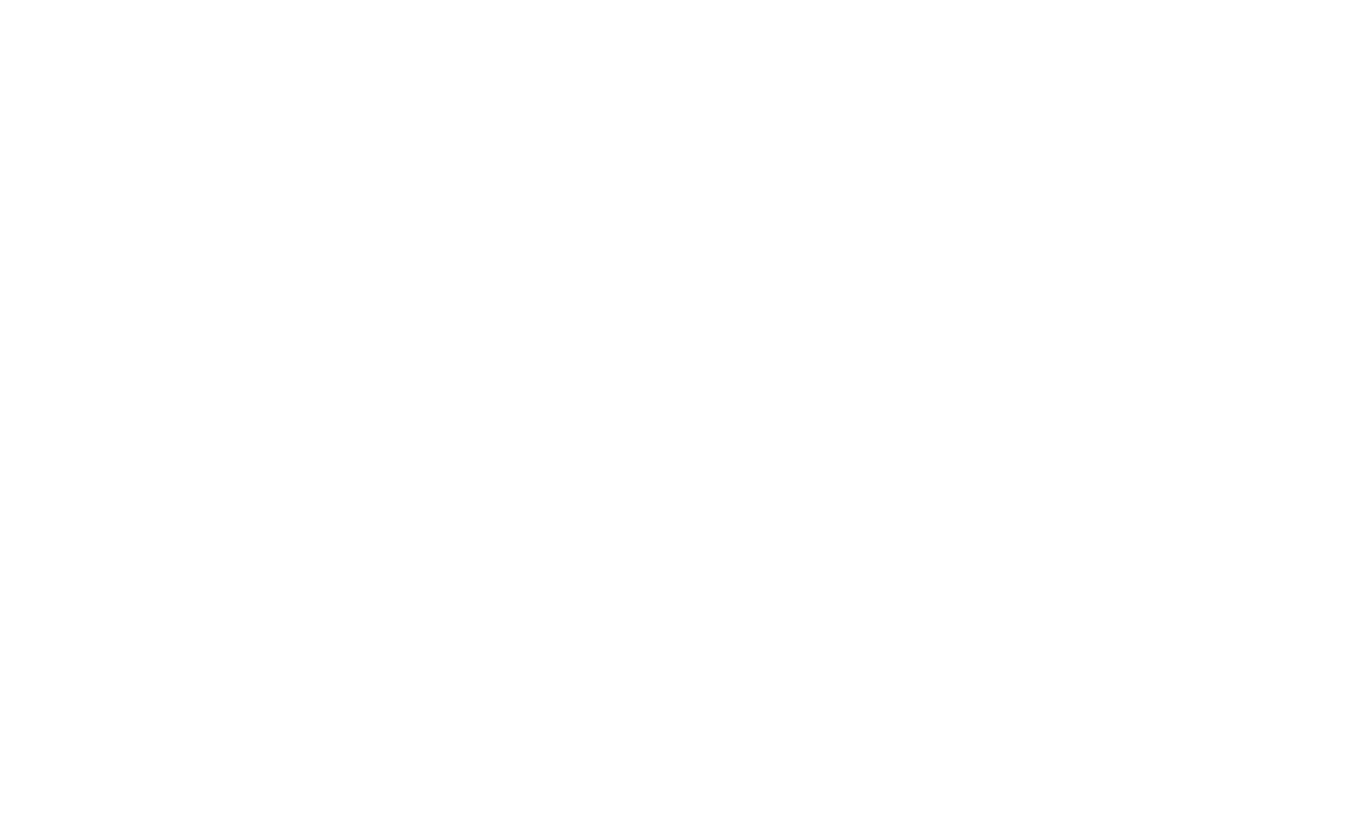 scroll, scrollTop: 0, scrollLeft: 0, axis: both 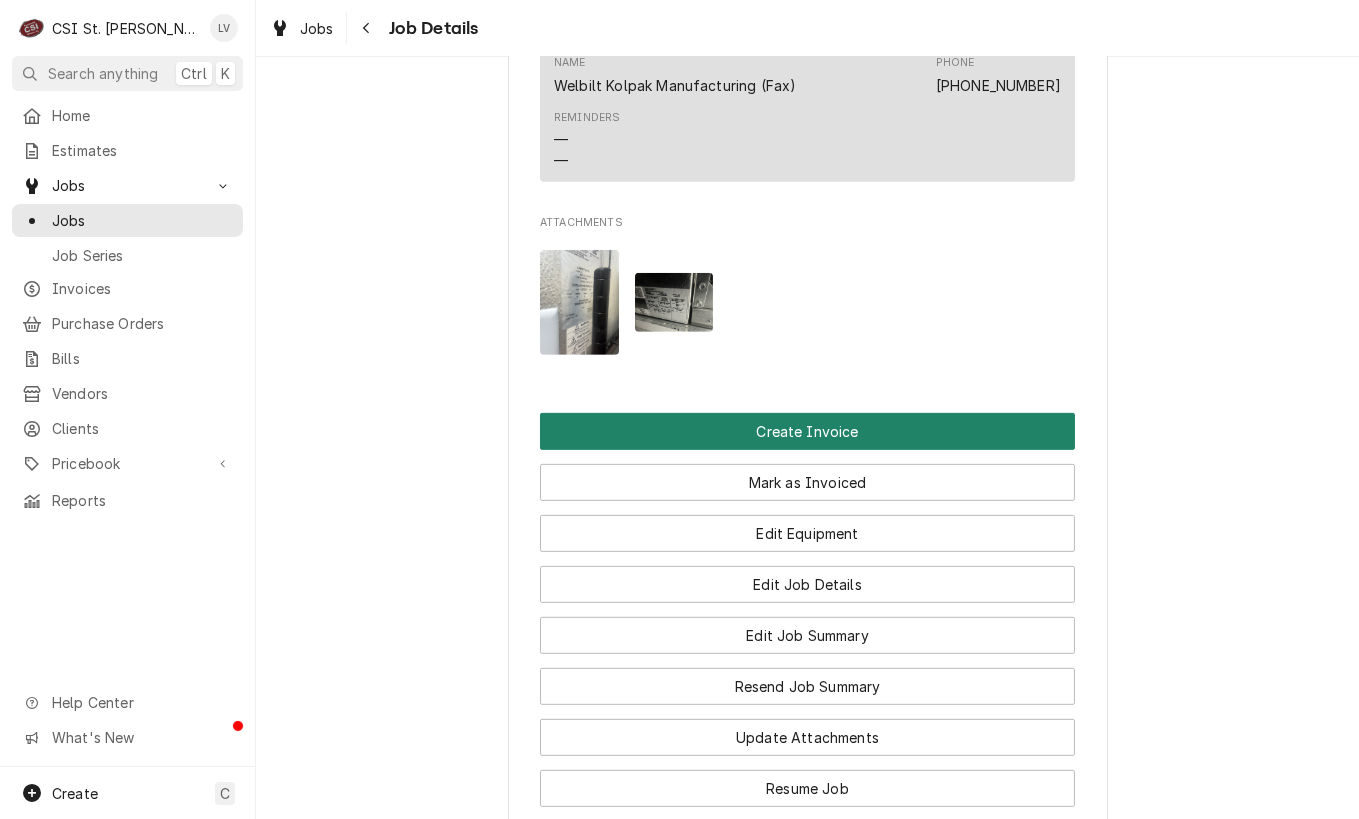 click on "Create Invoice" at bounding box center (807, 431) 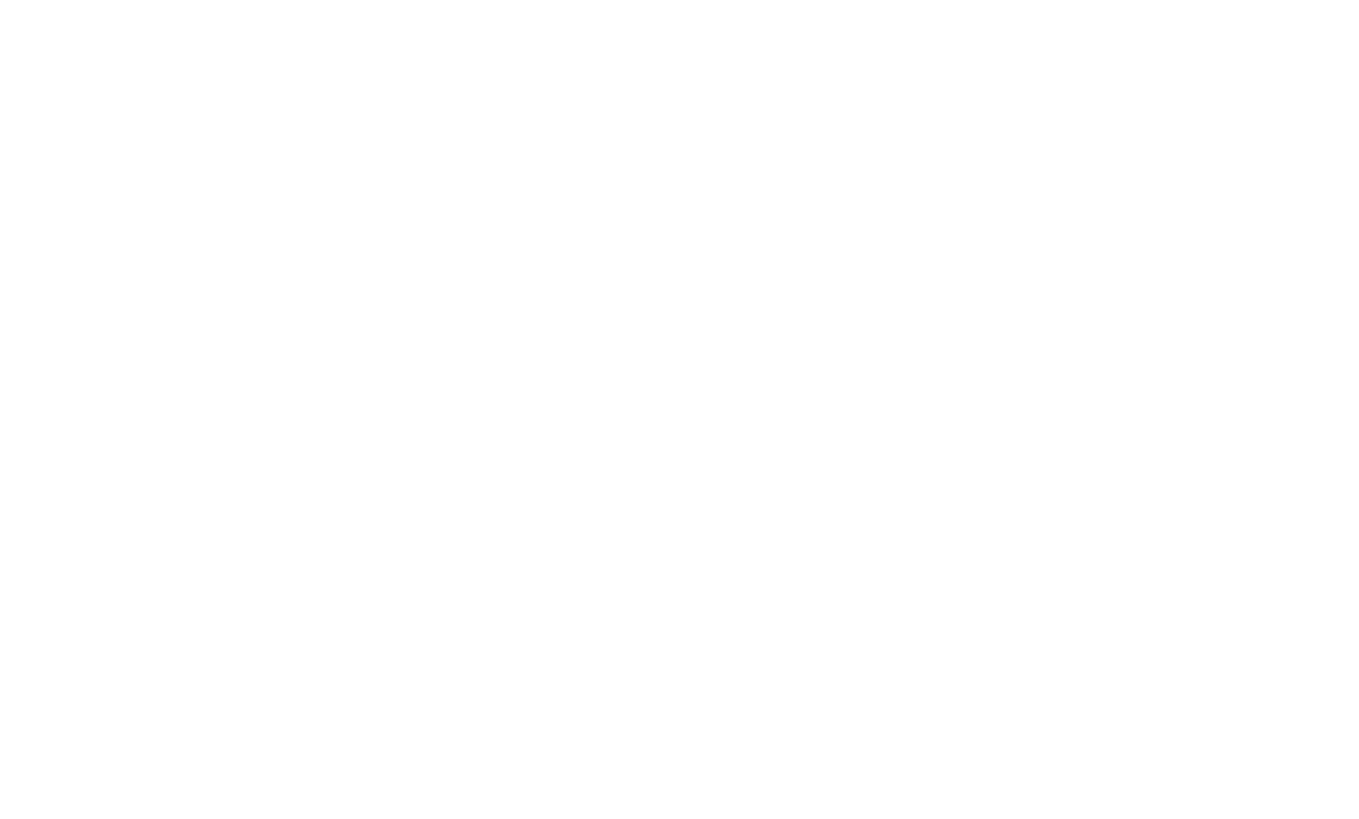 scroll, scrollTop: 0, scrollLeft: 0, axis: both 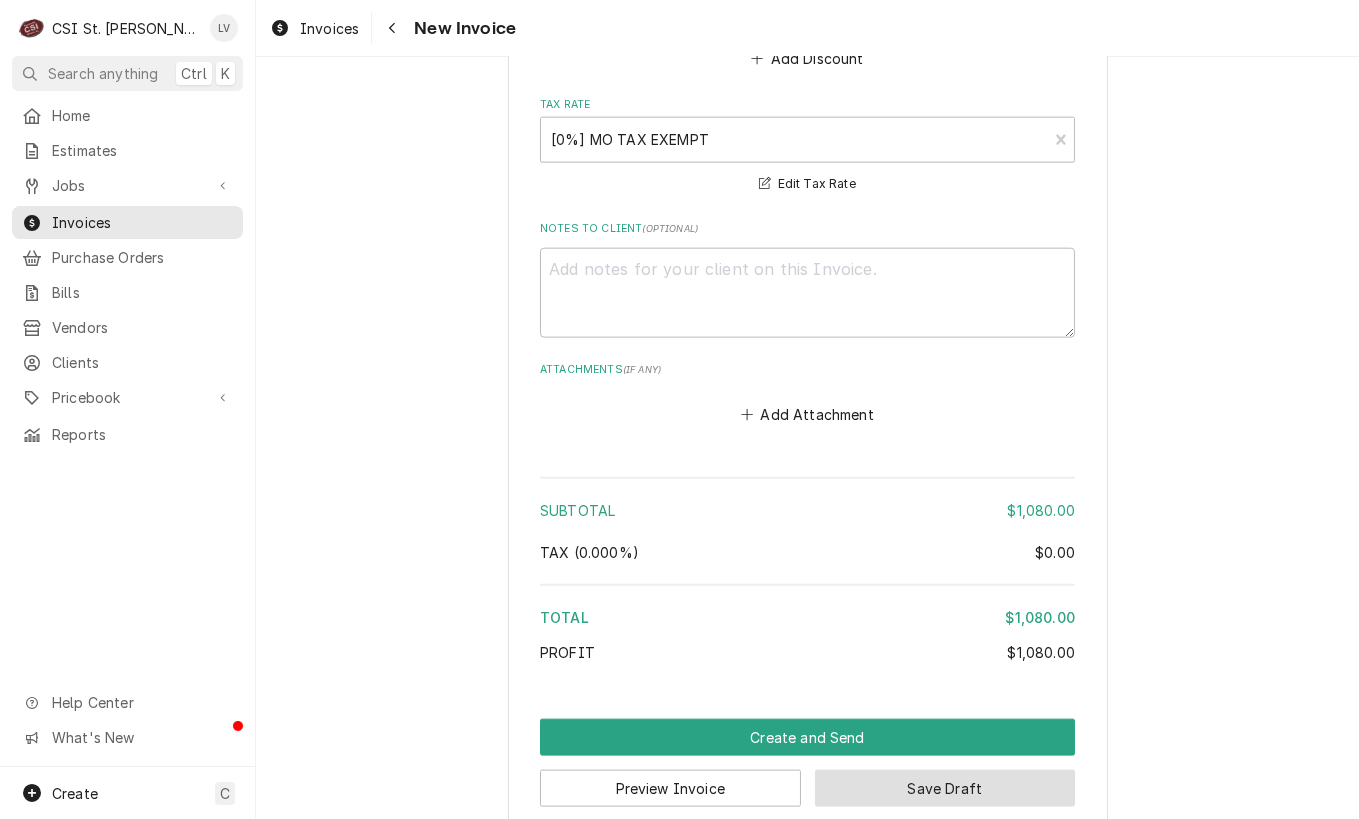 click on "Save Draft" at bounding box center (945, 788) 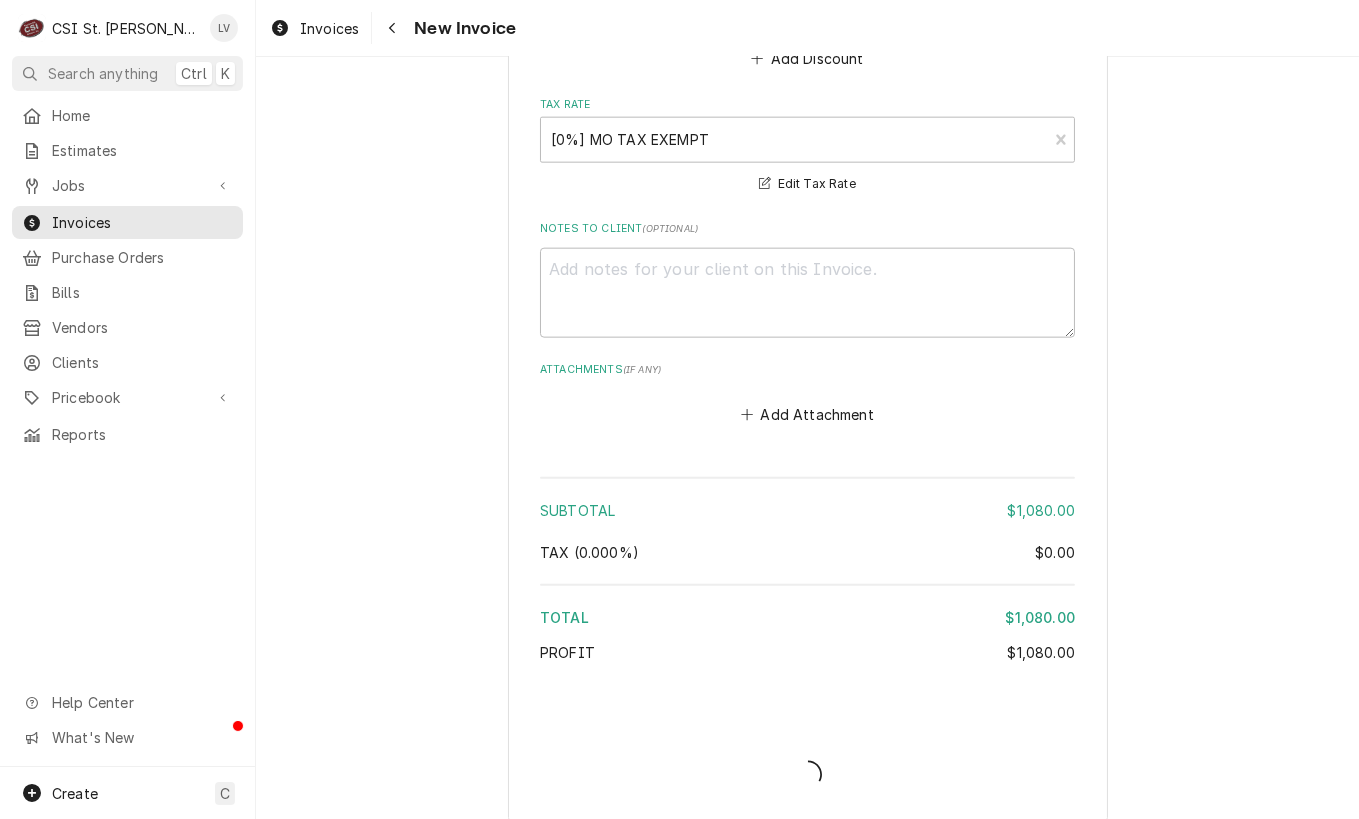 scroll, scrollTop: 4930, scrollLeft: 0, axis: vertical 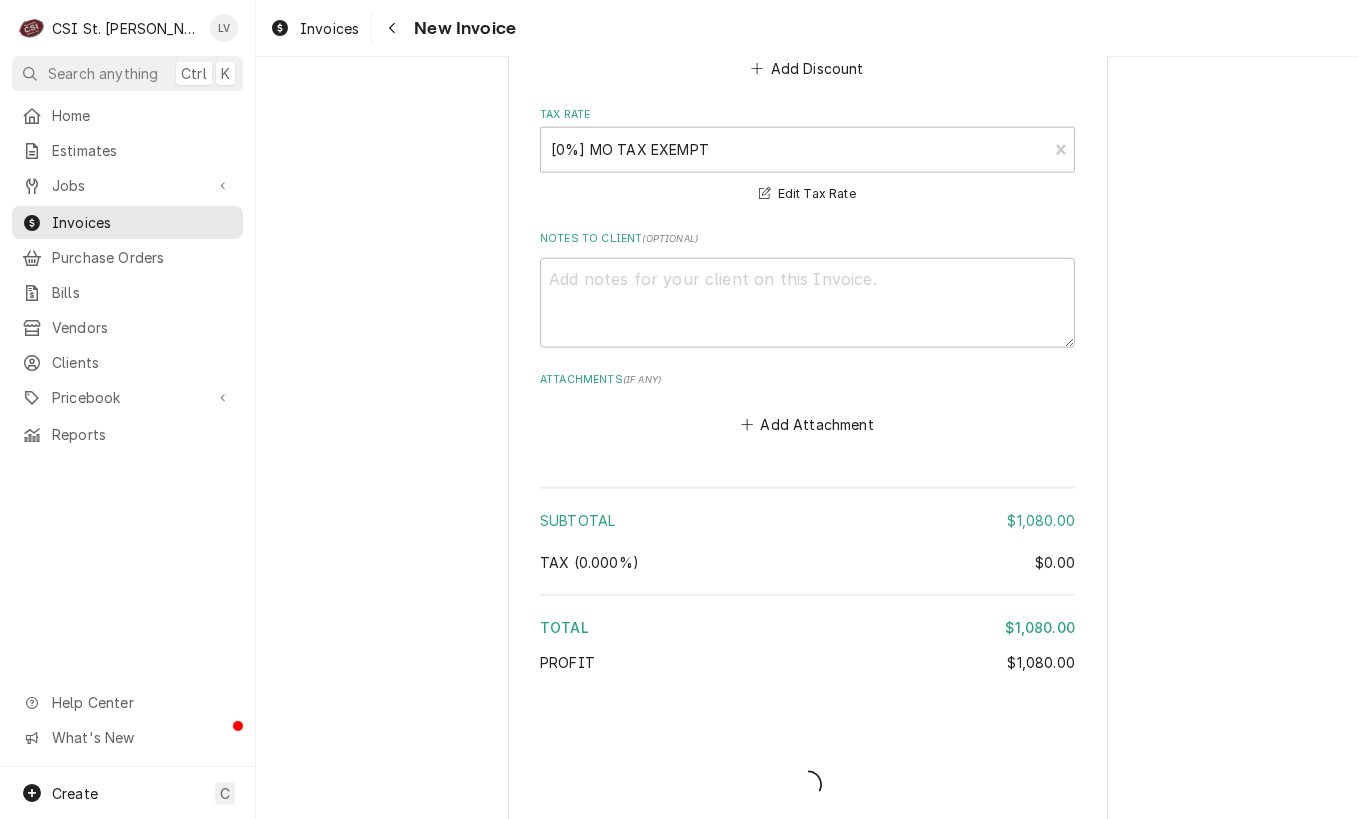 type on "x" 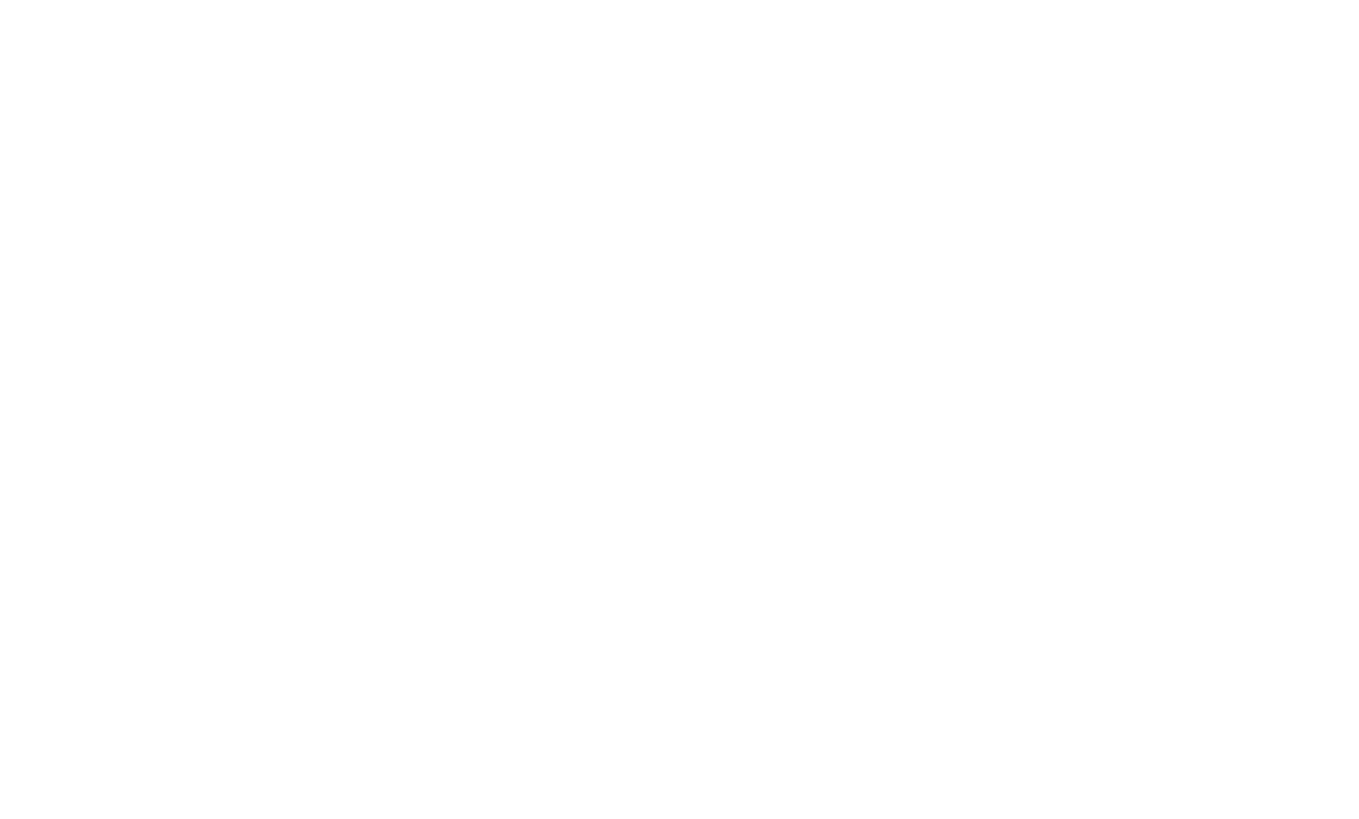 scroll, scrollTop: 0, scrollLeft: 0, axis: both 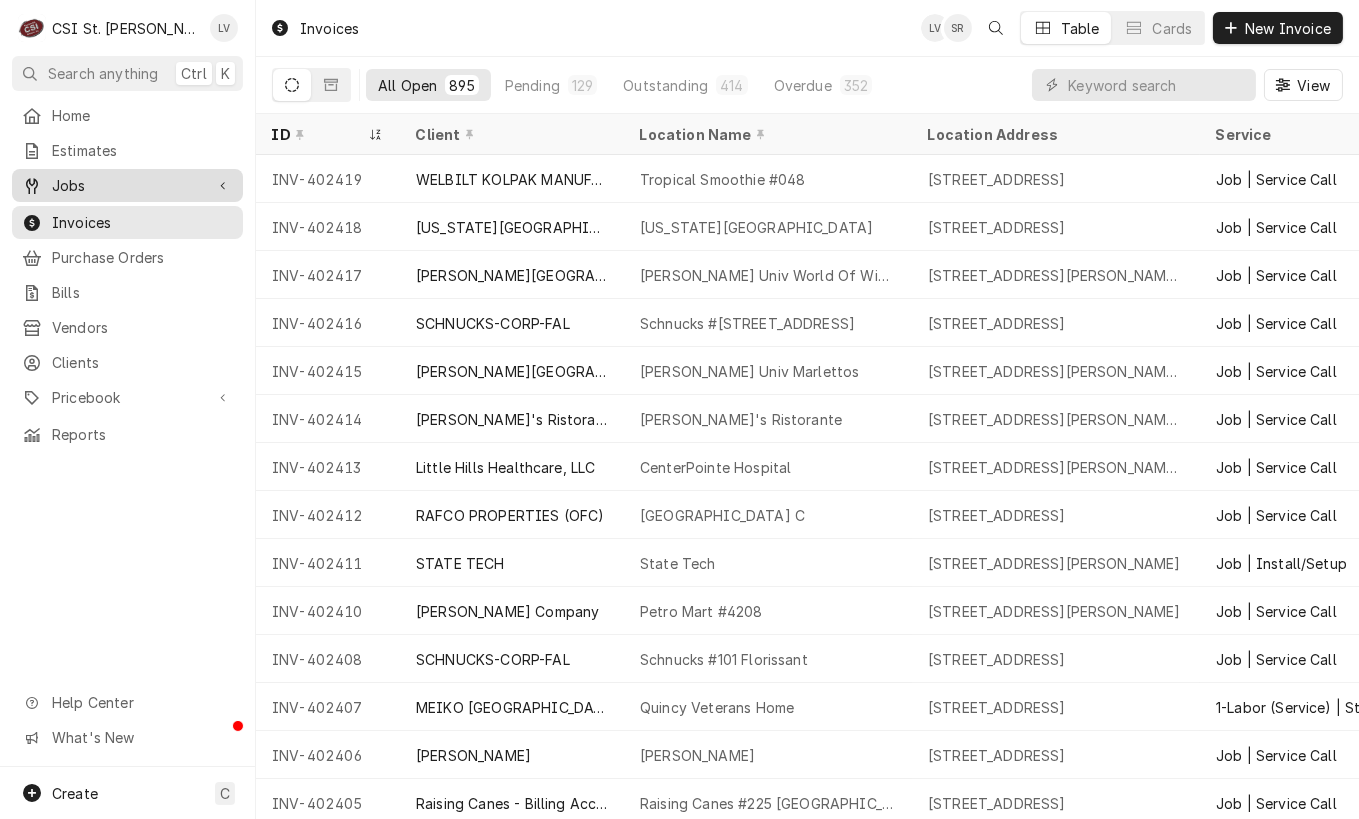 click on "Jobs" at bounding box center [127, 185] 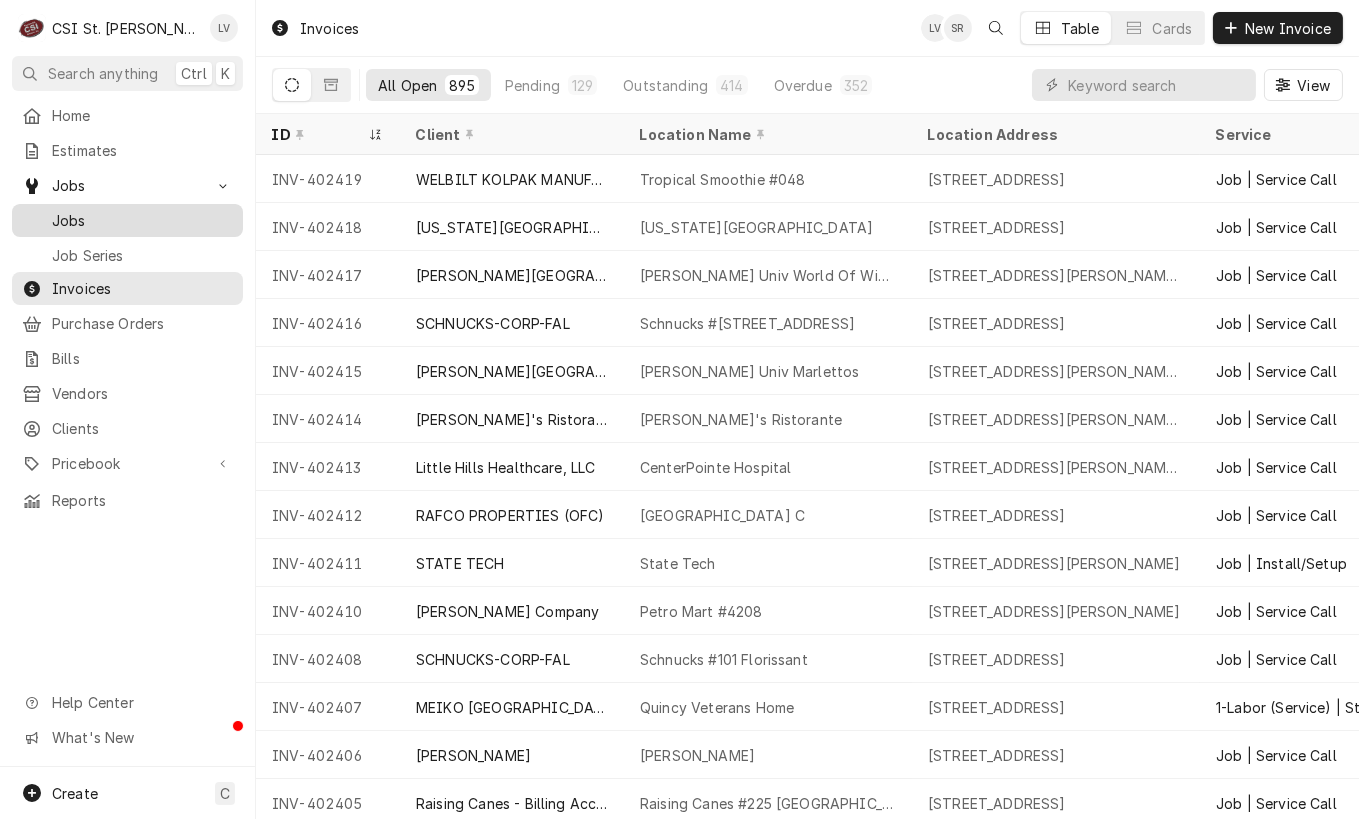click on "Jobs" at bounding box center (142, 220) 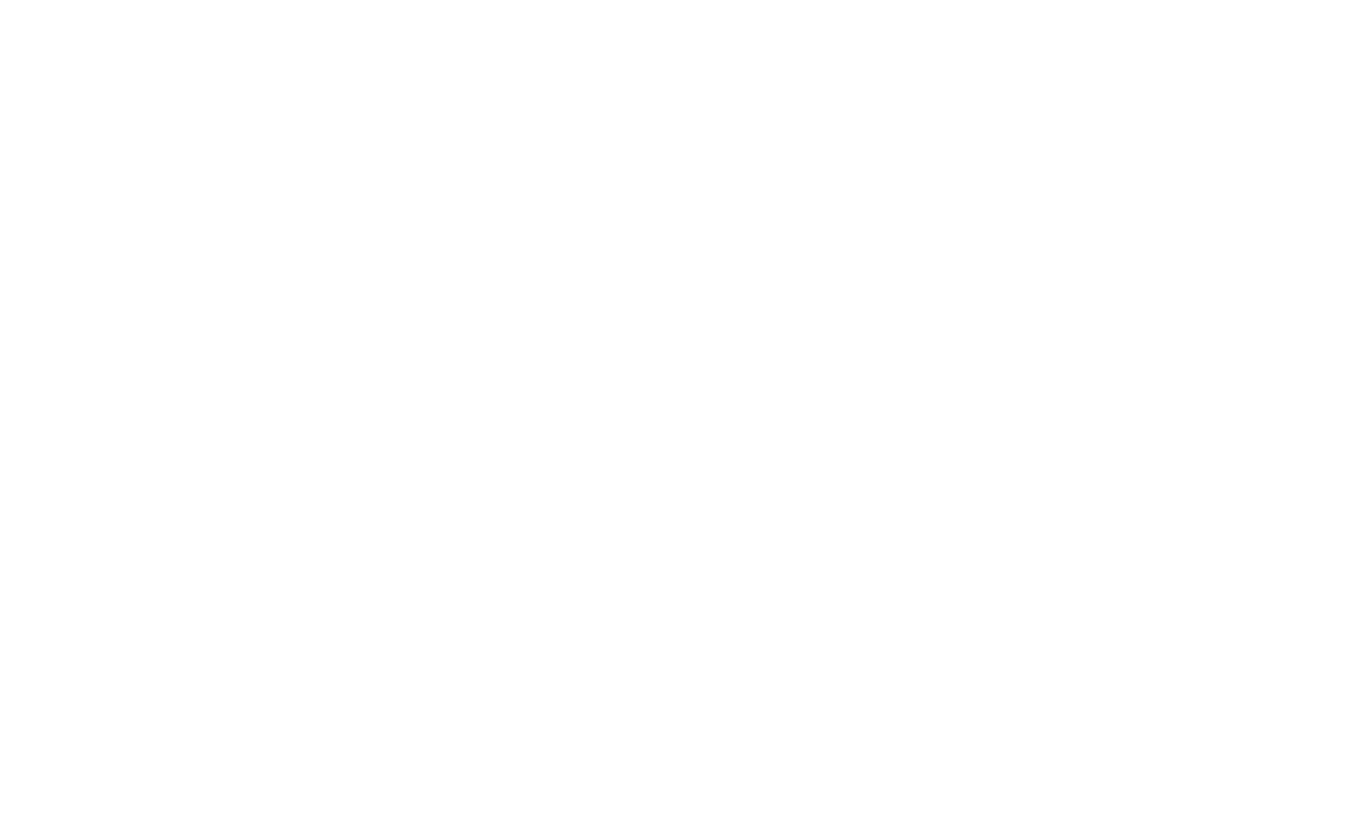 scroll, scrollTop: 0, scrollLeft: 0, axis: both 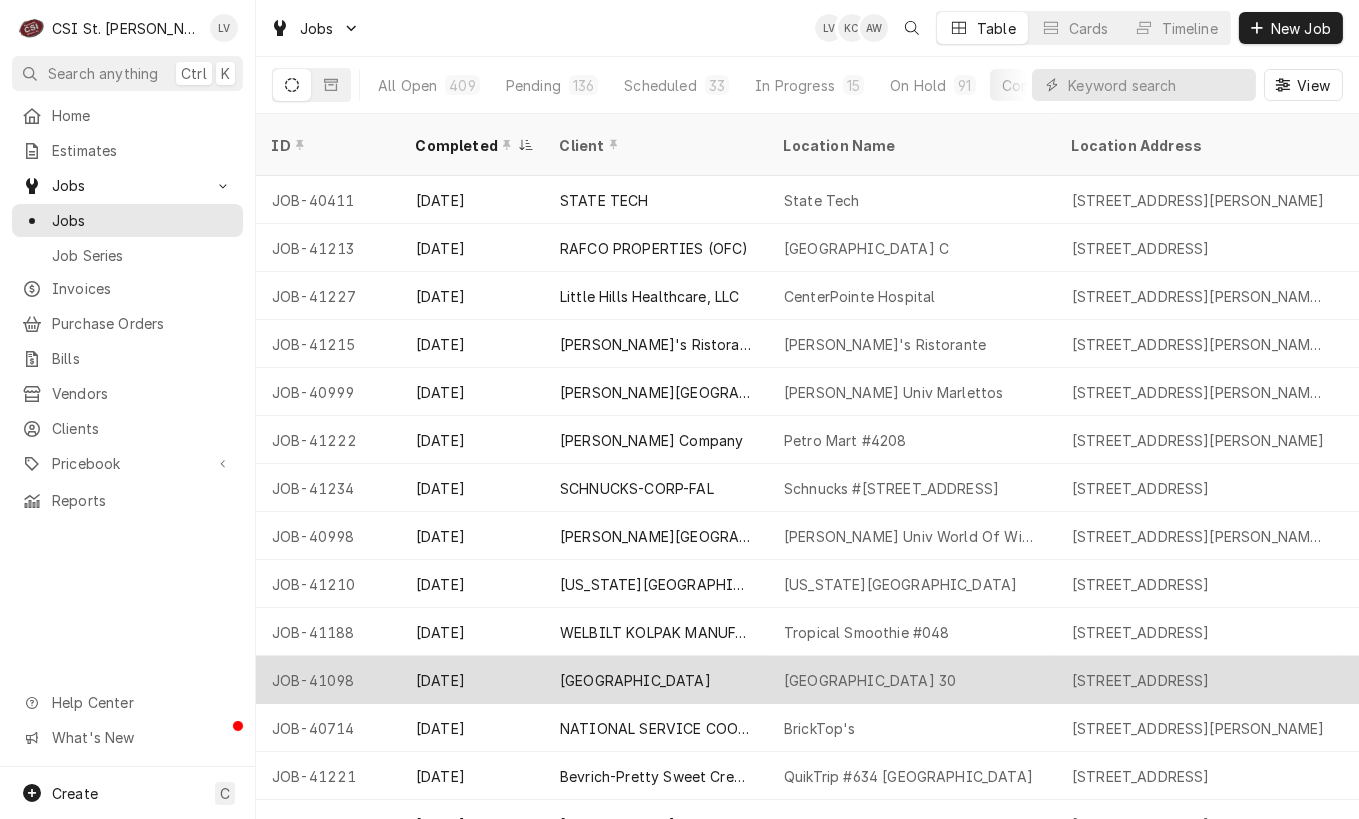click on "[GEOGRAPHIC_DATA]" at bounding box center (635, 680) 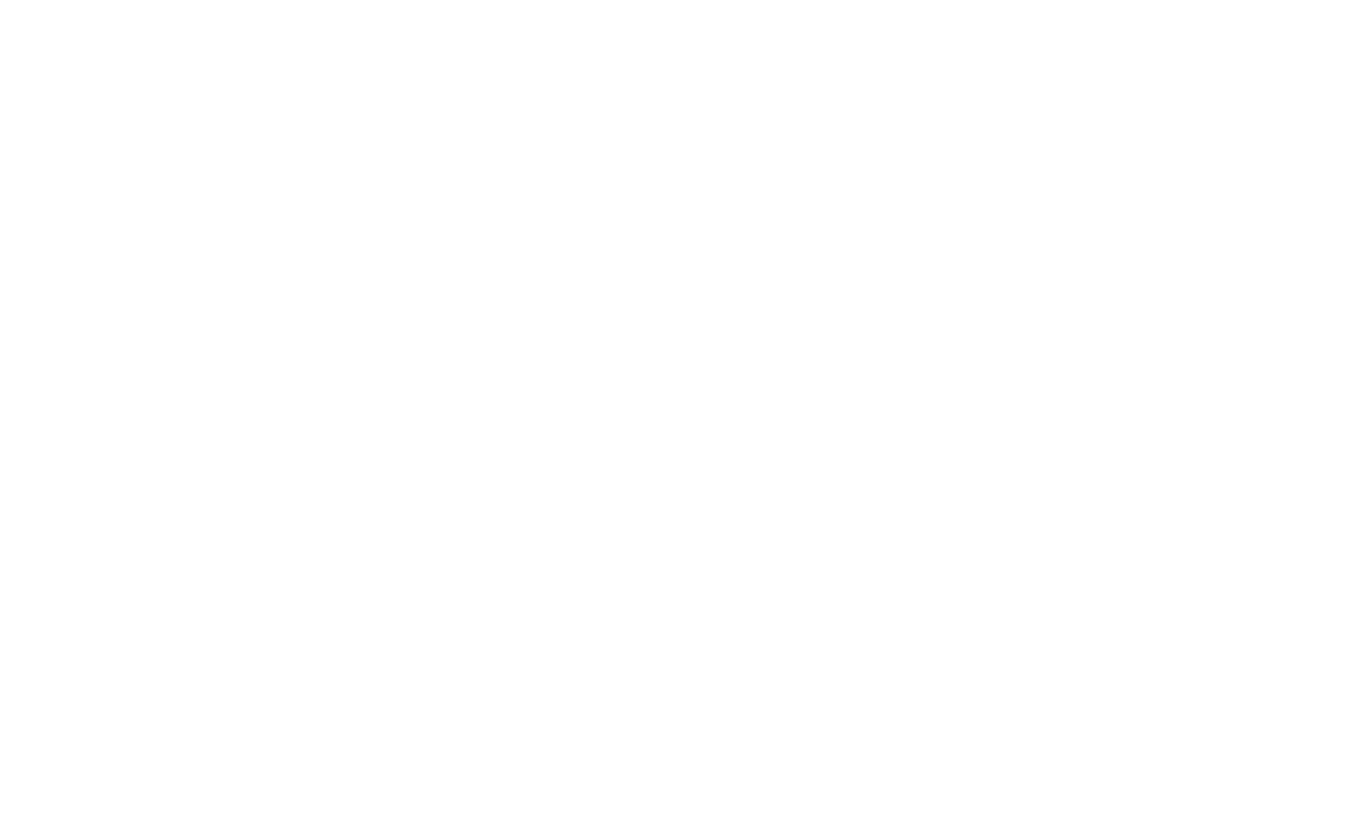 scroll, scrollTop: 0, scrollLeft: 0, axis: both 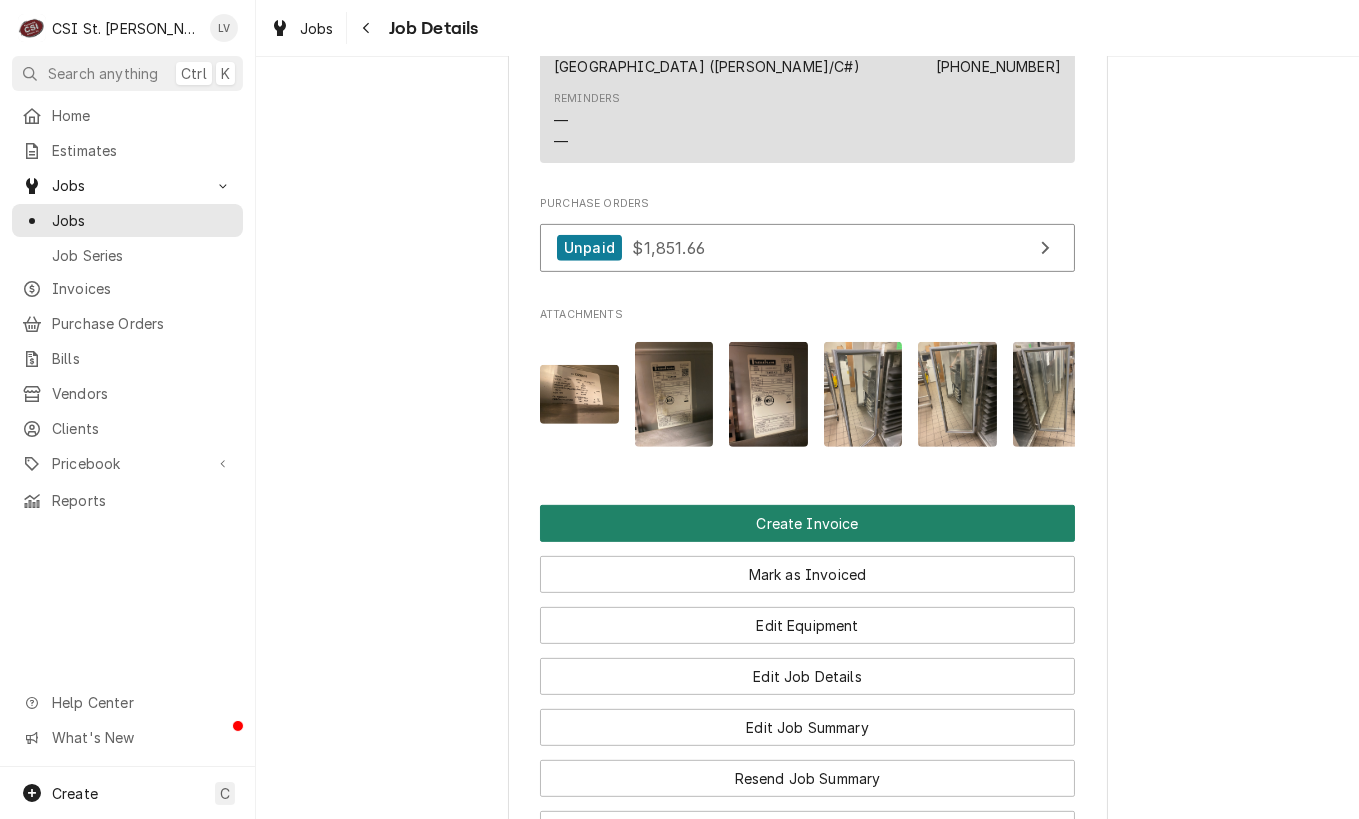 click on "Create Invoice" at bounding box center (807, 523) 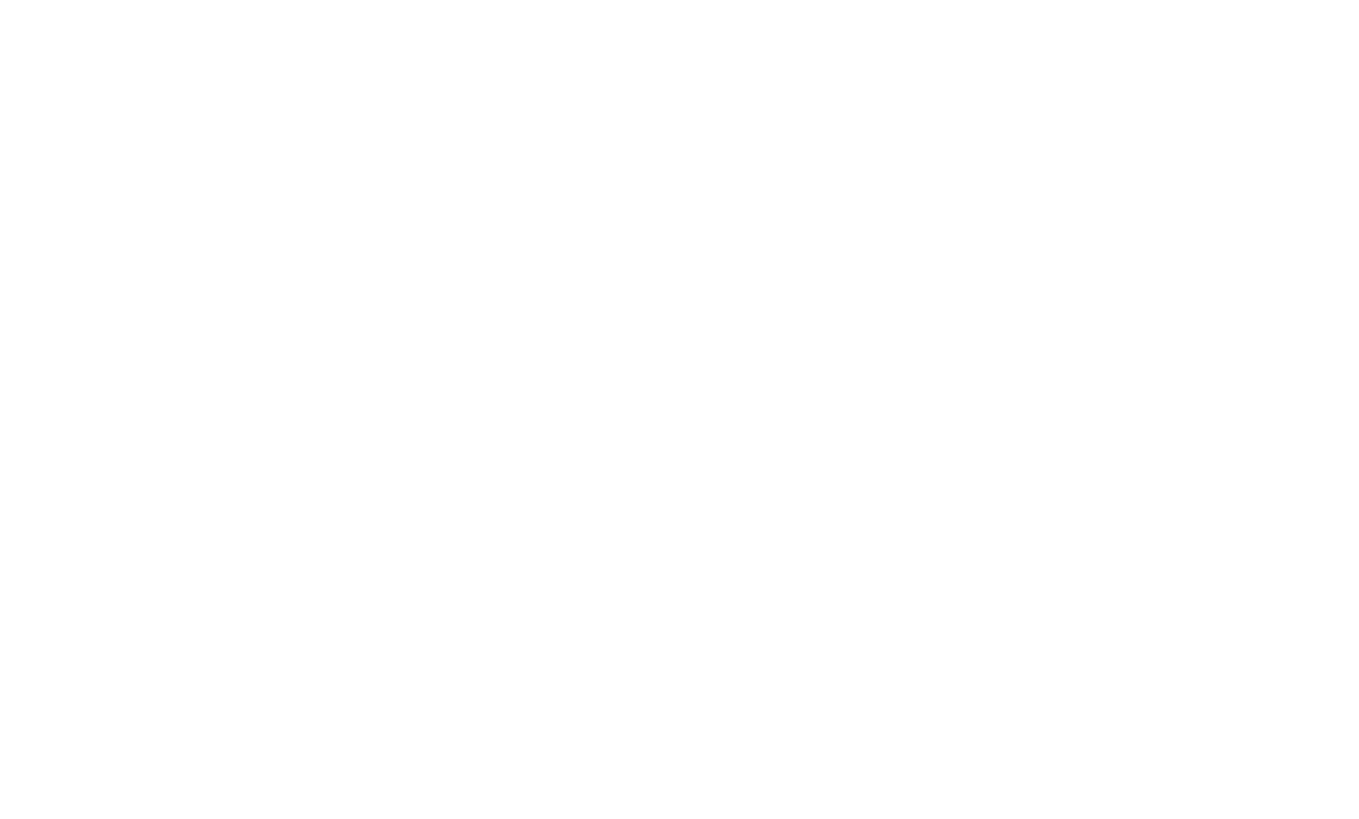 scroll, scrollTop: 0, scrollLeft: 0, axis: both 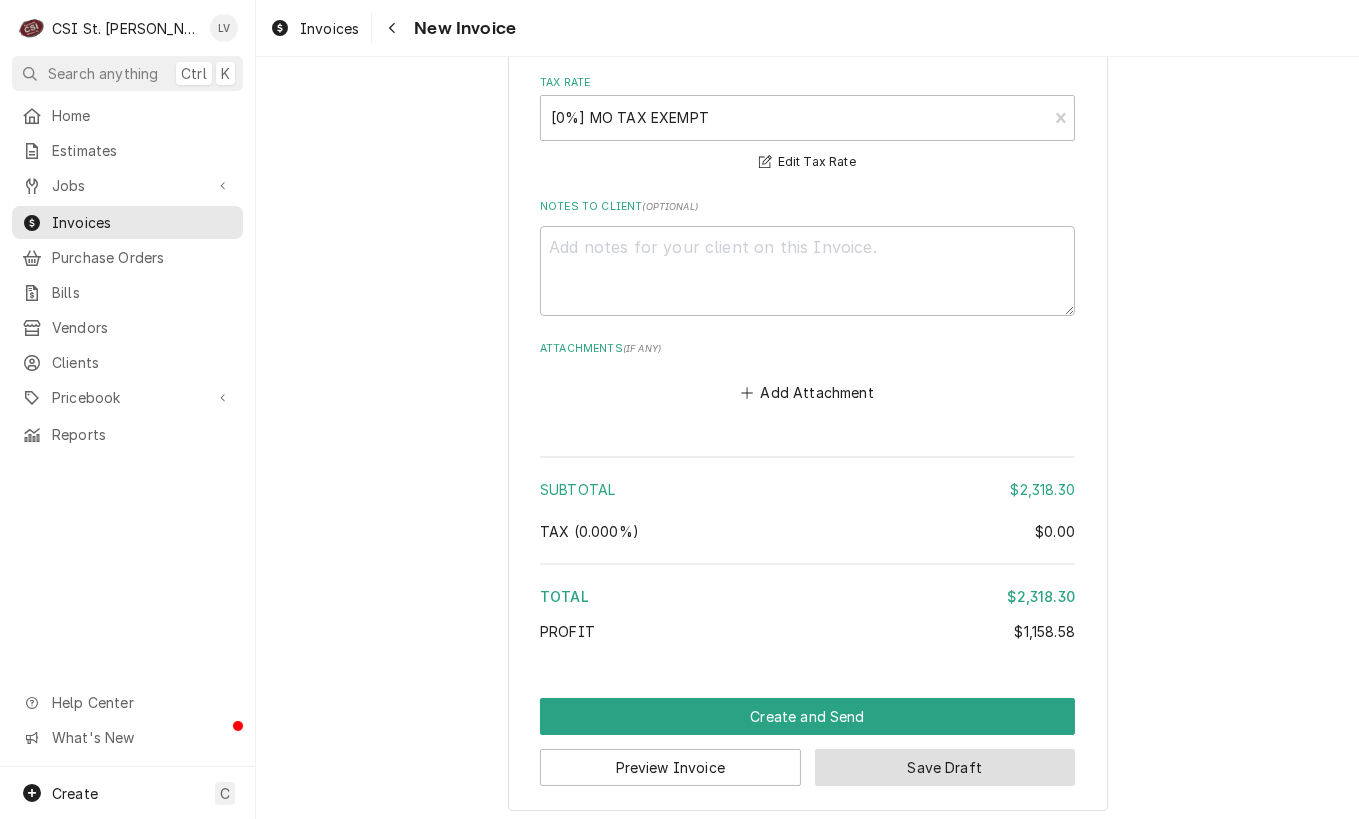 click on "Save Draft" at bounding box center [945, 767] 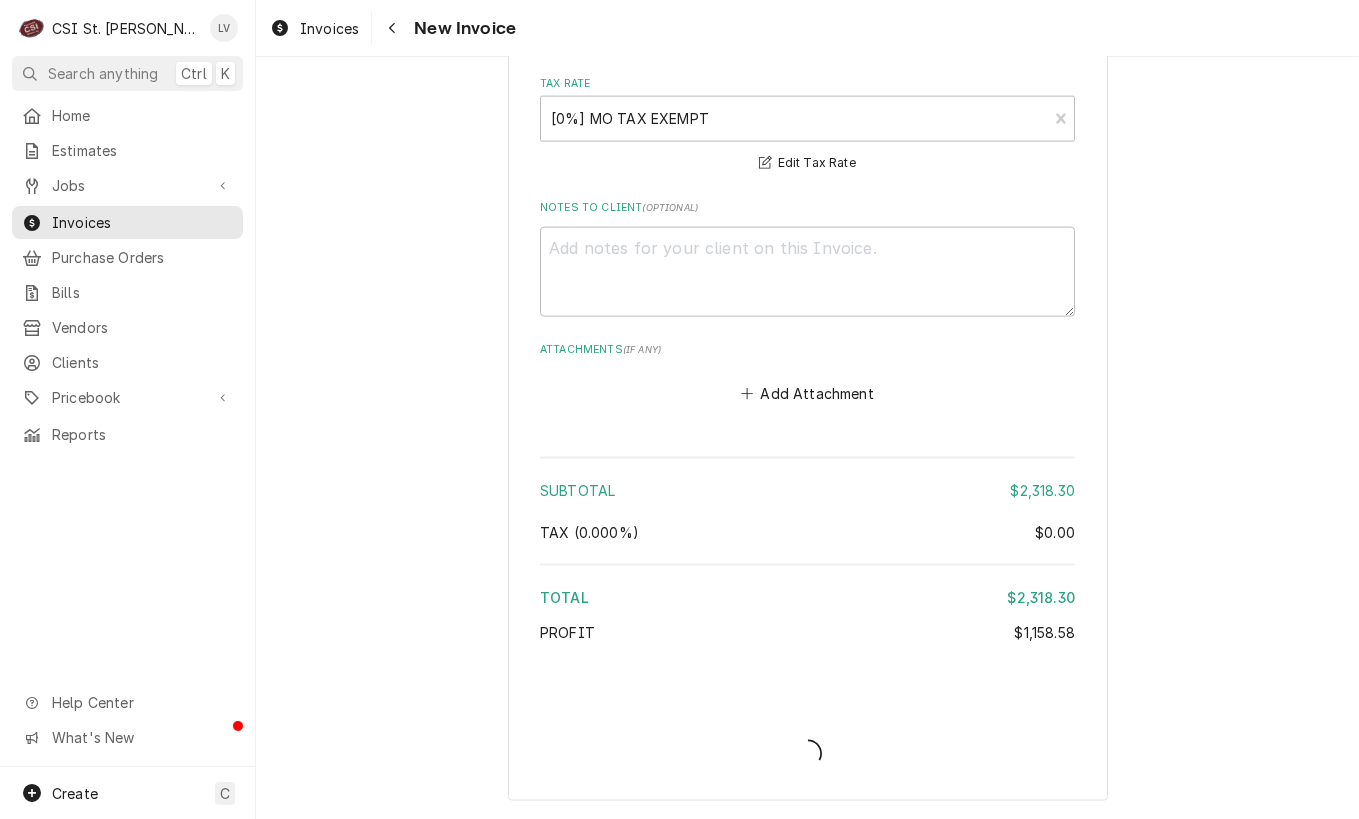 scroll, scrollTop: 5670, scrollLeft: 0, axis: vertical 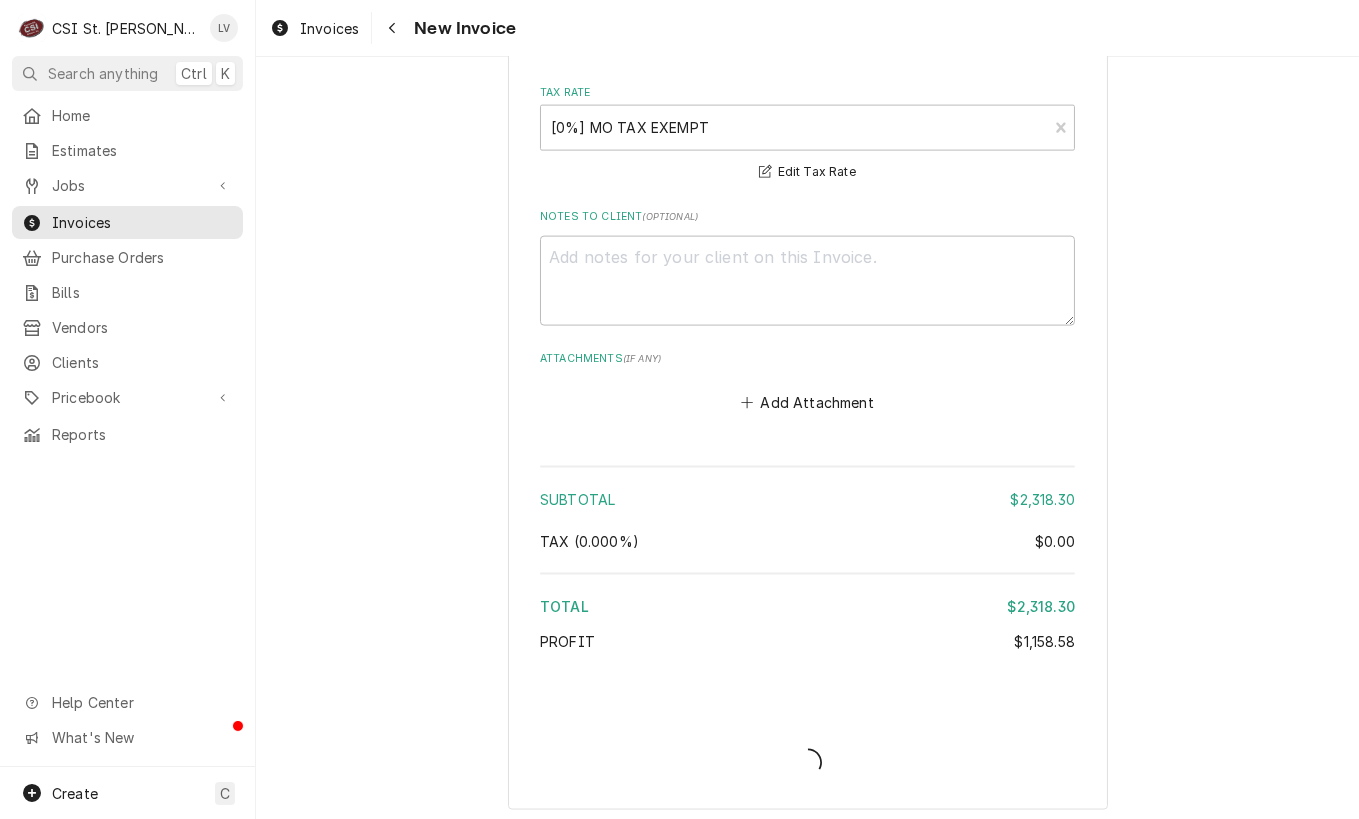 type on "x" 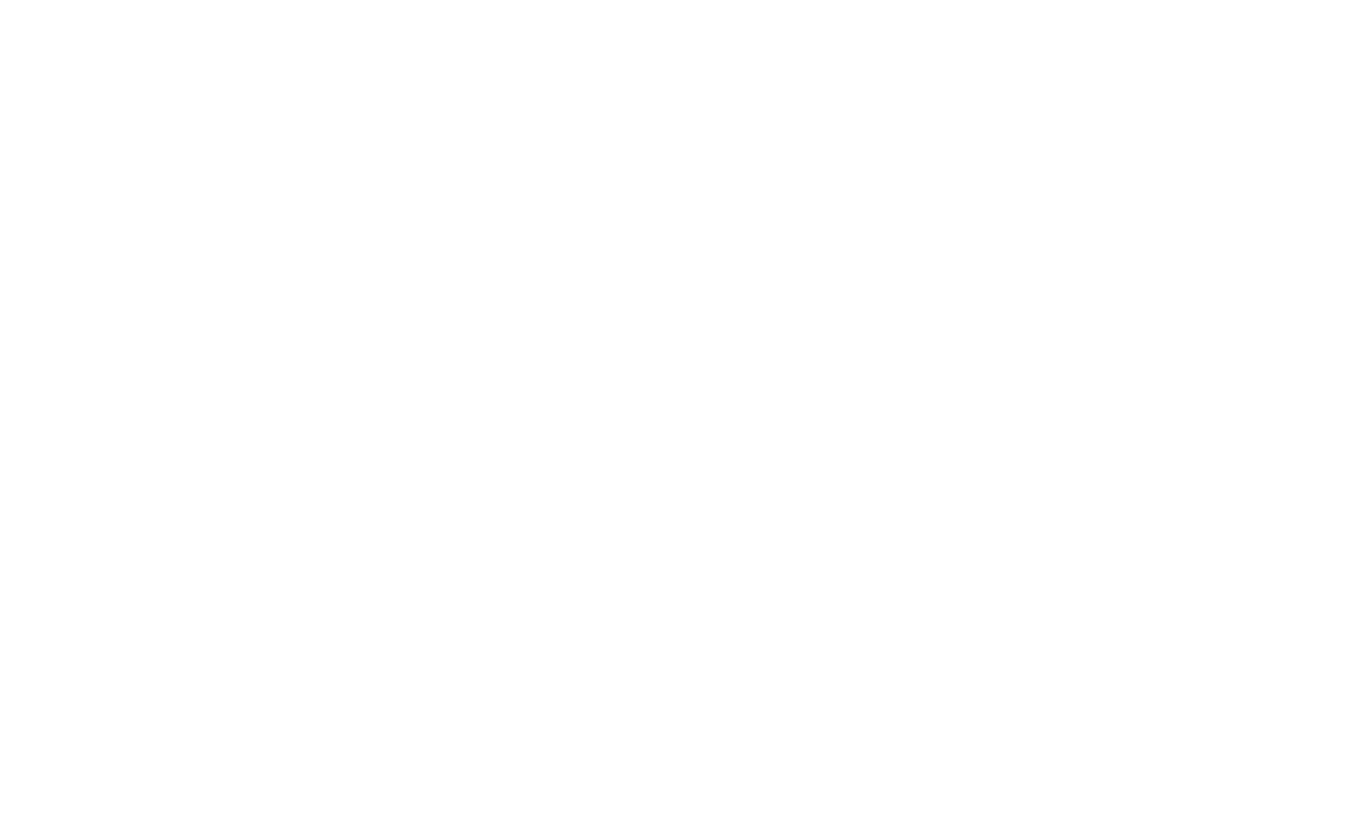 scroll, scrollTop: 0, scrollLeft: 0, axis: both 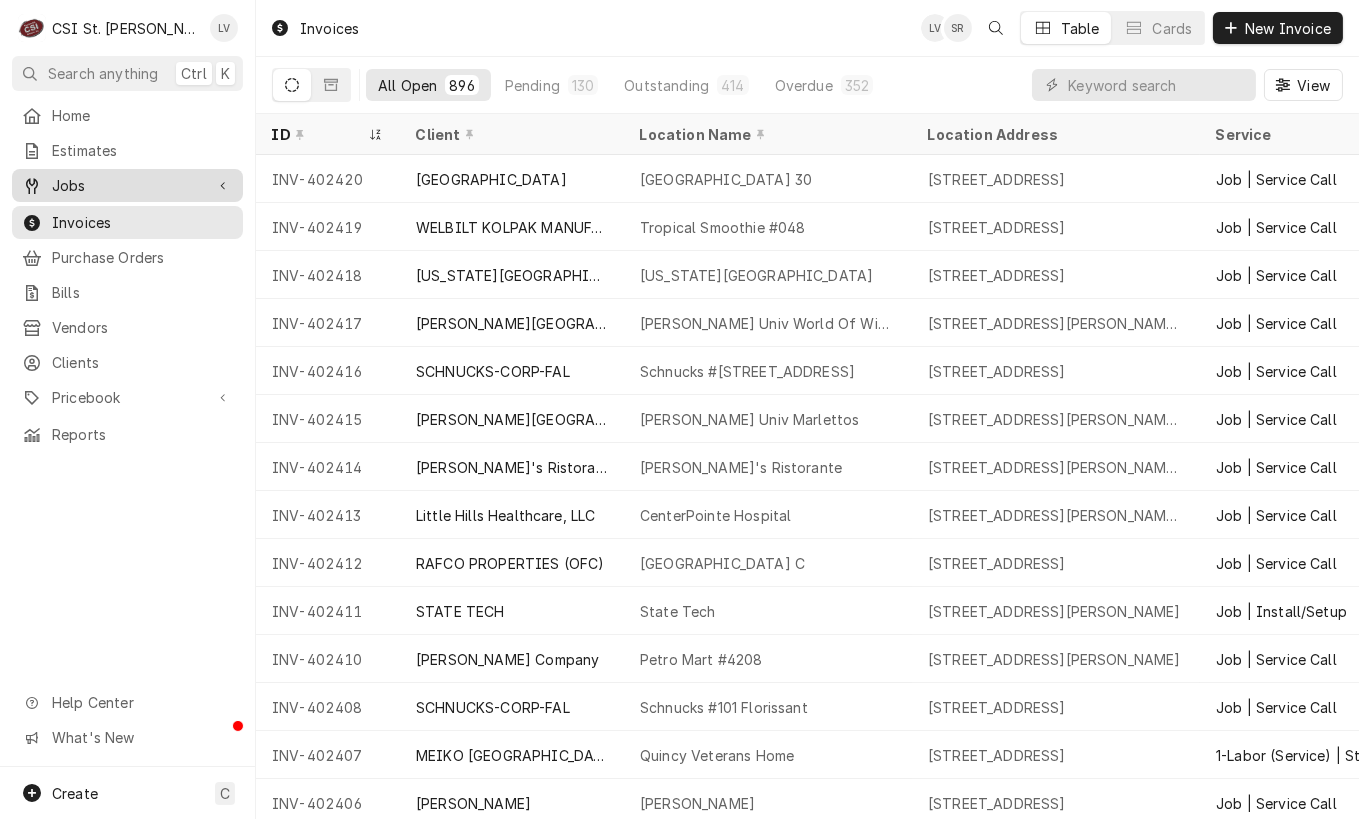 click on "Jobs" at bounding box center (127, 185) 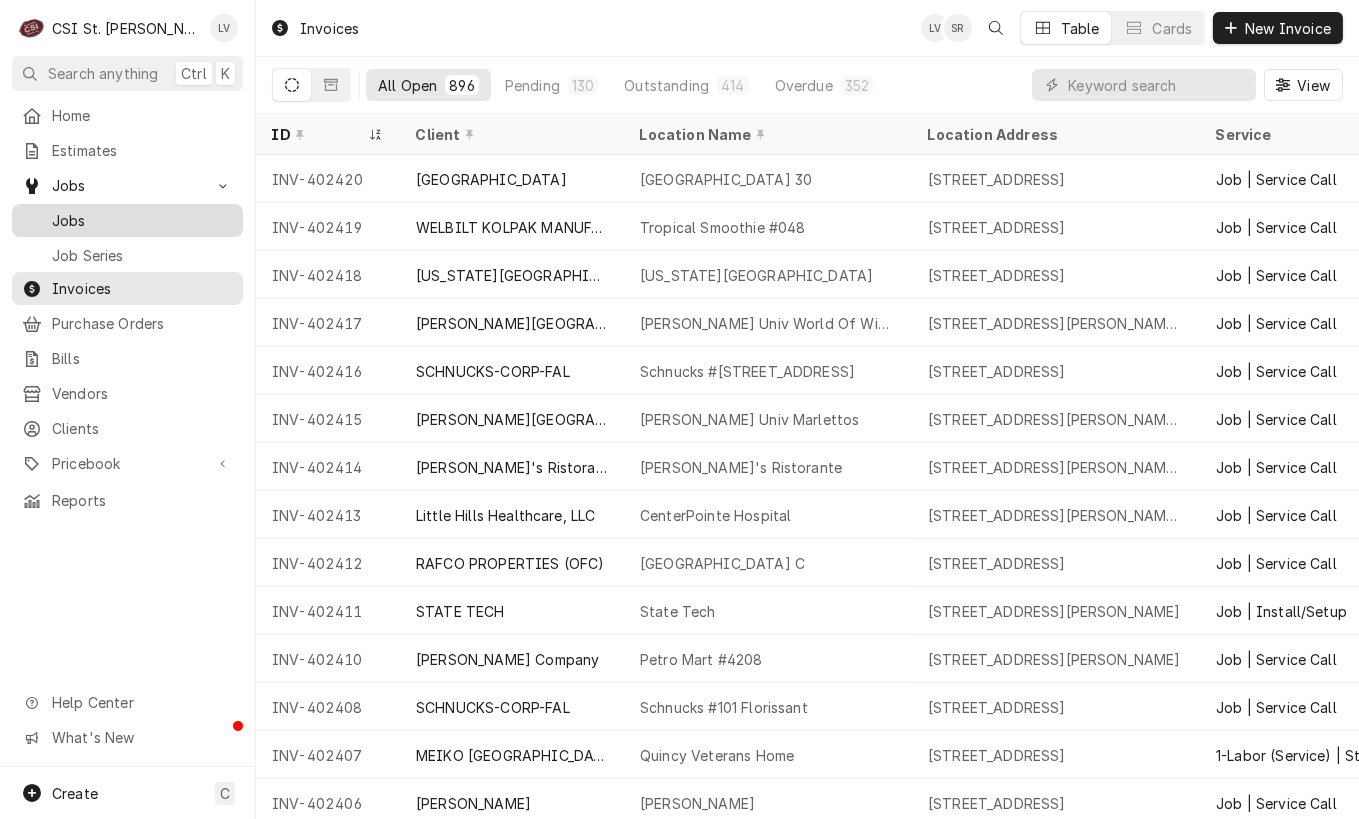click on "Jobs" at bounding box center [142, 220] 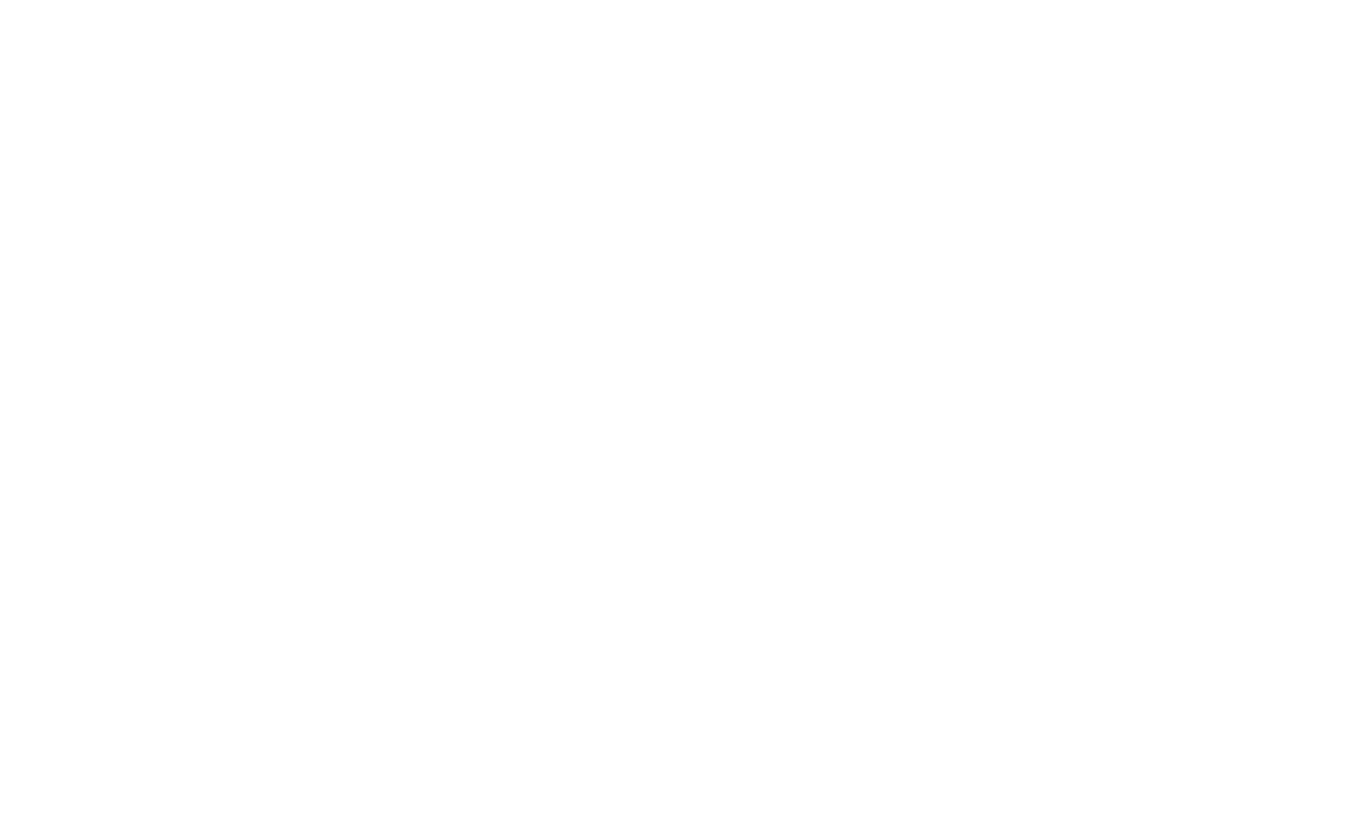 scroll, scrollTop: 0, scrollLeft: 0, axis: both 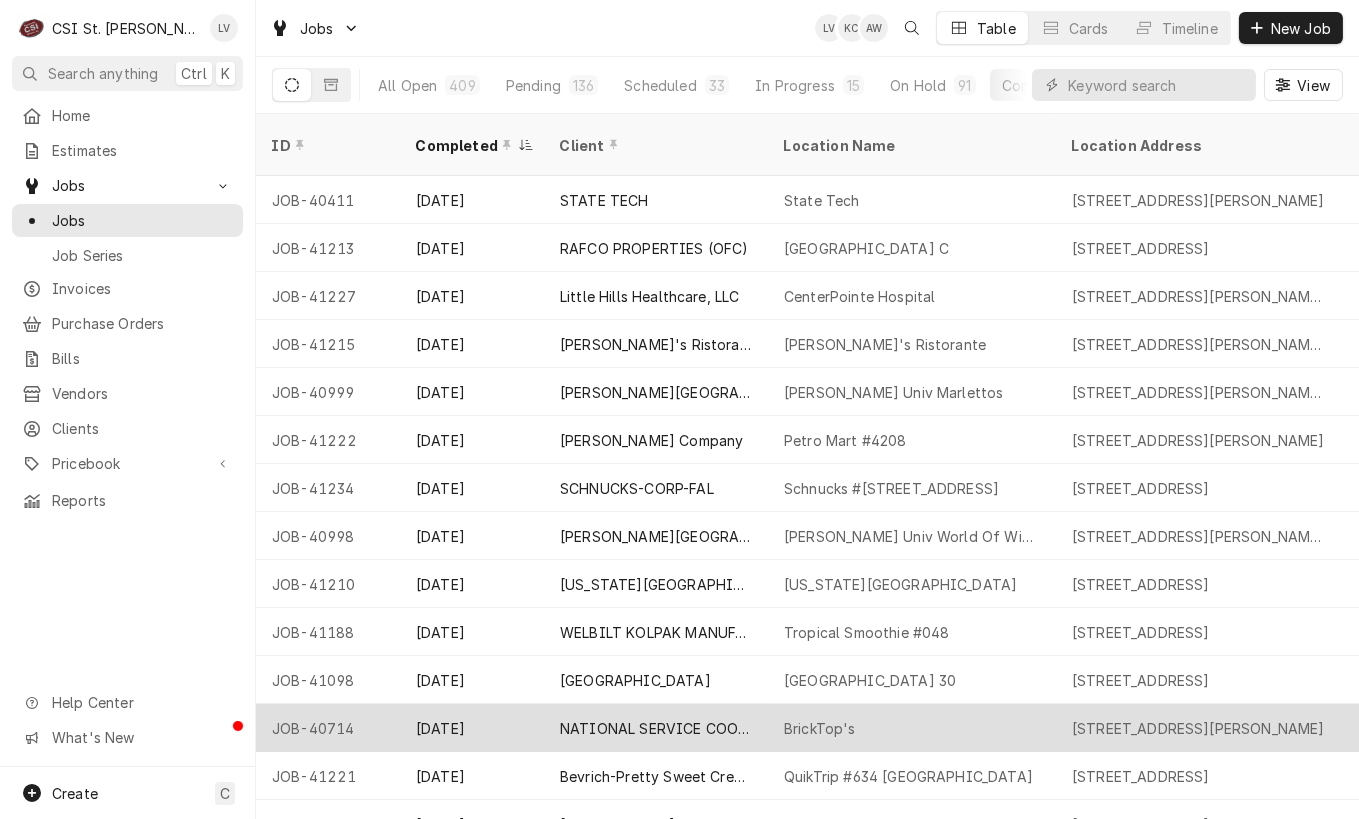click on "Jul 10" at bounding box center [472, 728] 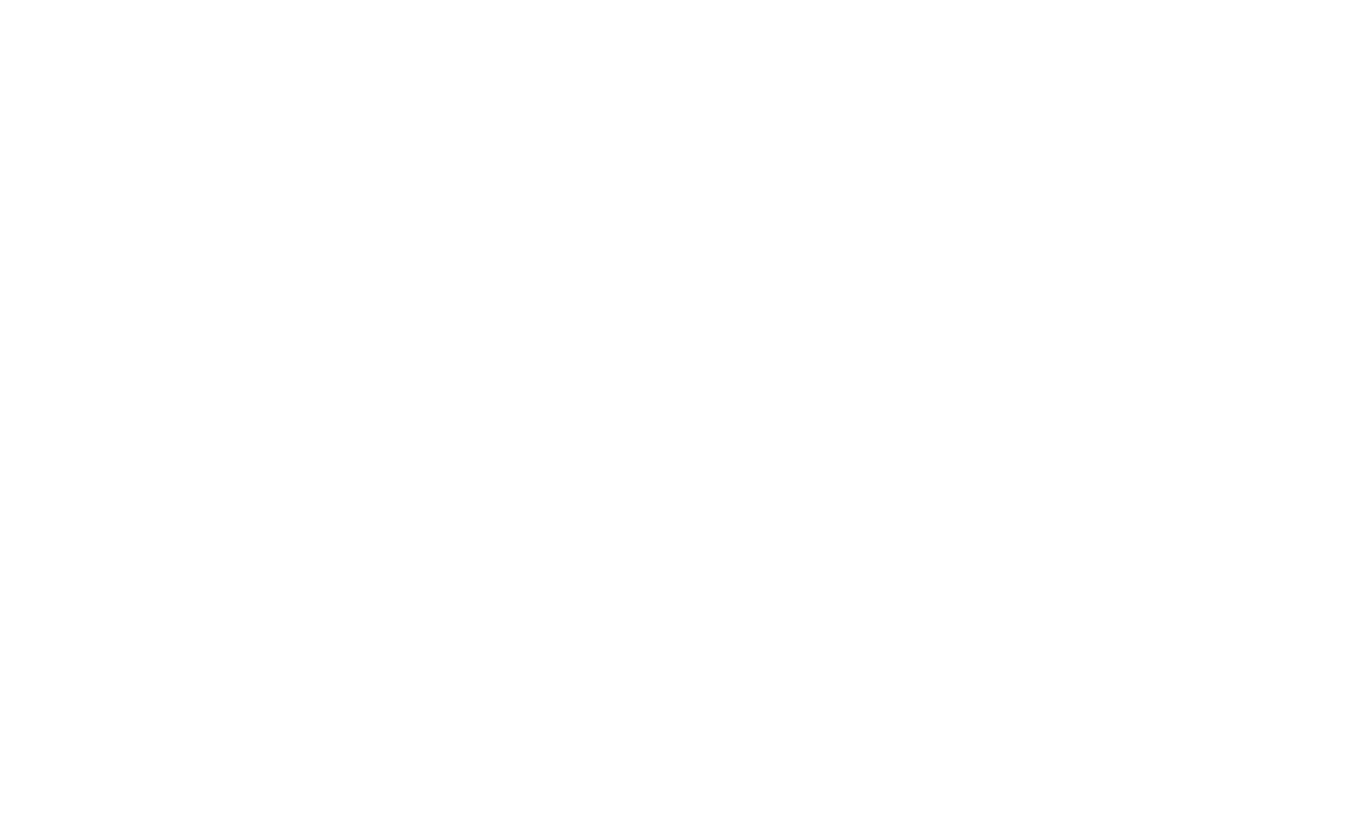 scroll, scrollTop: 0, scrollLeft: 0, axis: both 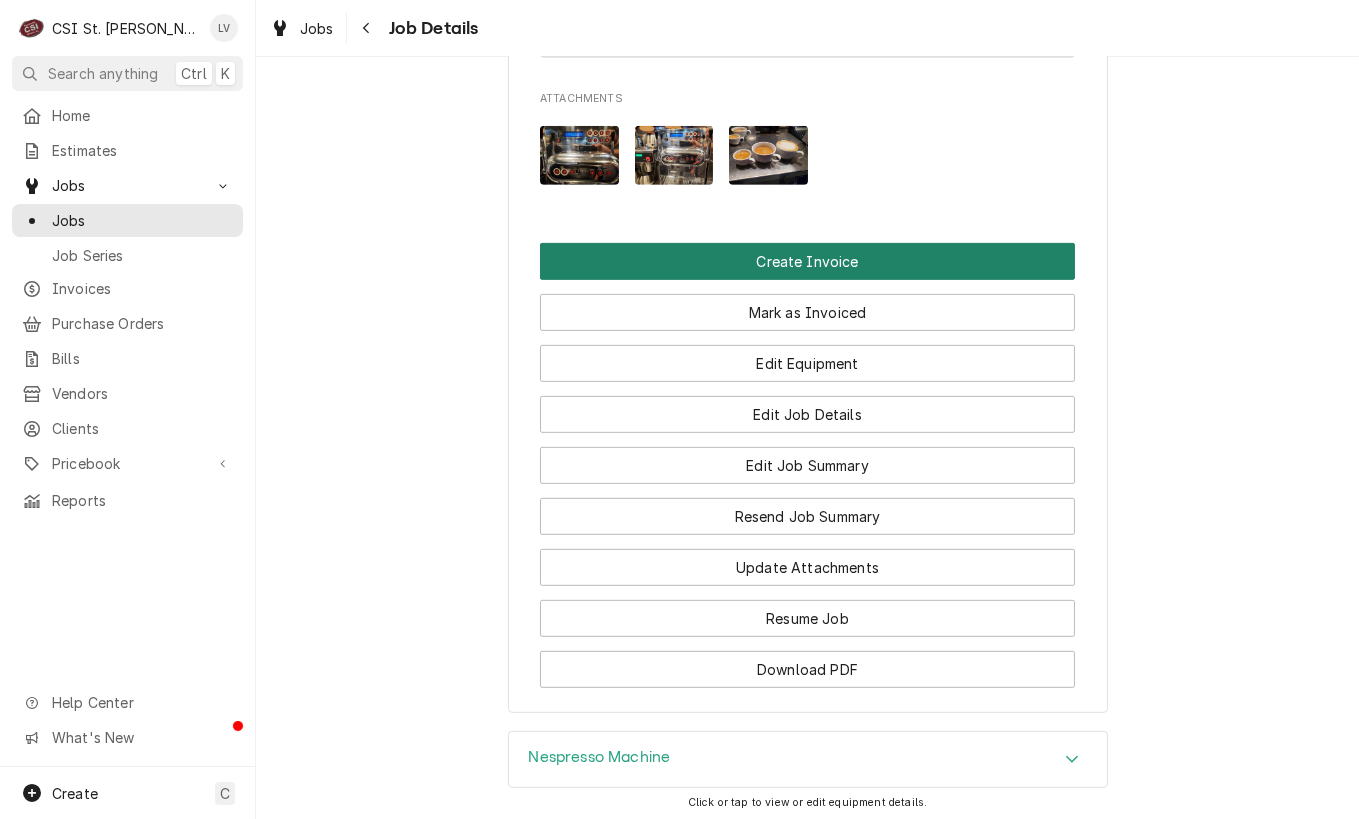click on "Create Invoice" at bounding box center [807, 261] 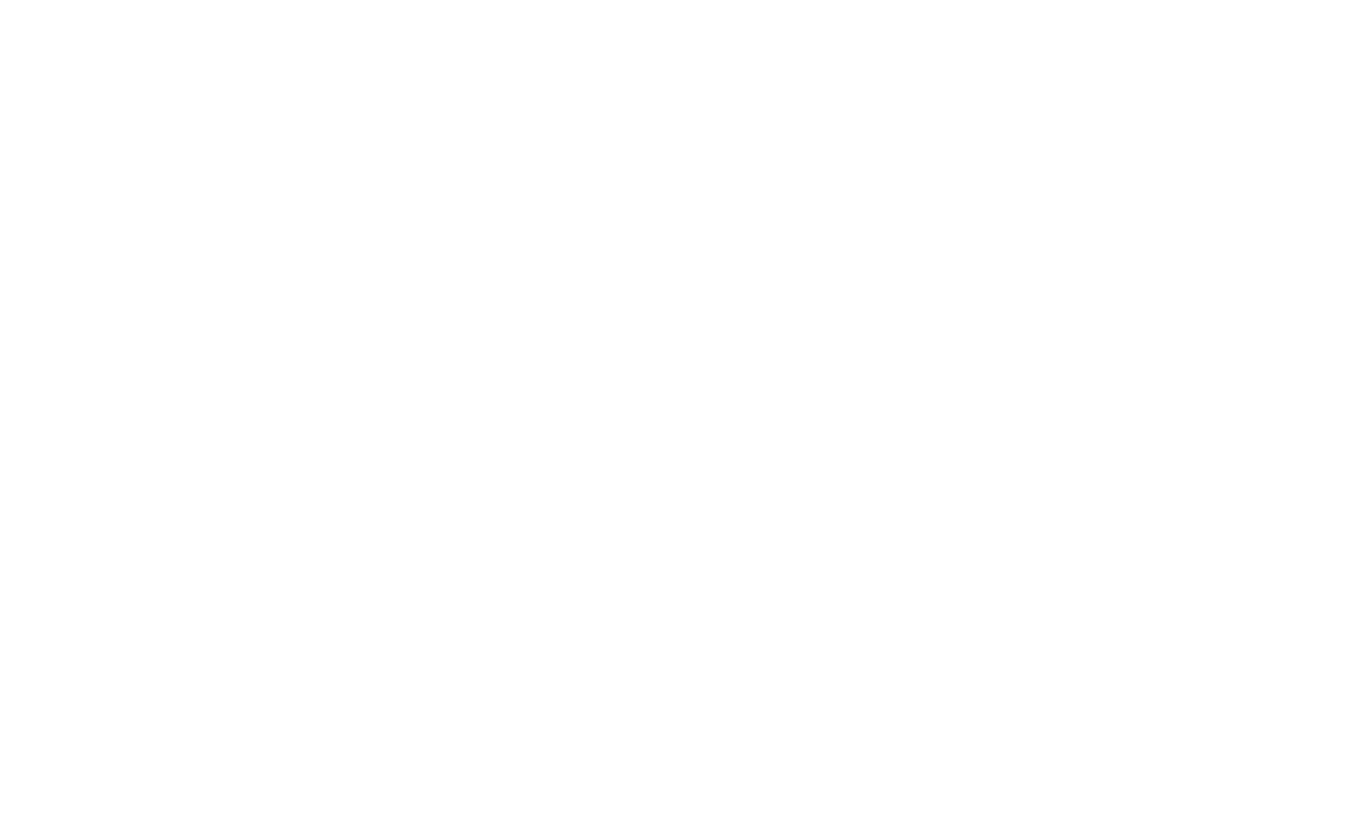 scroll, scrollTop: 0, scrollLeft: 0, axis: both 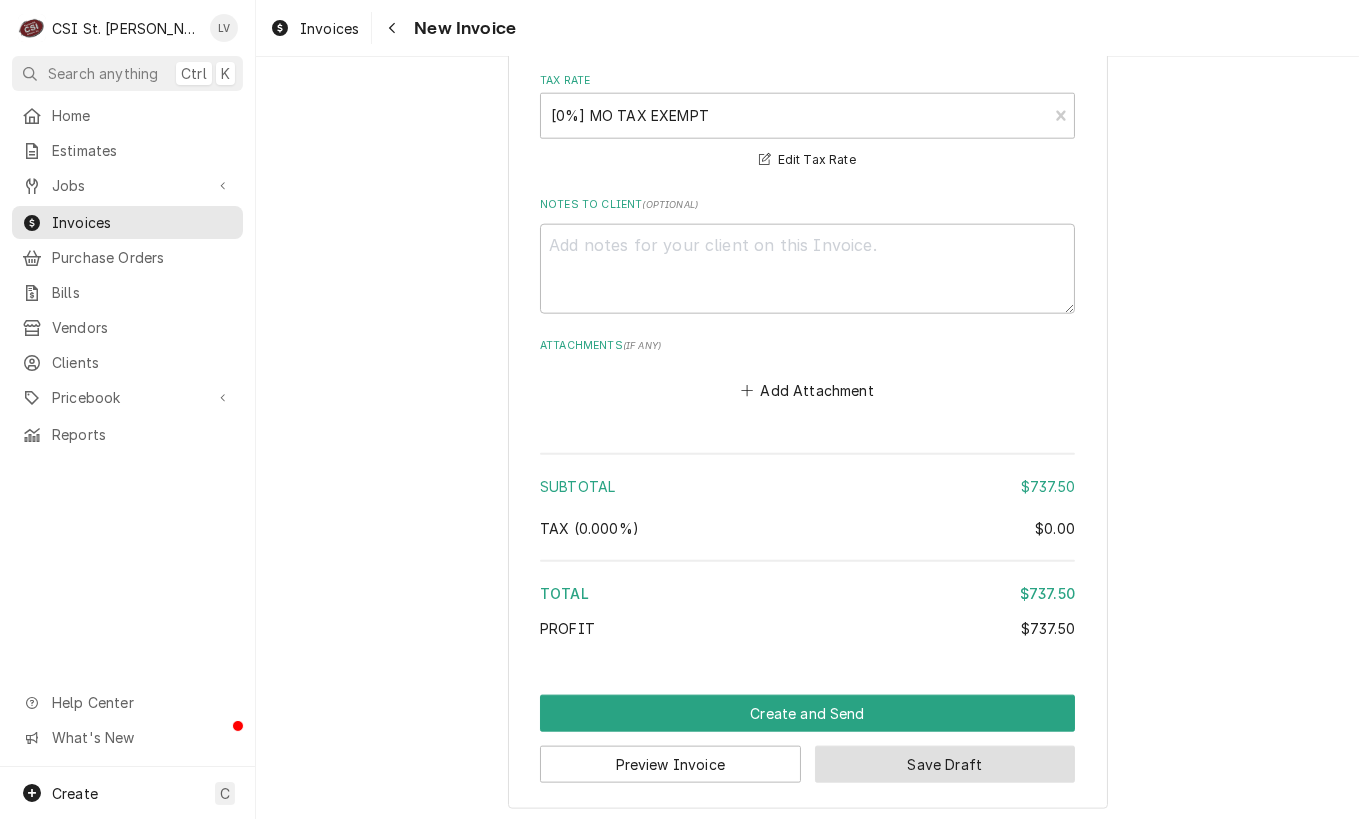 click on "Save Draft" at bounding box center [945, 764] 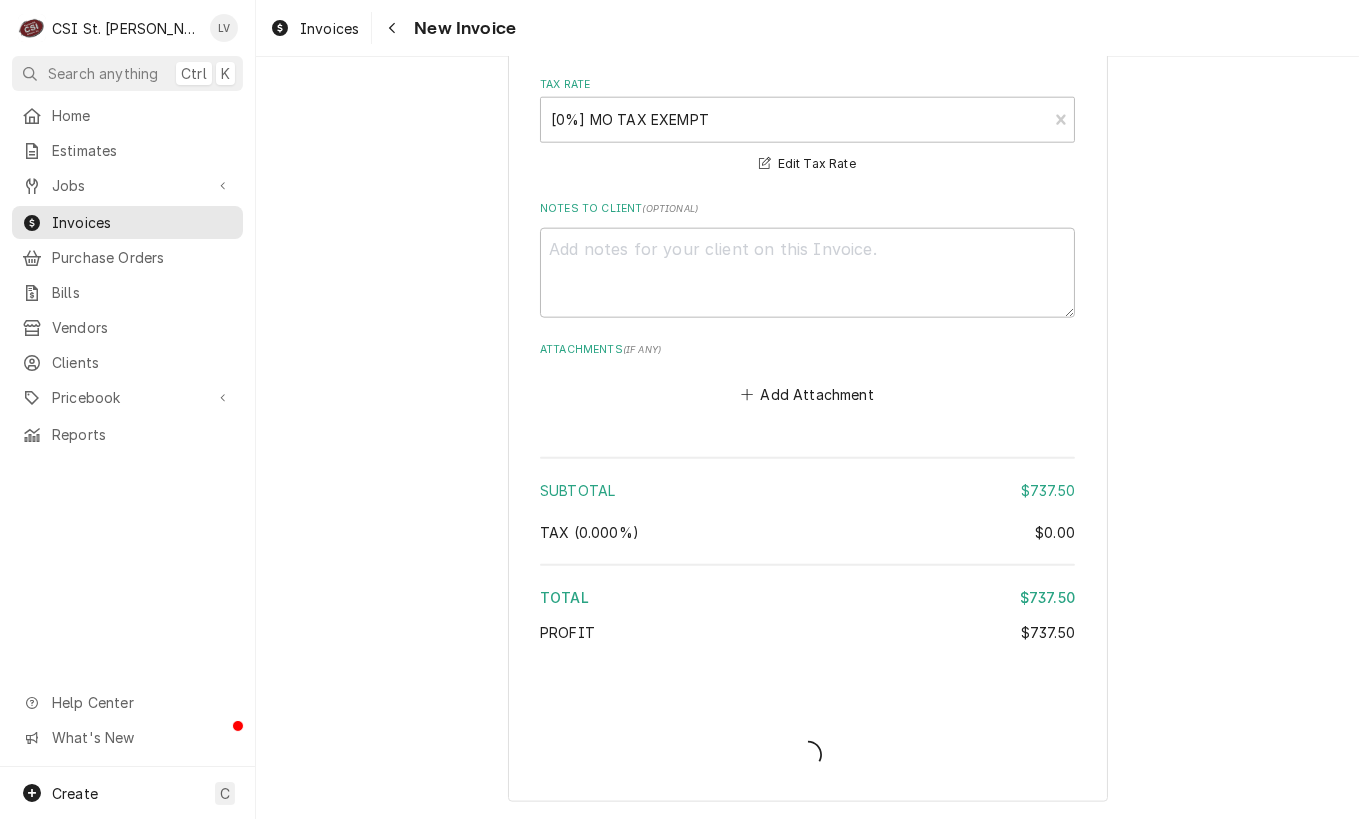 scroll, scrollTop: 4810, scrollLeft: 0, axis: vertical 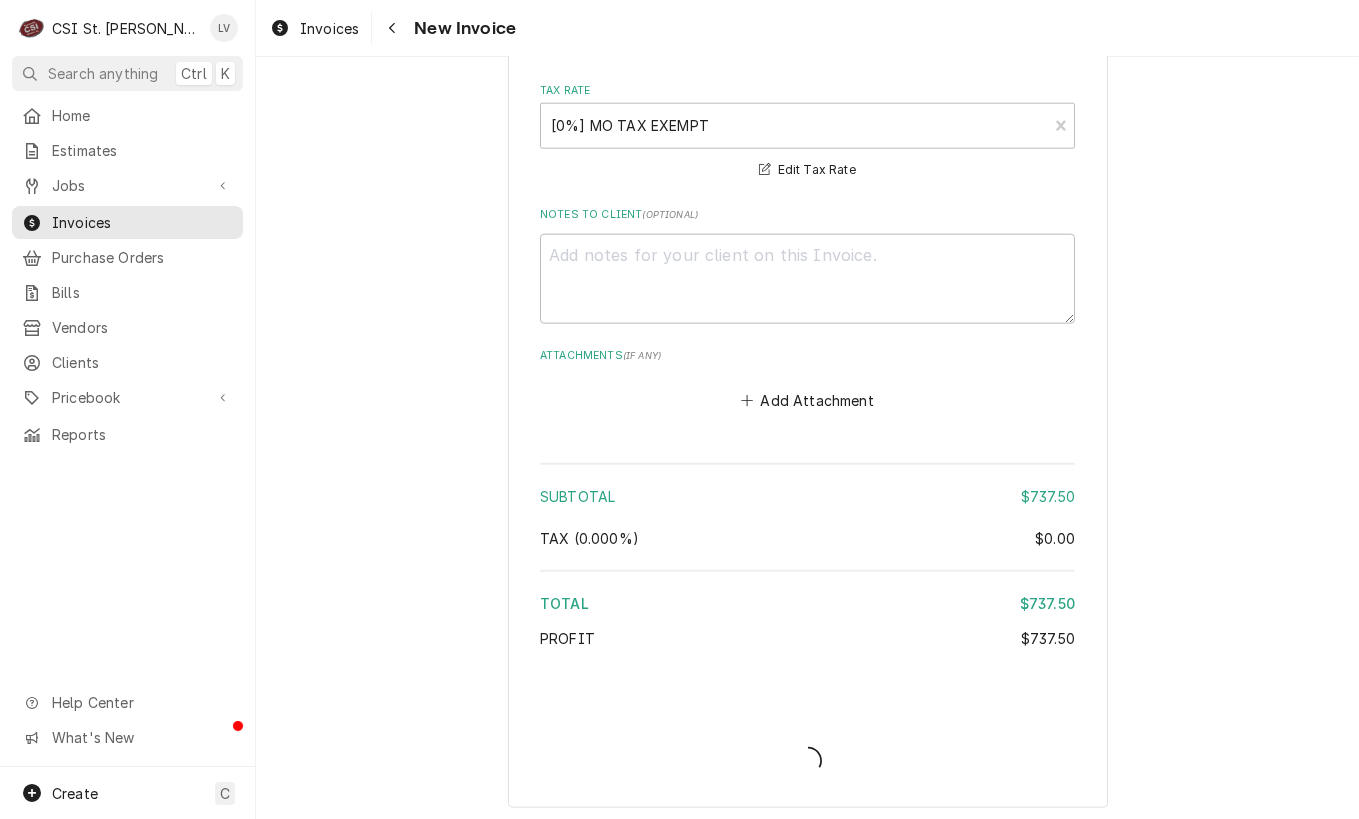 type on "x" 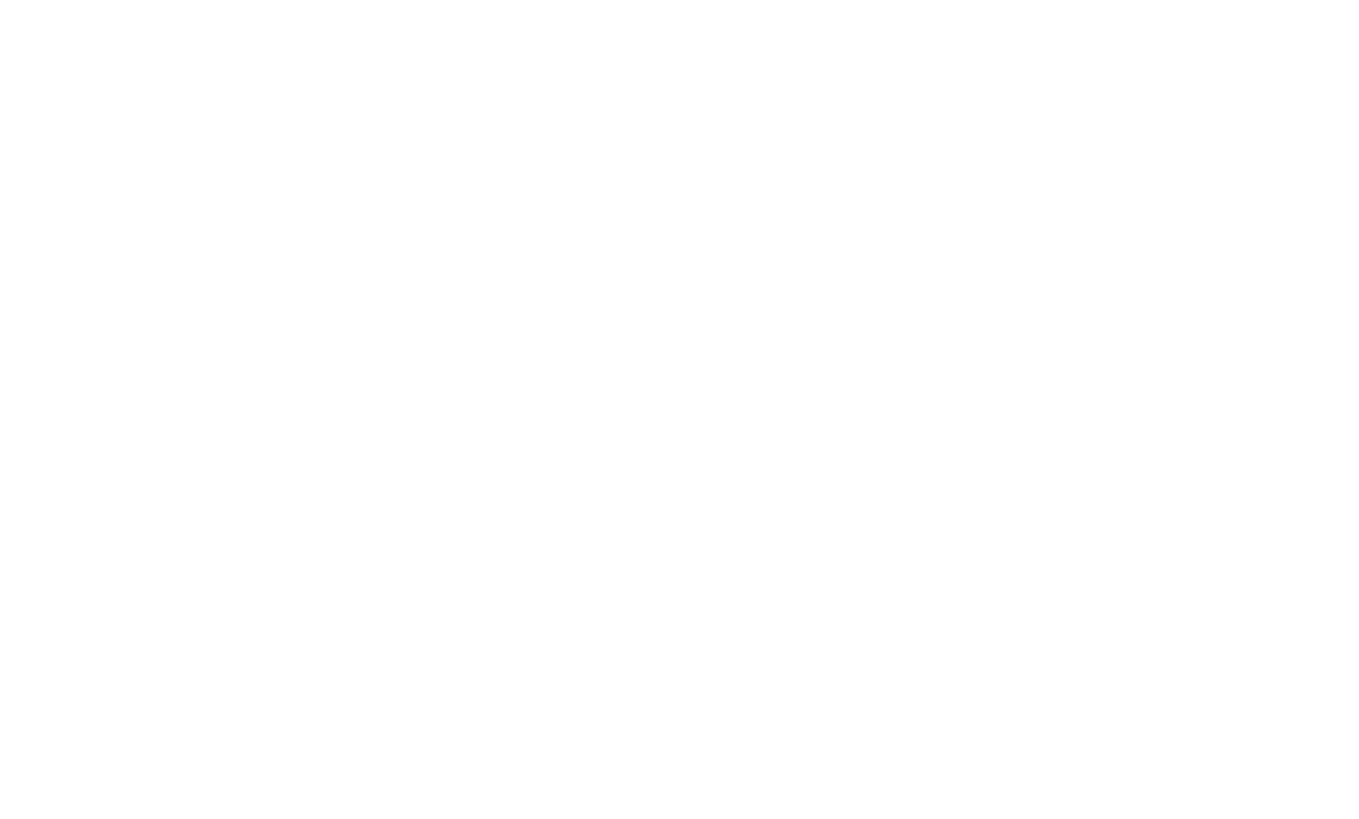 scroll, scrollTop: 0, scrollLeft: 0, axis: both 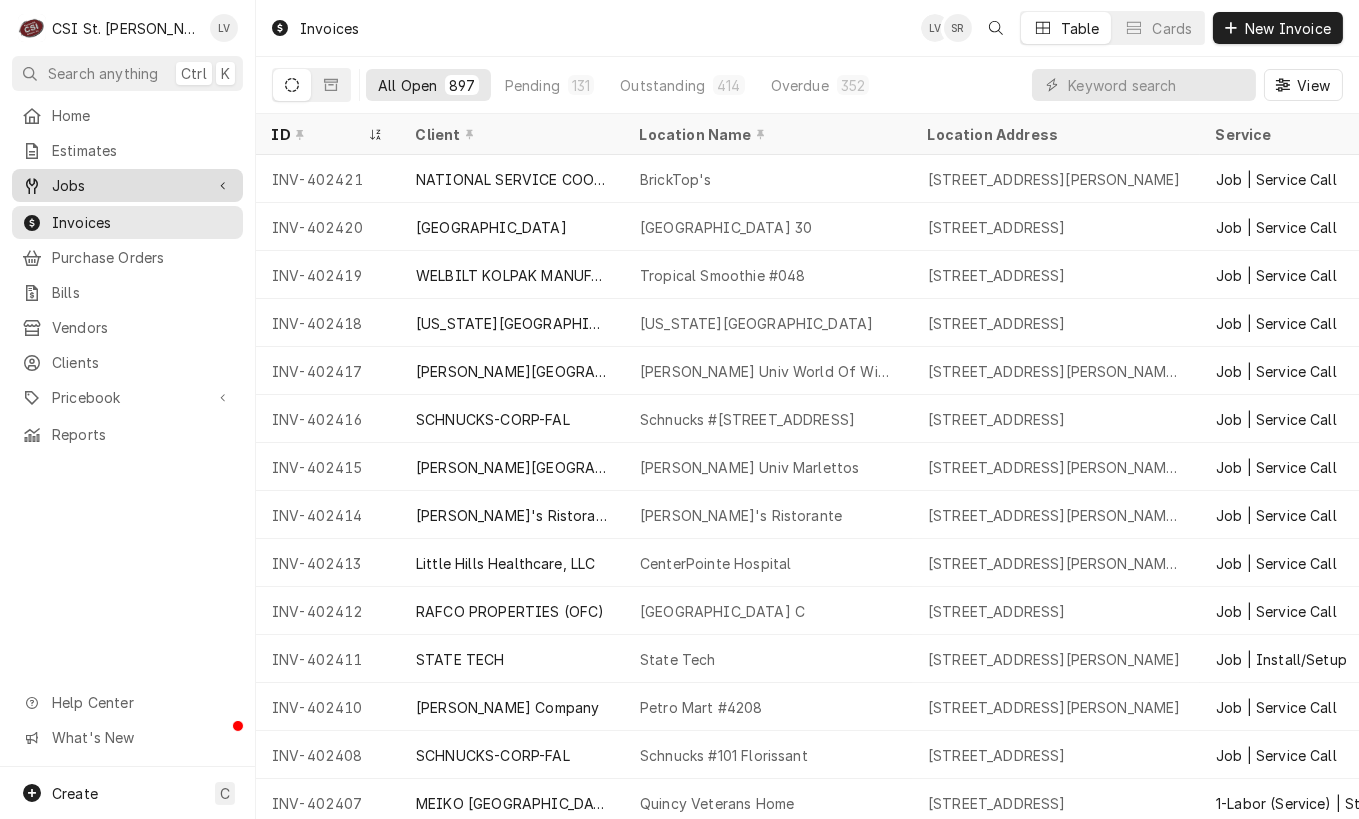 click on "Jobs" at bounding box center [127, 185] 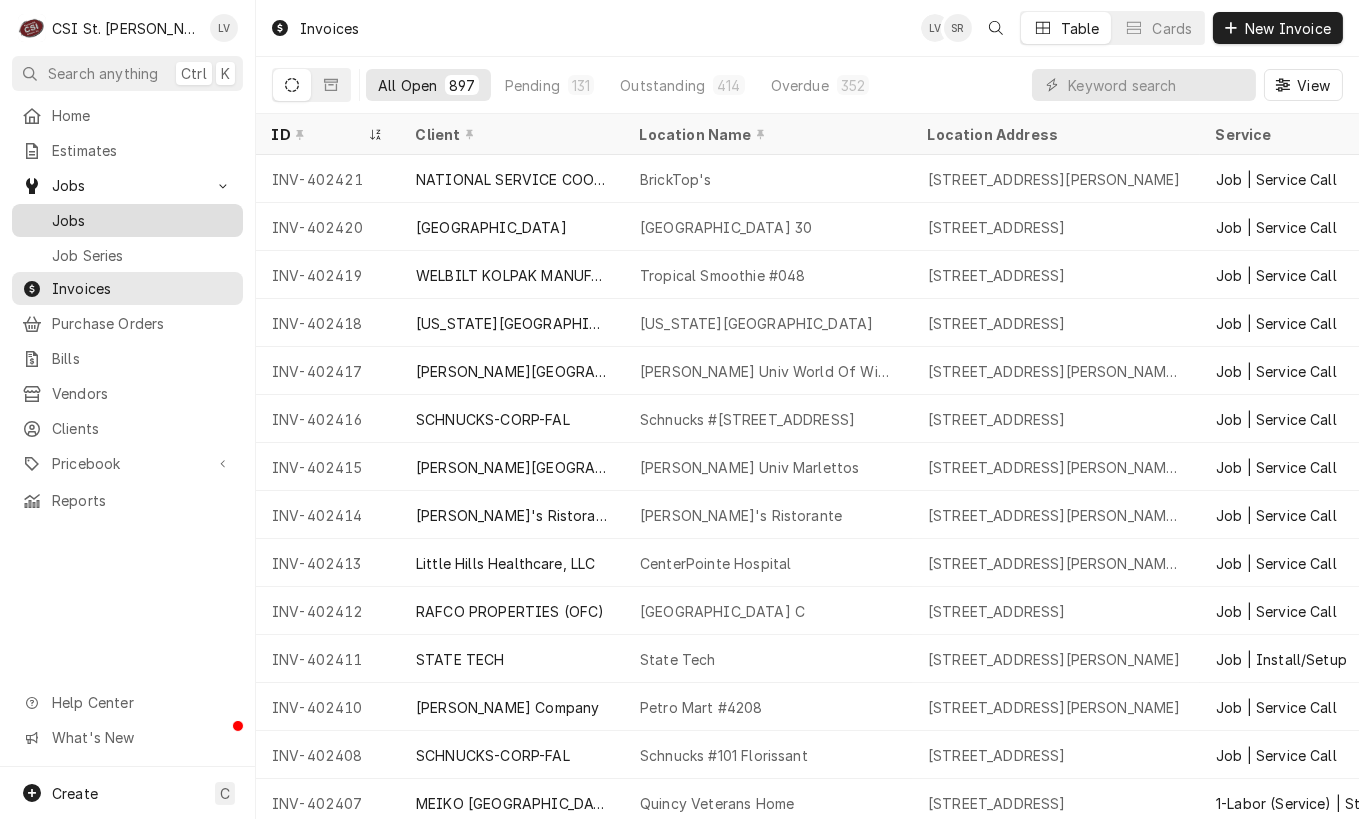 click on "Jobs" at bounding box center (142, 220) 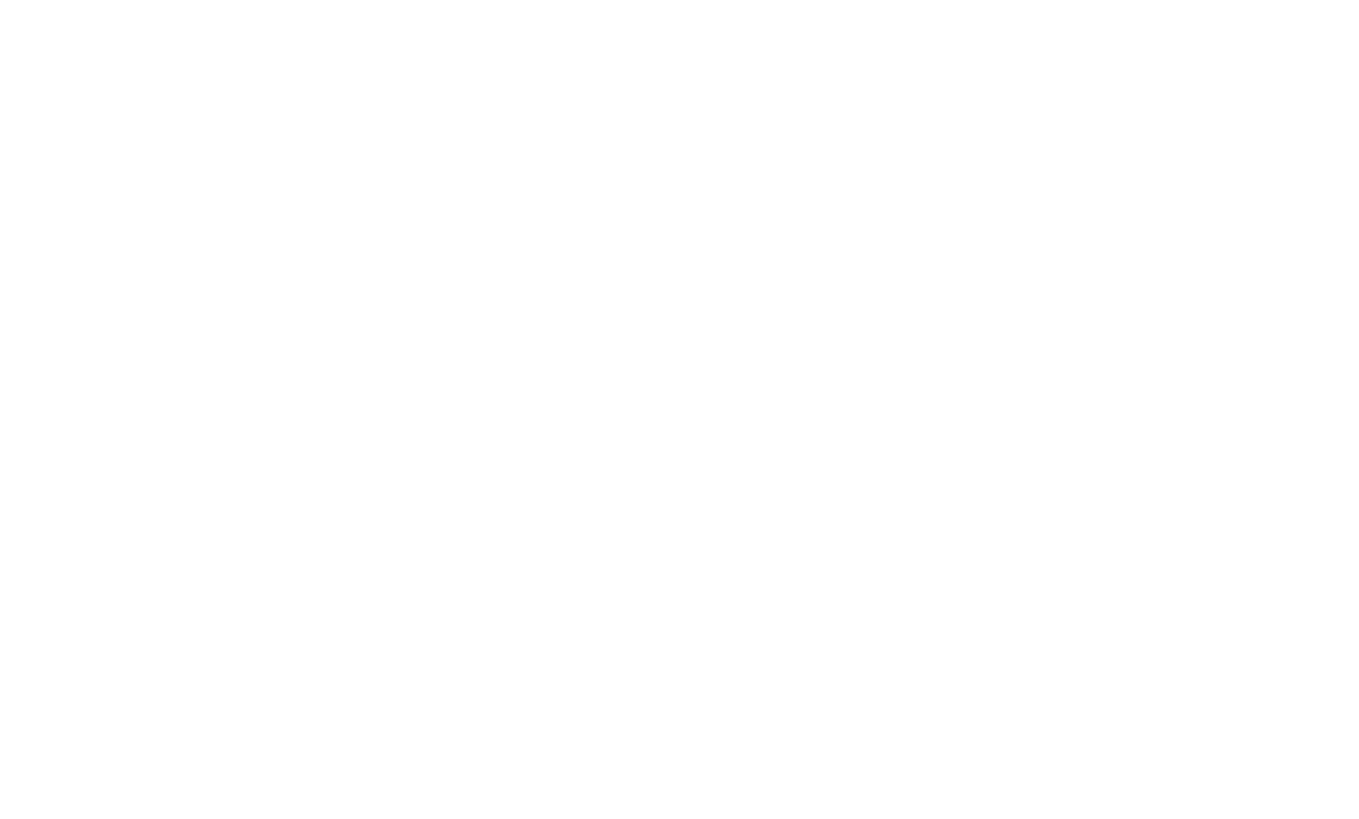 scroll, scrollTop: 0, scrollLeft: 0, axis: both 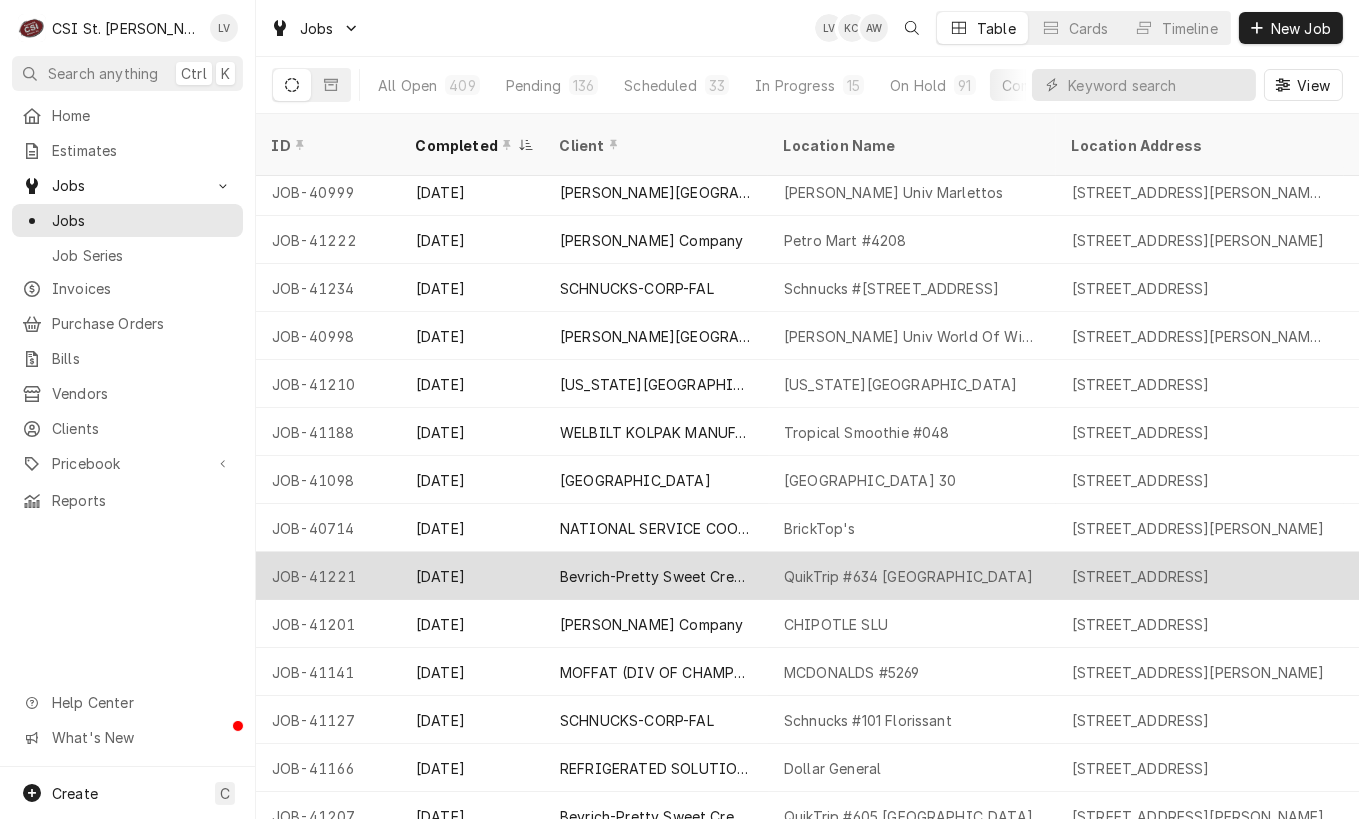 click on "Bevrich-Pretty Sweet Creations" at bounding box center (656, 576) 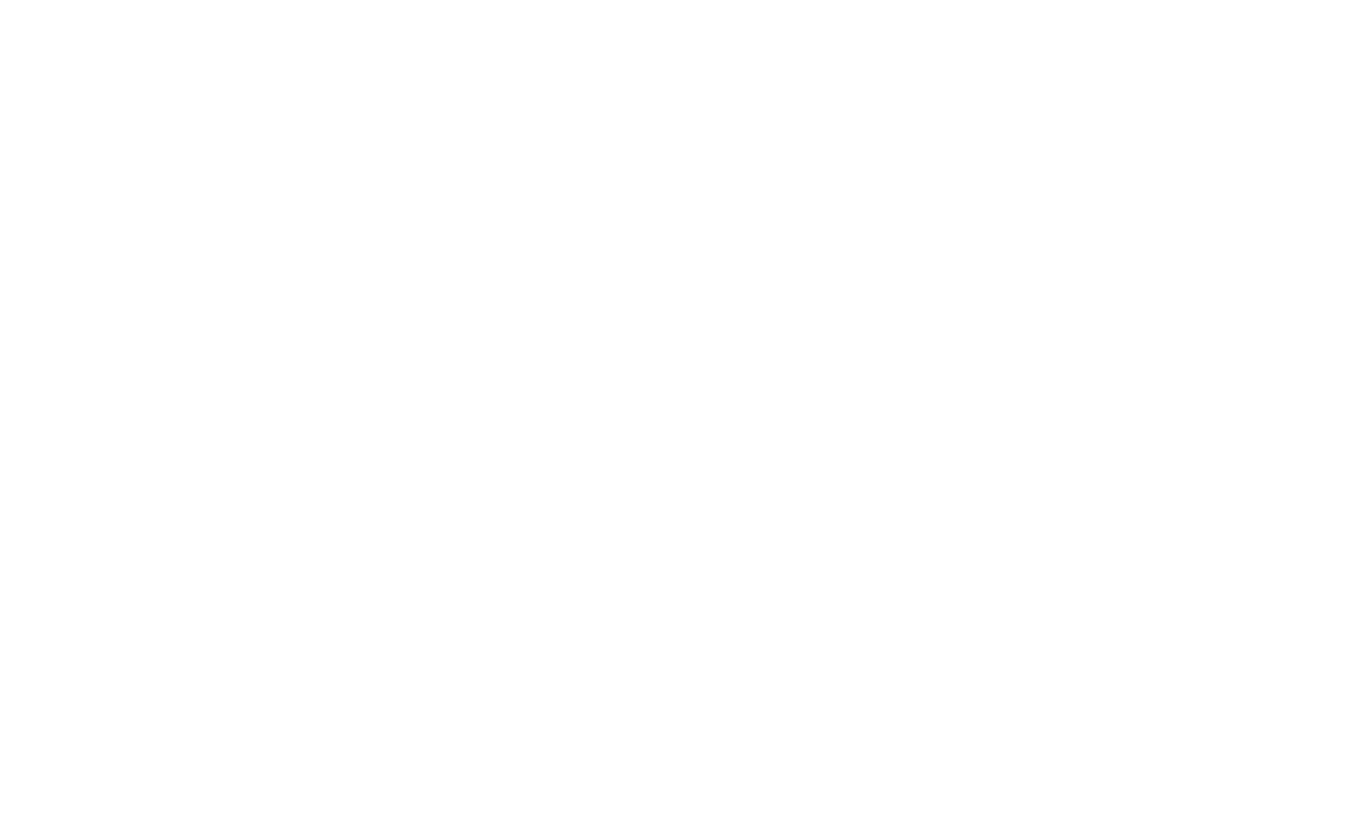 scroll, scrollTop: 0, scrollLeft: 0, axis: both 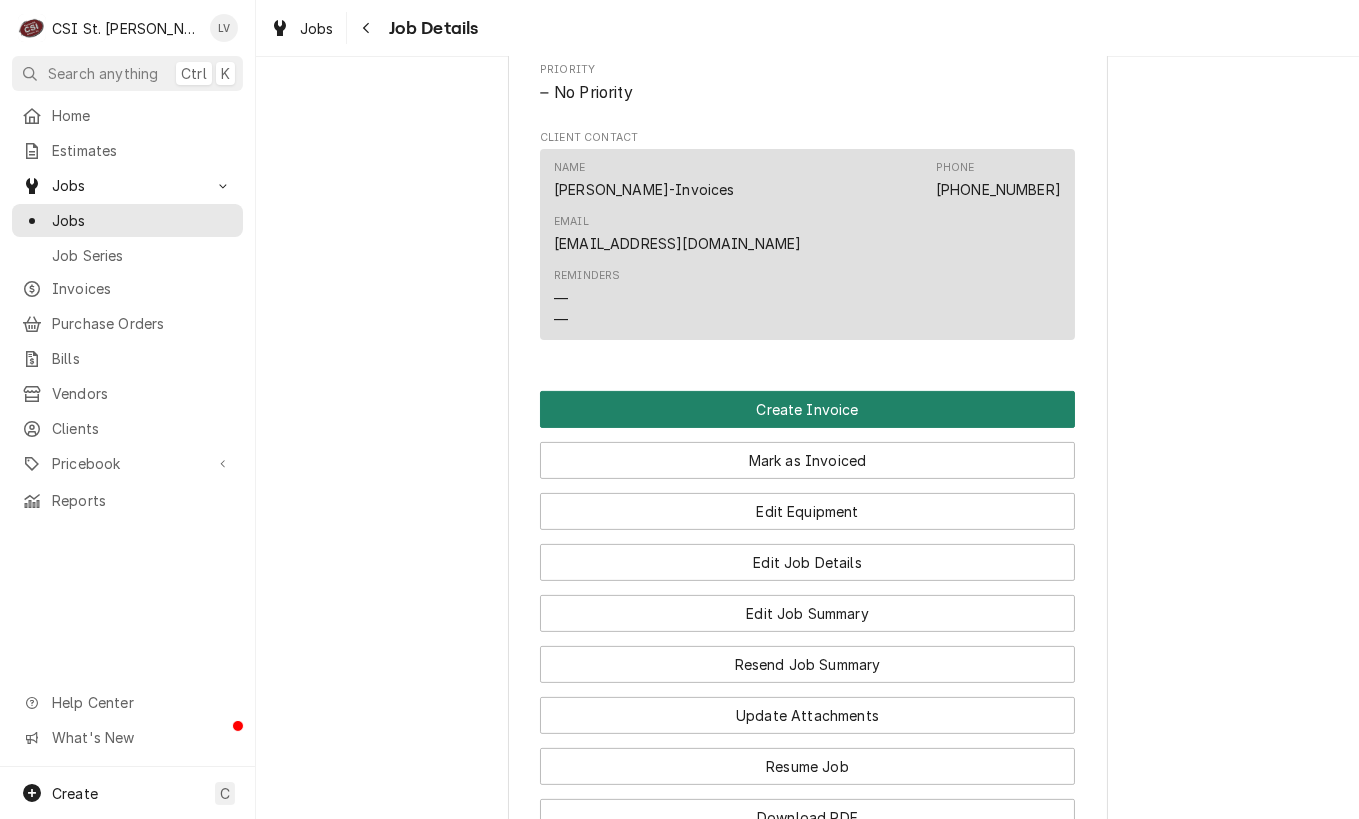 click on "Create Invoice" at bounding box center (807, 409) 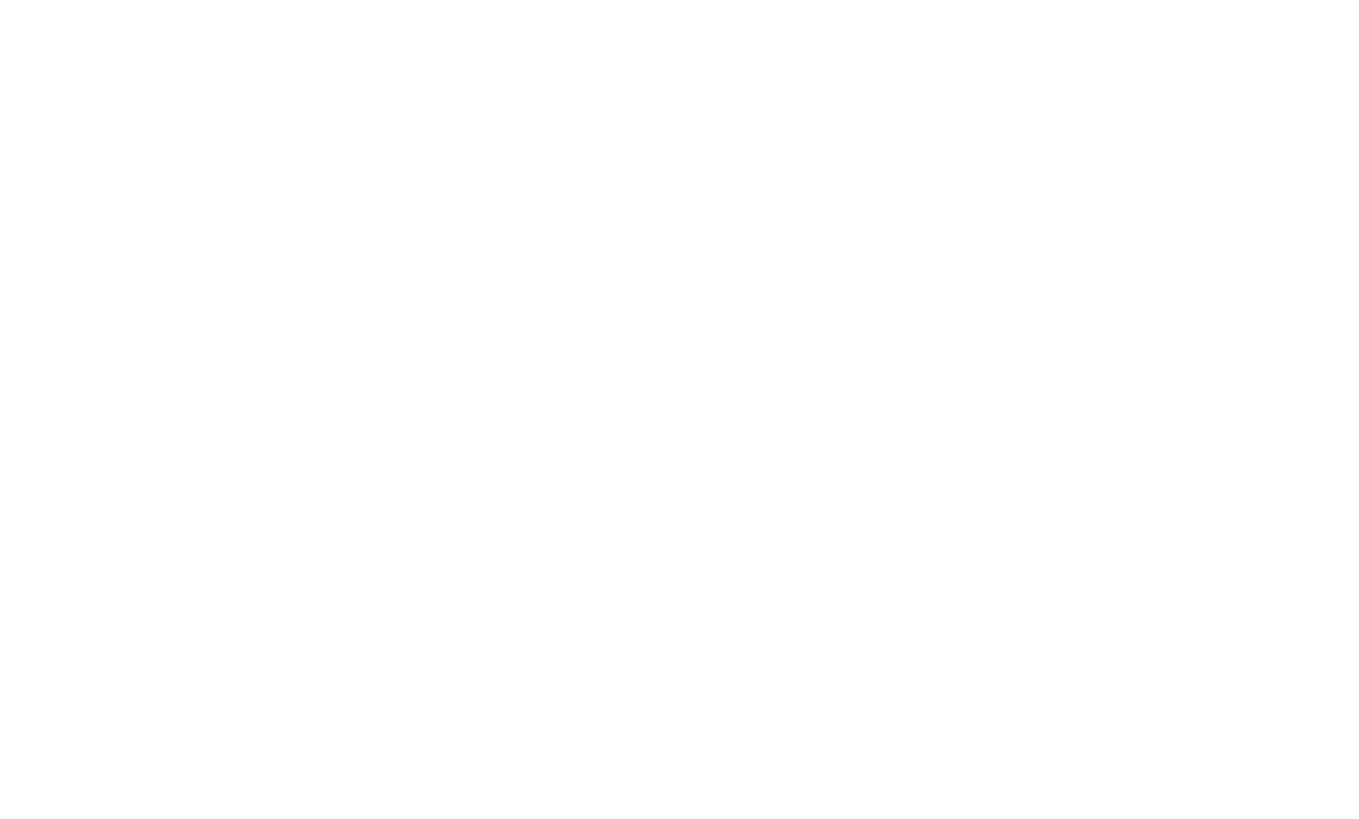 scroll, scrollTop: 0, scrollLeft: 0, axis: both 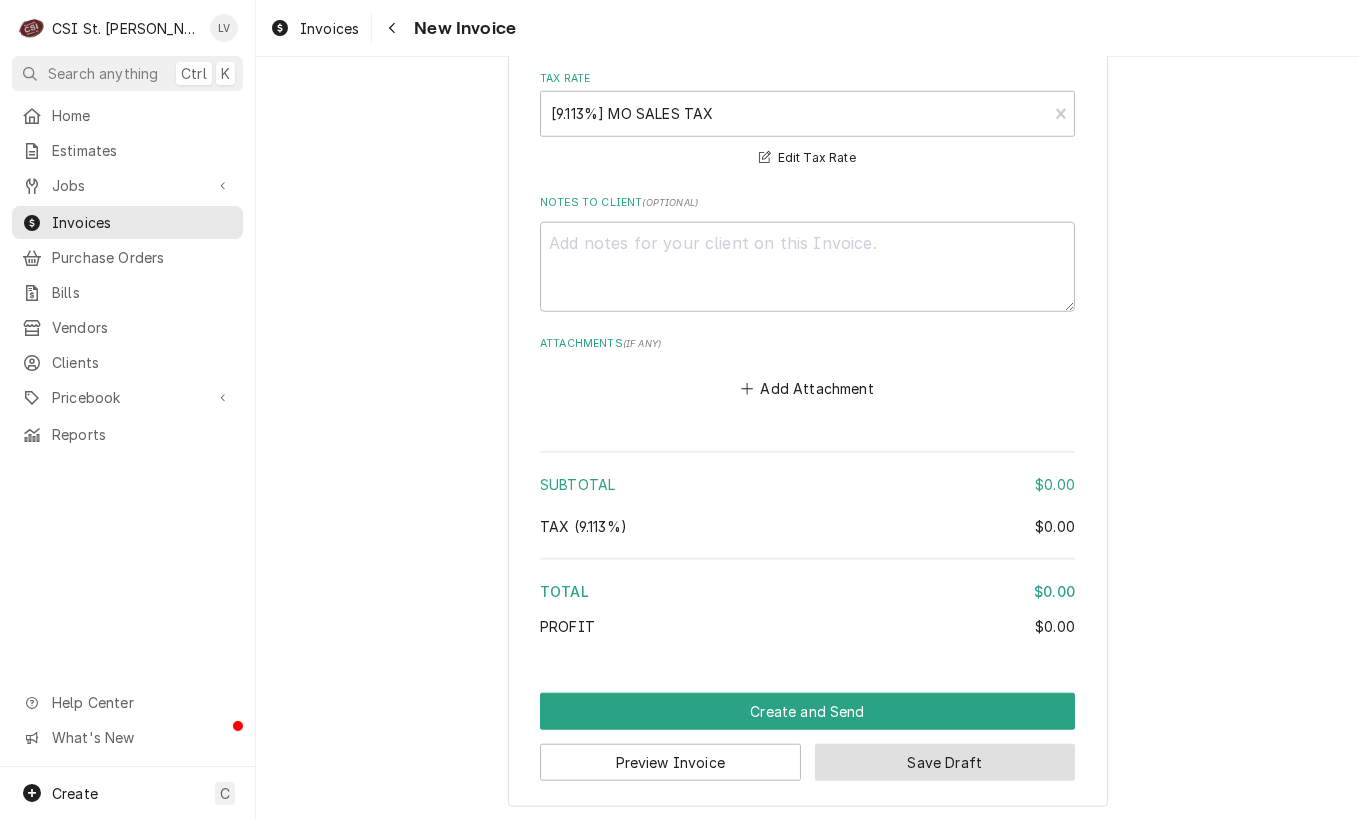 click on "Save Draft" at bounding box center [945, 762] 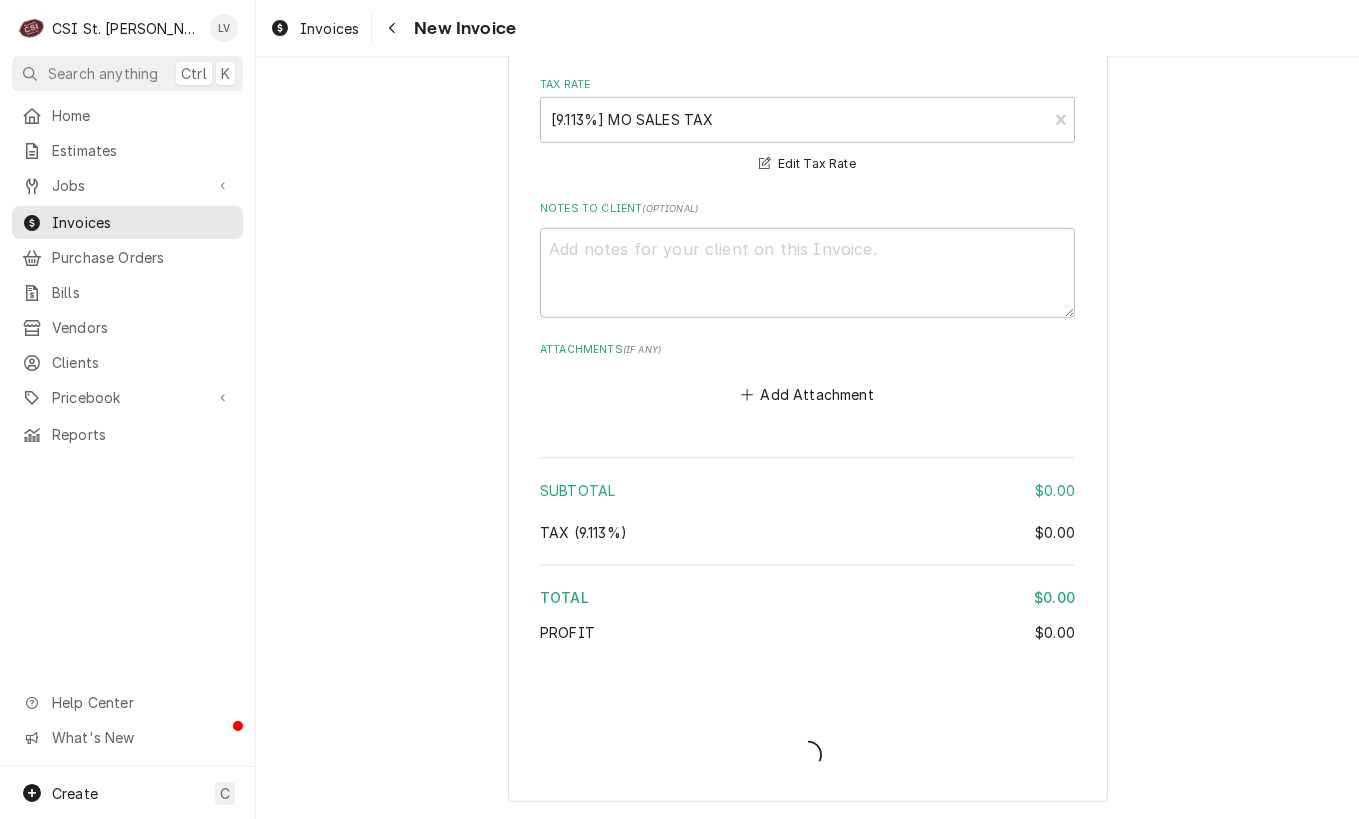 scroll, scrollTop: 3867, scrollLeft: 0, axis: vertical 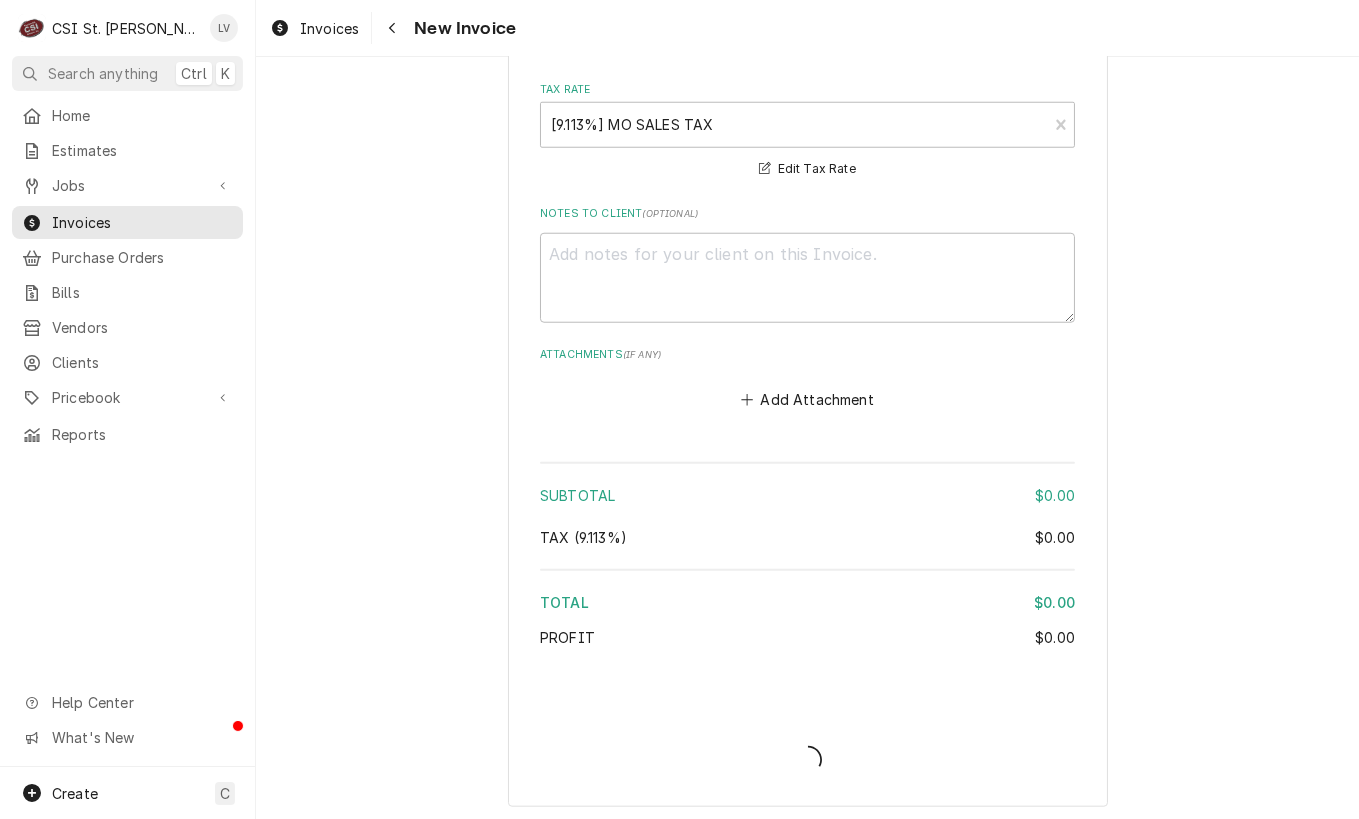 type on "x" 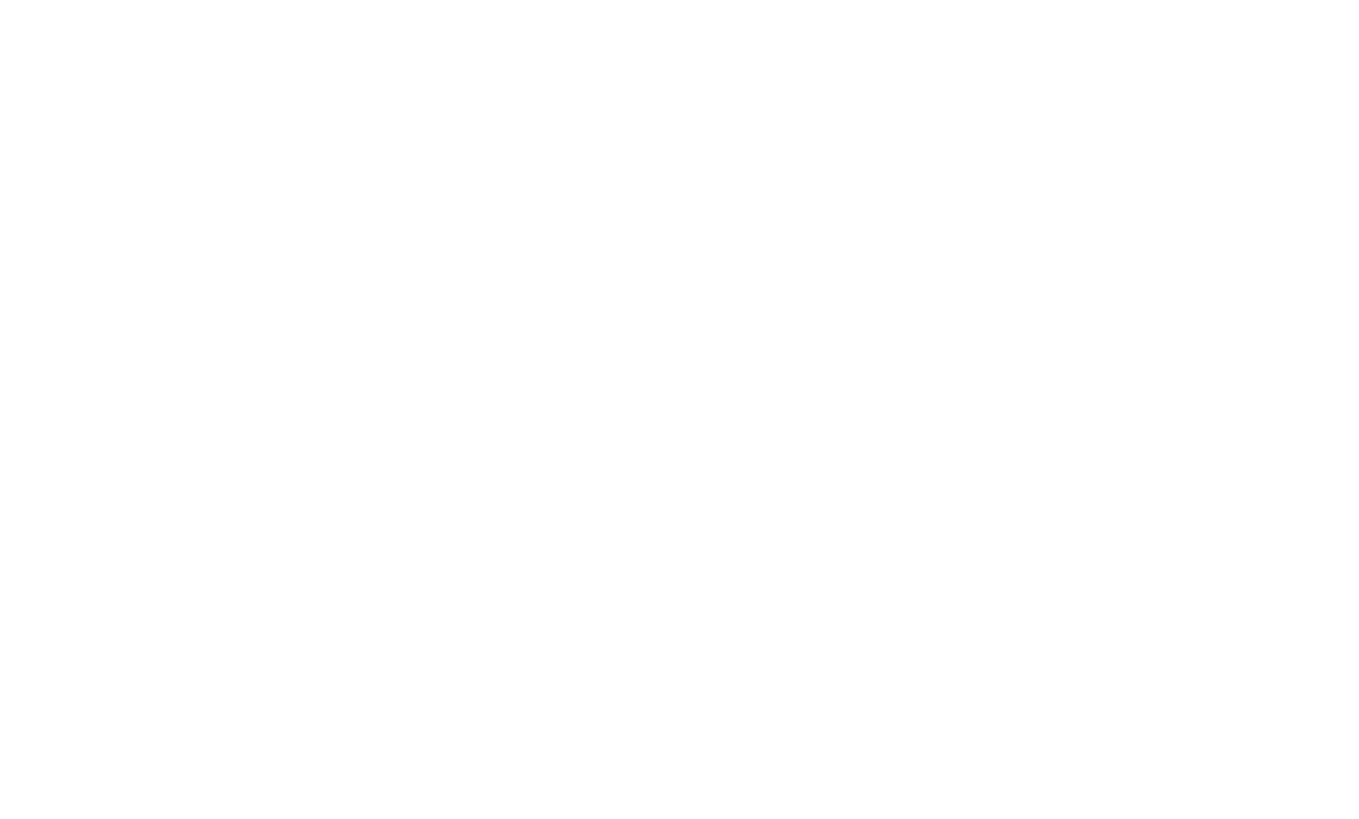 scroll, scrollTop: 0, scrollLeft: 0, axis: both 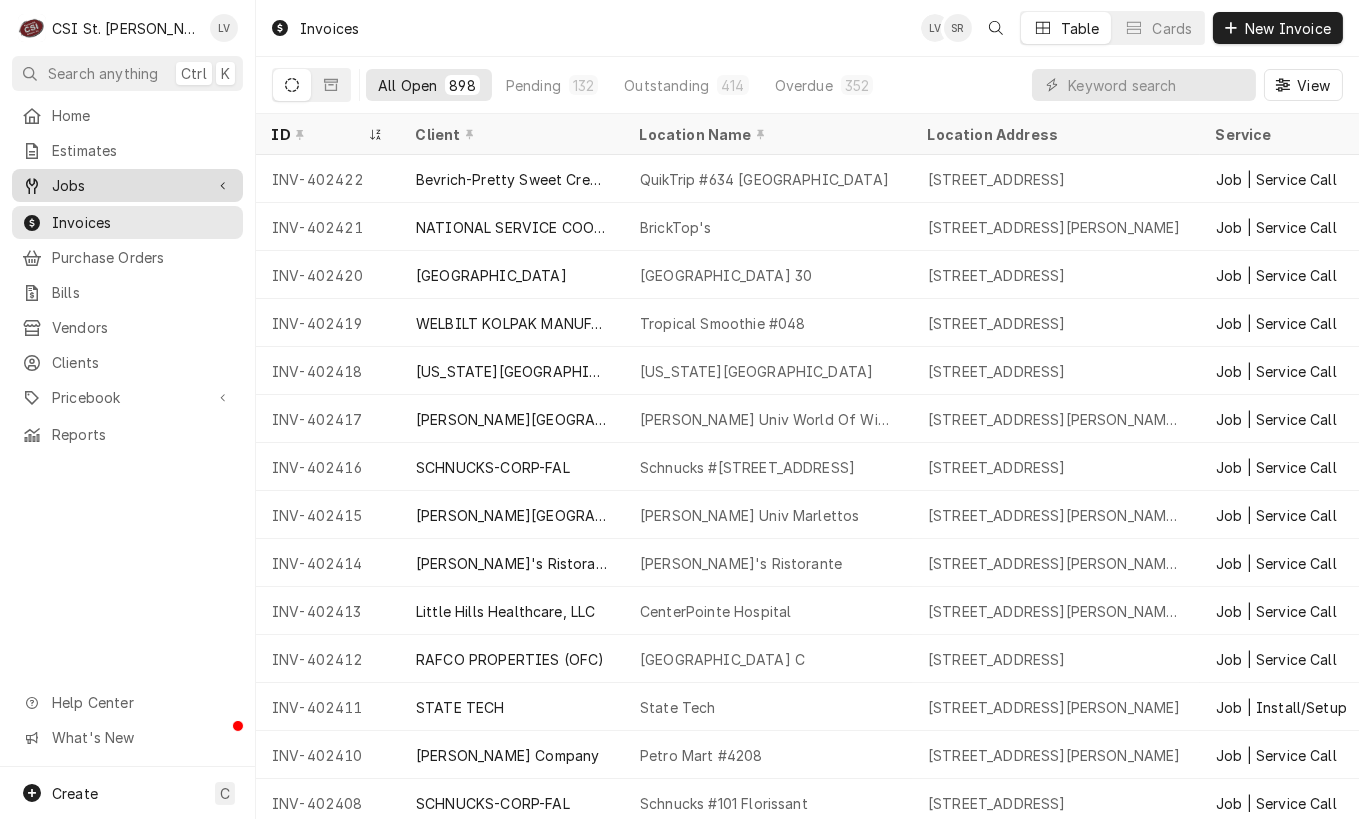 click on "Jobs" at bounding box center (112, 185) 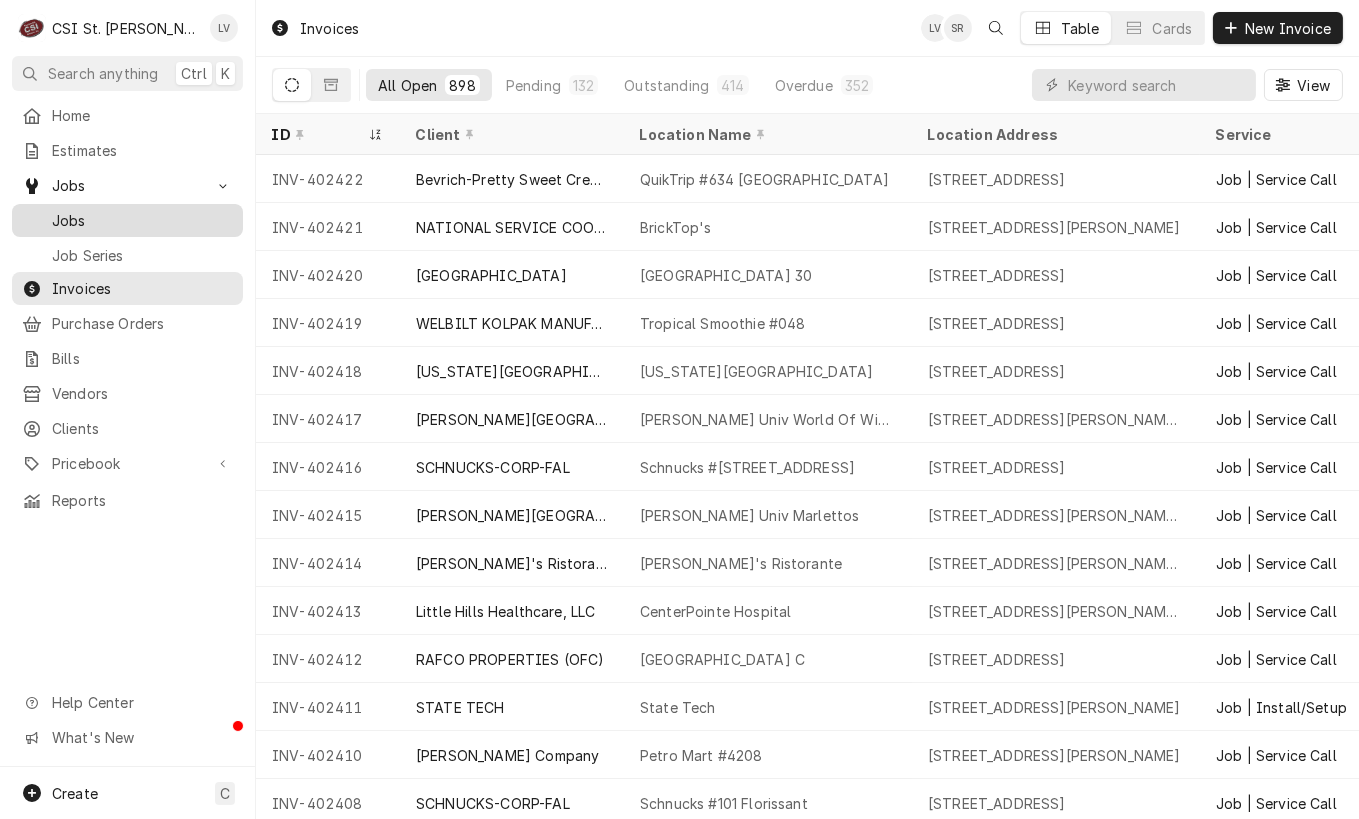 click on "Jobs" at bounding box center [142, 220] 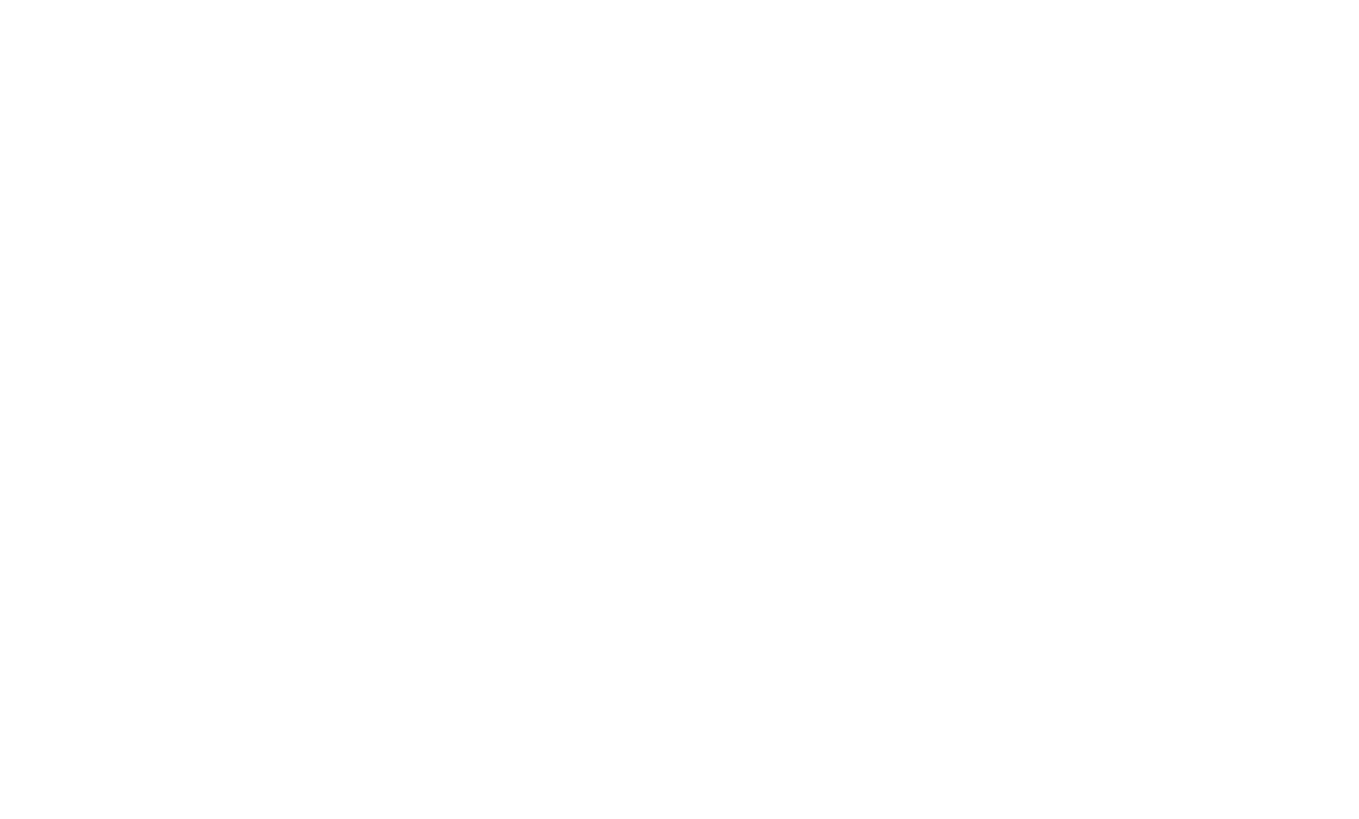 scroll, scrollTop: 0, scrollLeft: 0, axis: both 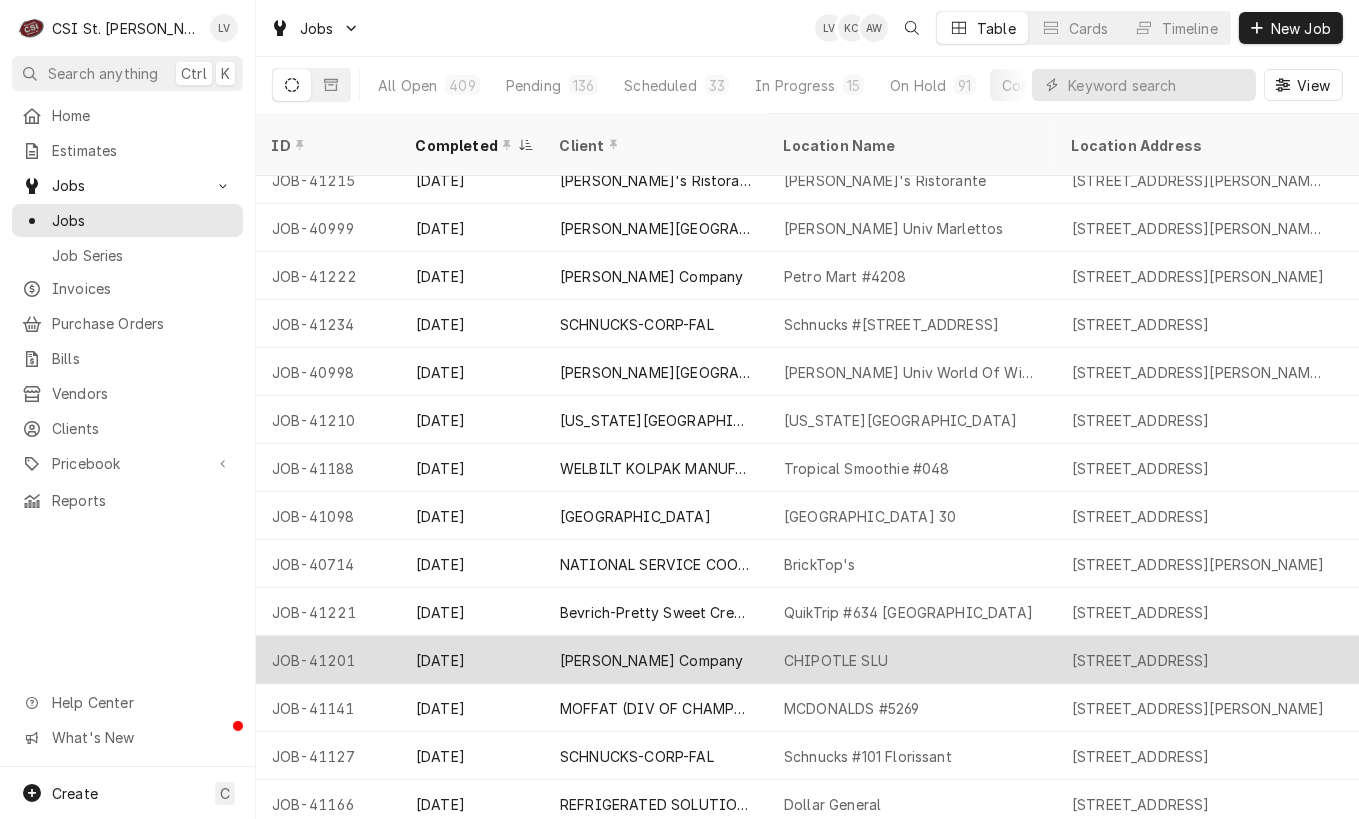 click on "[PERSON_NAME] Company" at bounding box center (651, 660) 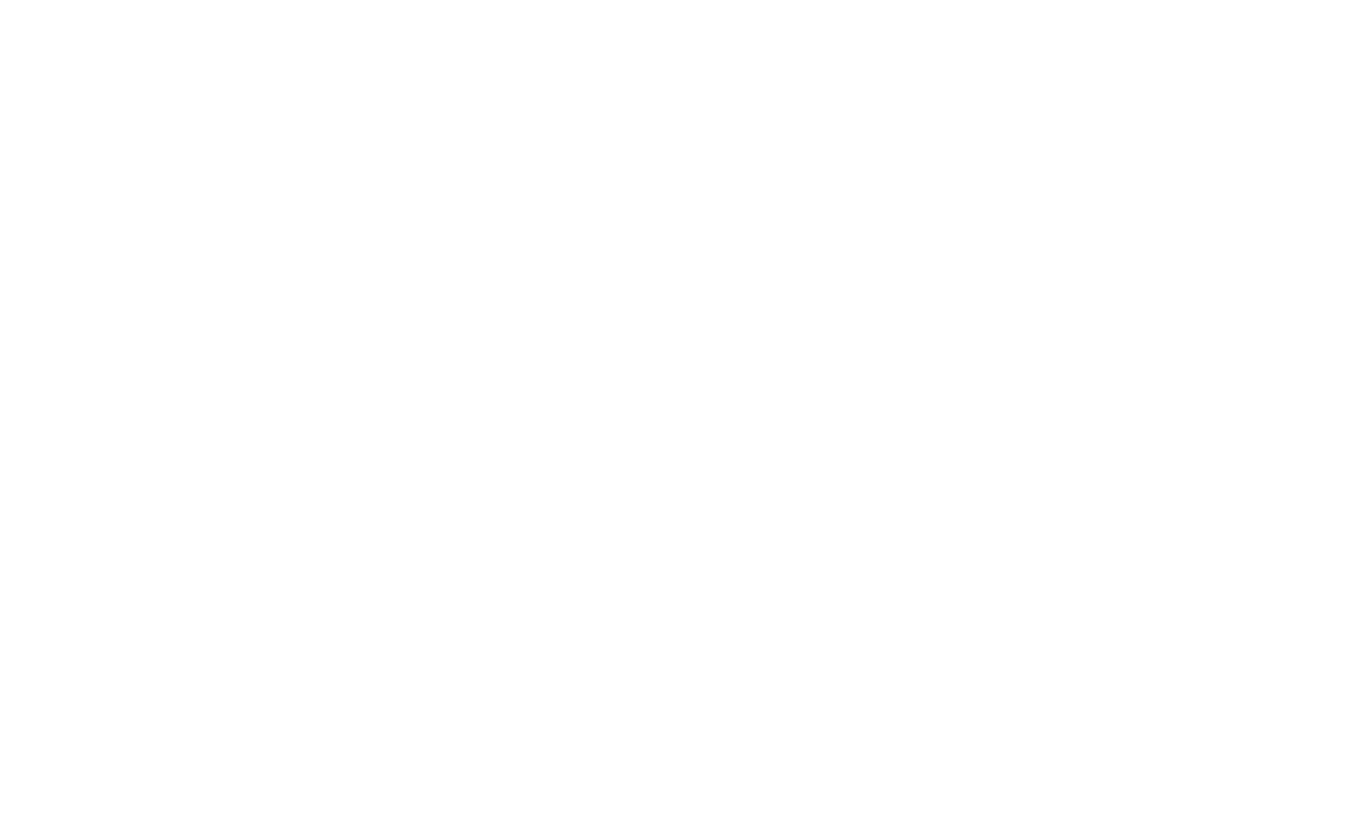 scroll, scrollTop: 0, scrollLeft: 0, axis: both 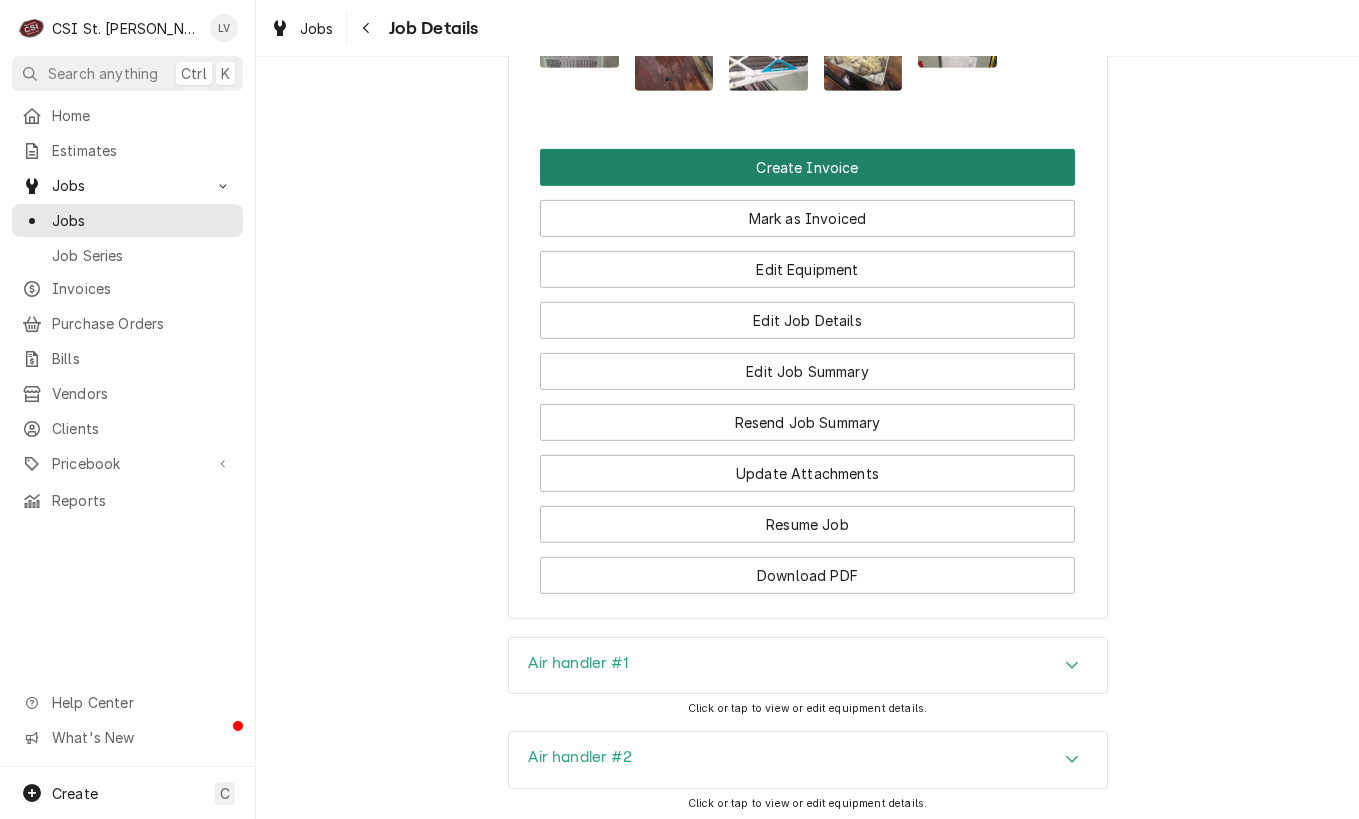 click on "Create Invoice" at bounding box center [807, 167] 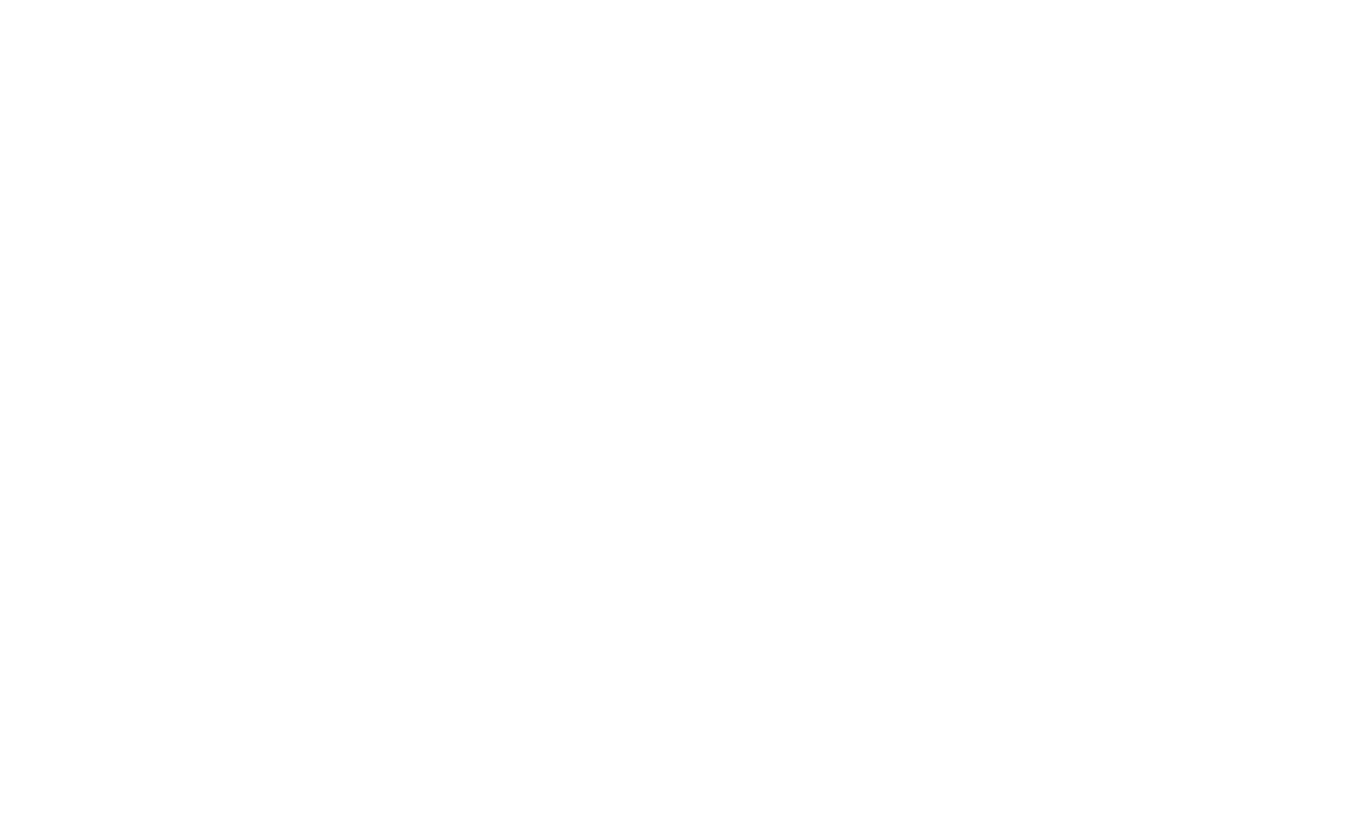 scroll, scrollTop: 0, scrollLeft: 0, axis: both 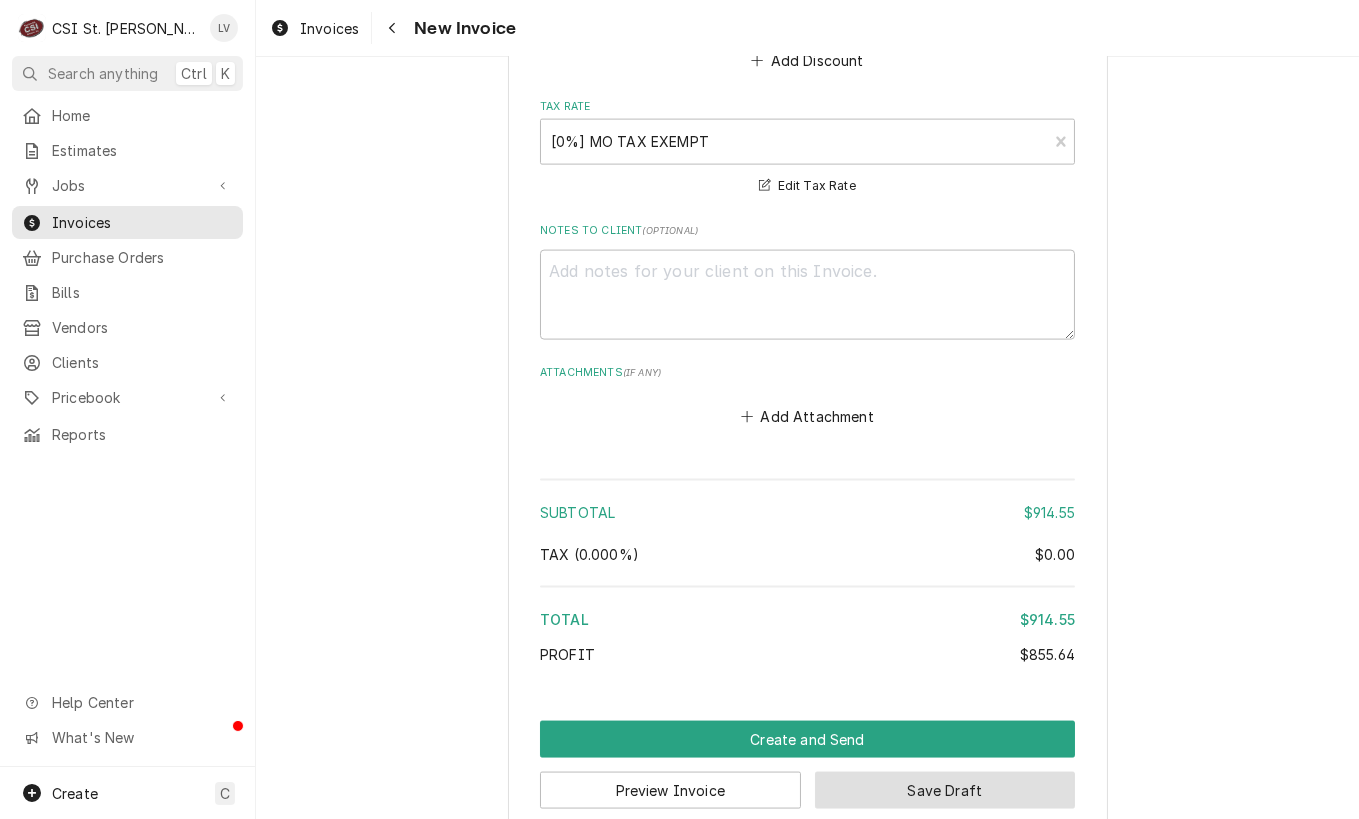 click on "Save Draft" at bounding box center (945, 790) 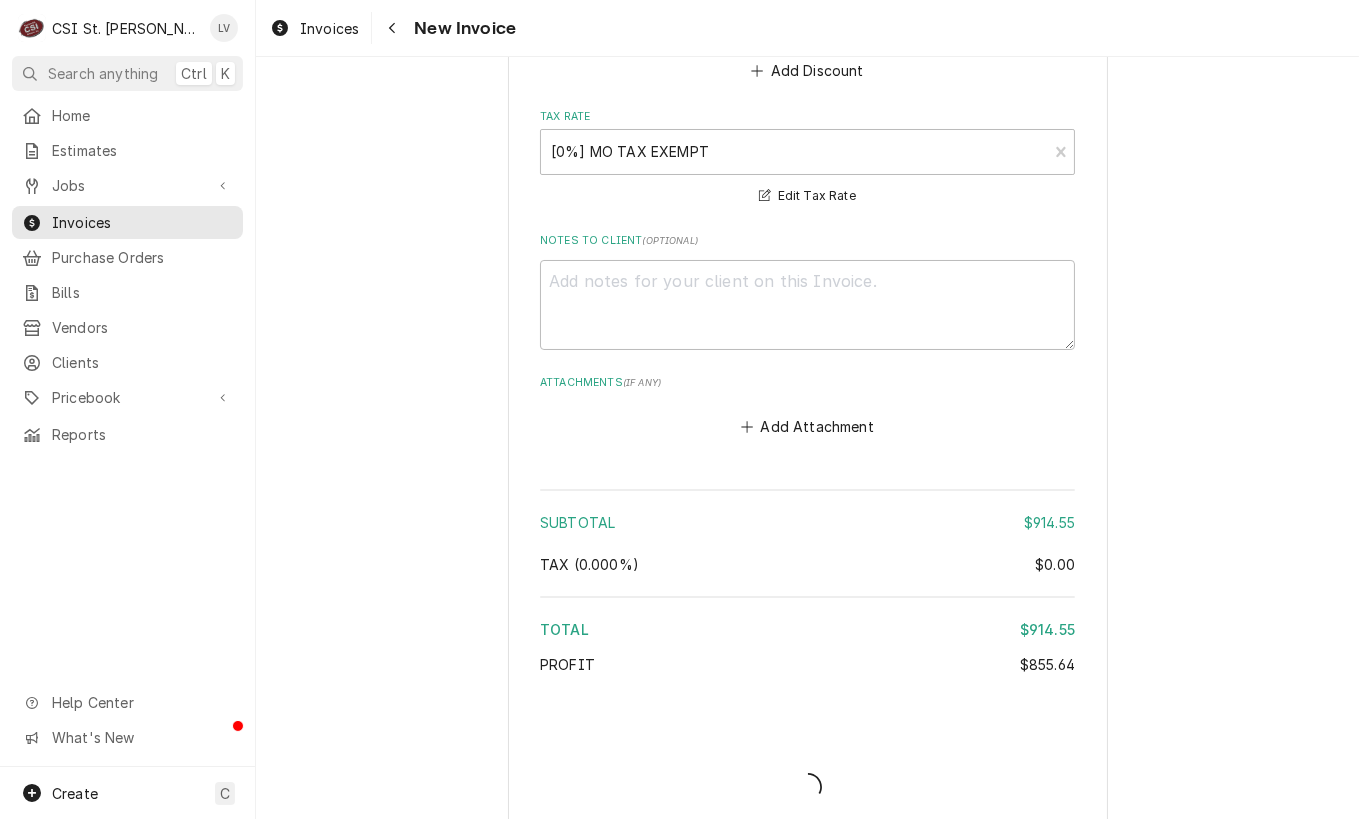 type on "x" 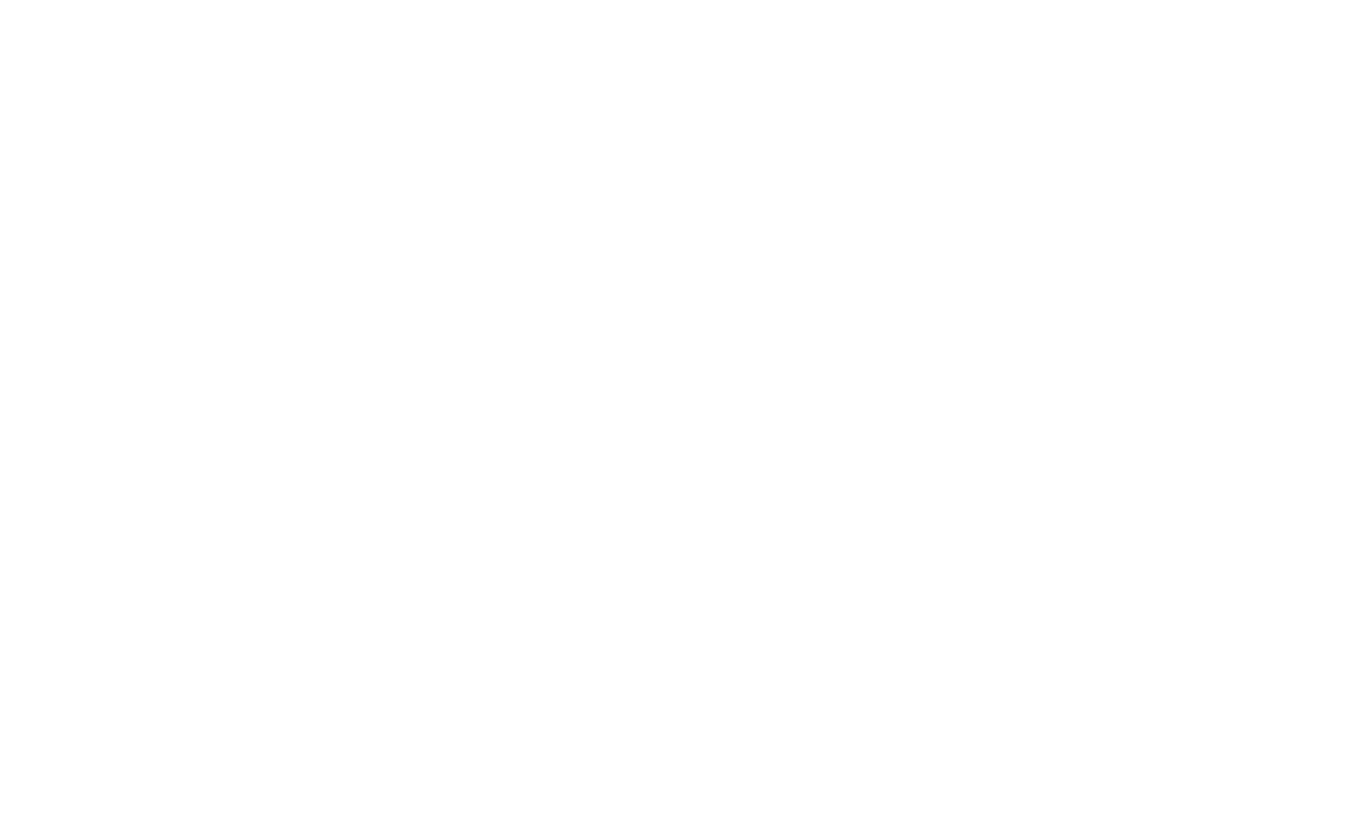scroll, scrollTop: 0, scrollLeft: 0, axis: both 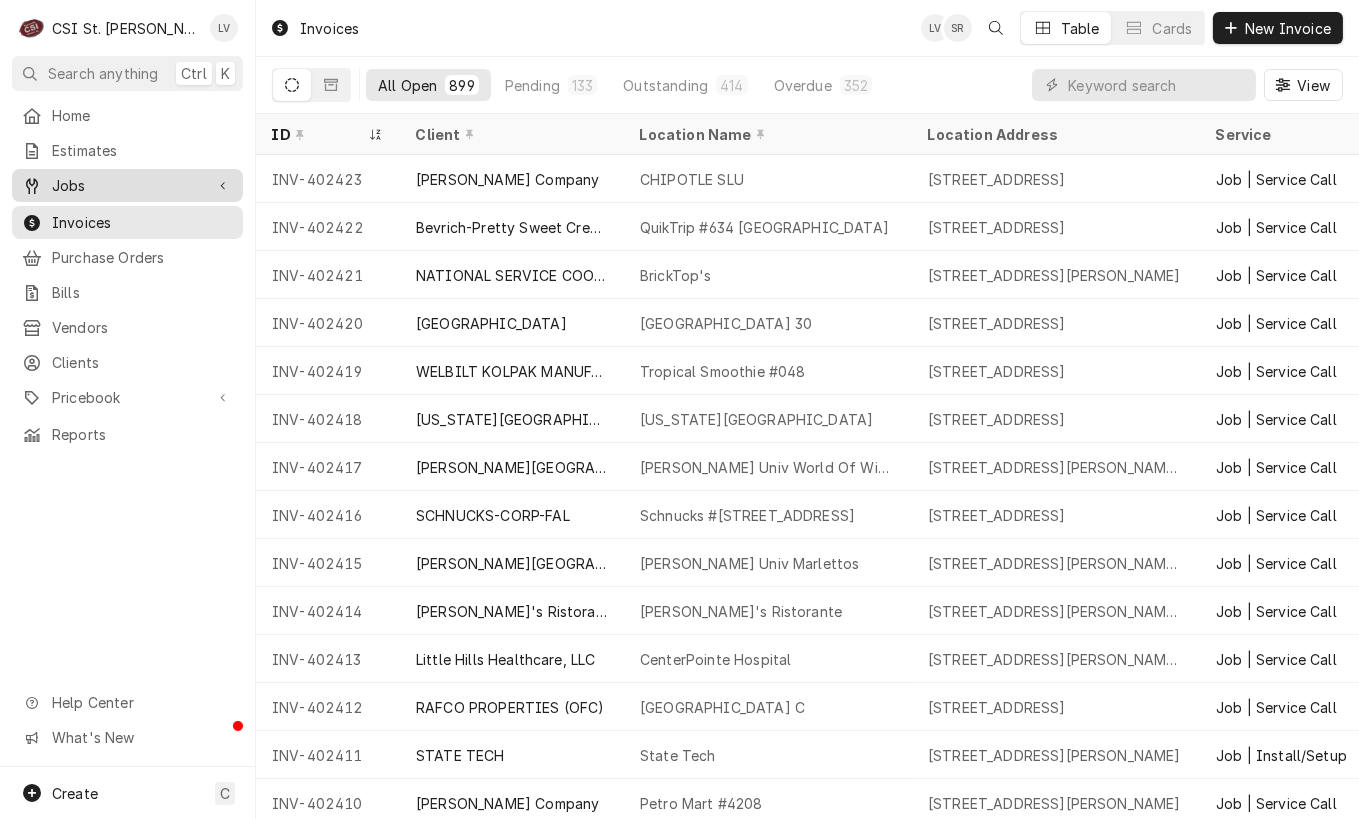 click on "Jobs" at bounding box center [127, 185] 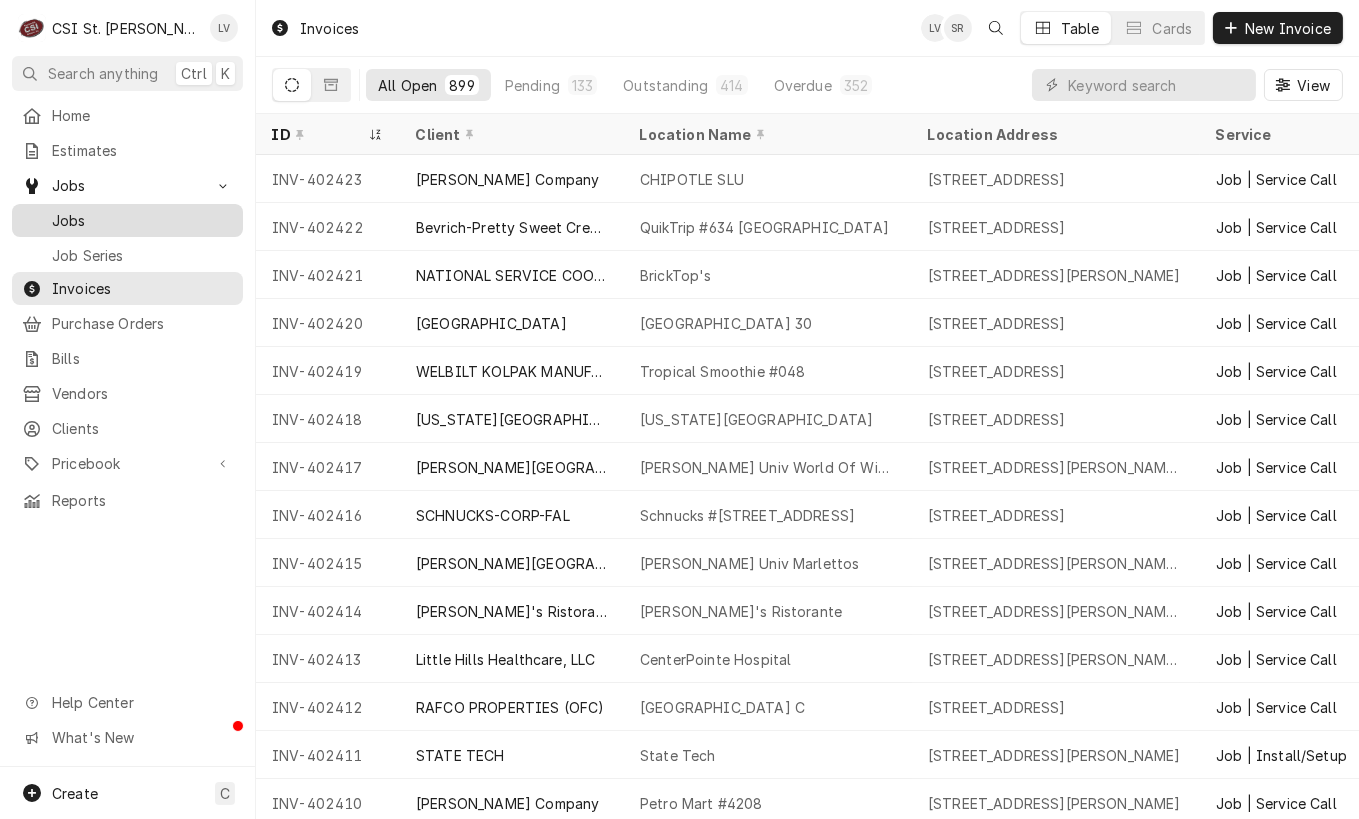 click on "Jobs" at bounding box center [142, 220] 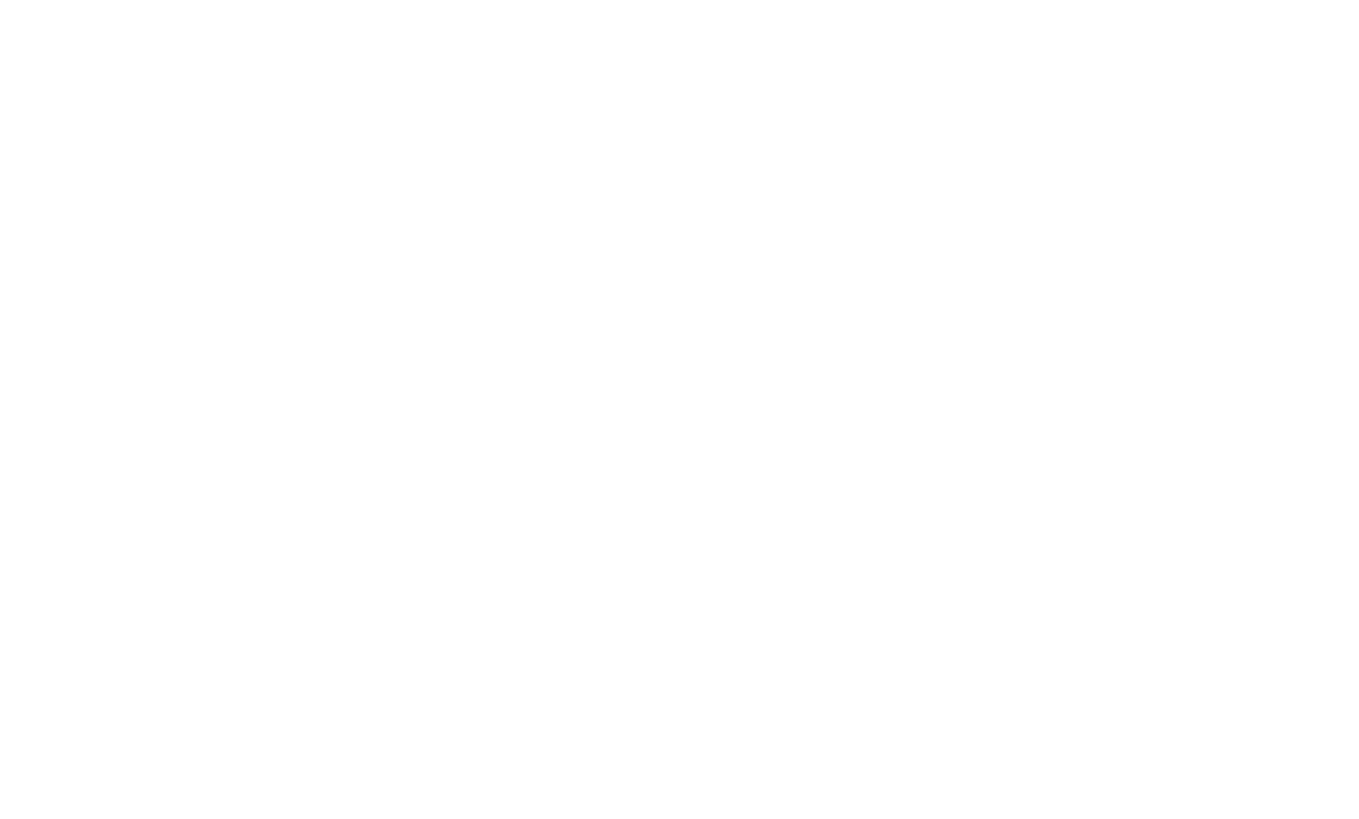 scroll, scrollTop: 0, scrollLeft: 0, axis: both 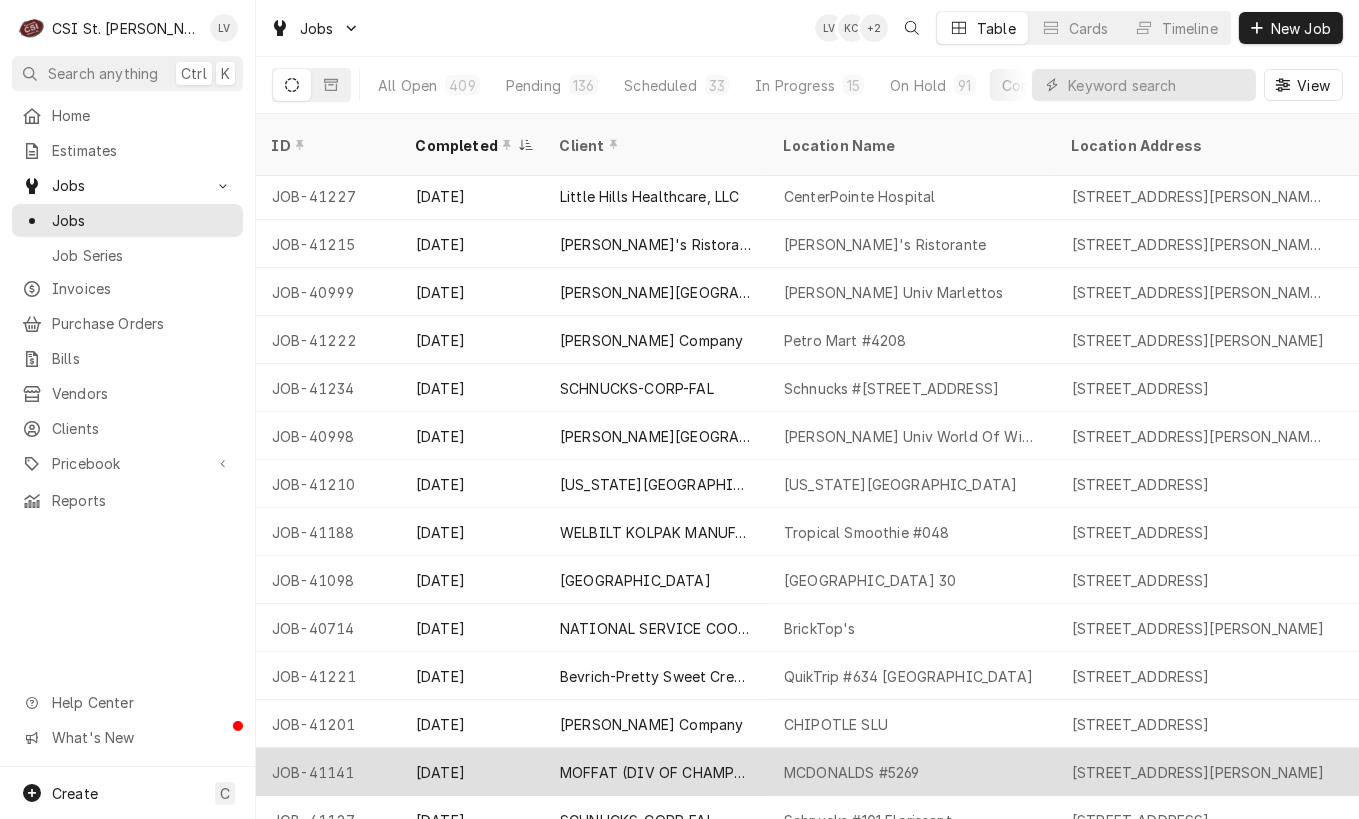 click on "MOFFAT (DIV OF CHAMPION)" at bounding box center [656, 772] 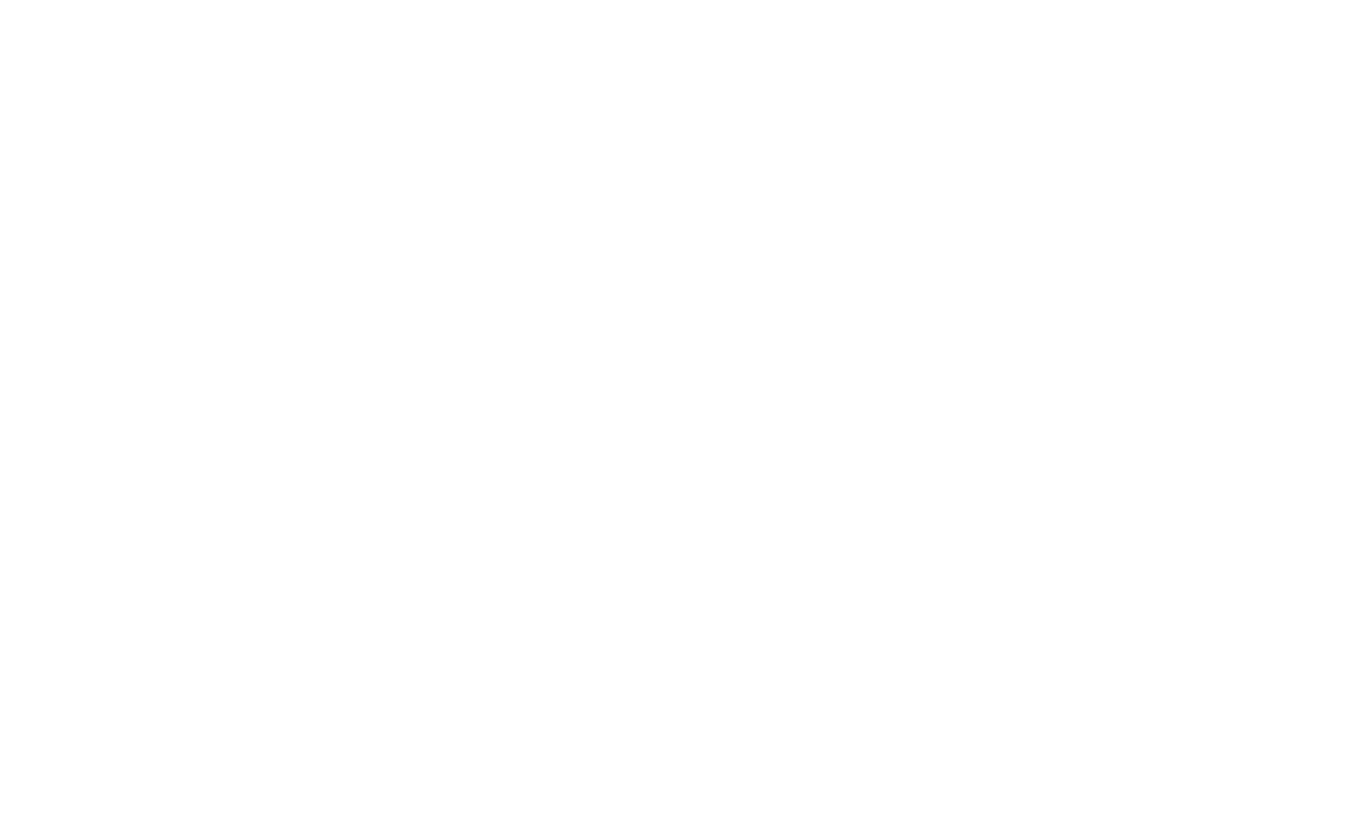 scroll, scrollTop: 0, scrollLeft: 0, axis: both 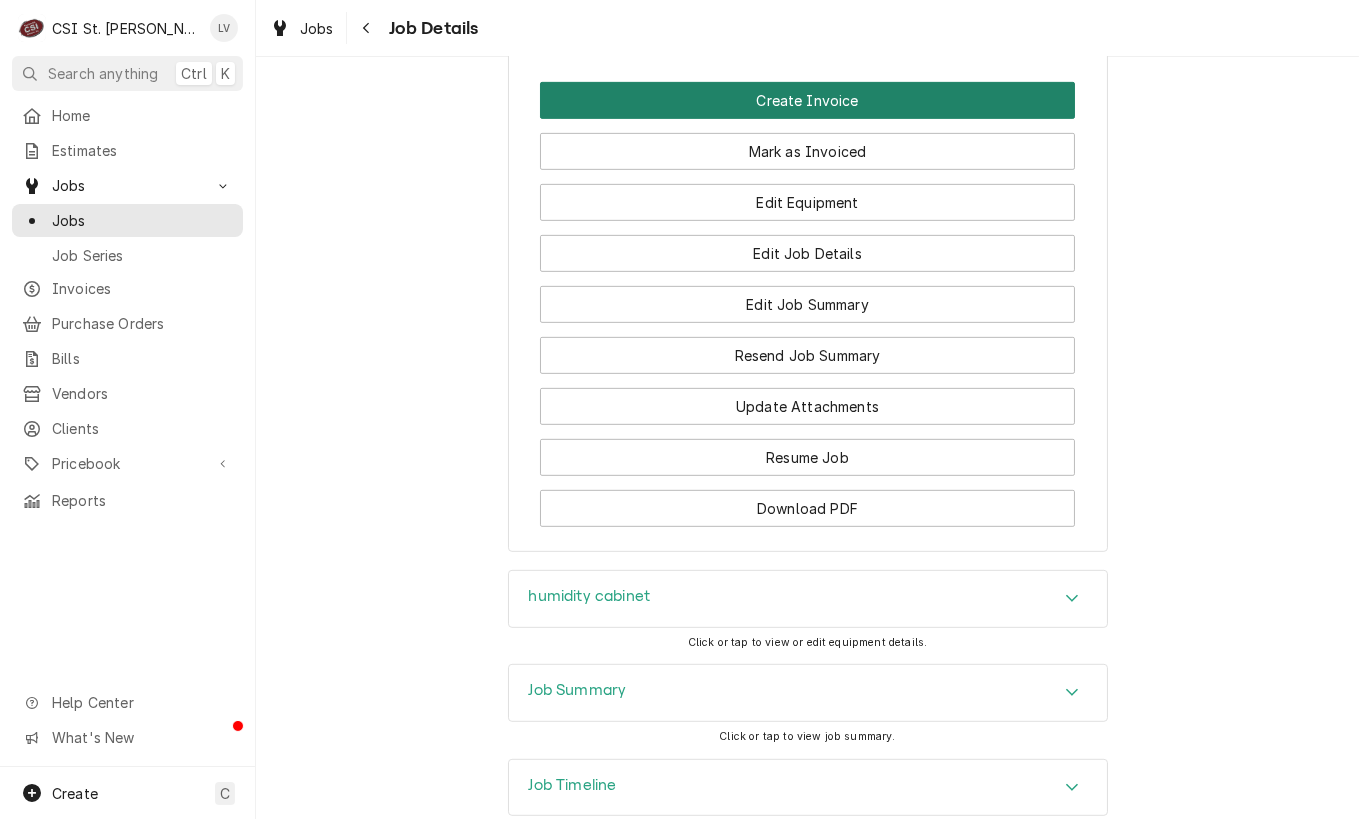 click on "Create Invoice" at bounding box center [807, 100] 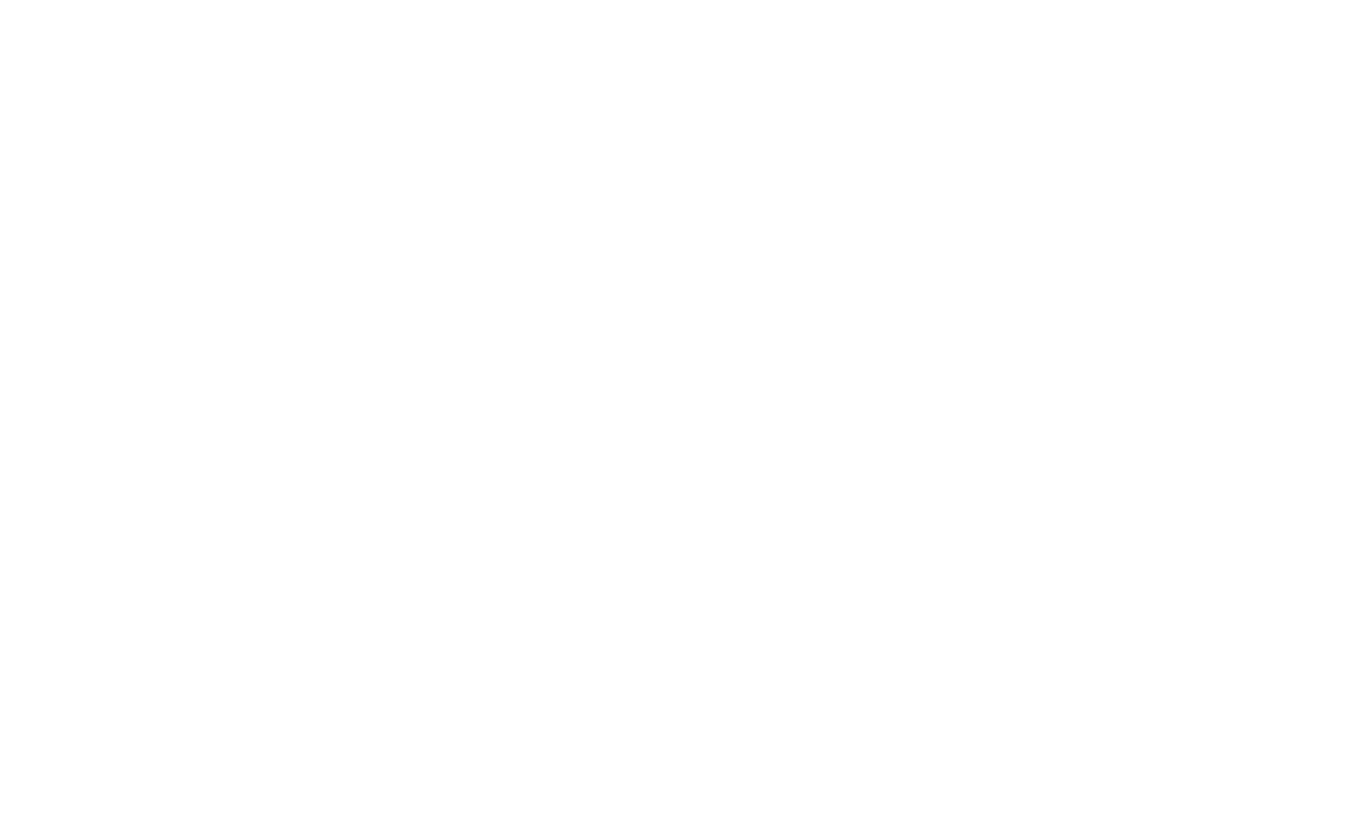 scroll, scrollTop: 0, scrollLeft: 0, axis: both 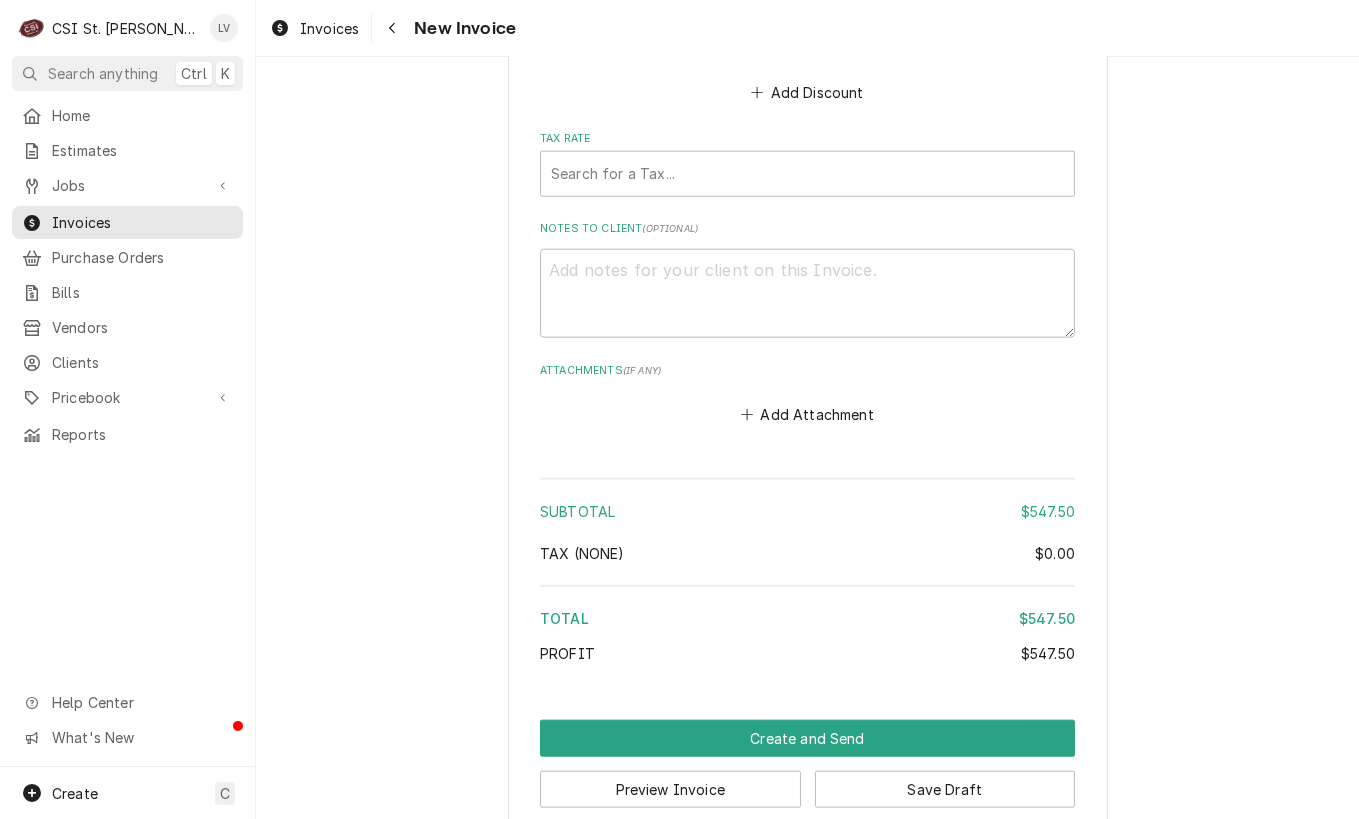 click on "Invoices   New Invoice" at bounding box center (807, 28) 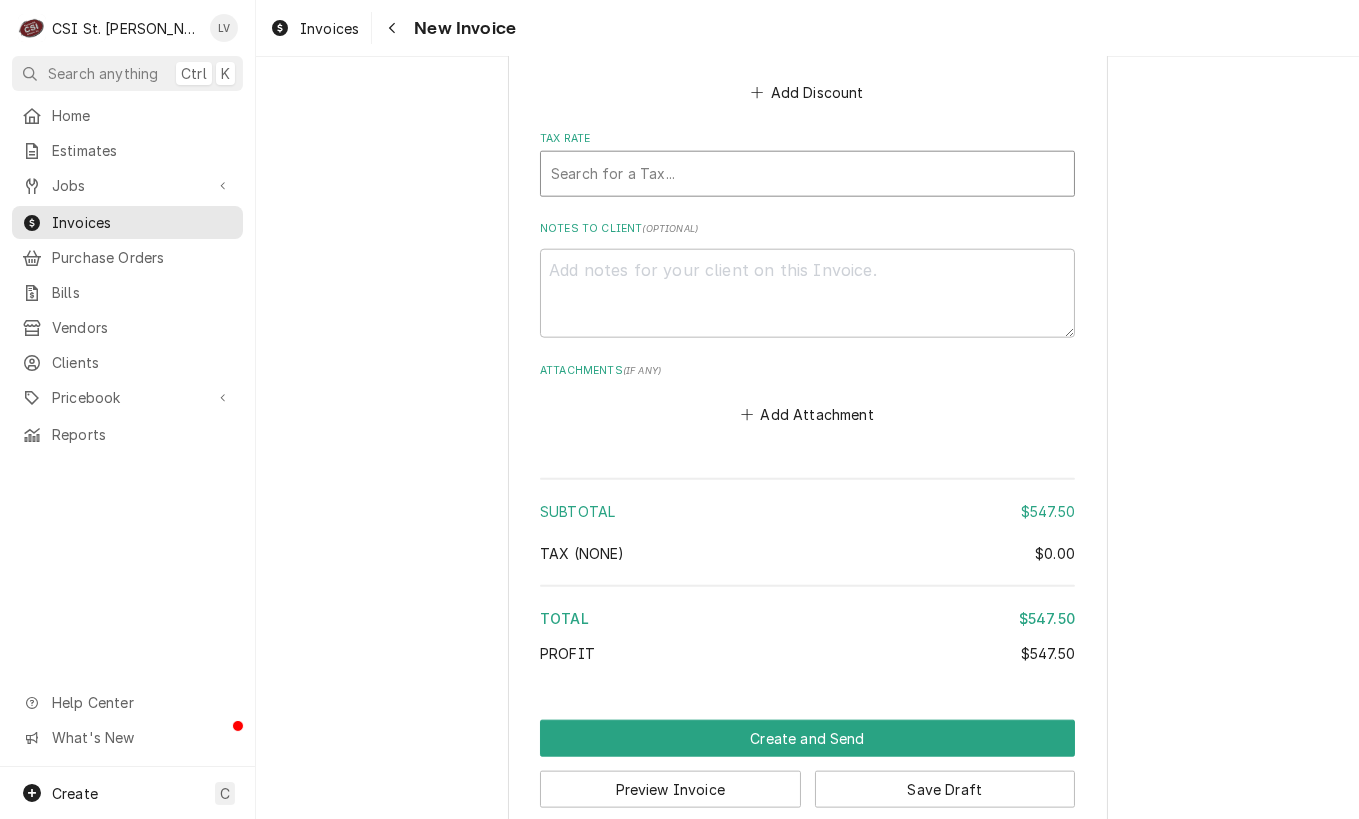 click at bounding box center (807, 174) 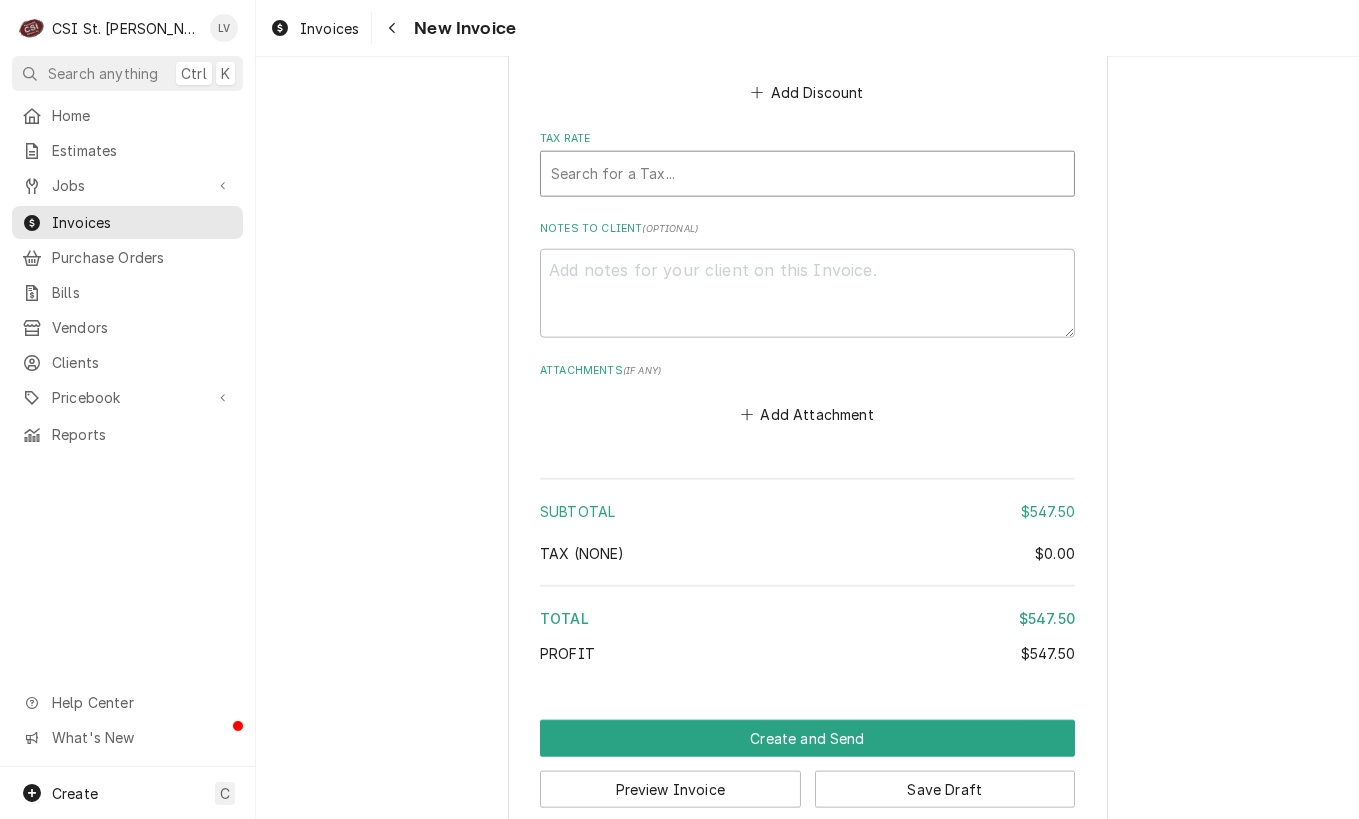 type on "x" 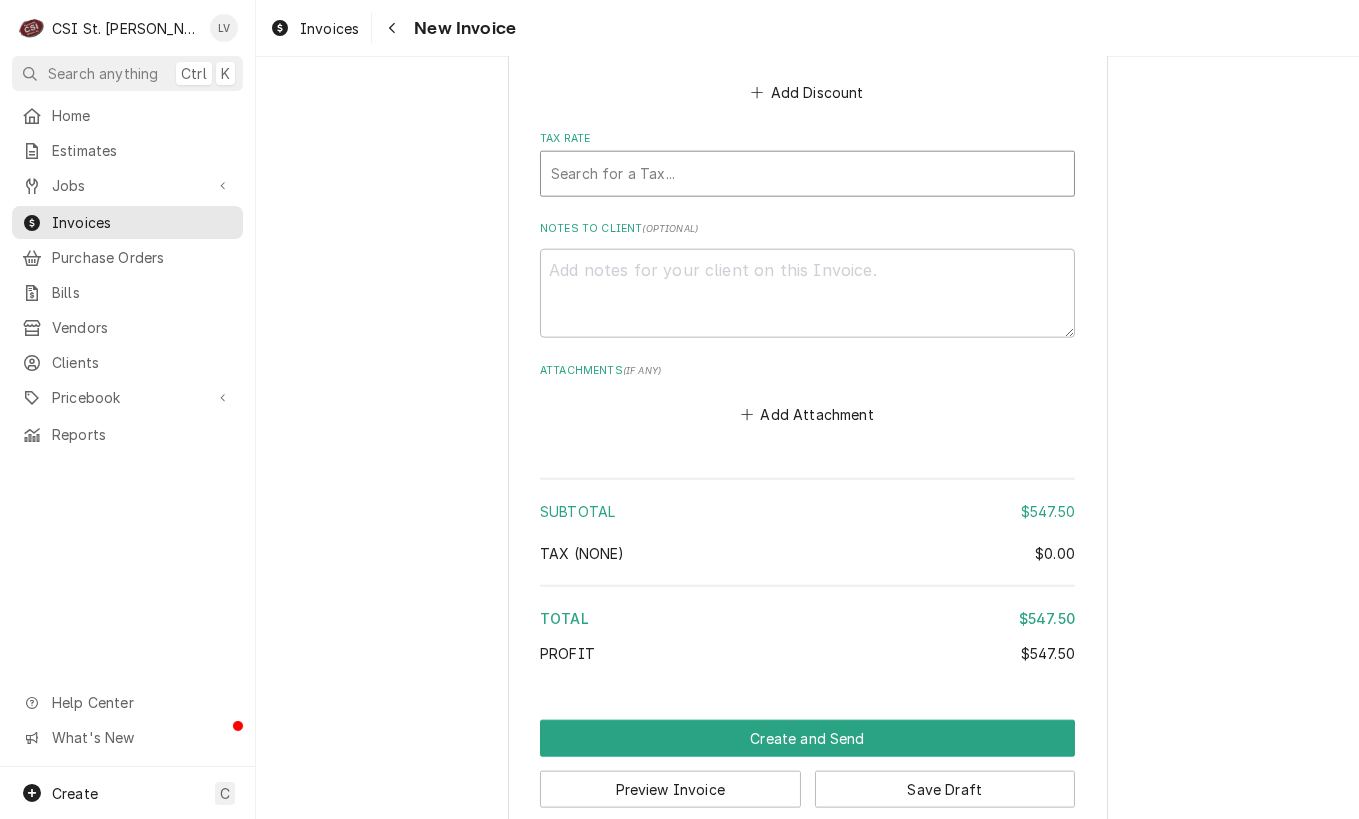 type on "m" 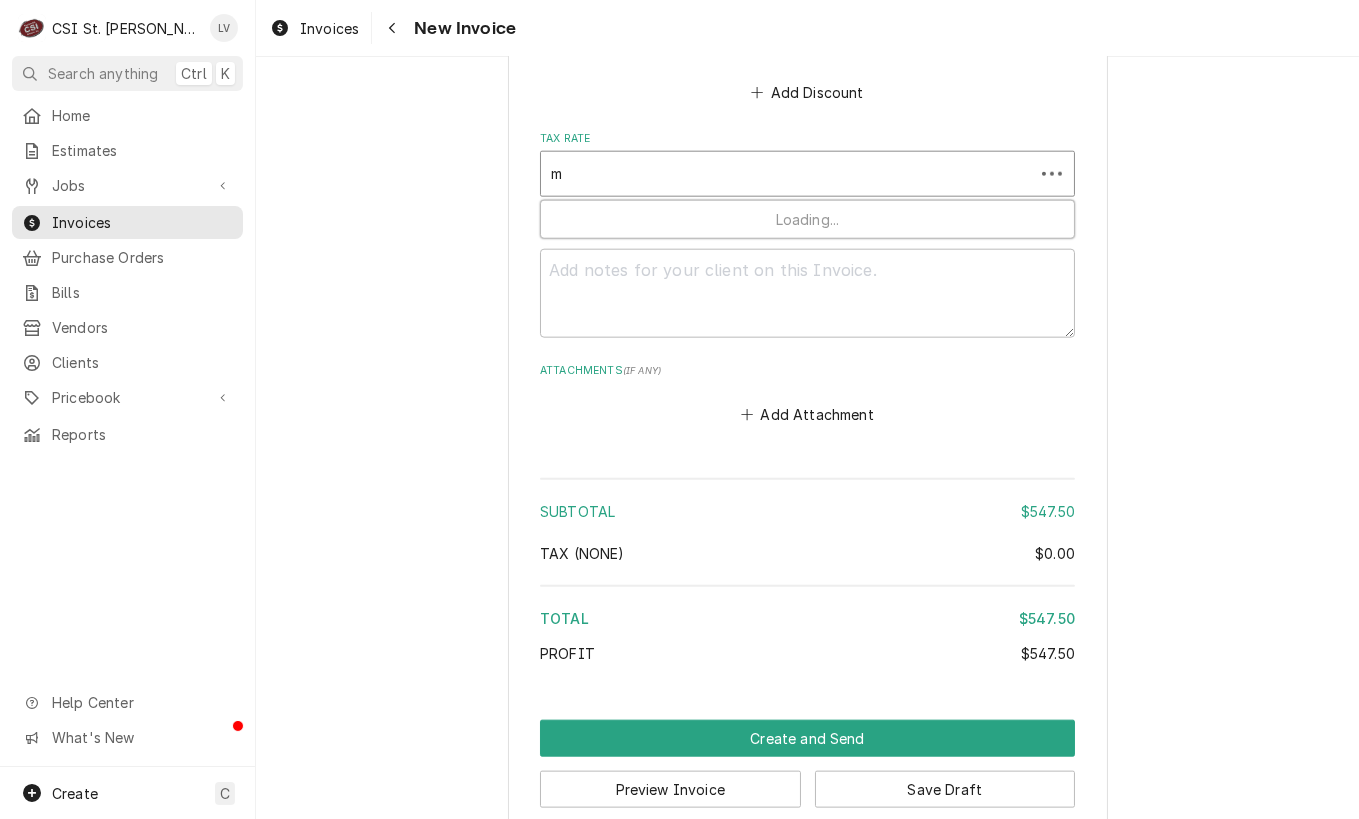 type on "x" 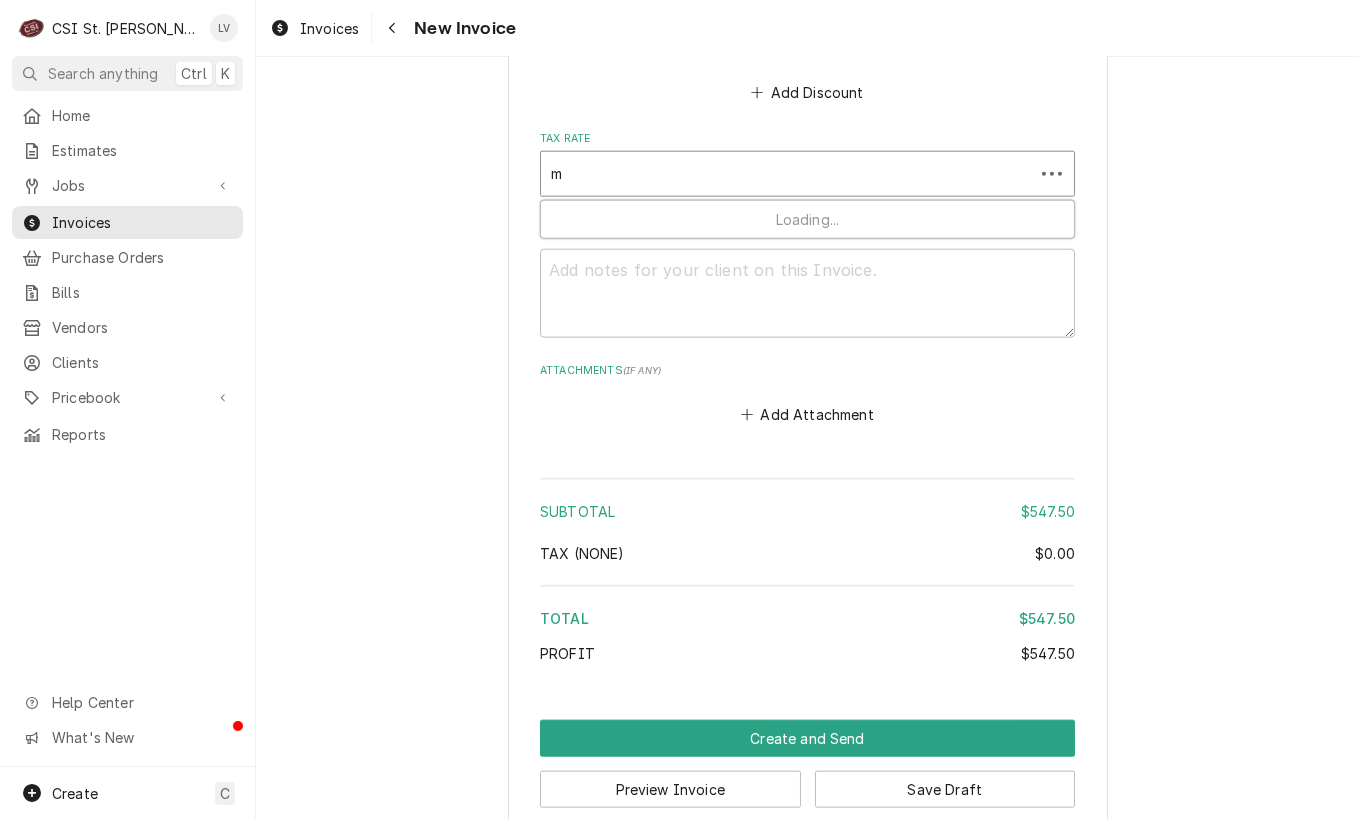 type on "mo" 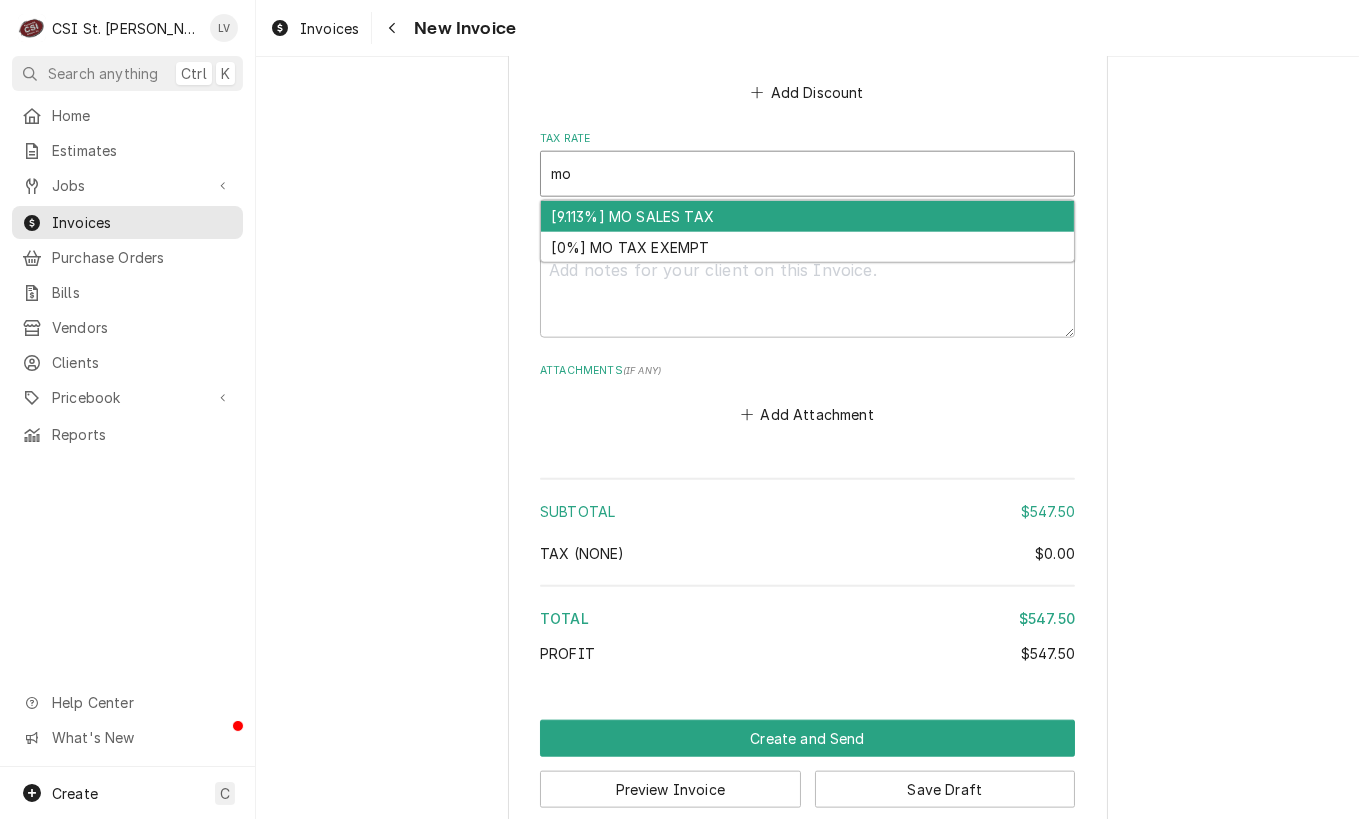 click on "[9.113%] MO SALES TAX" at bounding box center (807, 216) 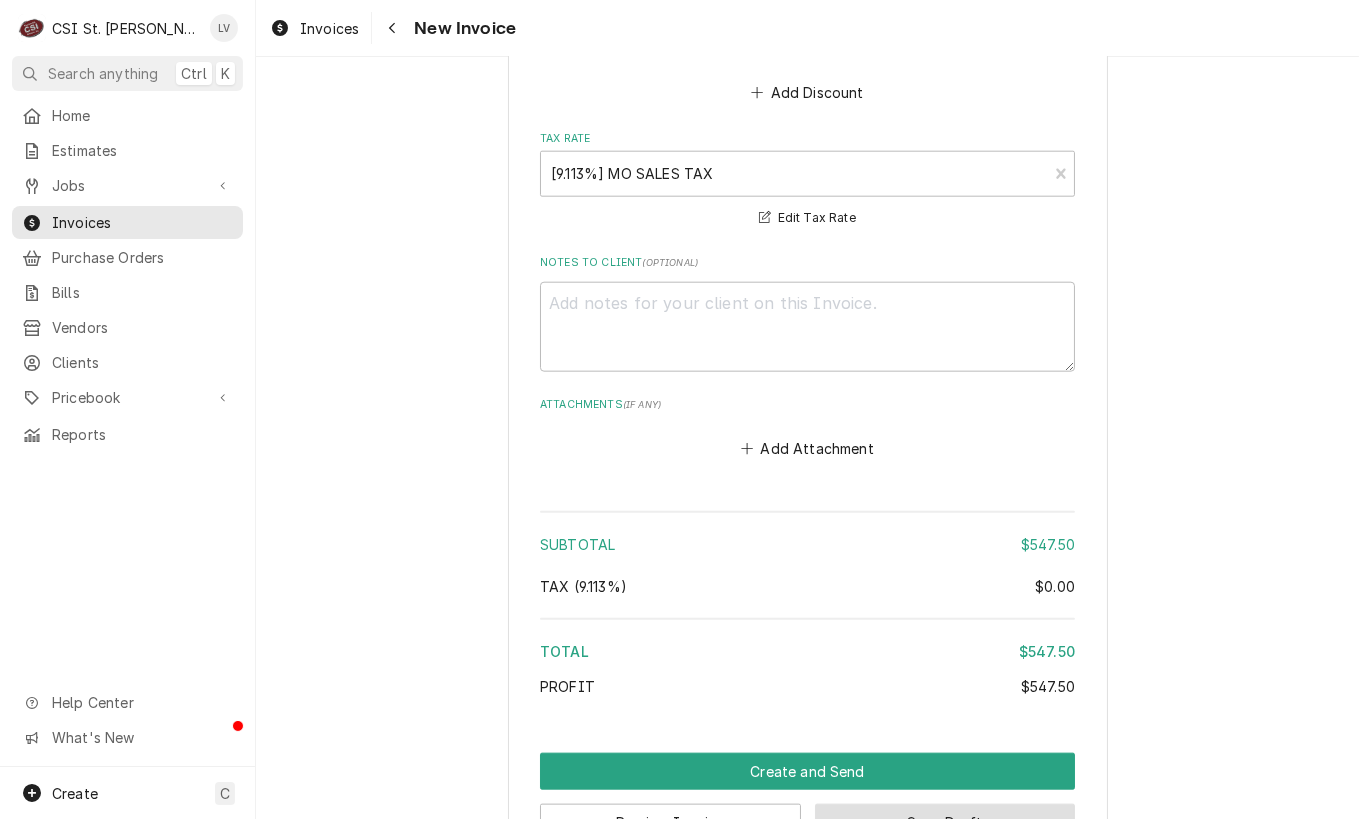 click on "Save Draft" at bounding box center (945, 822) 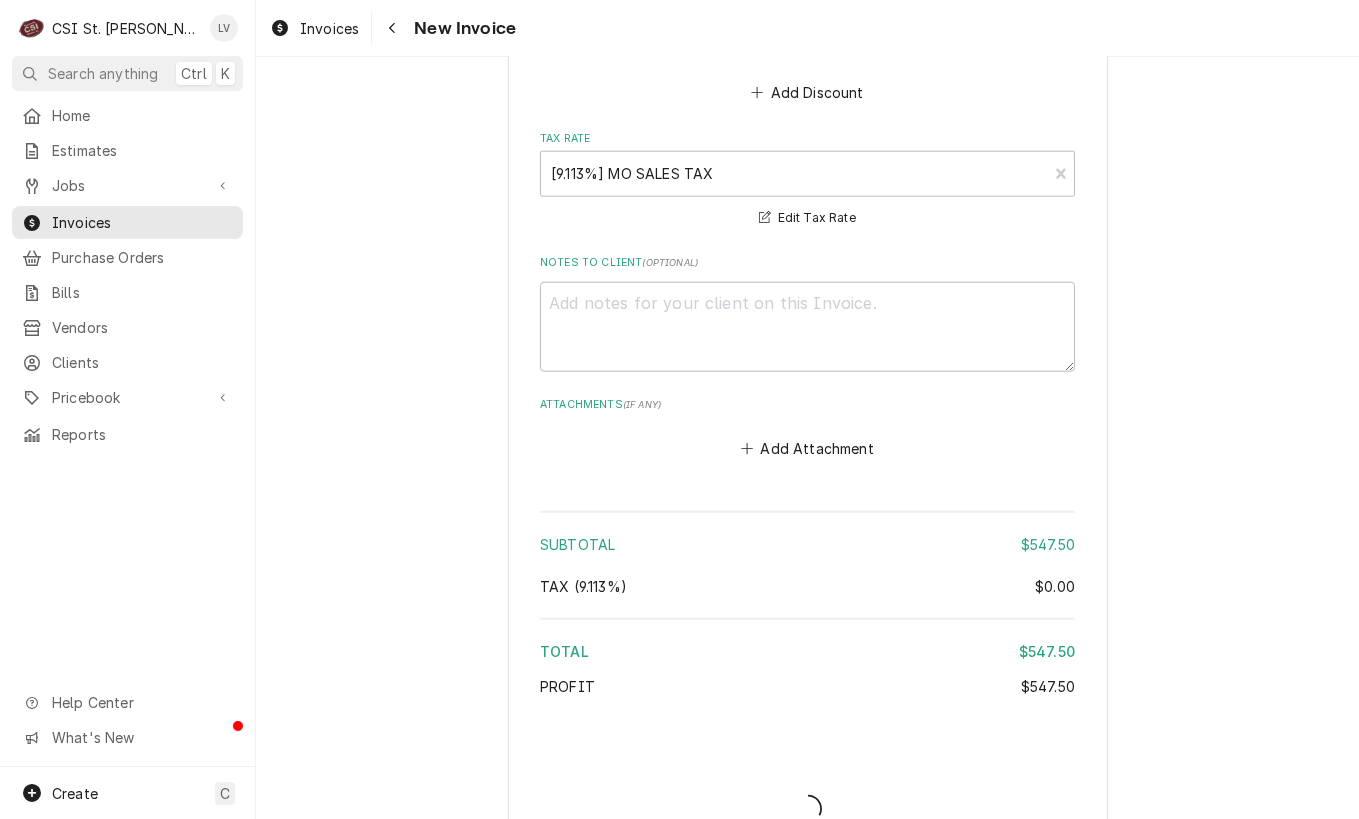 type on "x" 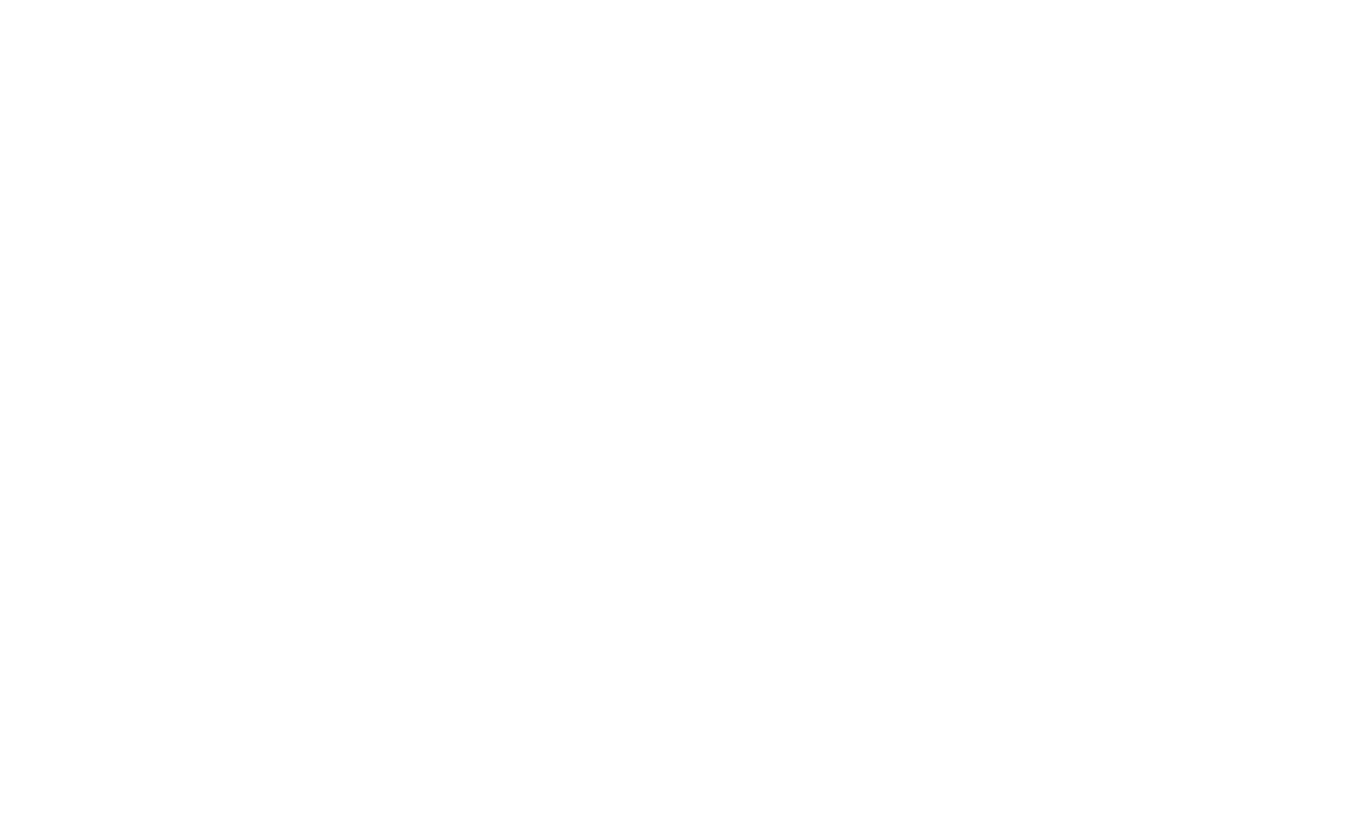 scroll, scrollTop: 0, scrollLeft: 0, axis: both 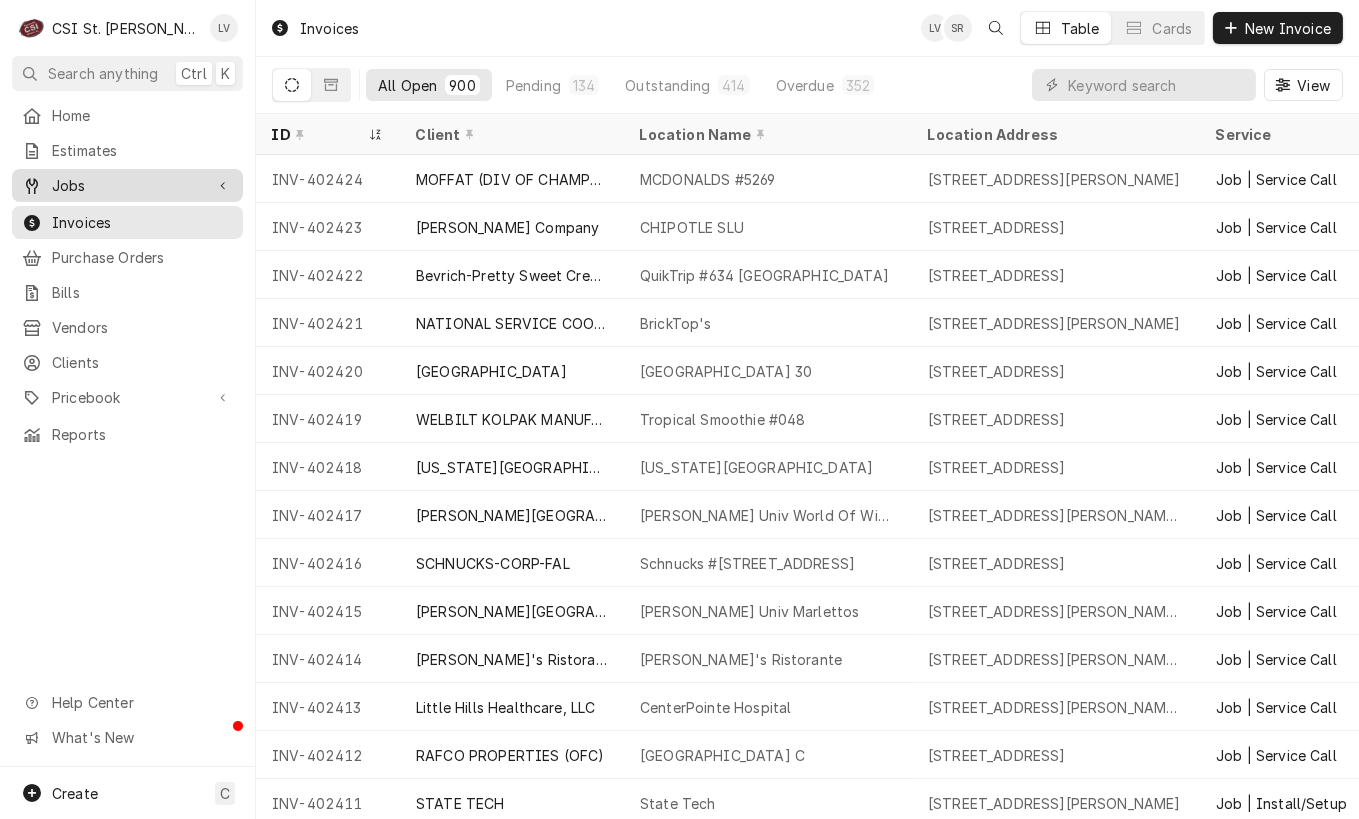 click on "Jobs" at bounding box center (112, 185) 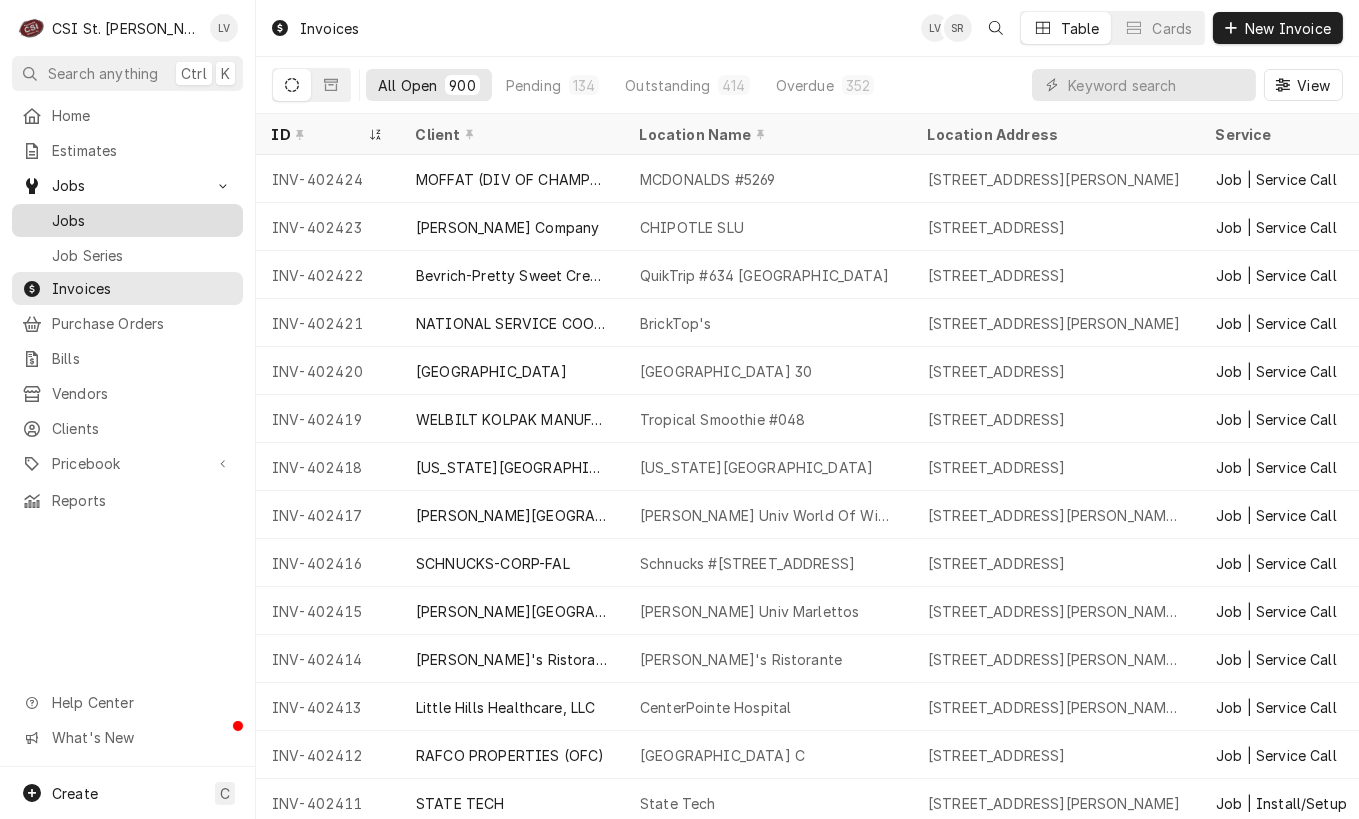 click on "Jobs" at bounding box center [142, 220] 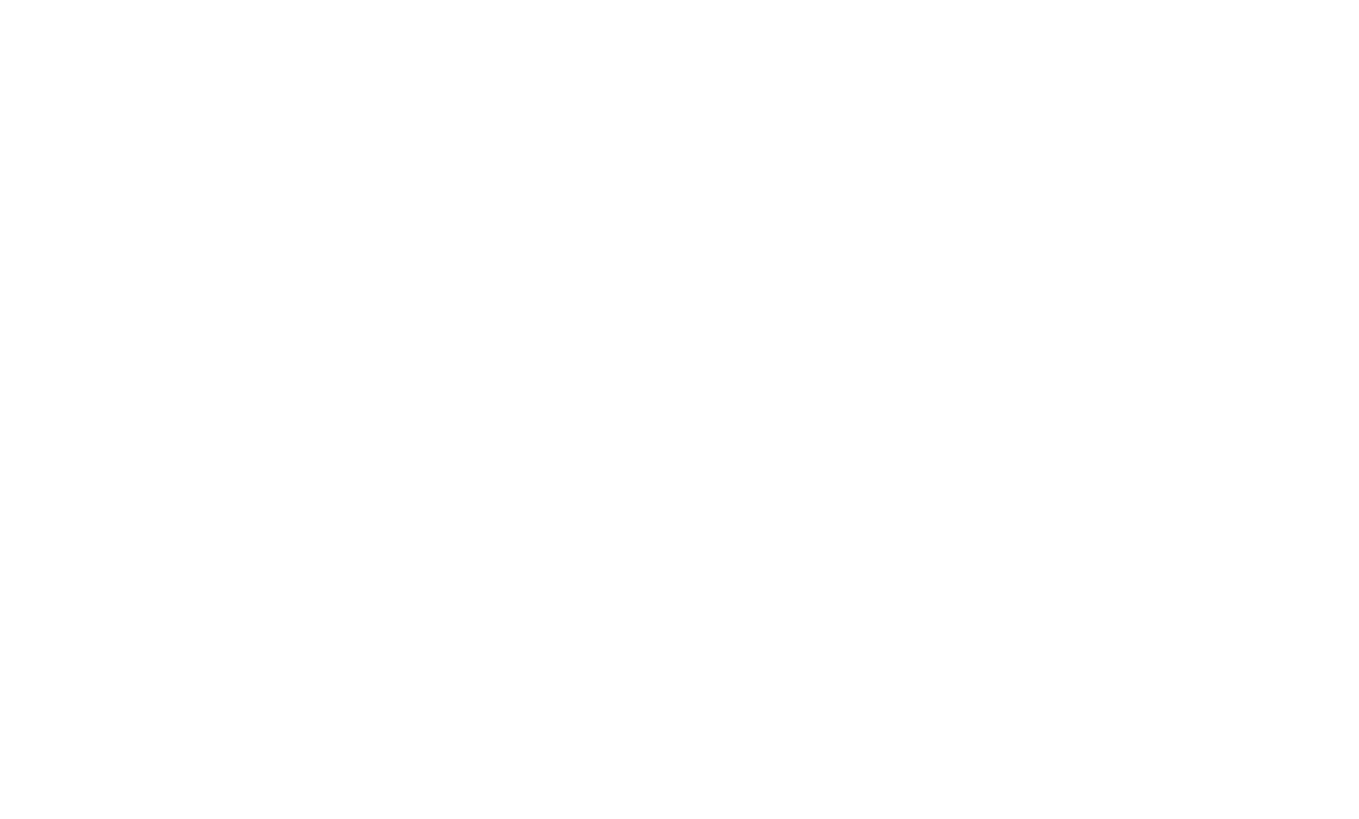 scroll, scrollTop: 0, scrollLeft: 0, axis: both 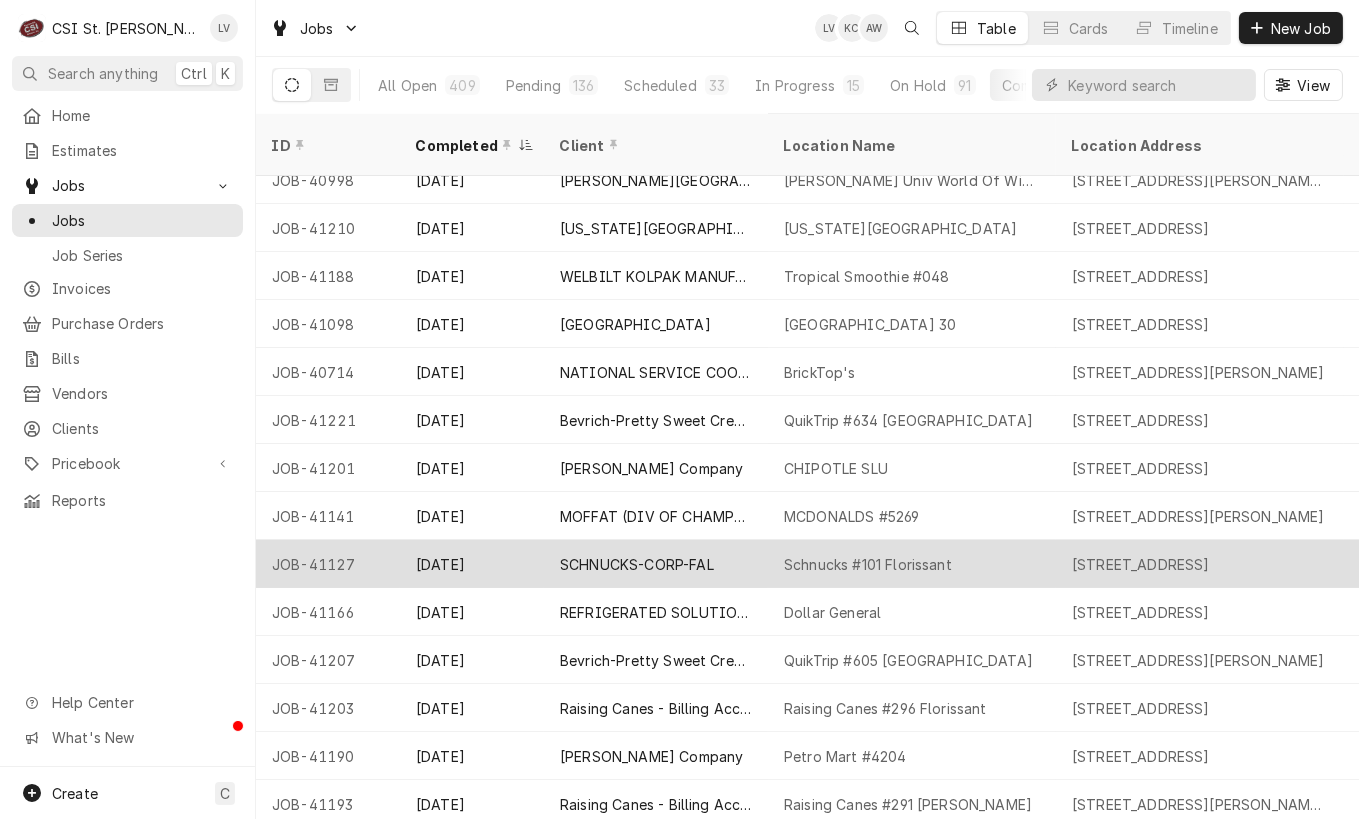 click on "Jul 10" at bounding box center [472, 564] 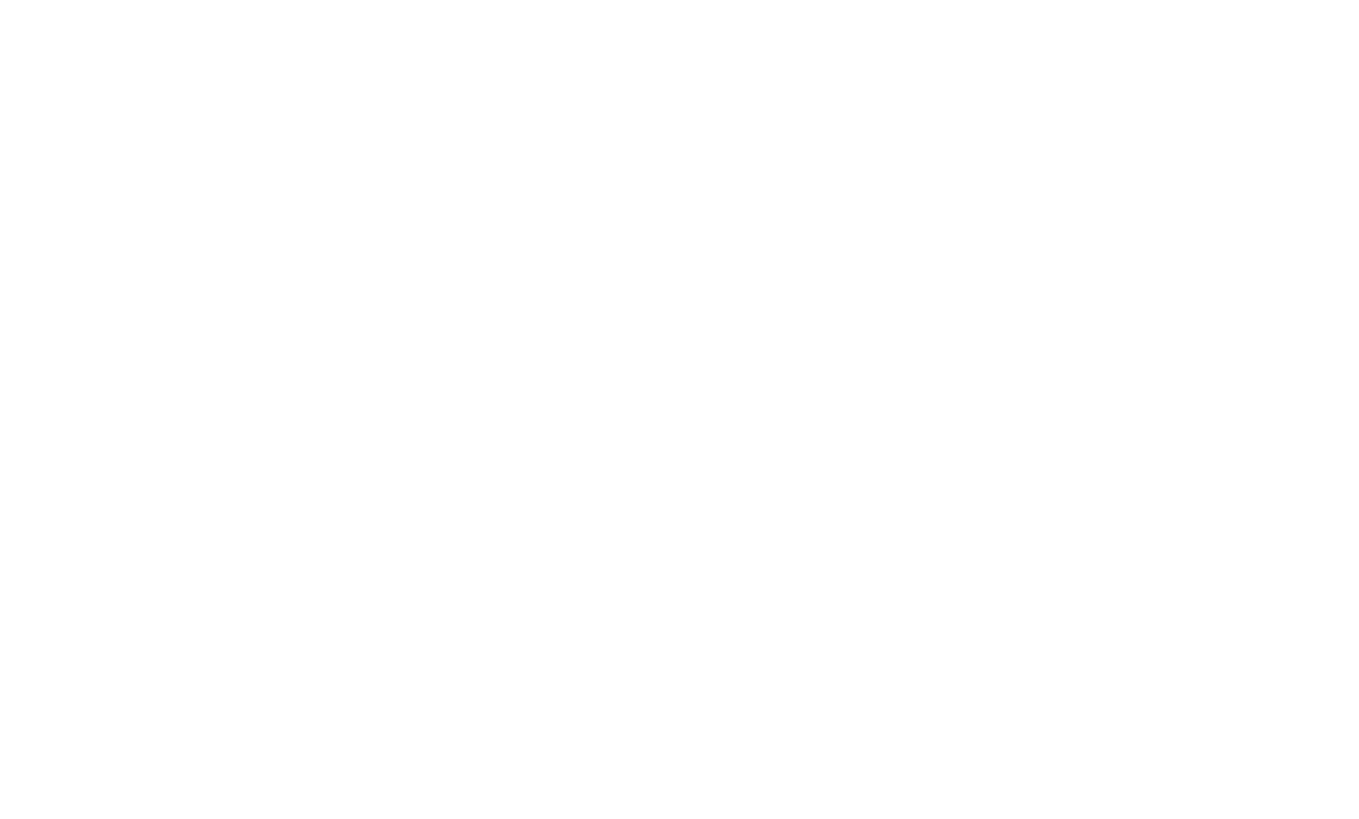 scroll, scrollTop: 0, scrollLeft: 0, axis: both 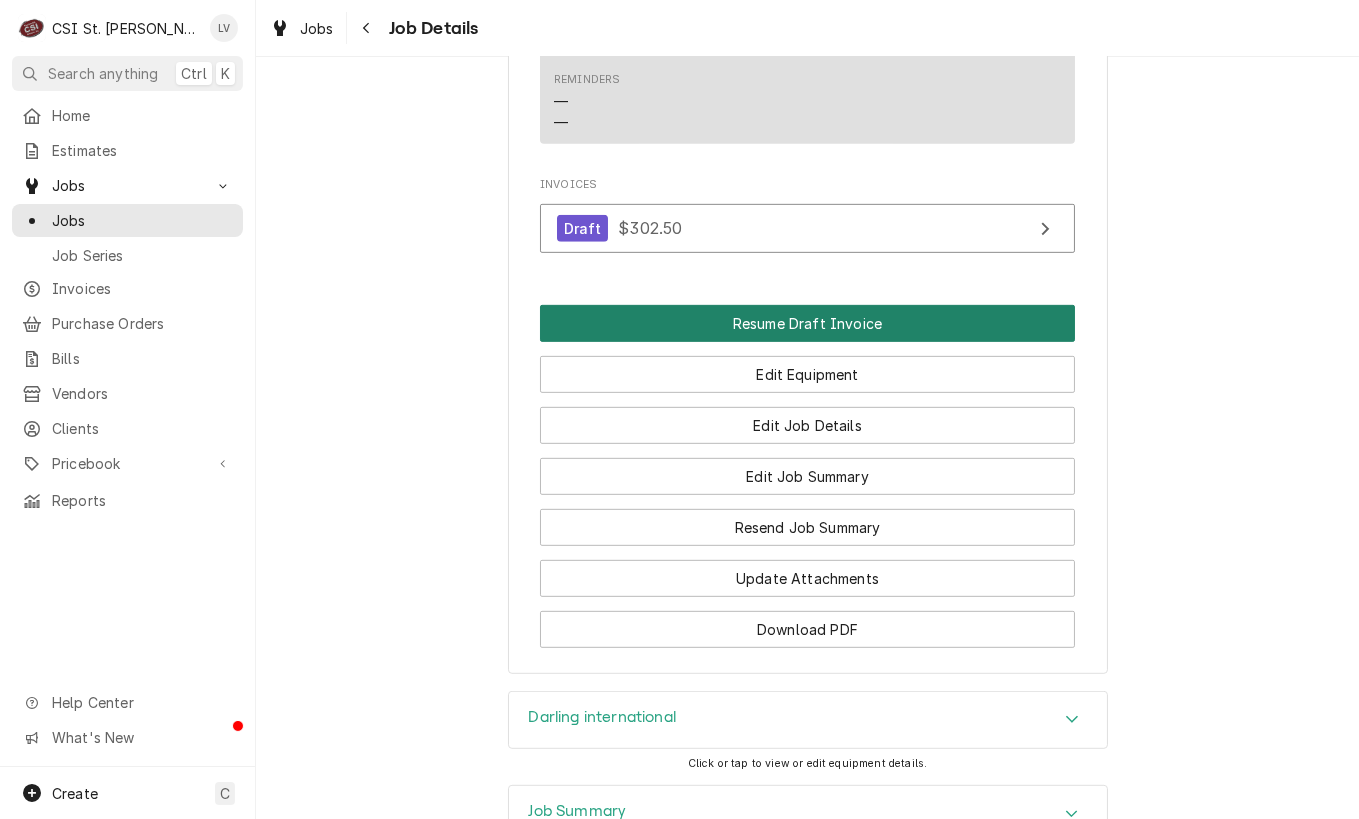 click on "Resume Draft Invoice" at bounding box center (807, 323) 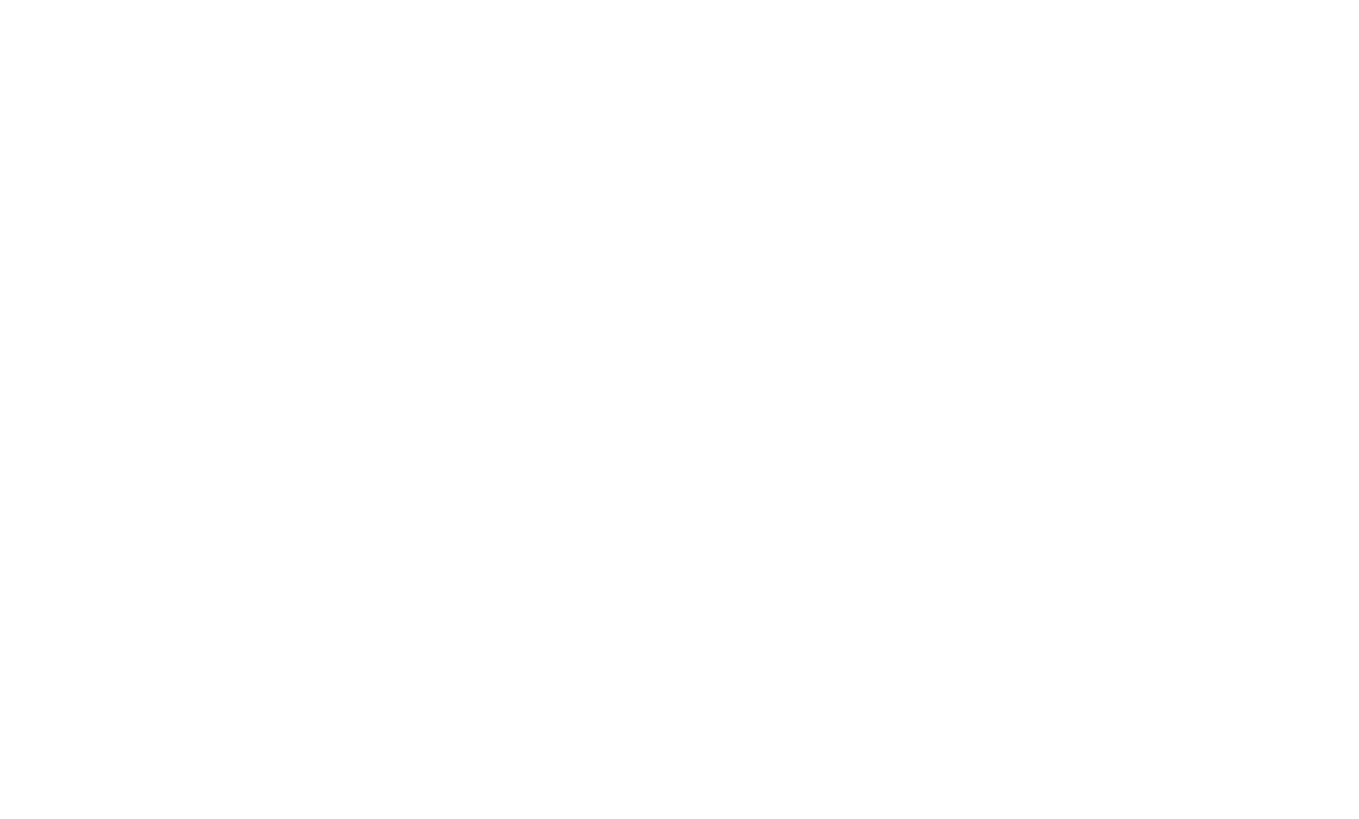 scroll, scrollTop: 0, scrollLeft: 0, axis: both 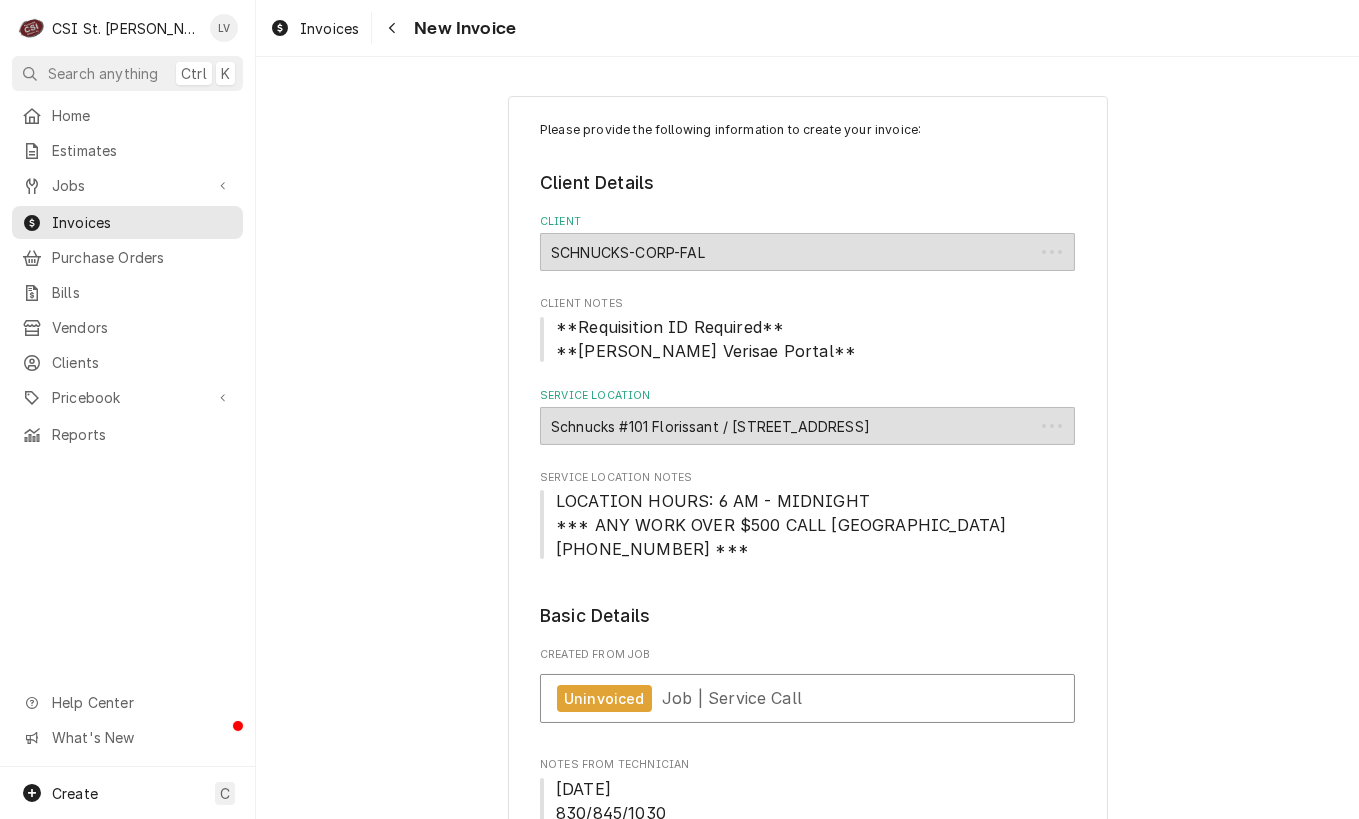 type on "x" 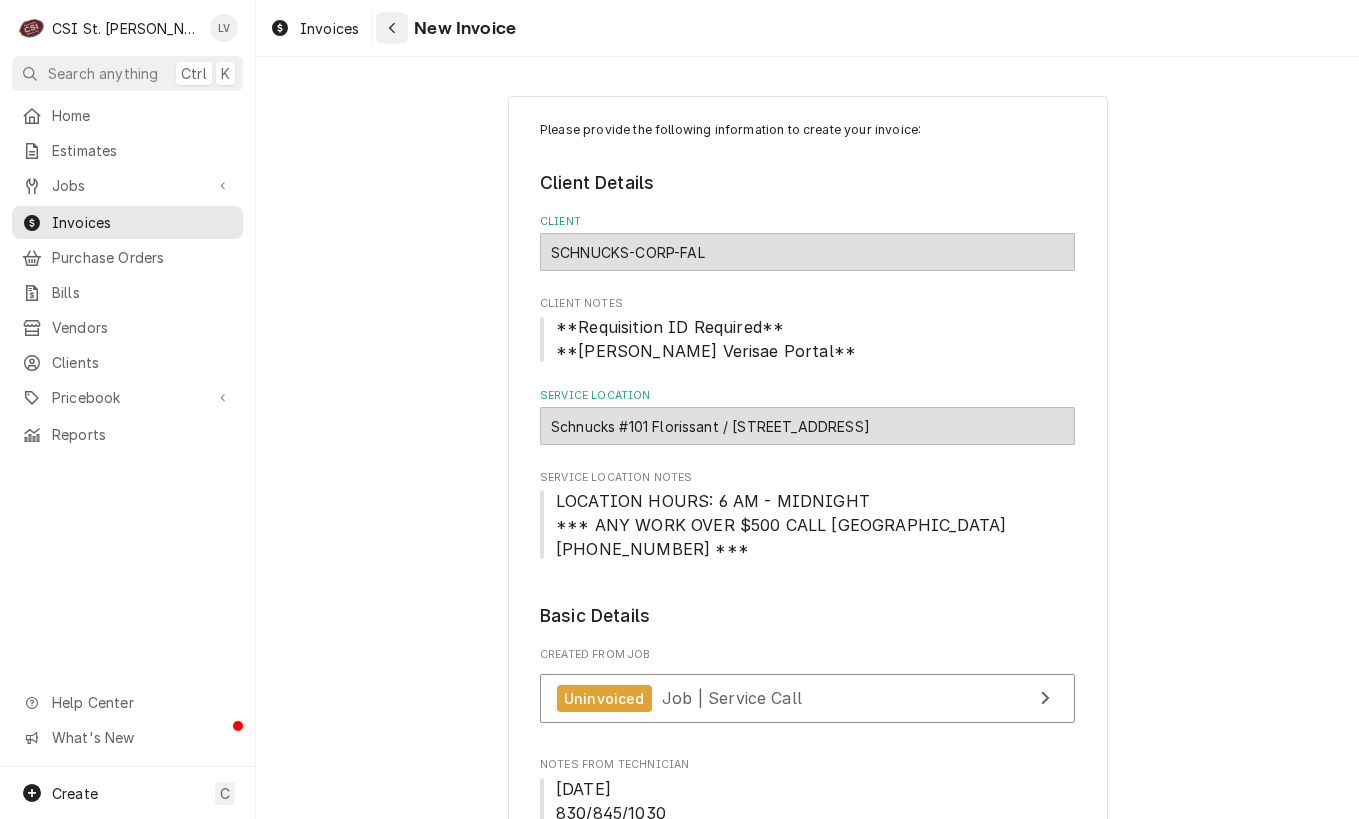 click at bounding box center (392, 28) 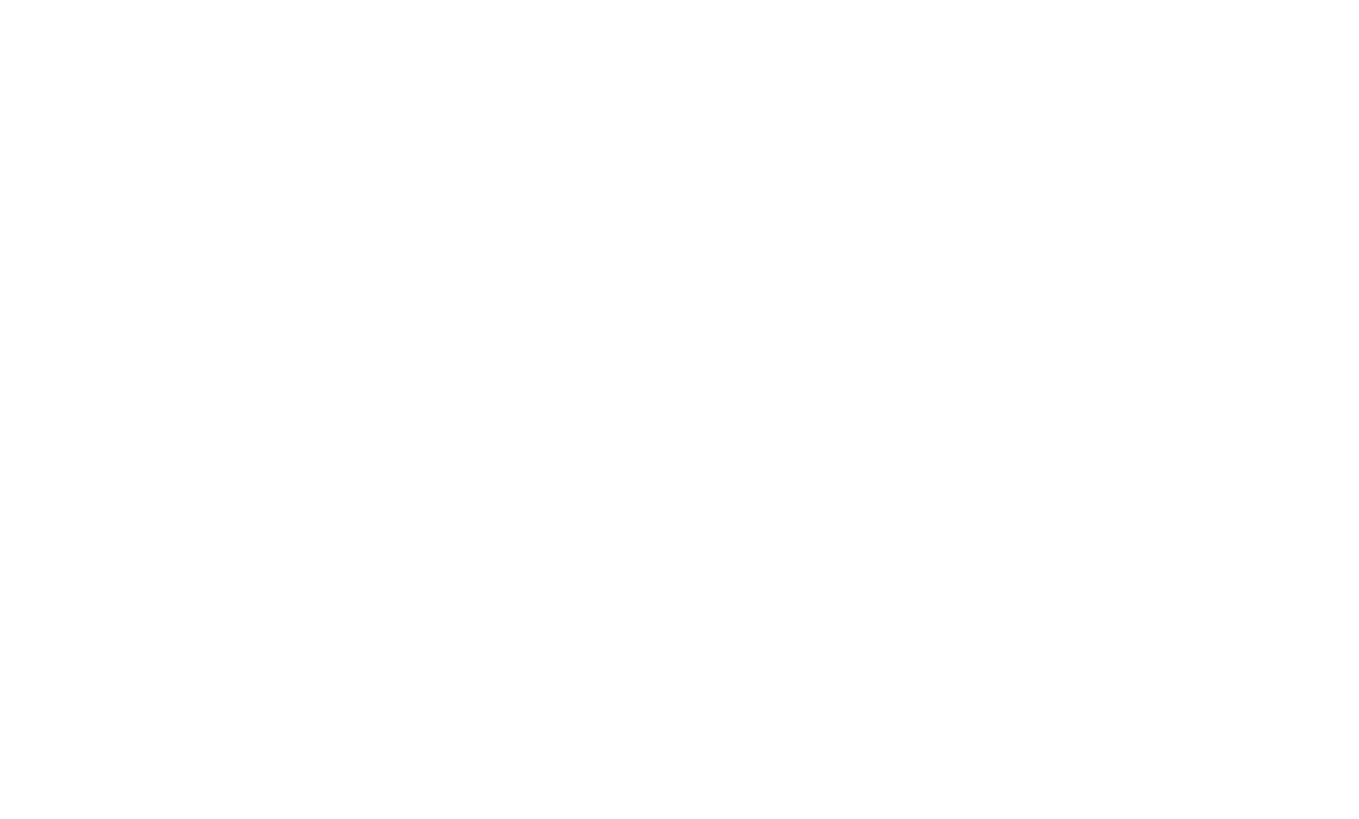 scroll, scrollTop: 0, scrollLeft: 0, axis: both 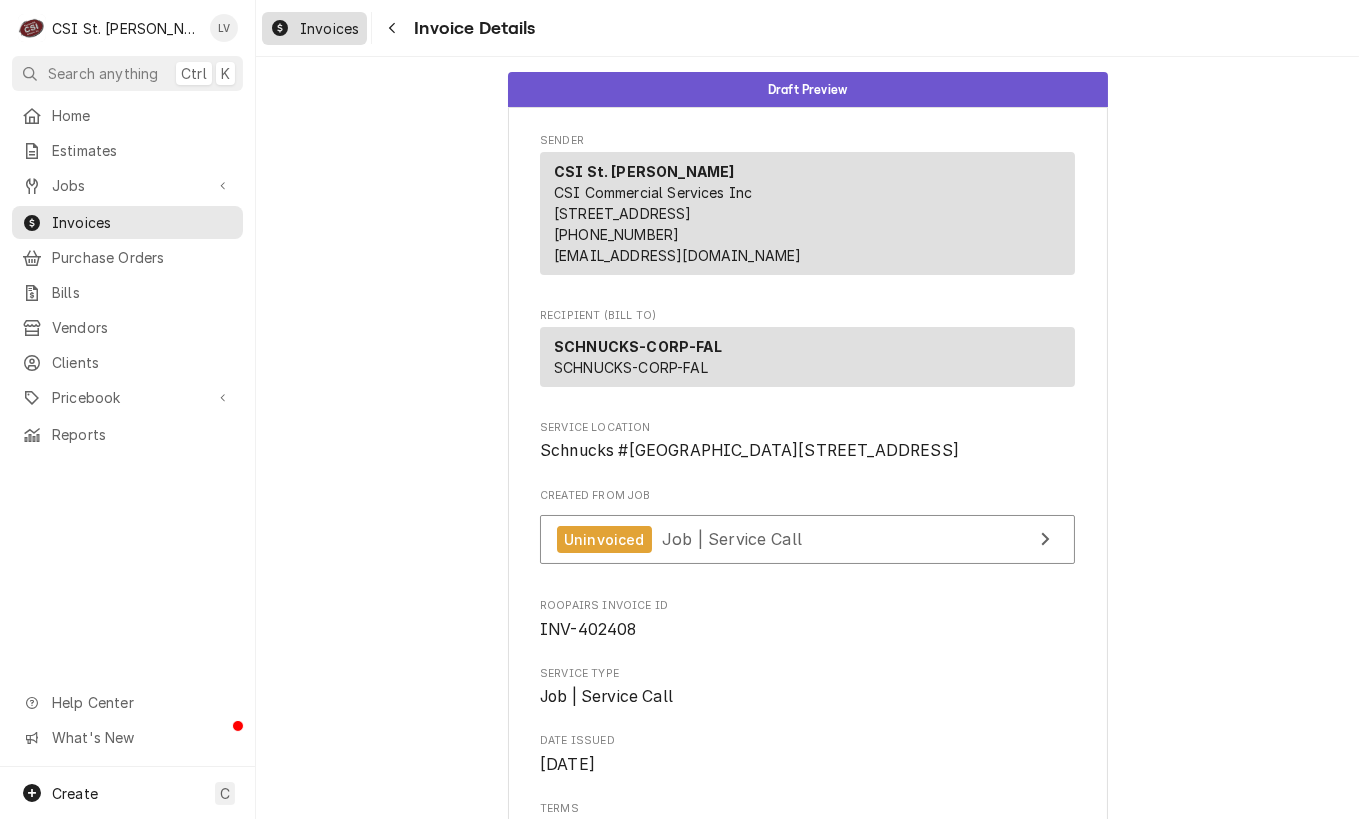 click on "Invoices" at bounding box center (329, 28) 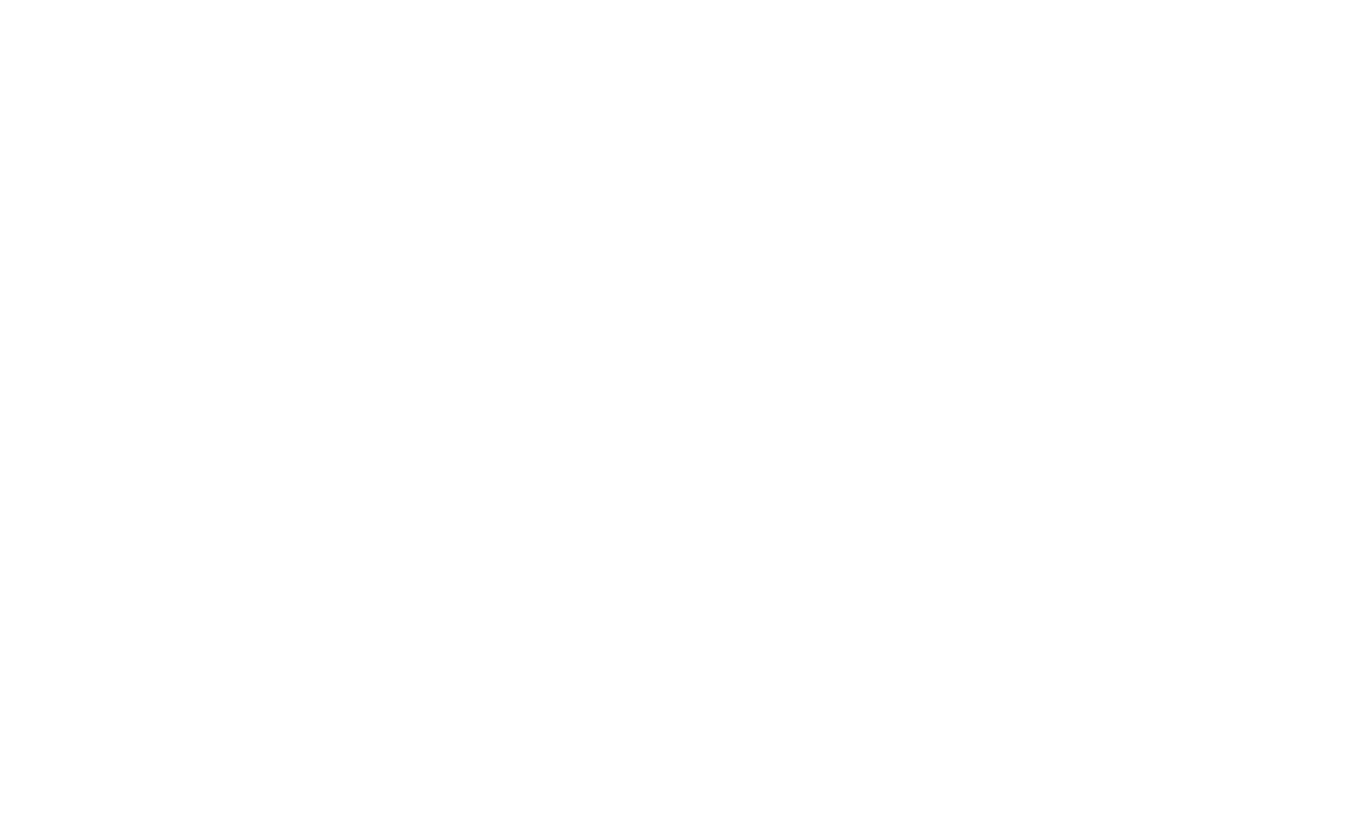 scroll, scrollTop: 0, scrollLeft: 0, axis: both 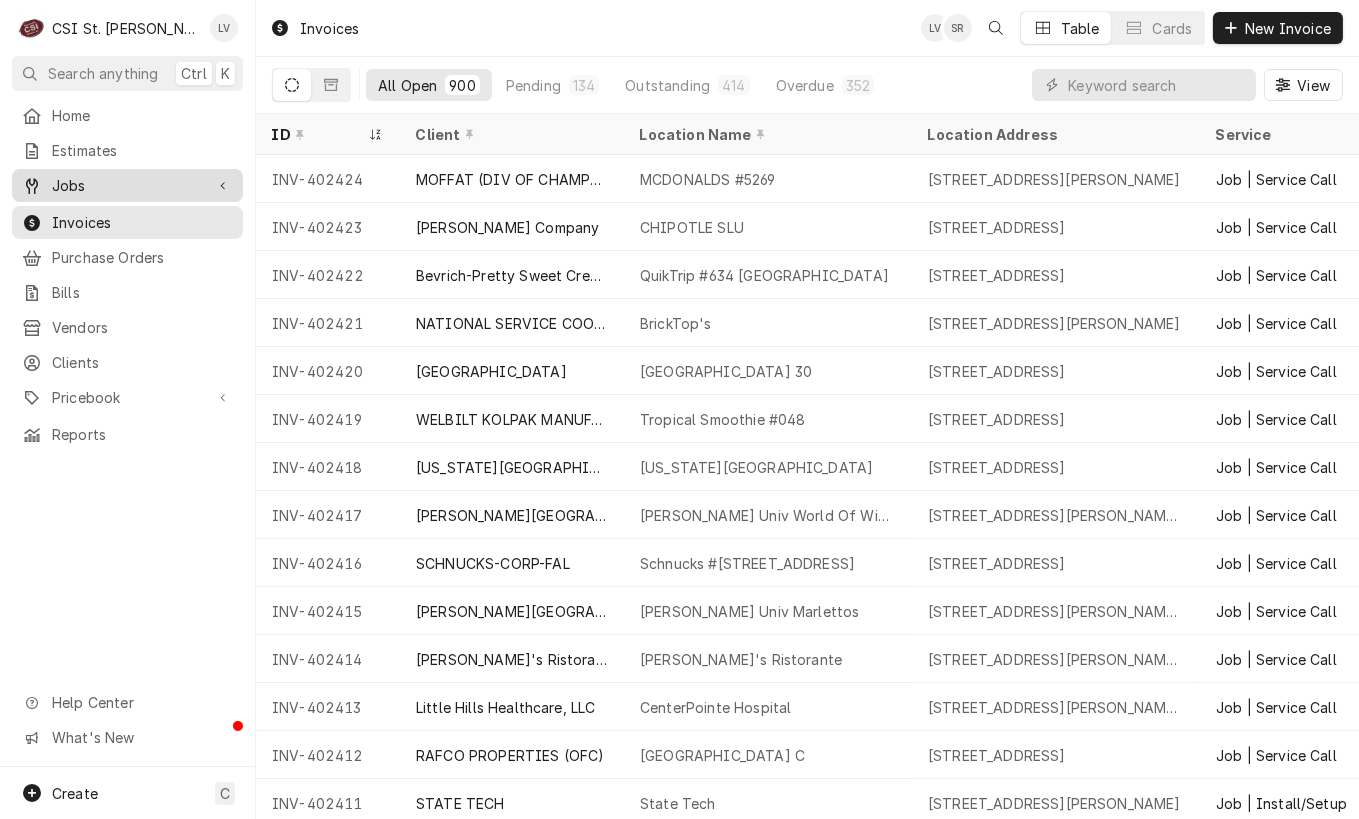 click on "Jobs" at bounding box center (127, 185) 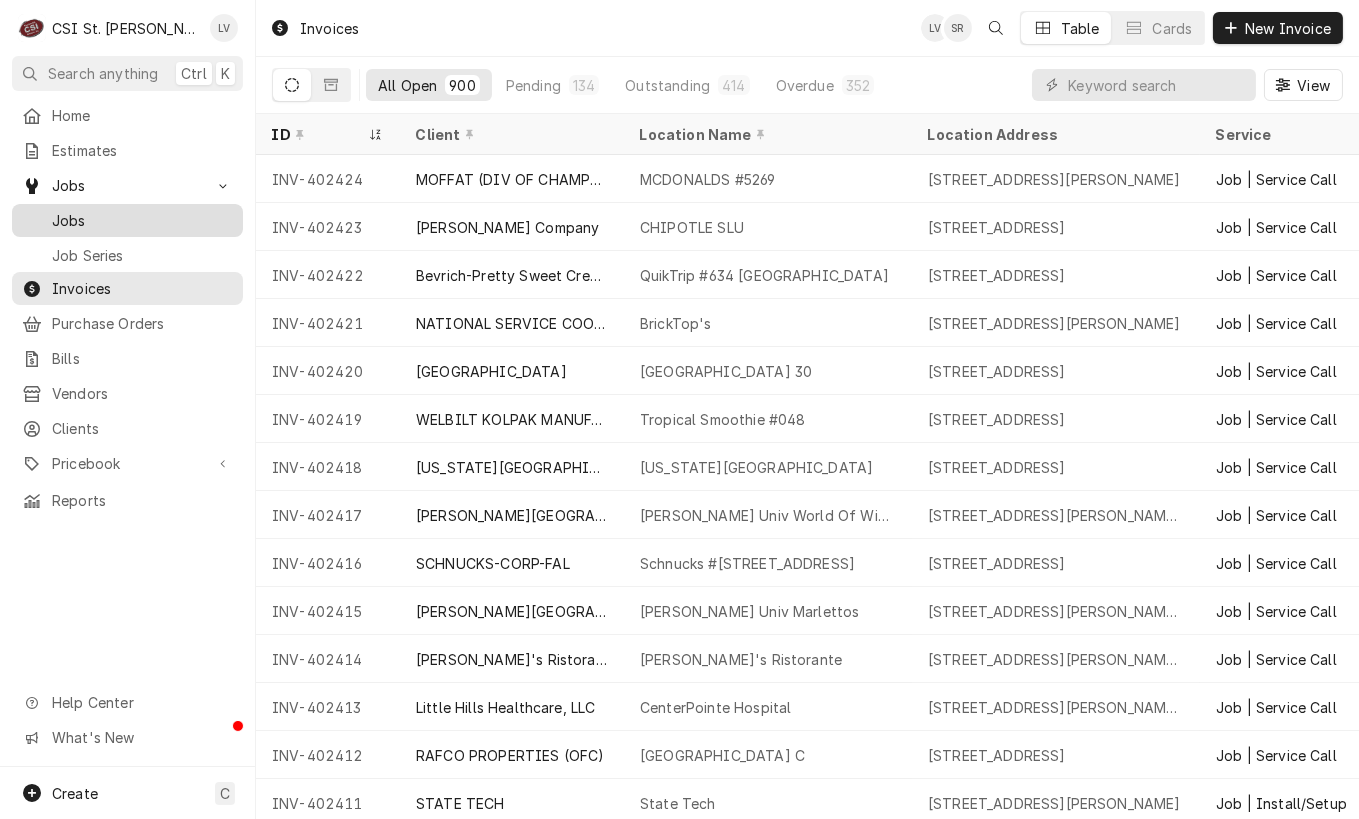 click on "Jobs" at bounding box center (142, 220) 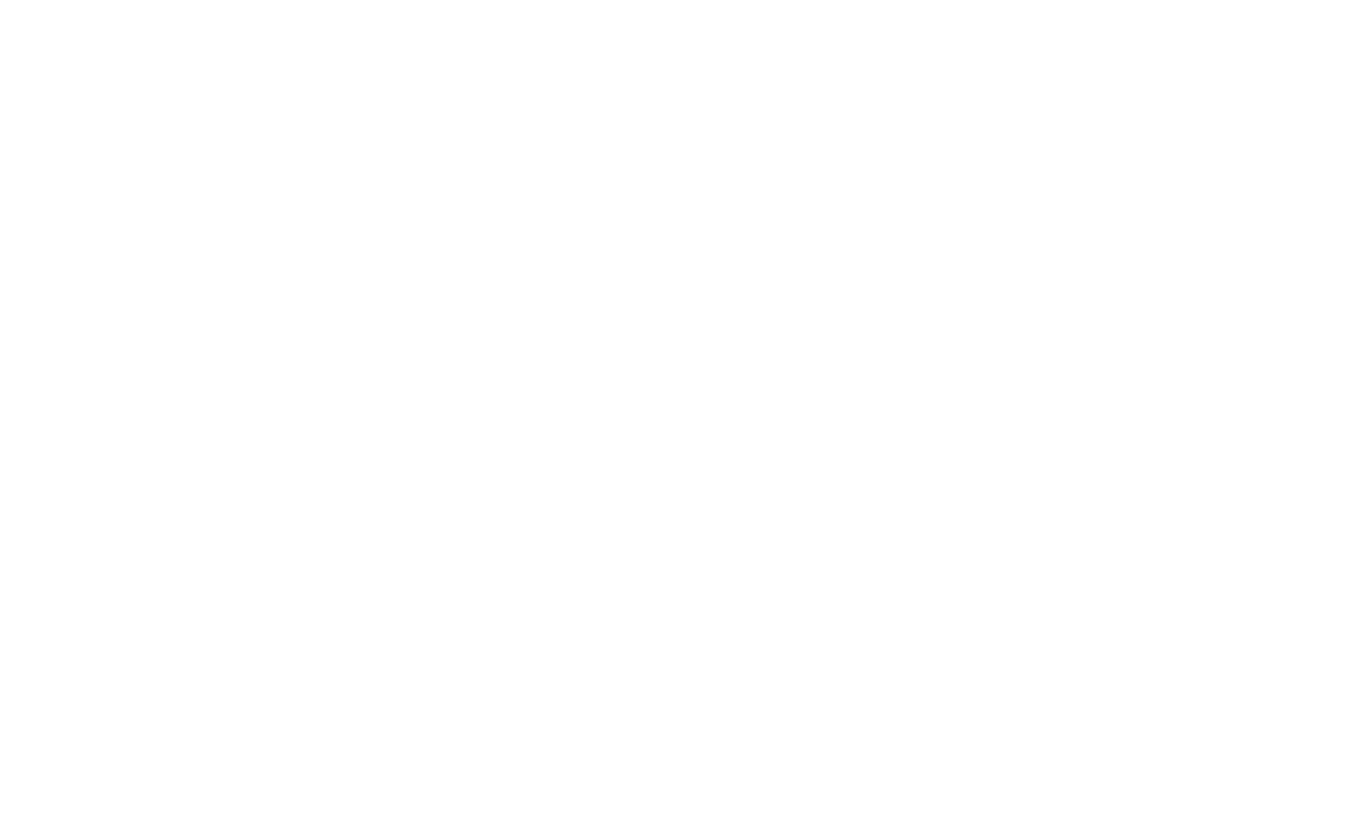 scroll, scrollTop: 0, scrollLeft: 0, axis: both 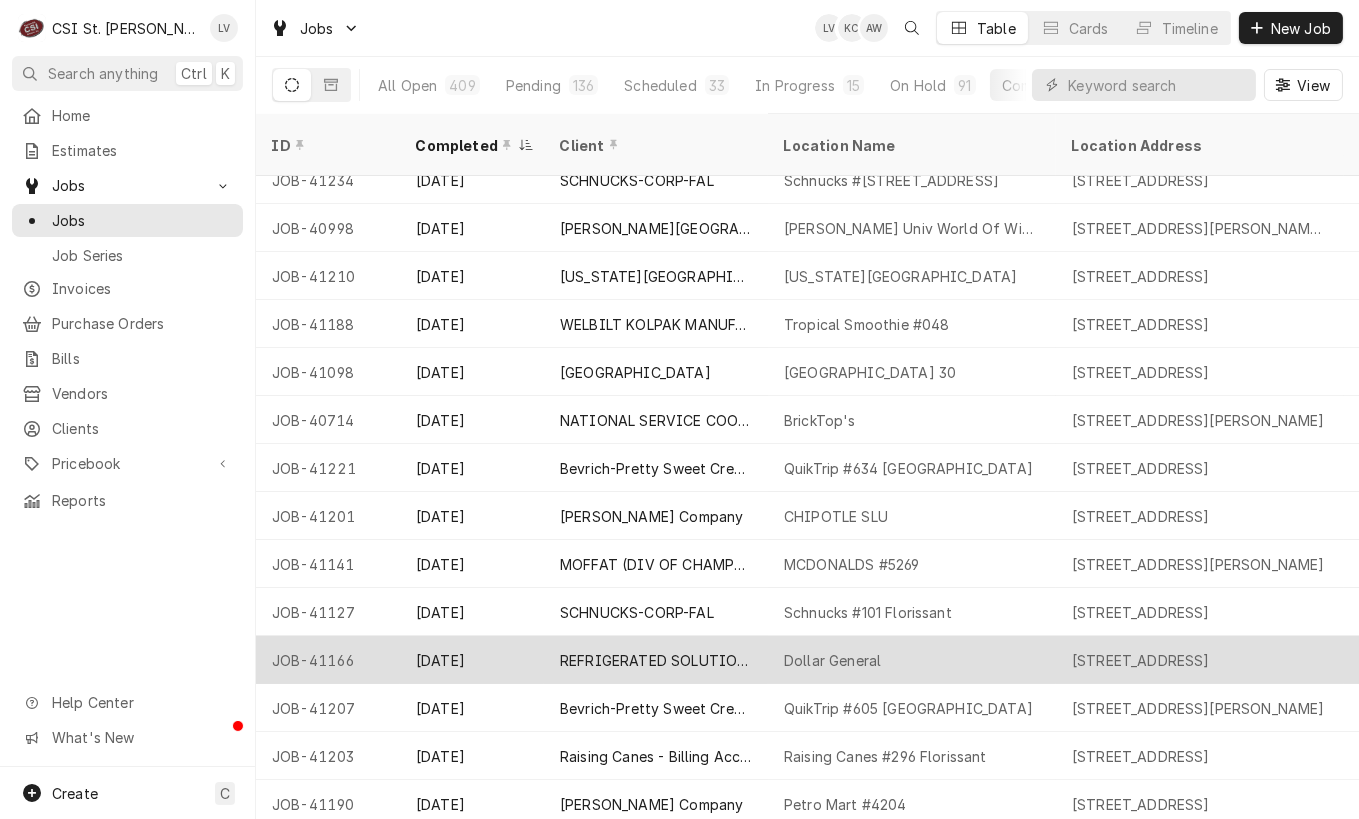 click on "Jul 10" at bounding box center (472, 660) 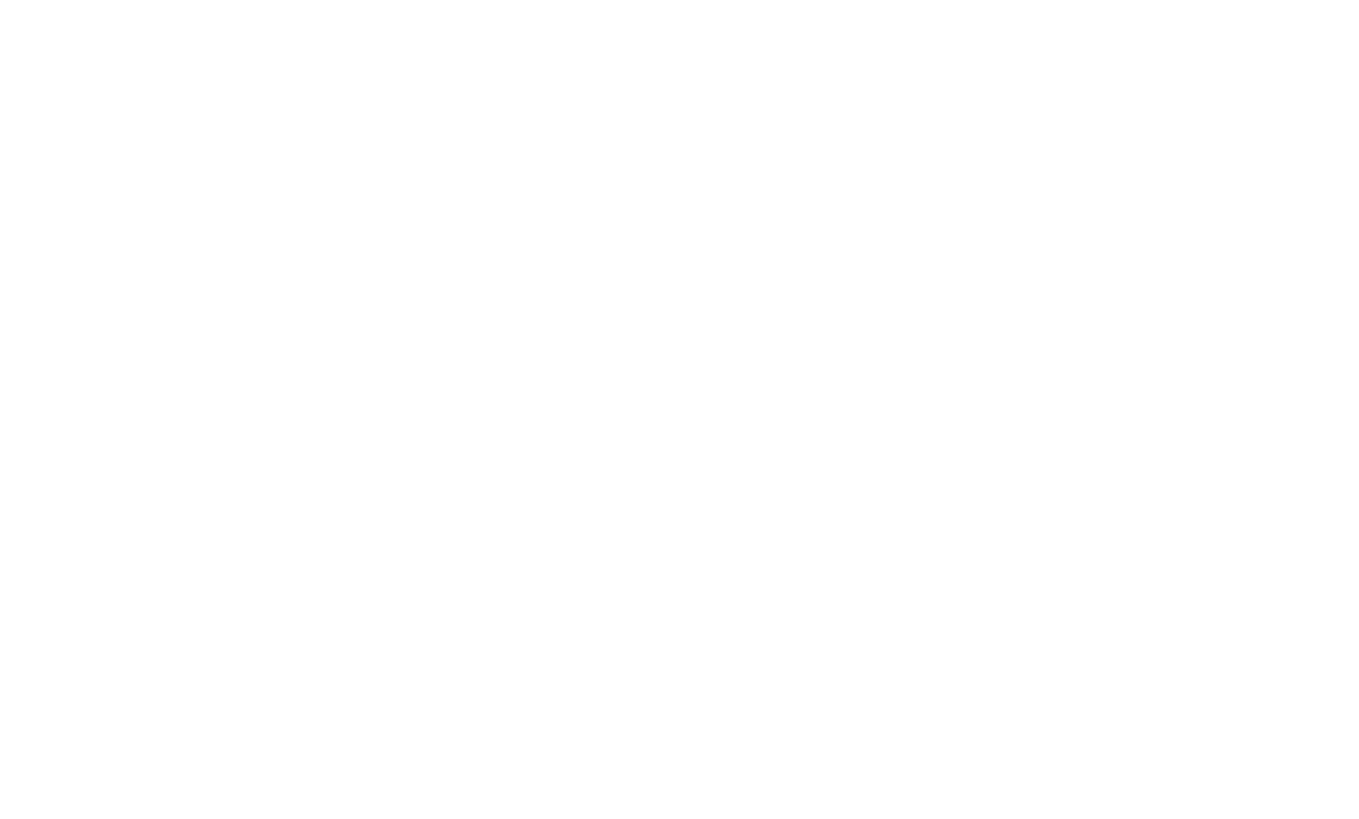 scroll, scrollTop: 0, scrollLeft: 0, axis: both 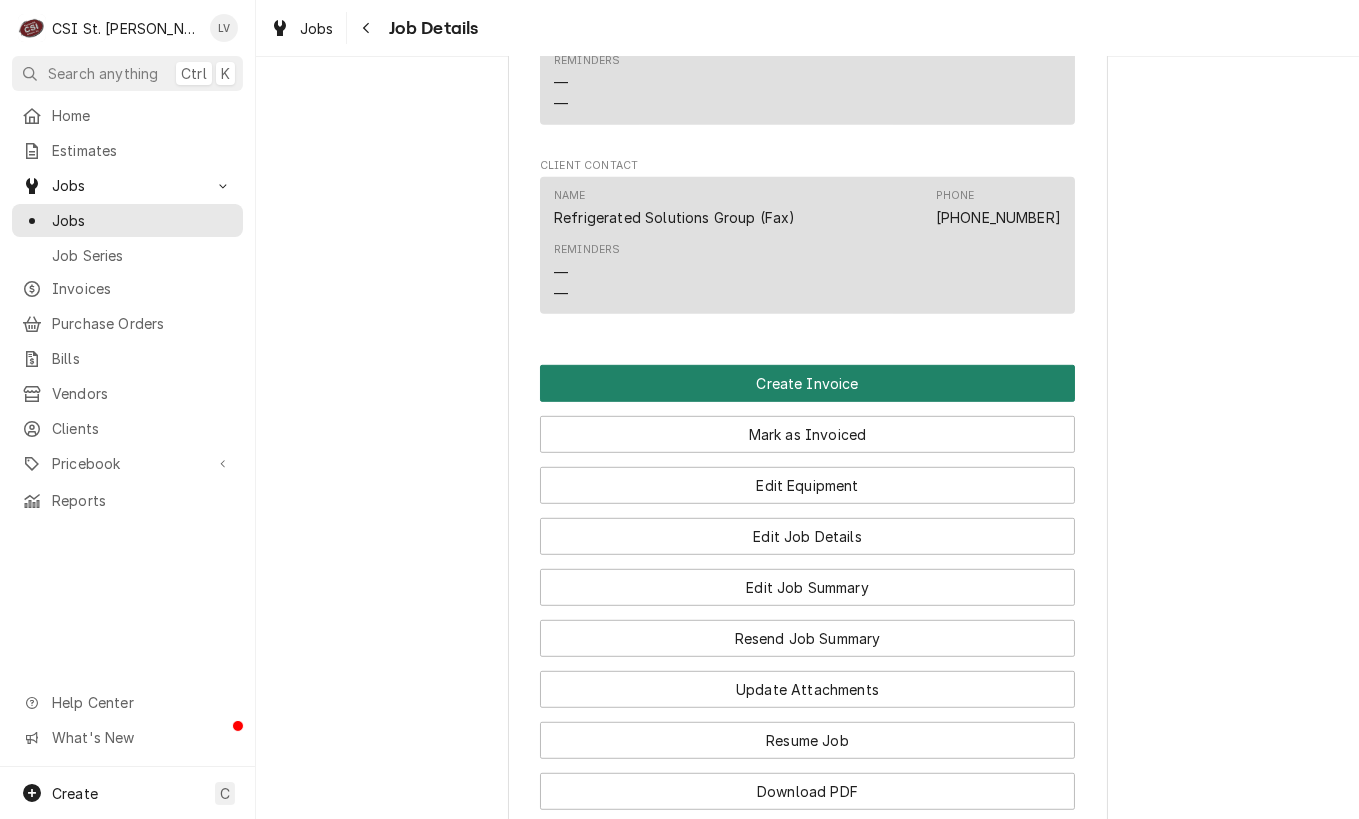 click on "Create Invoice" at bounding box center [807, 383] 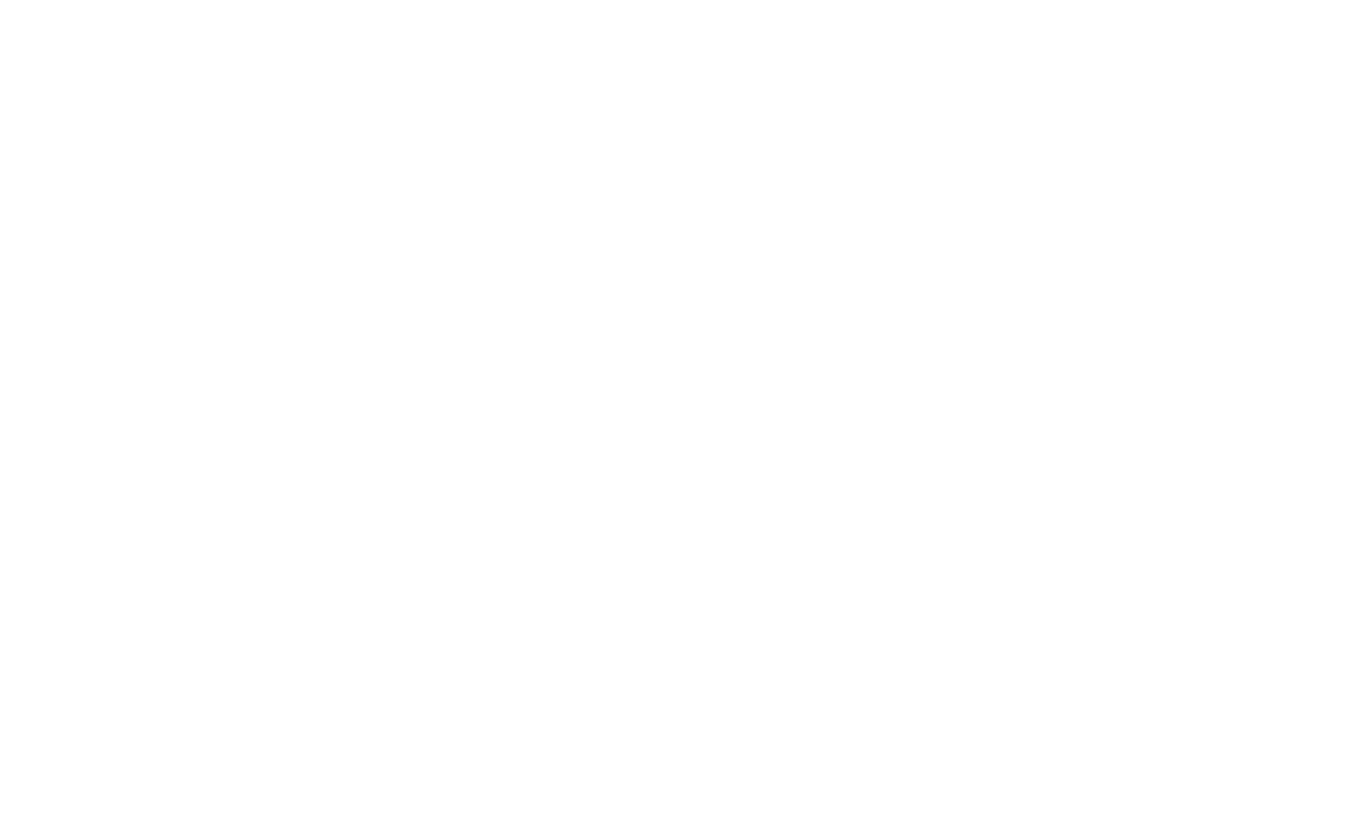 scroll, scrollTop: 0, scrollLeft: 0, axis: both 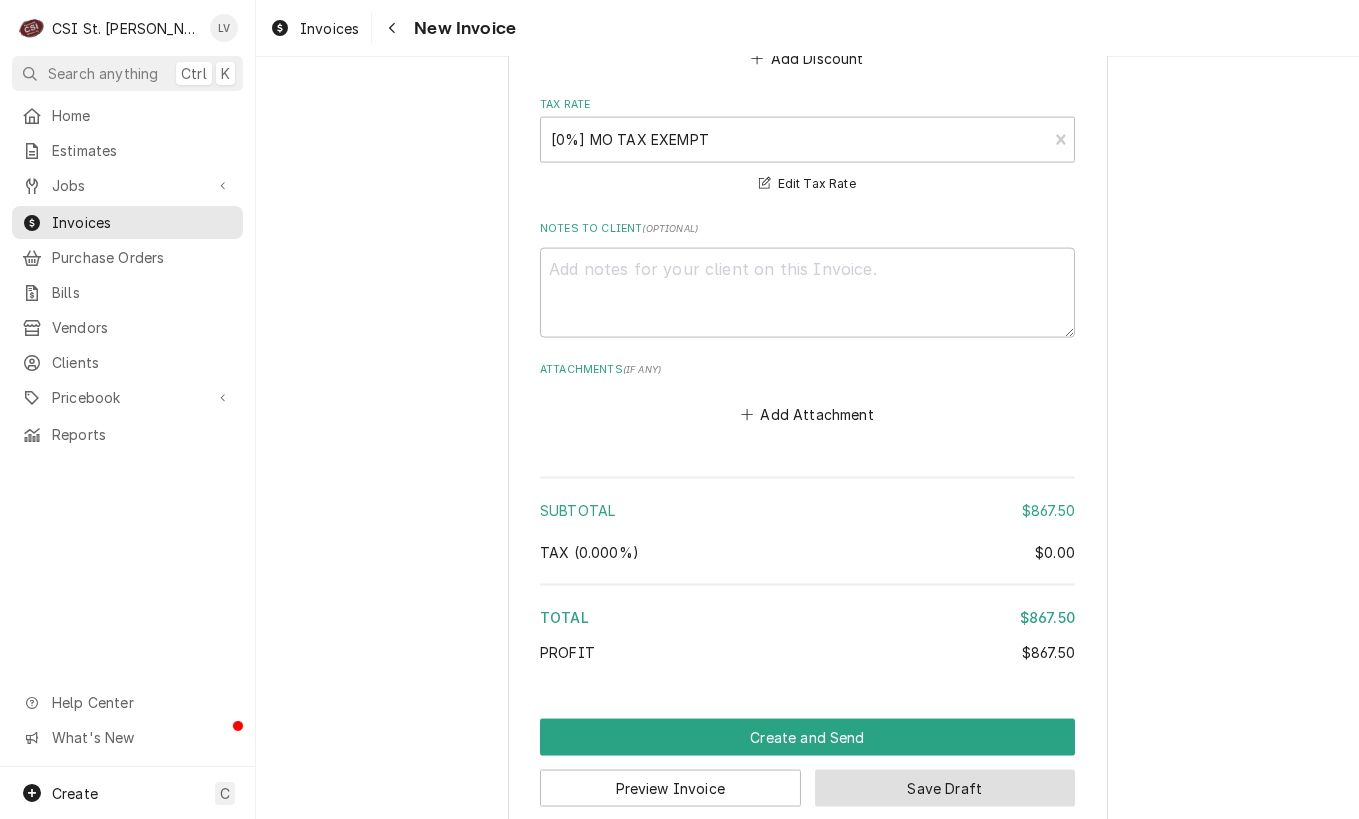 click on "Save Draft" at bounding box center (945, 788) 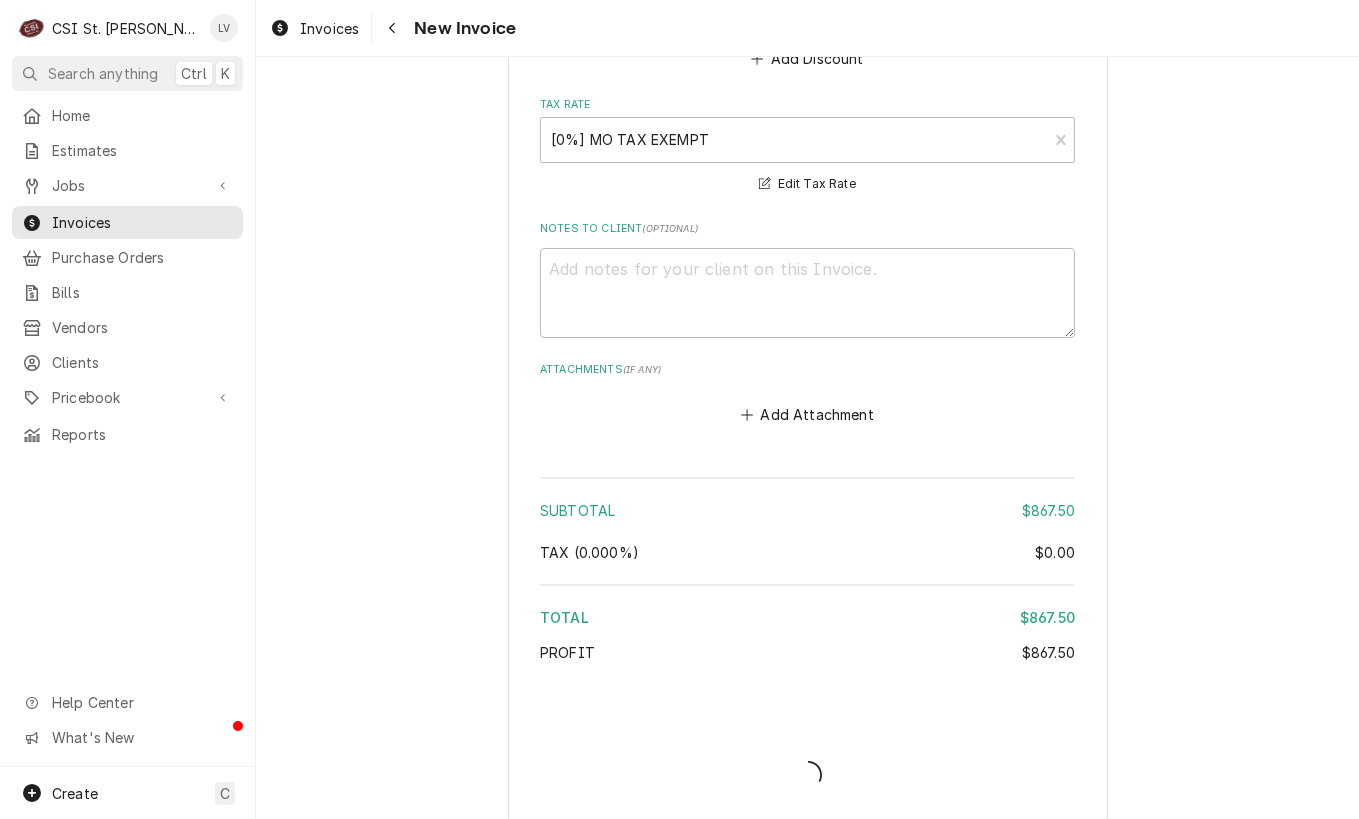 scroll, scrollTop: 6010, scrollLeft: 0, axis: vertical 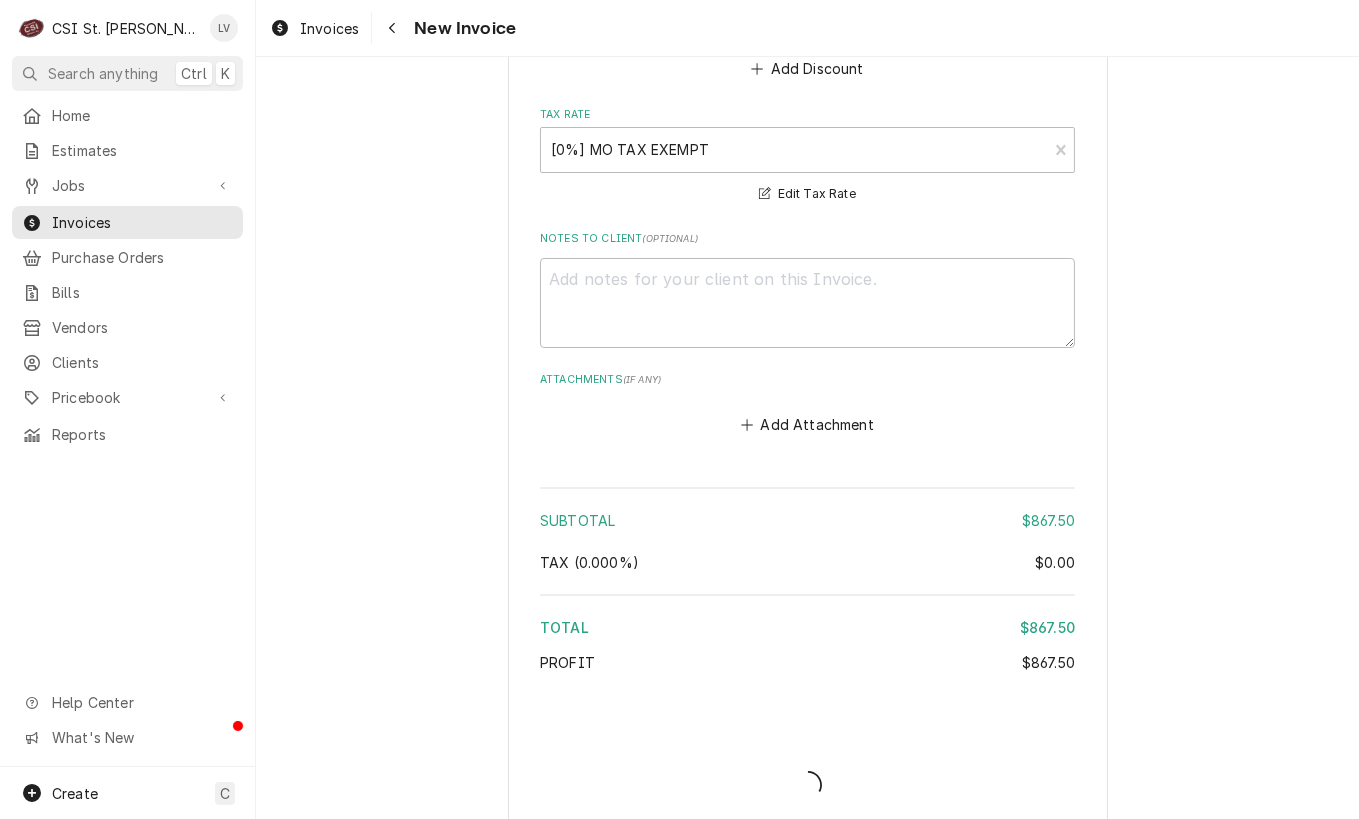 type on "x" 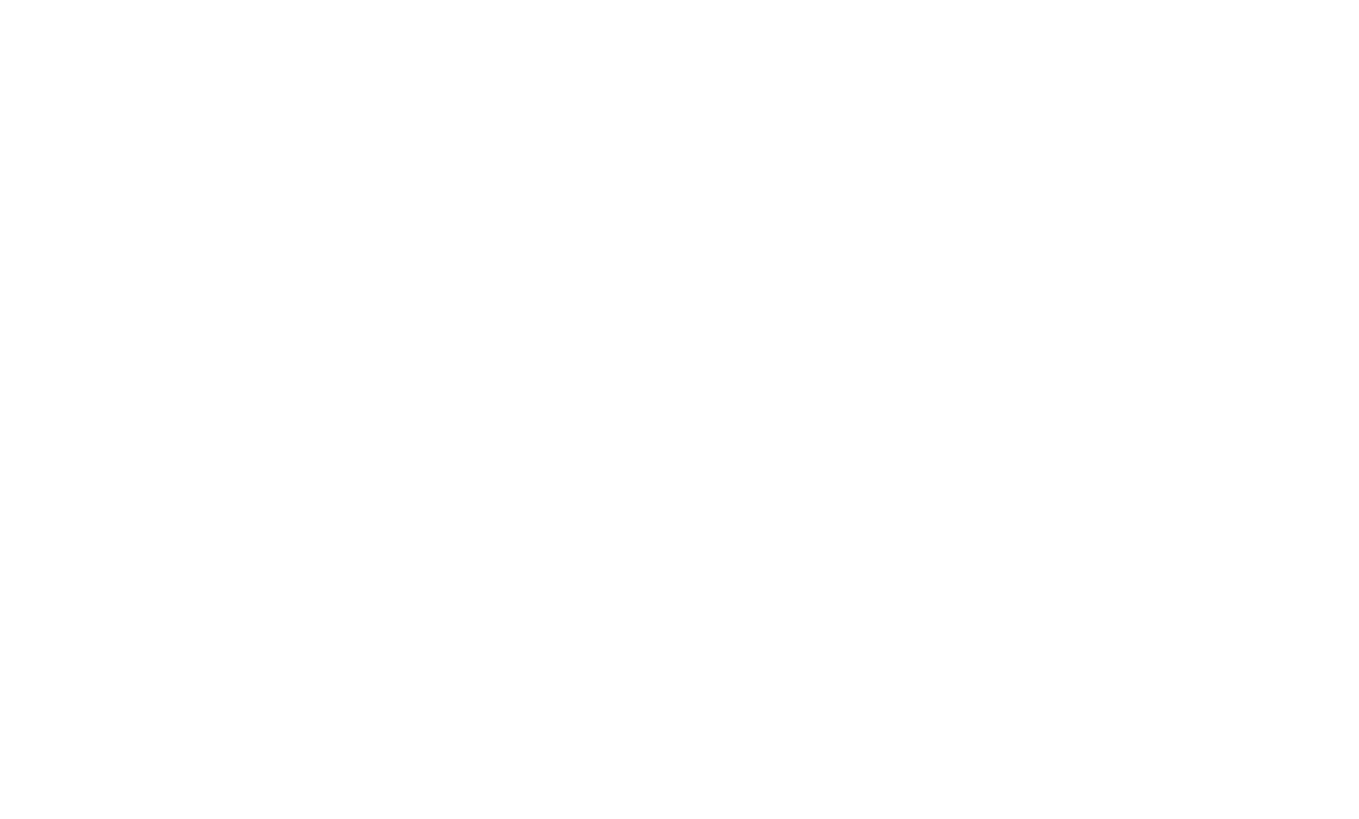 scroll, scrollTop: 0, scrollLeft: 0, axis: both 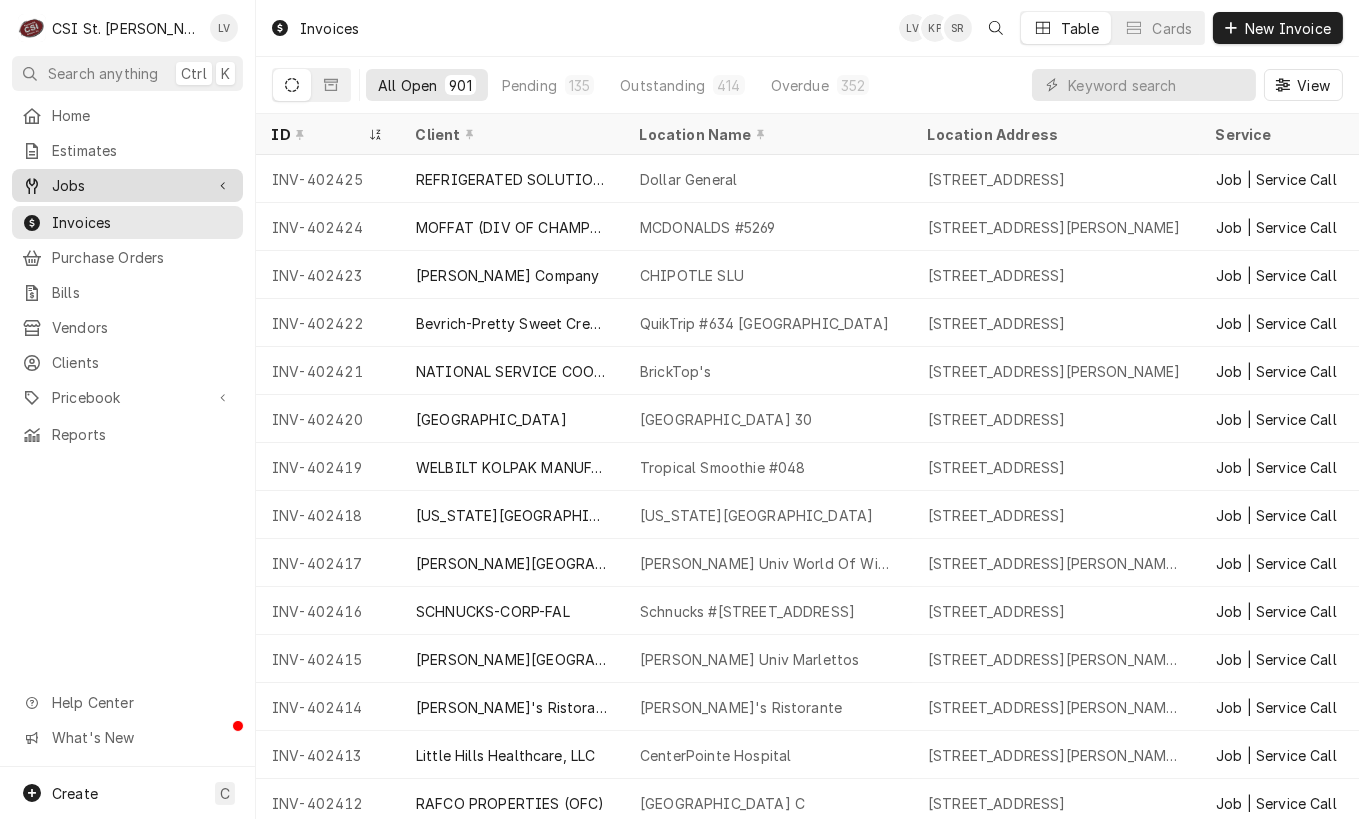 click on "Jobs" at bounding box center [127, 185] 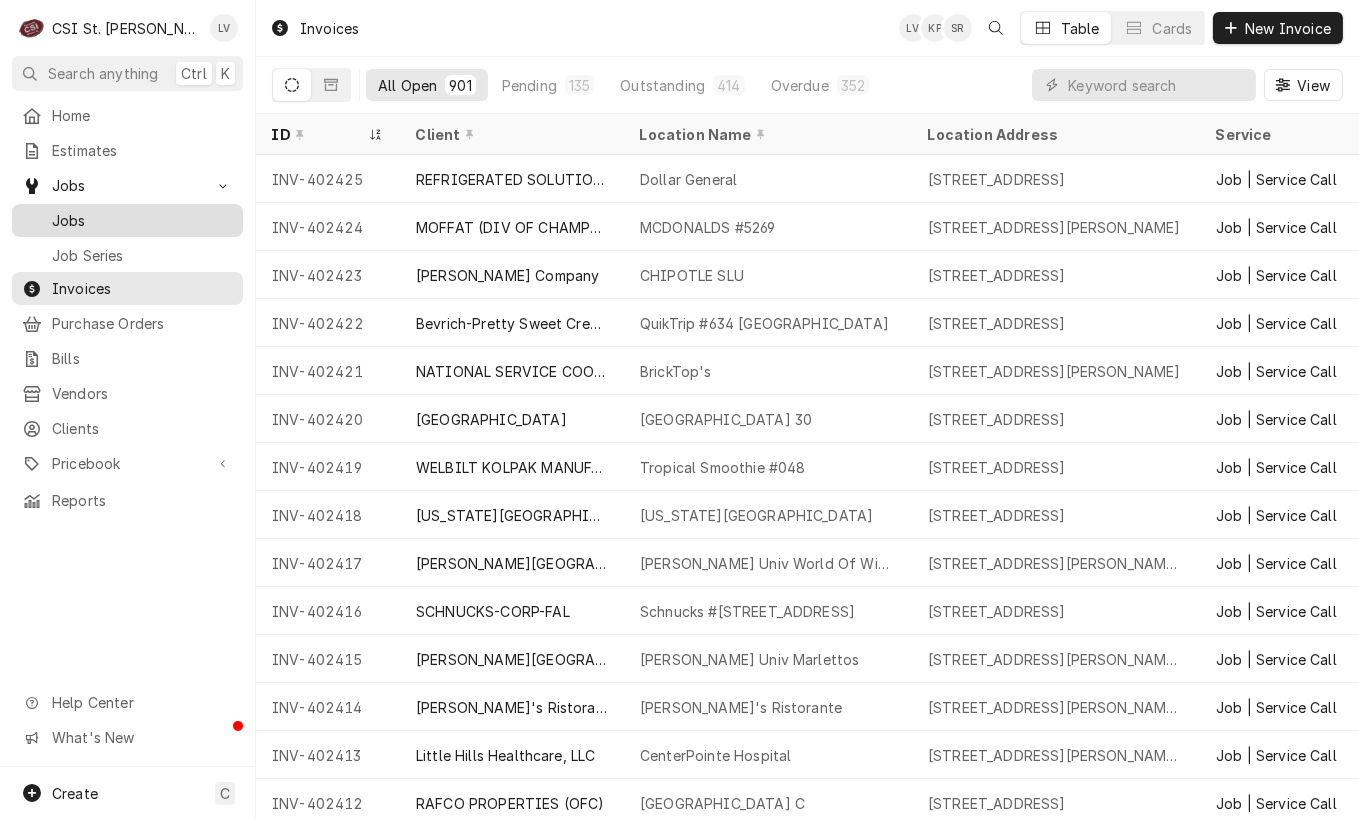 click on "Jobs" at bounding box center (142, 220) 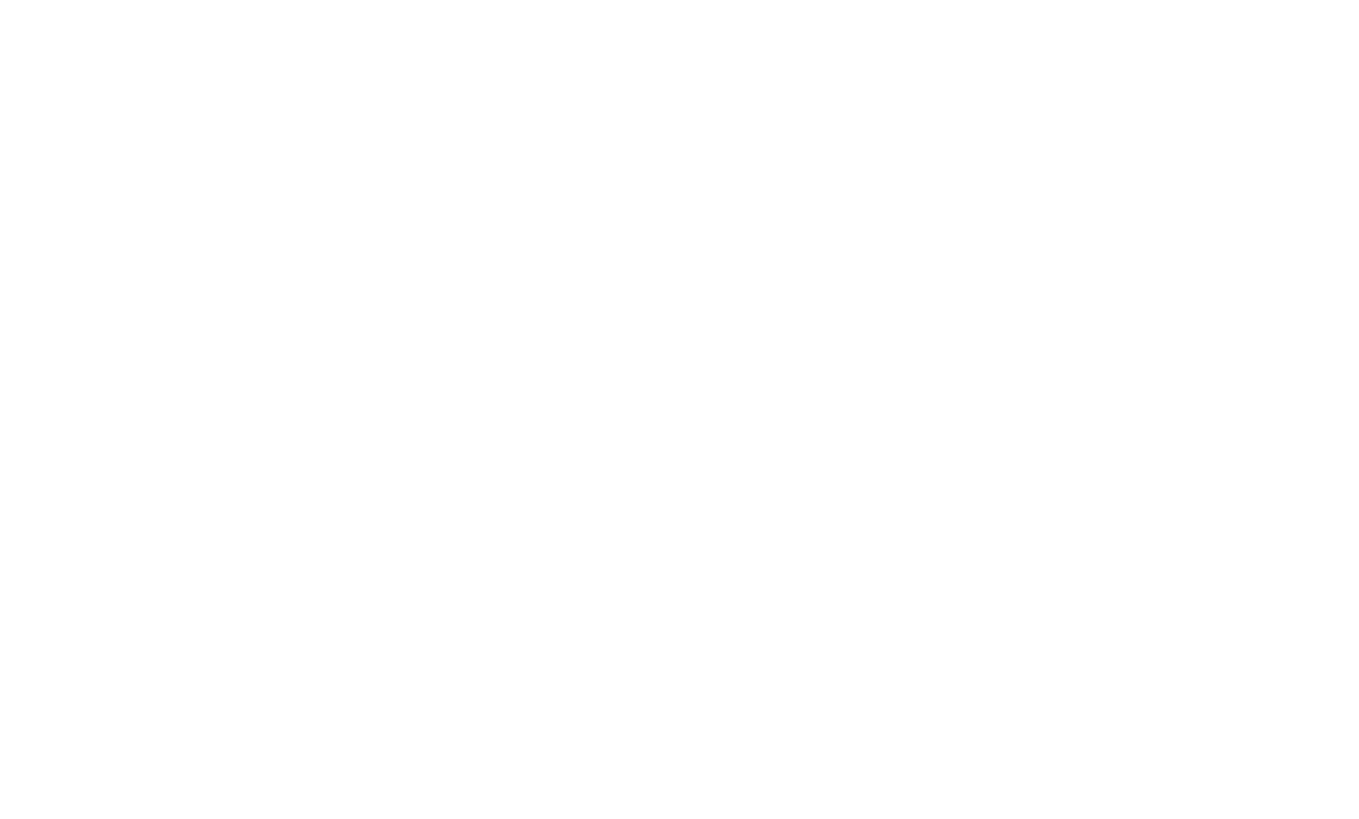 scroll, scrollTop: 0, scrollLeft: 0, axis: both 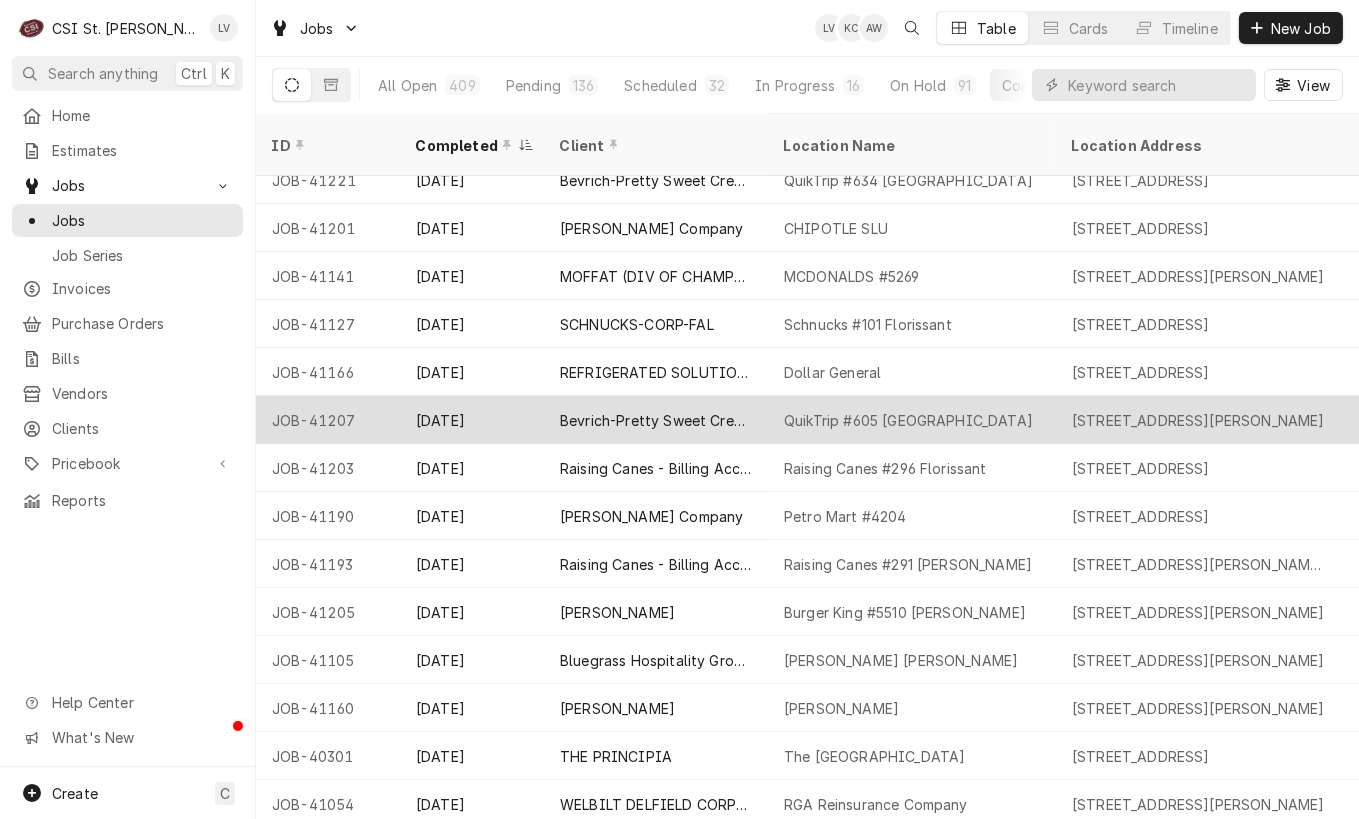 click on "Bevrich-Pretty Sweet Creations" at bounding box center [656, 420] 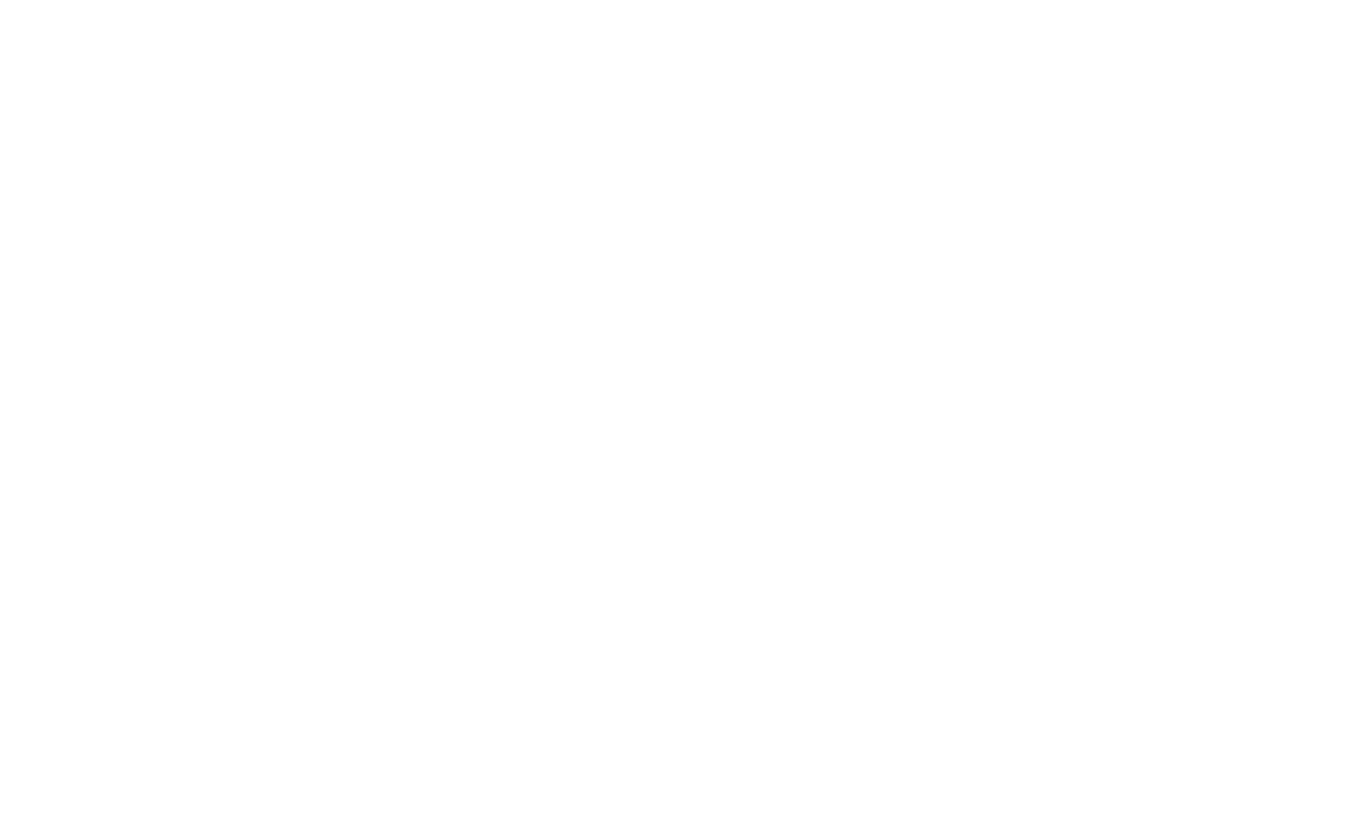 scroll, scrollTop: 0, scrollLeft: 0, axis: both 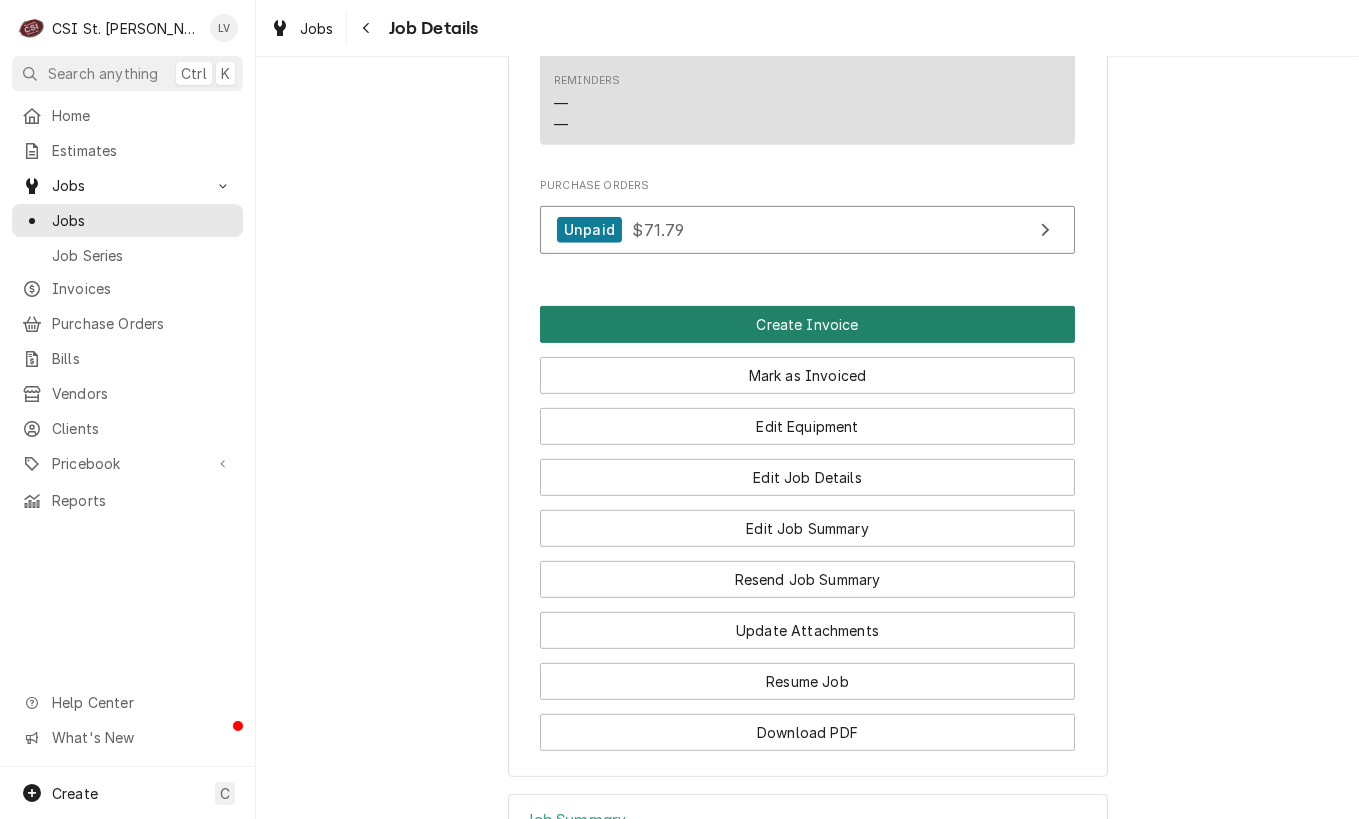 click on "Create Invoice" at bounding box center [807, 324] 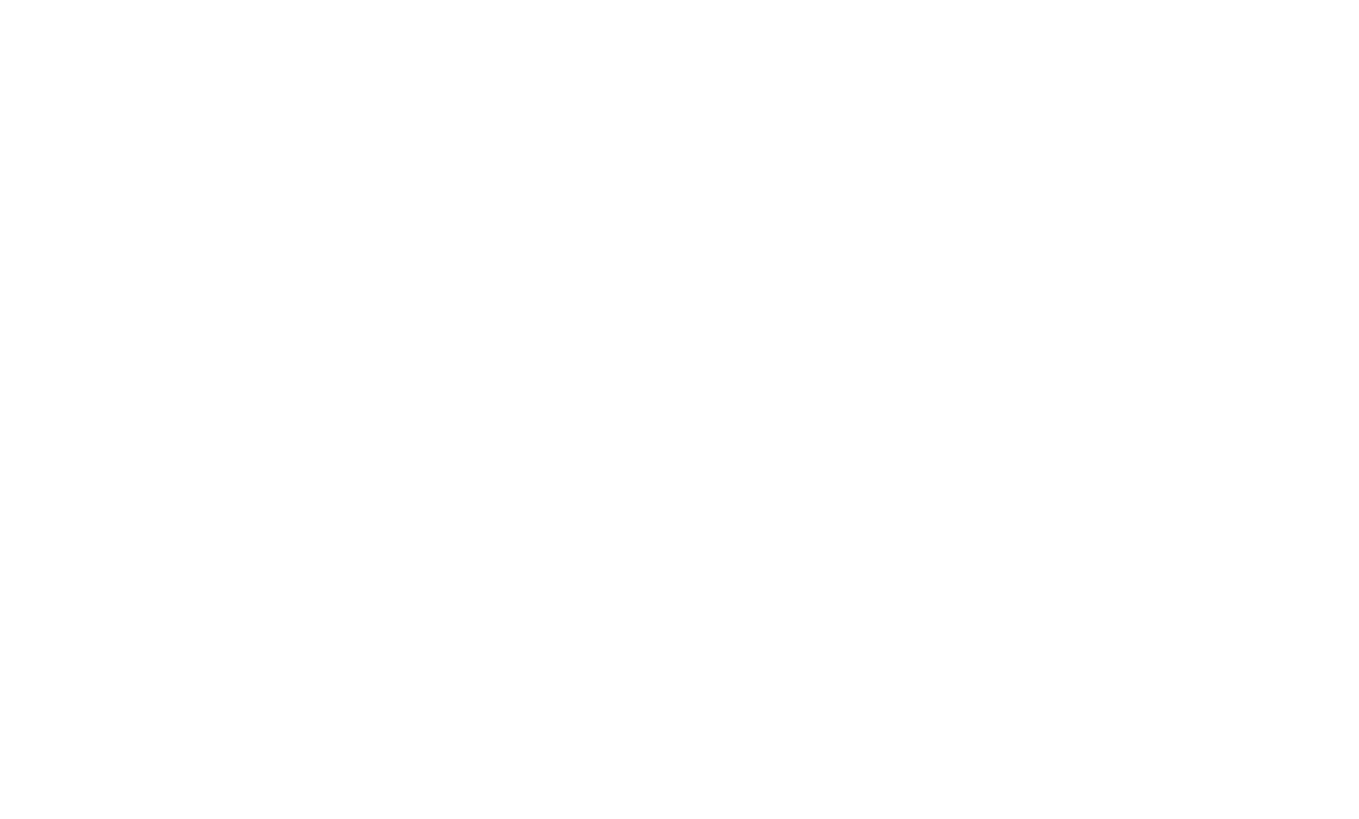 scroll, scrollTop: 0, scrollLeft: 0, axis: both 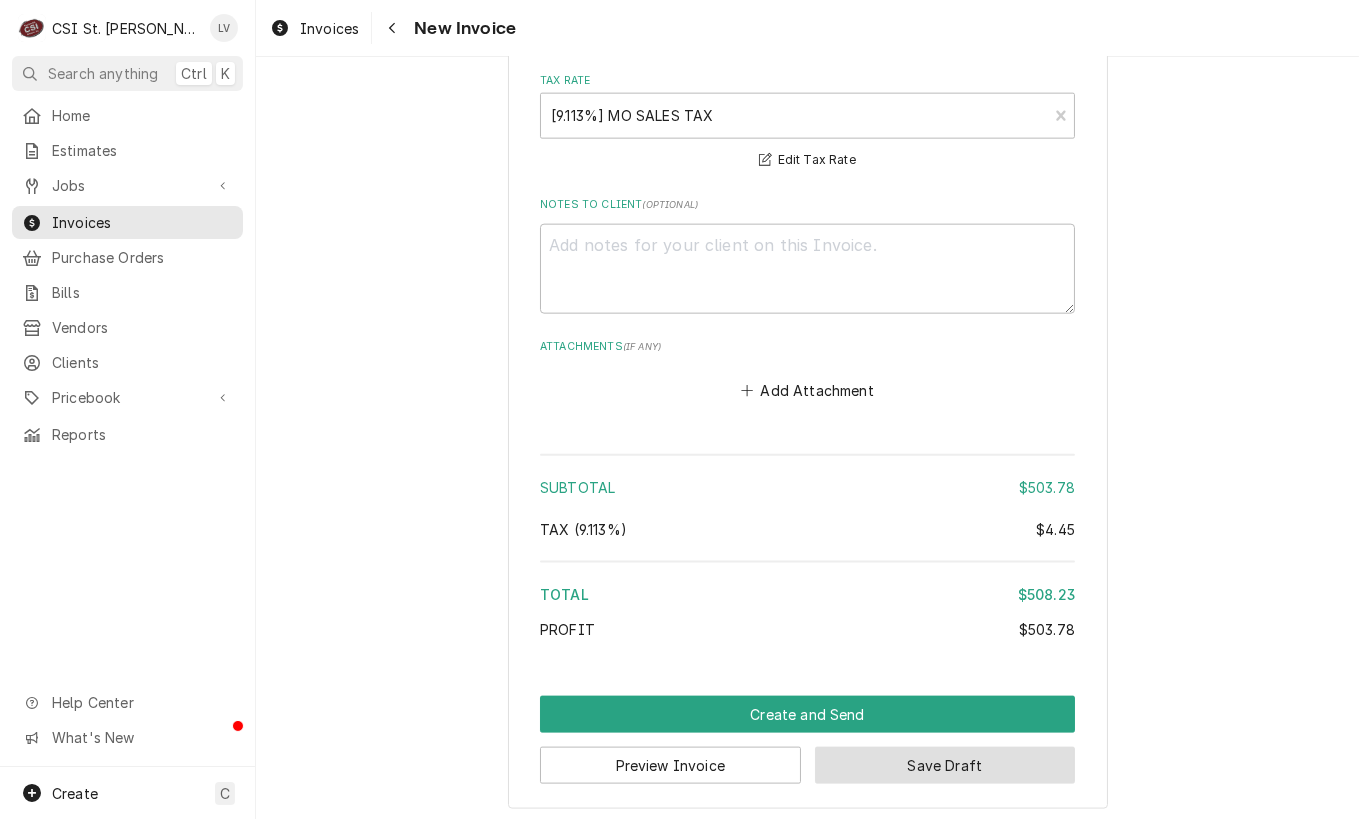 click on "Save Draft" at bounding box center (945, 765) 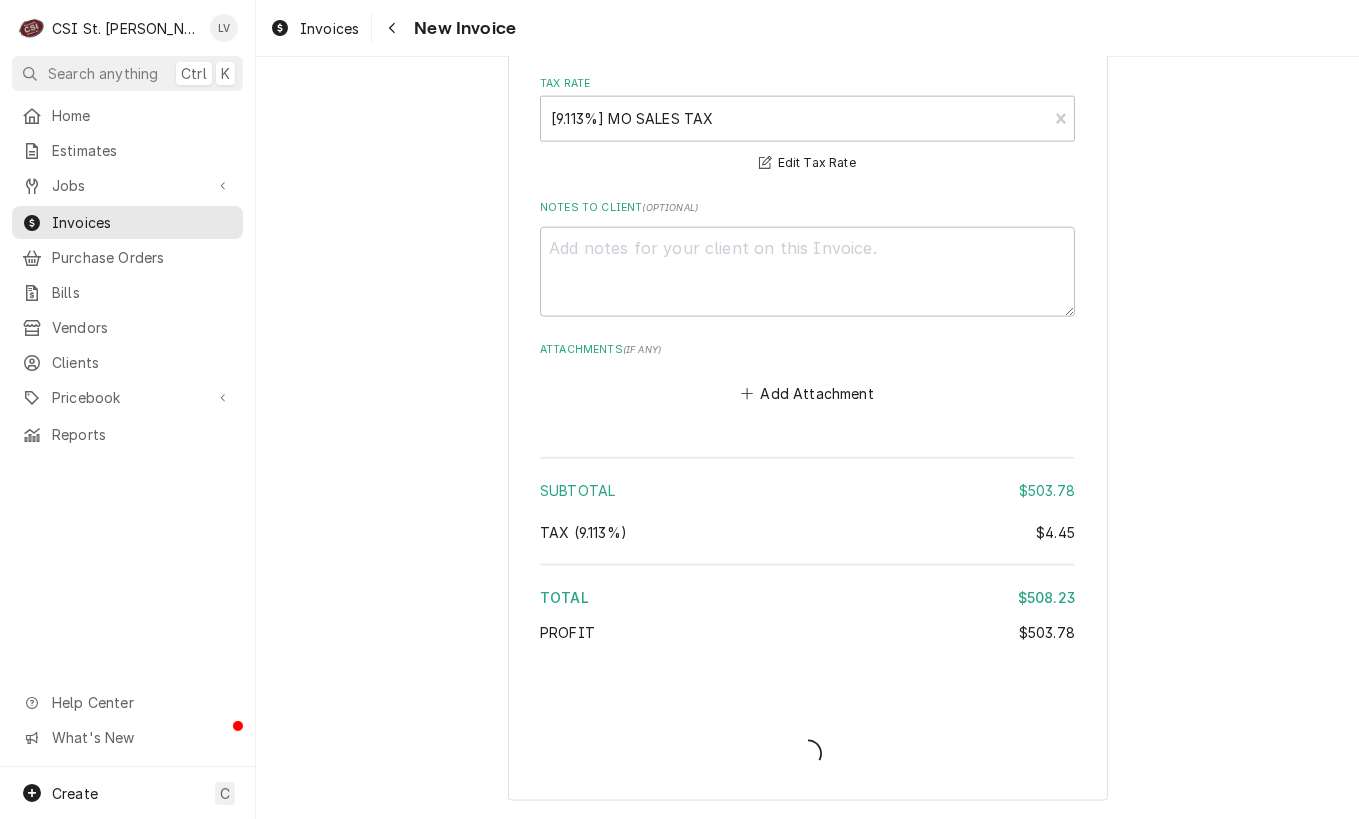 scroll, scrollTop: 5111, scrollLeft: 0, axis: vertical 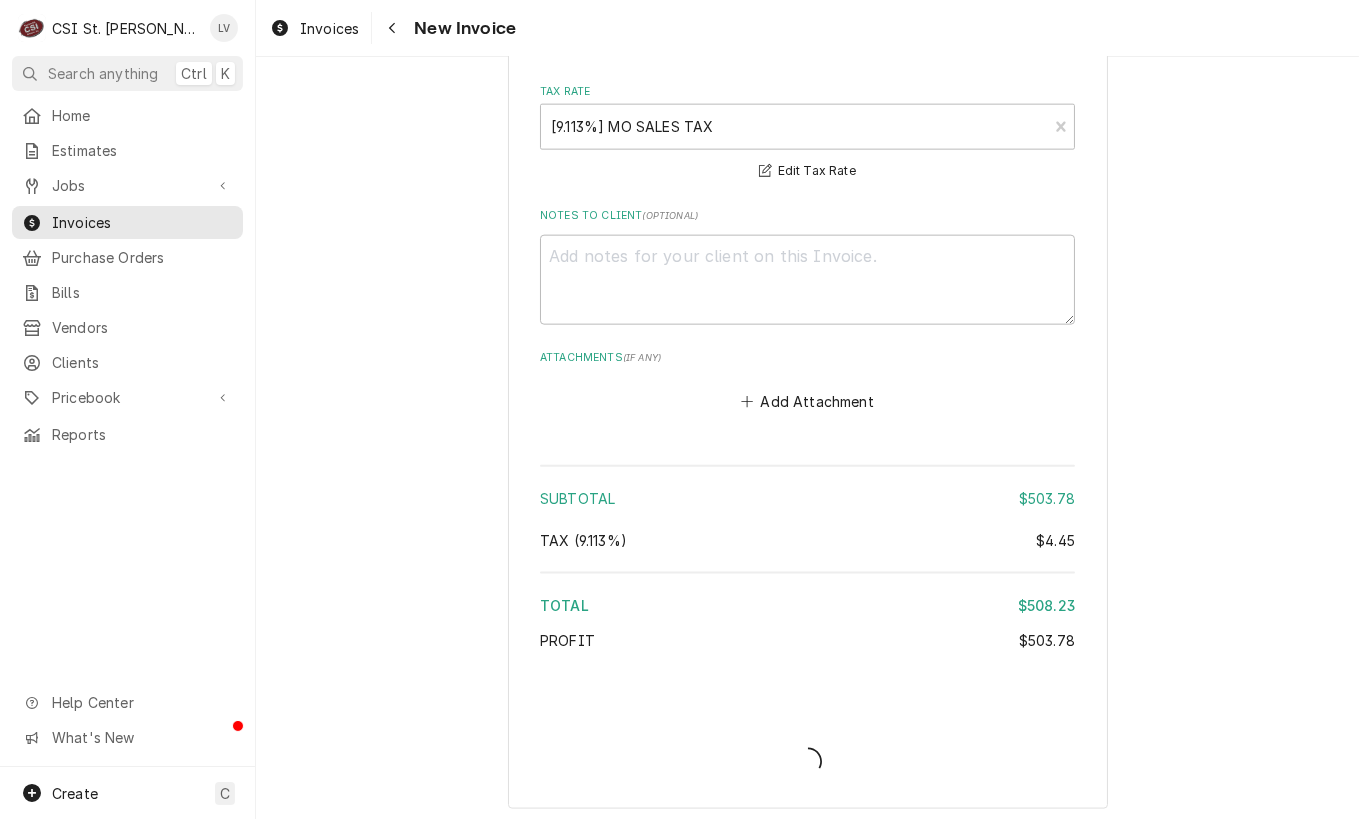 type on "x" 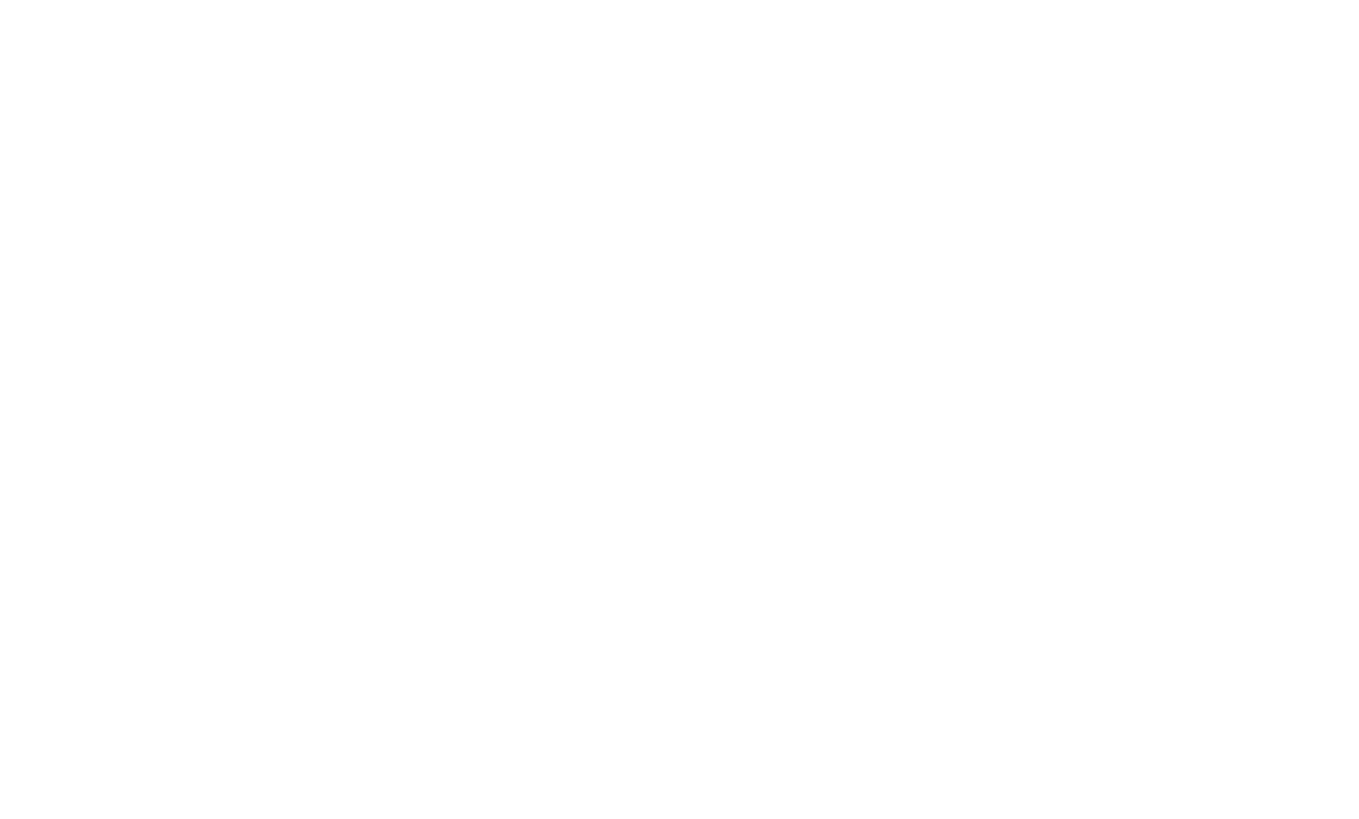 scroll, scrollTop: 0, scrollLeft: 0, axis: both 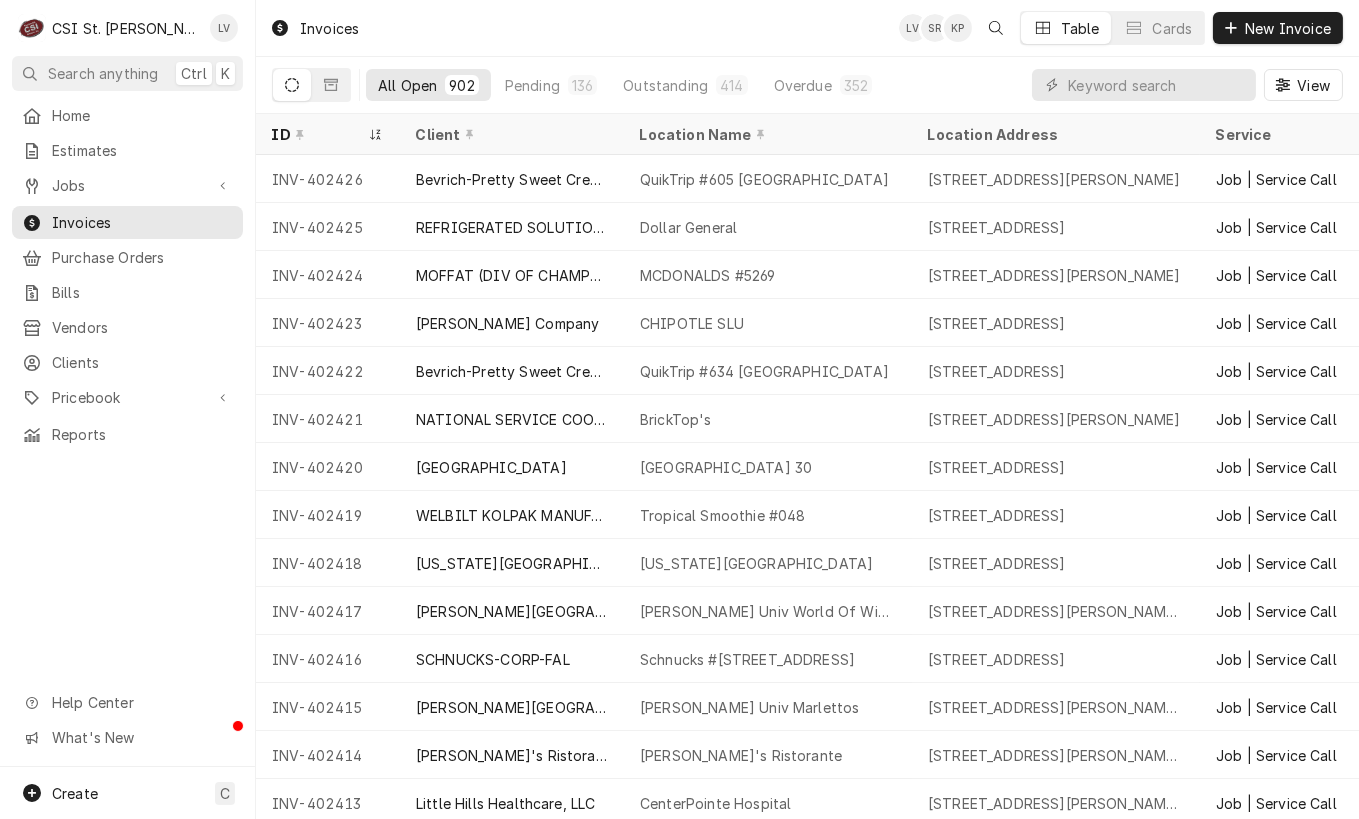 click on "Home Estimates Jobs Jobs Job Series Invoices Purchase Orders Bills Vendors Clients Pricebook Services Parts & Materials Miscellaneous Discounts Tax Rates Reports" at bounding box center (127, 275) 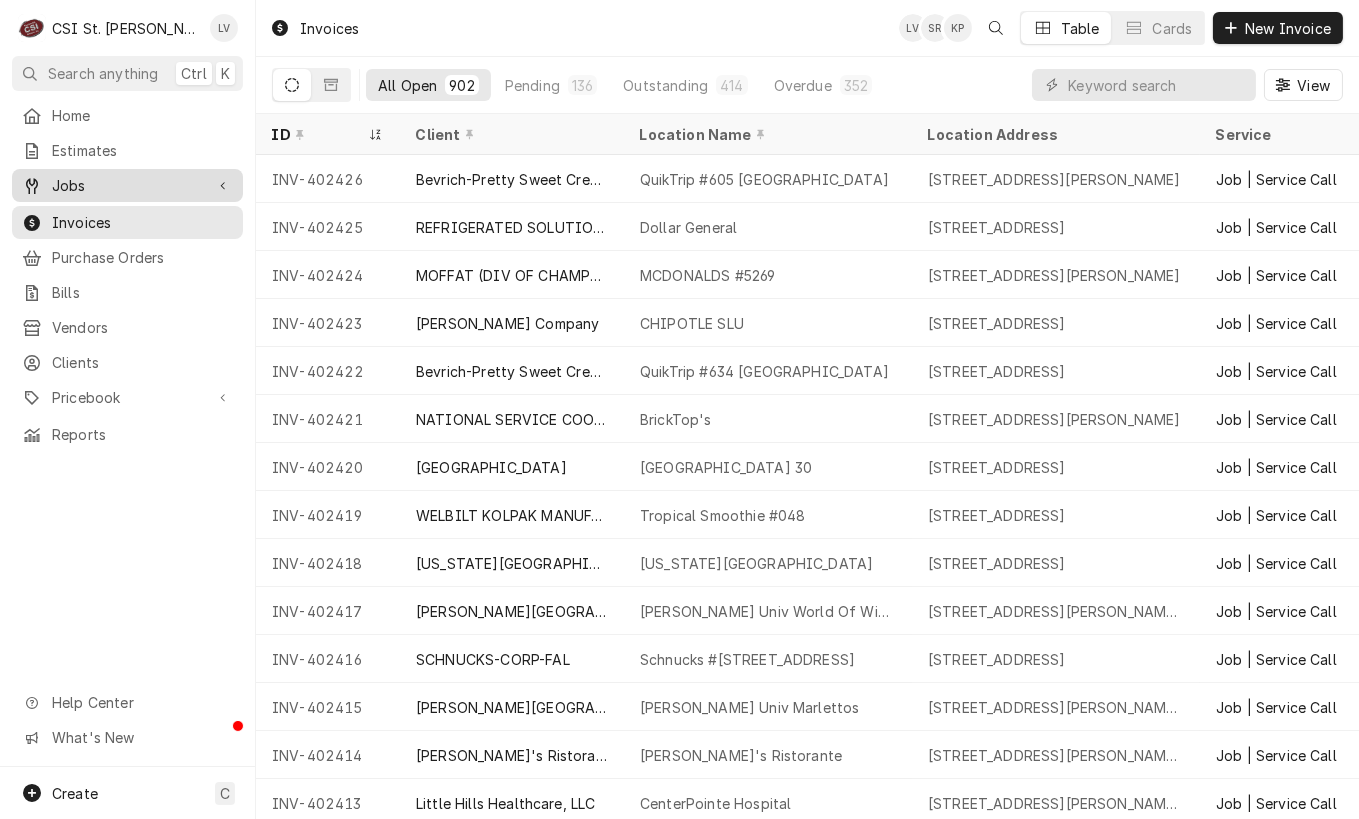 click on "Jobs" at bounding box center [127, 185] 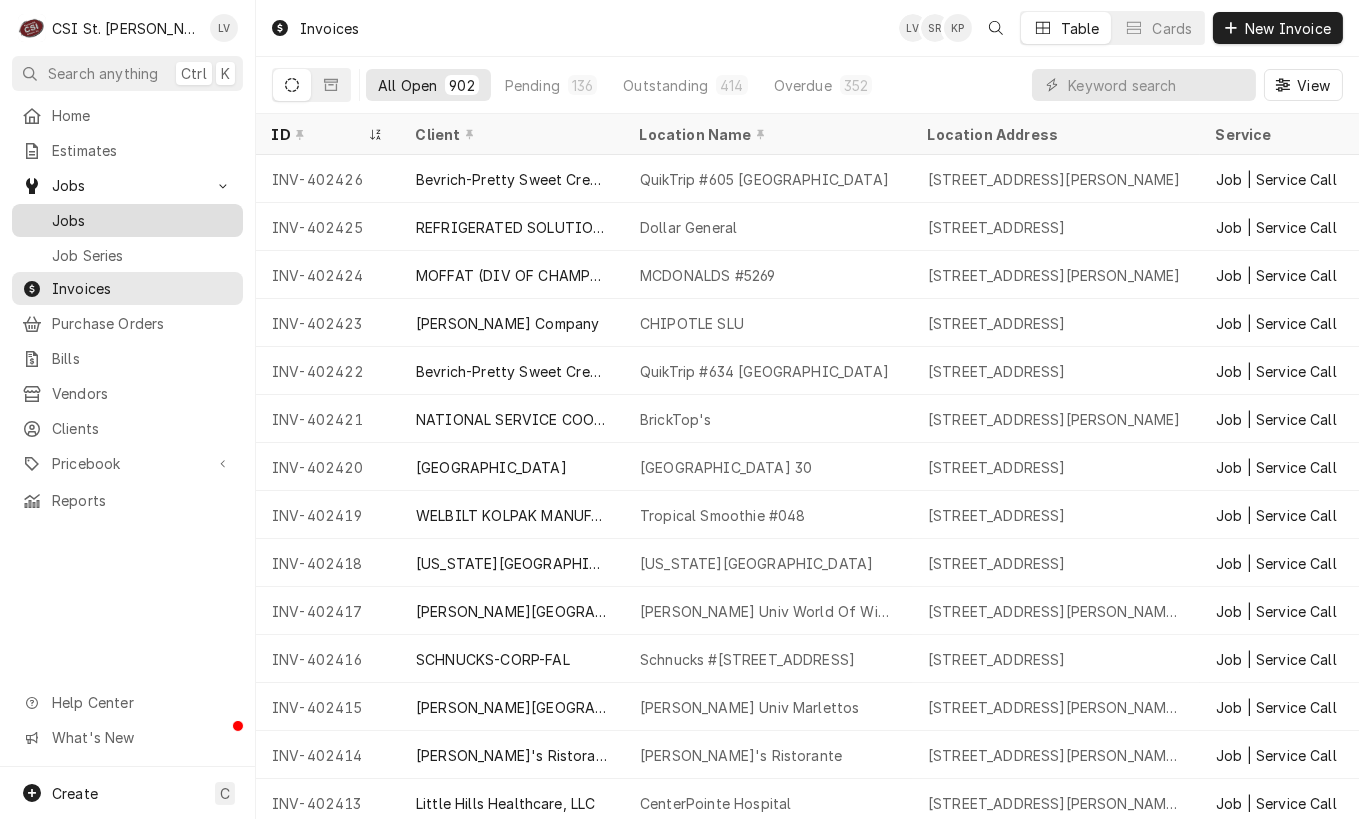 click on "Jobs" at bounding box center (142, 220) 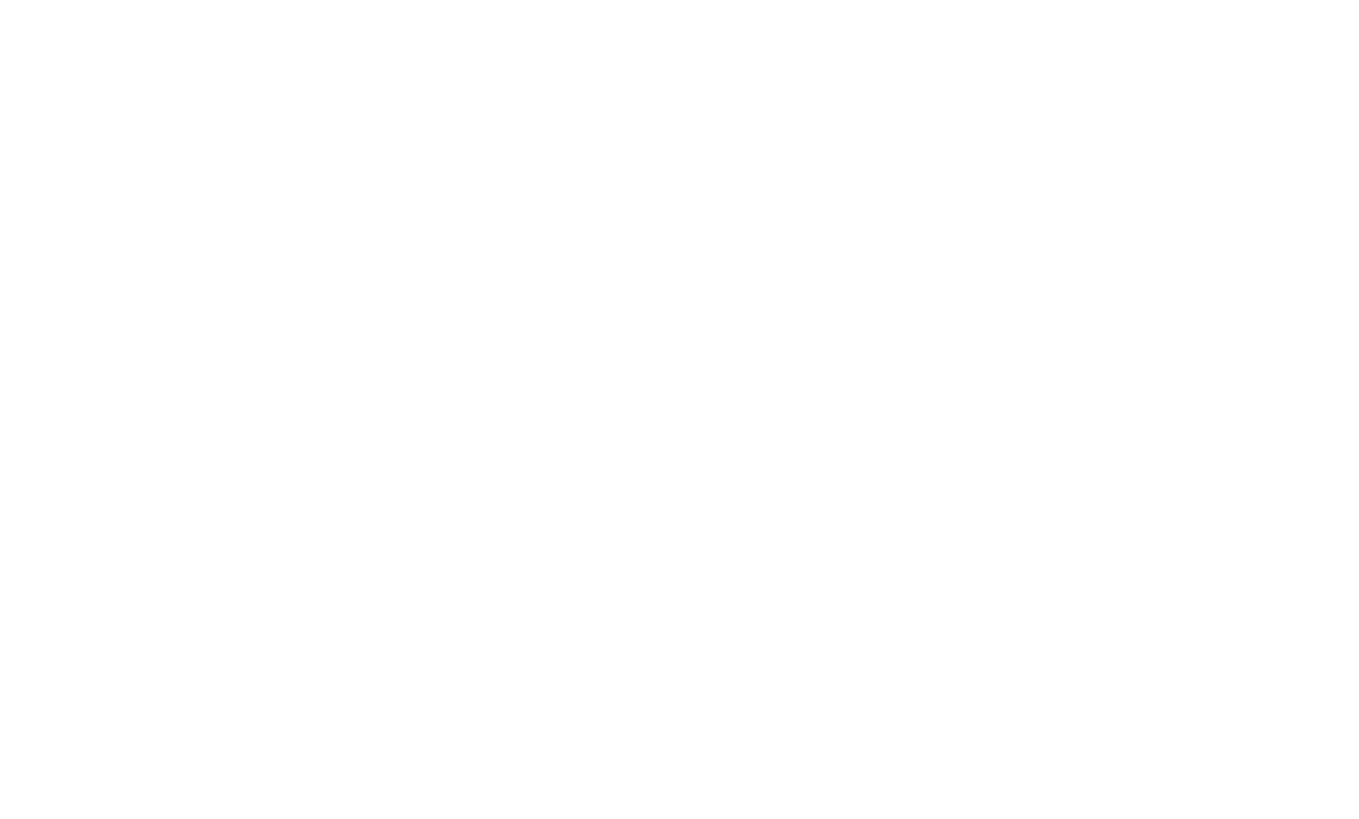scroll, scrollTop: 0, scrollLeft: 0, axis: both 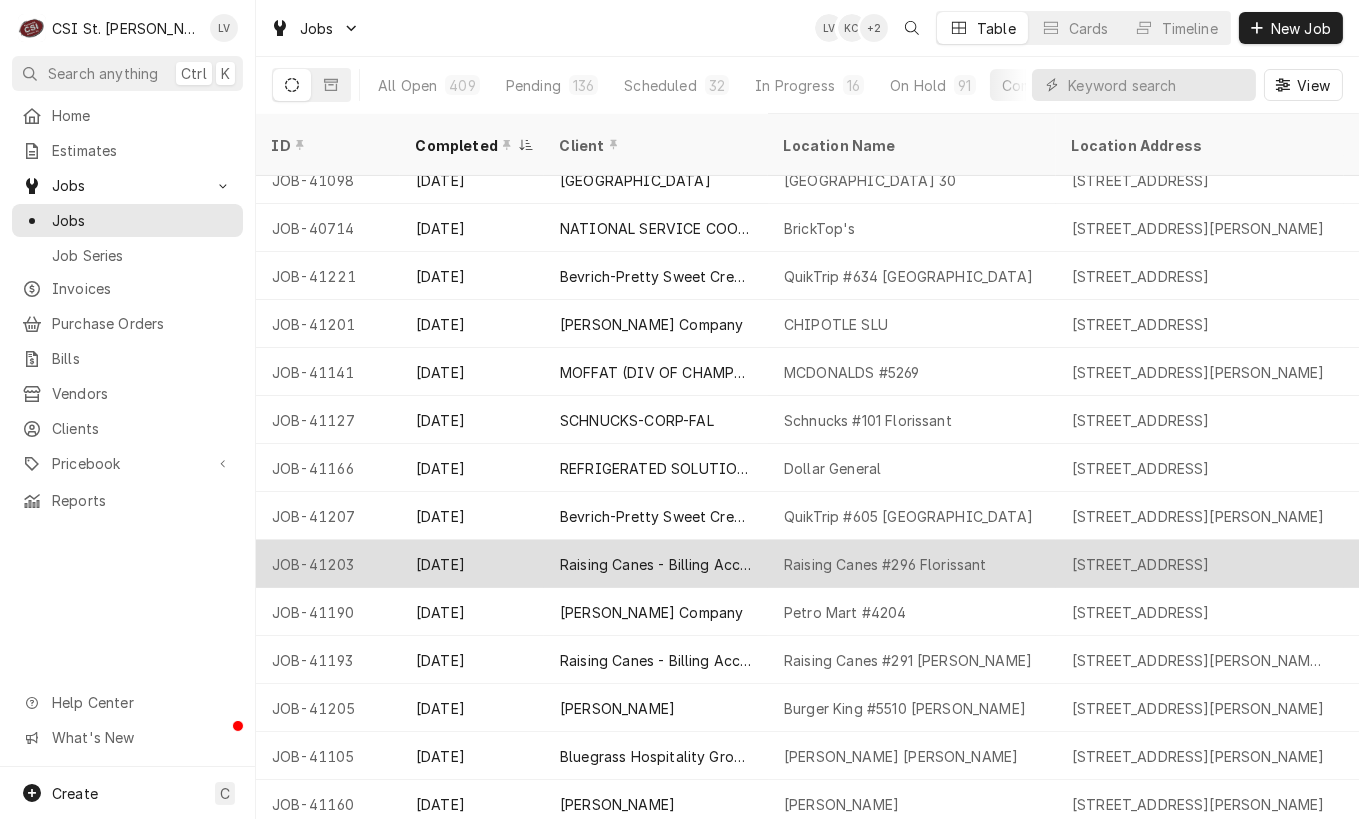click on "JOB-41203" at bounding box center (328, 564) 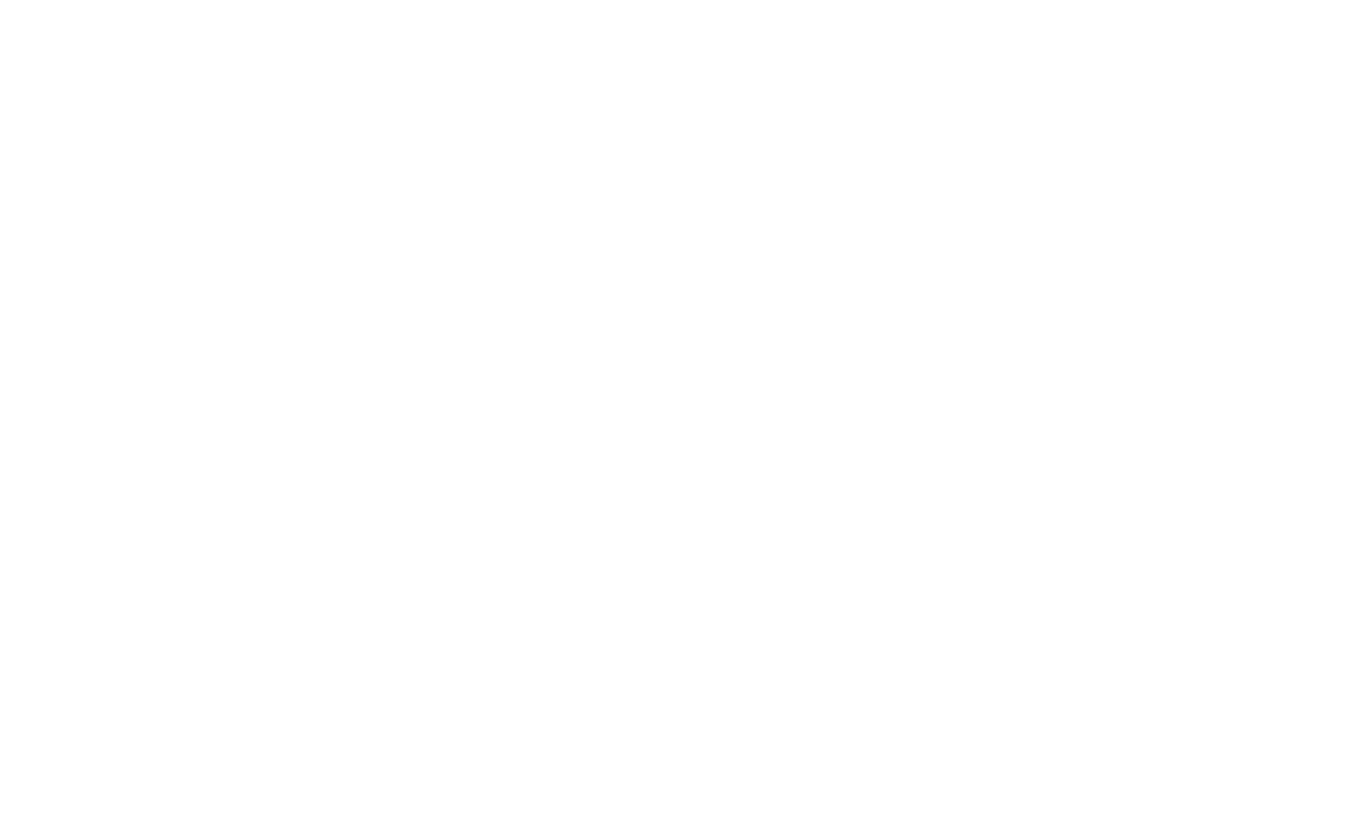 scroll, scrollTop: 0, scrollLeft: 0, axis: both 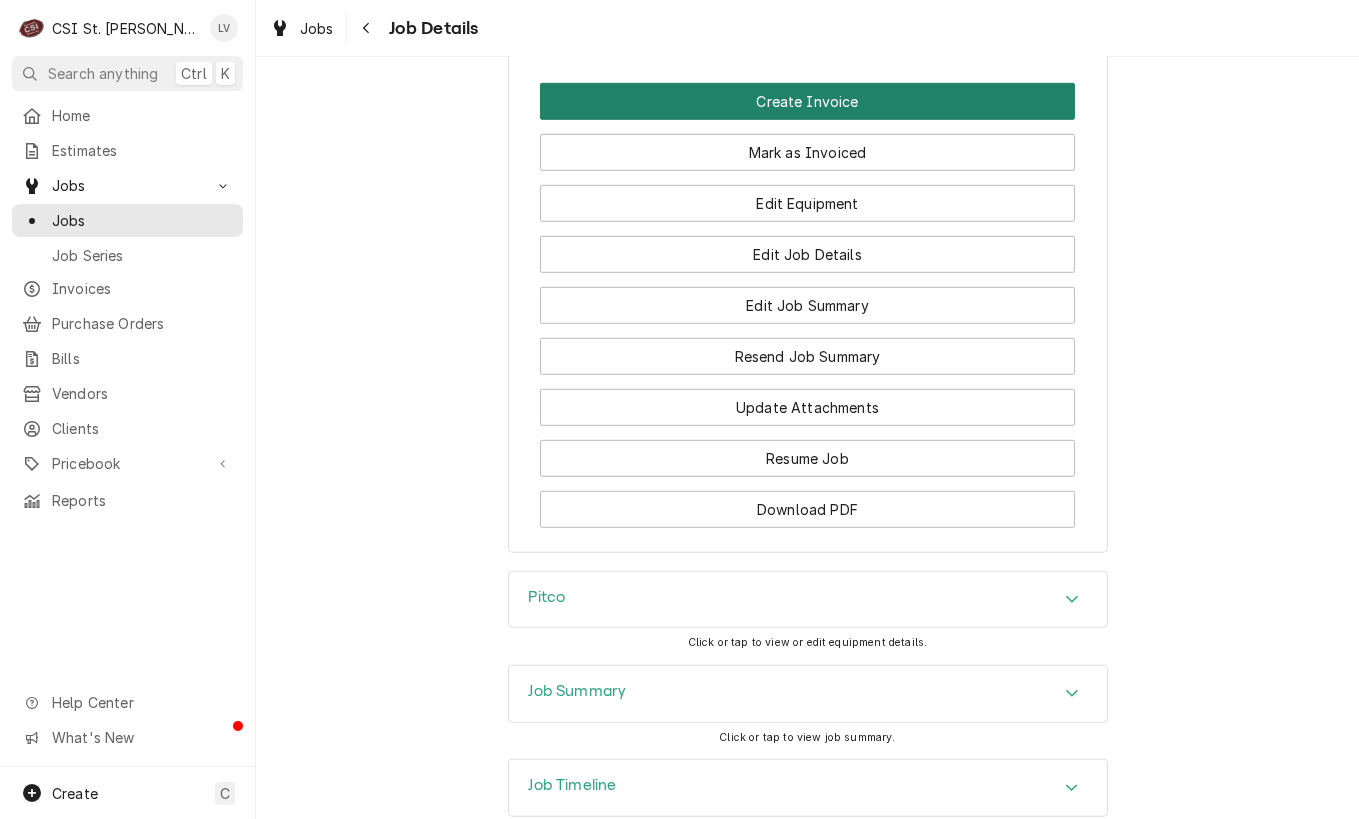 click on "Create Invoice" at bounding box center (807, 101) 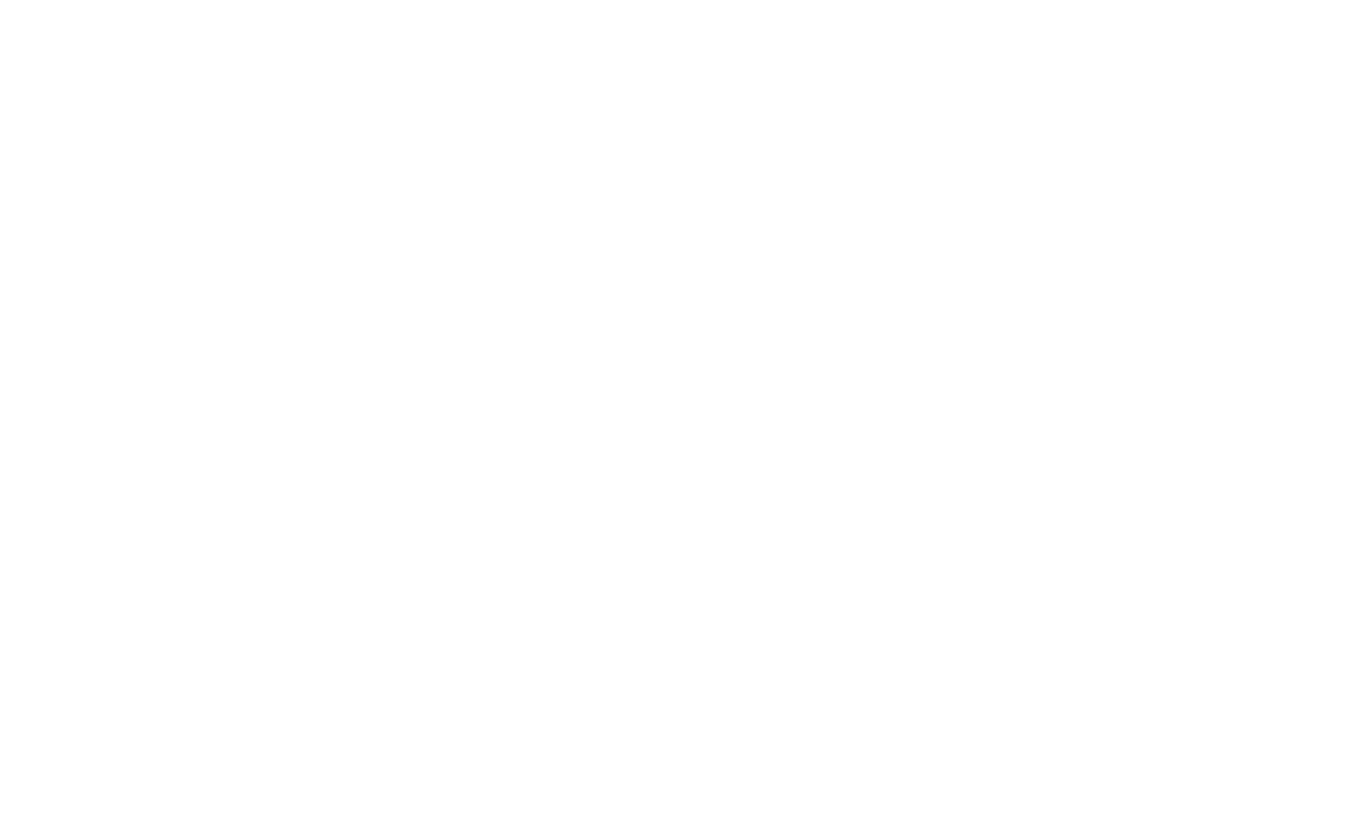 scroll, scrollTop: 0, scrollLeft: 0, axis: both 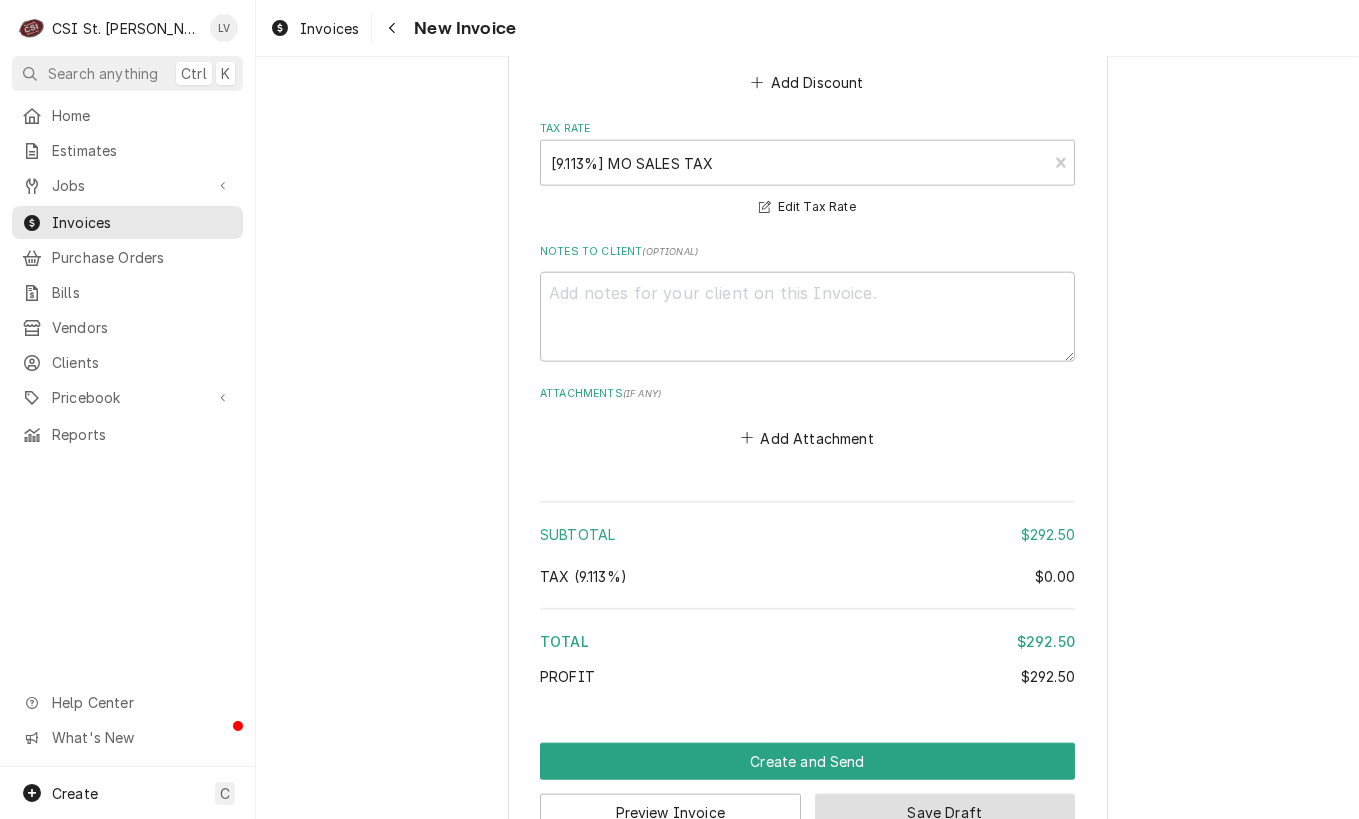 click on "Save Draft" at bounding box center [945, 812] 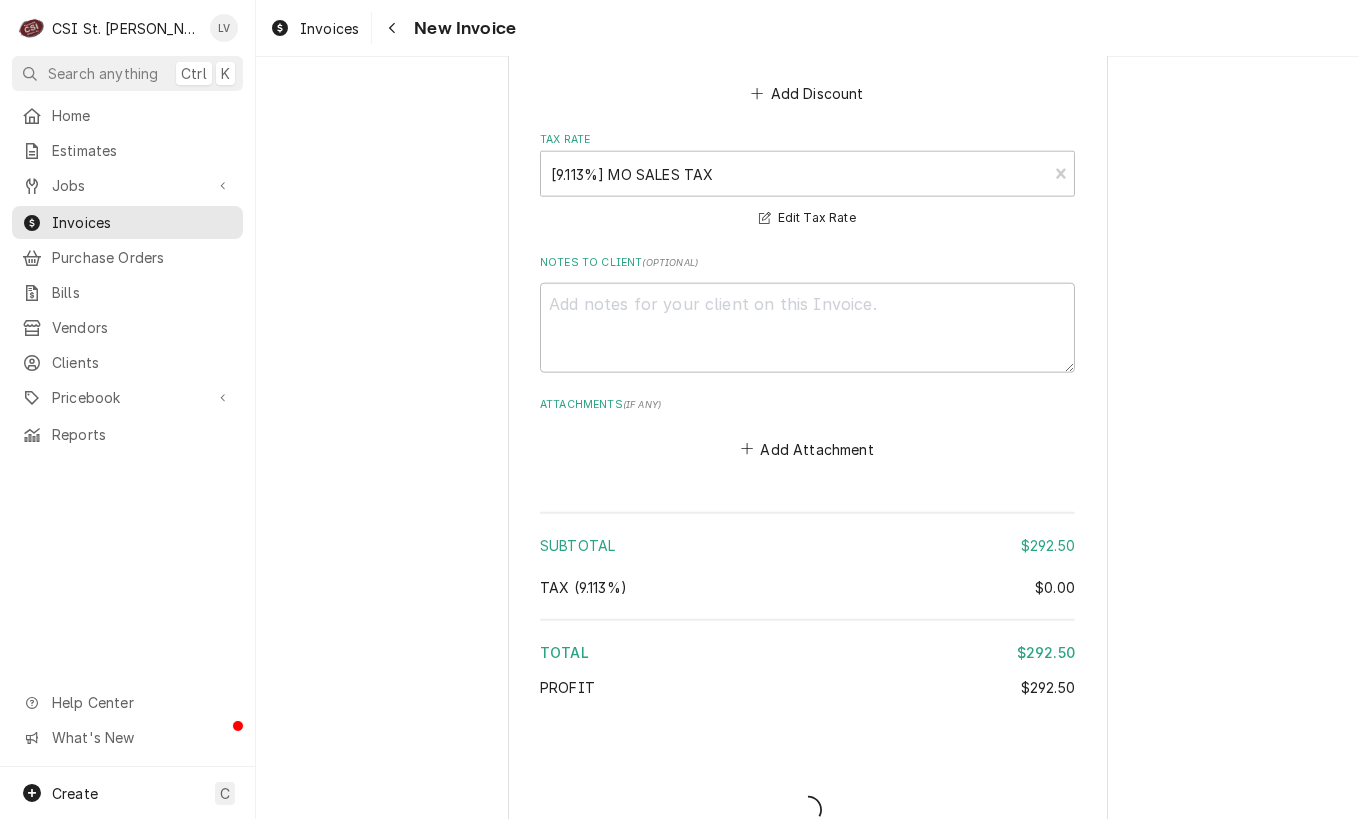 type on "x" 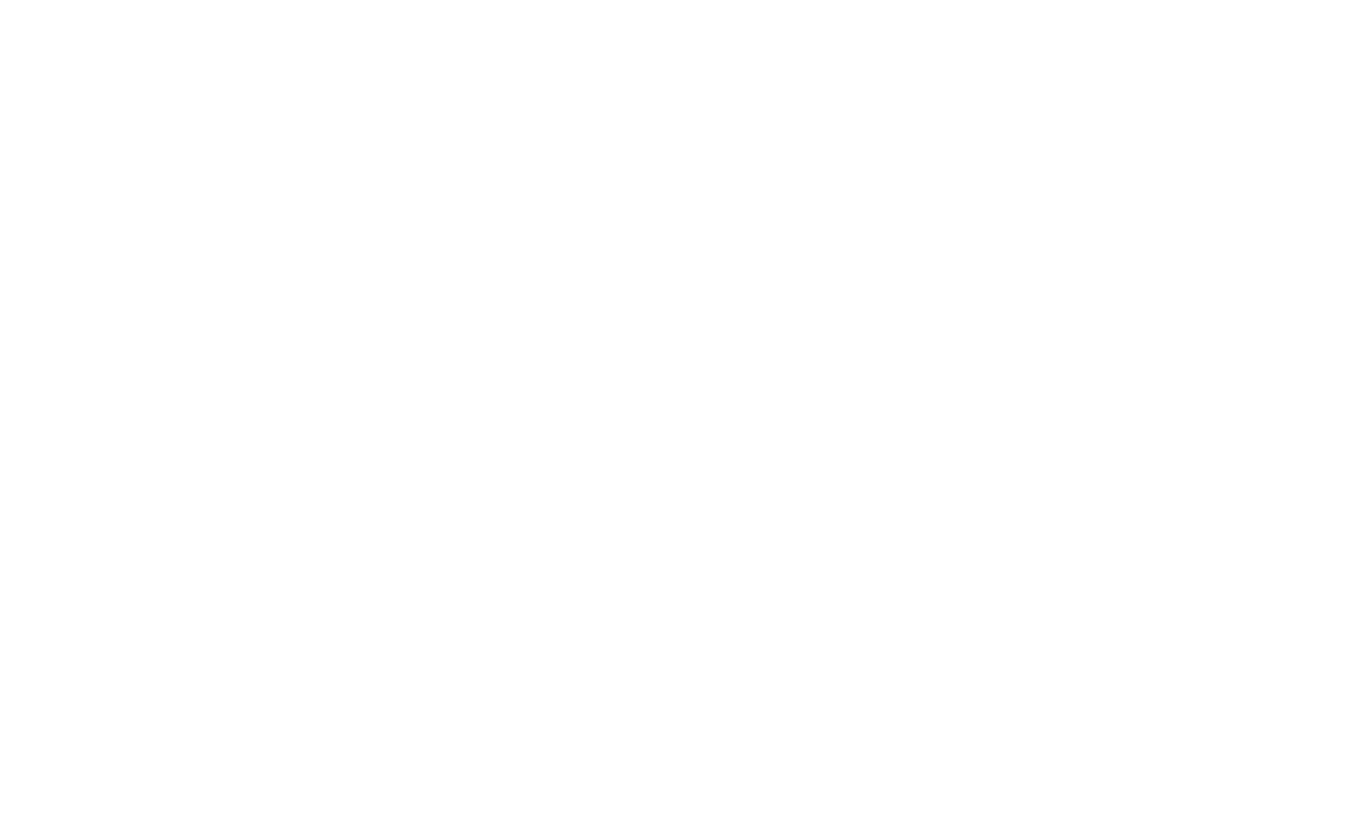 scroll, scrollTop: 0, scrollLeft: 0, axis: both 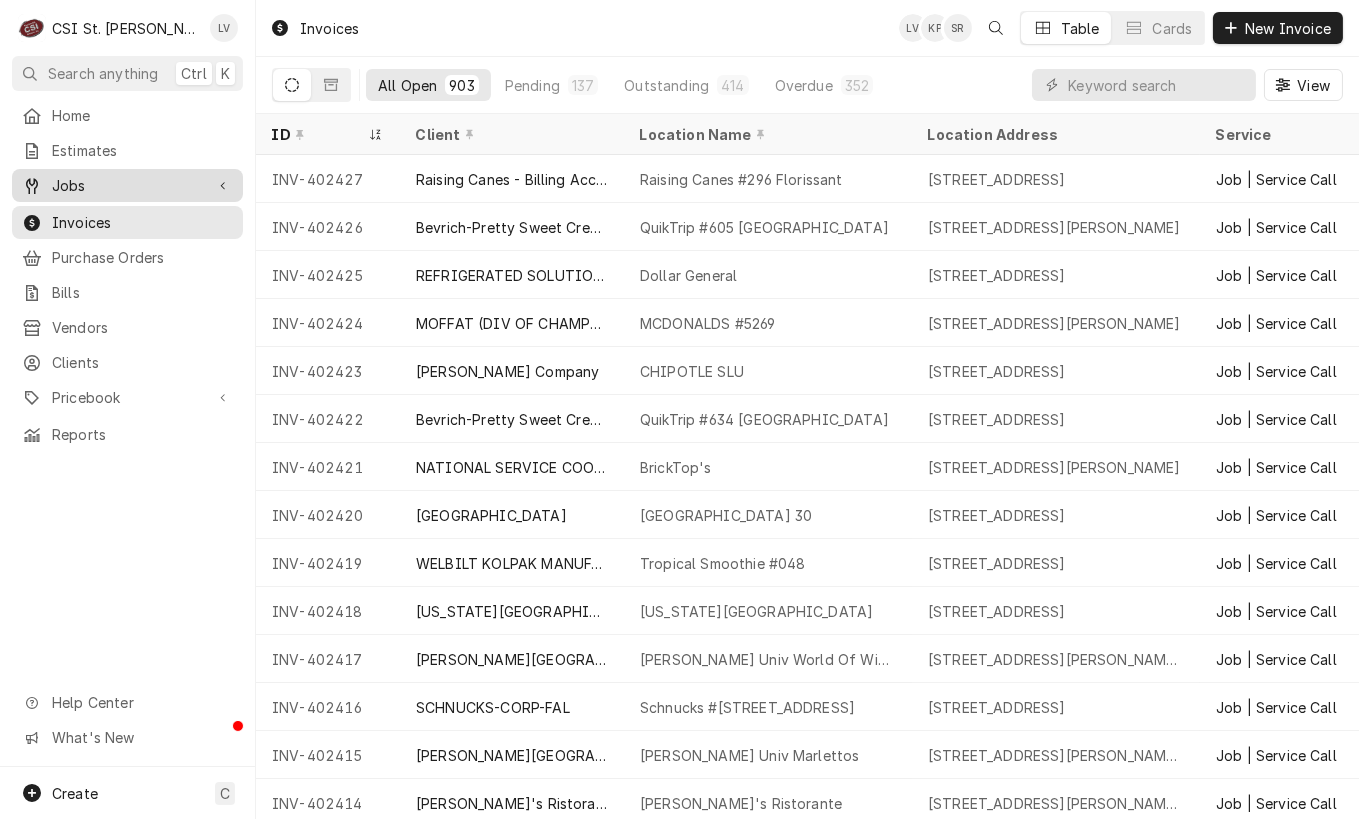click on "Jobs" at bounding box center (127, 185) 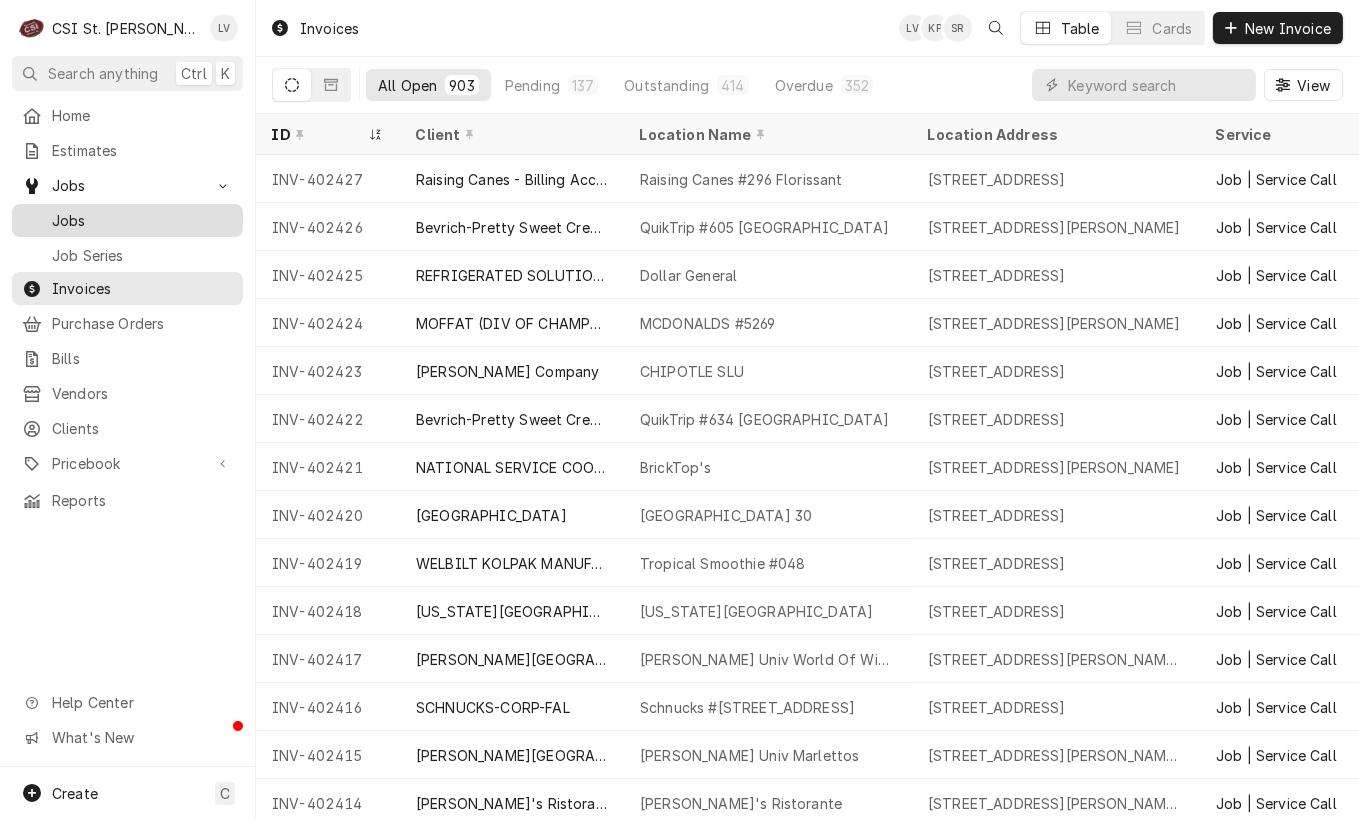 click on "Jobs" at bounding box center (142, 220) 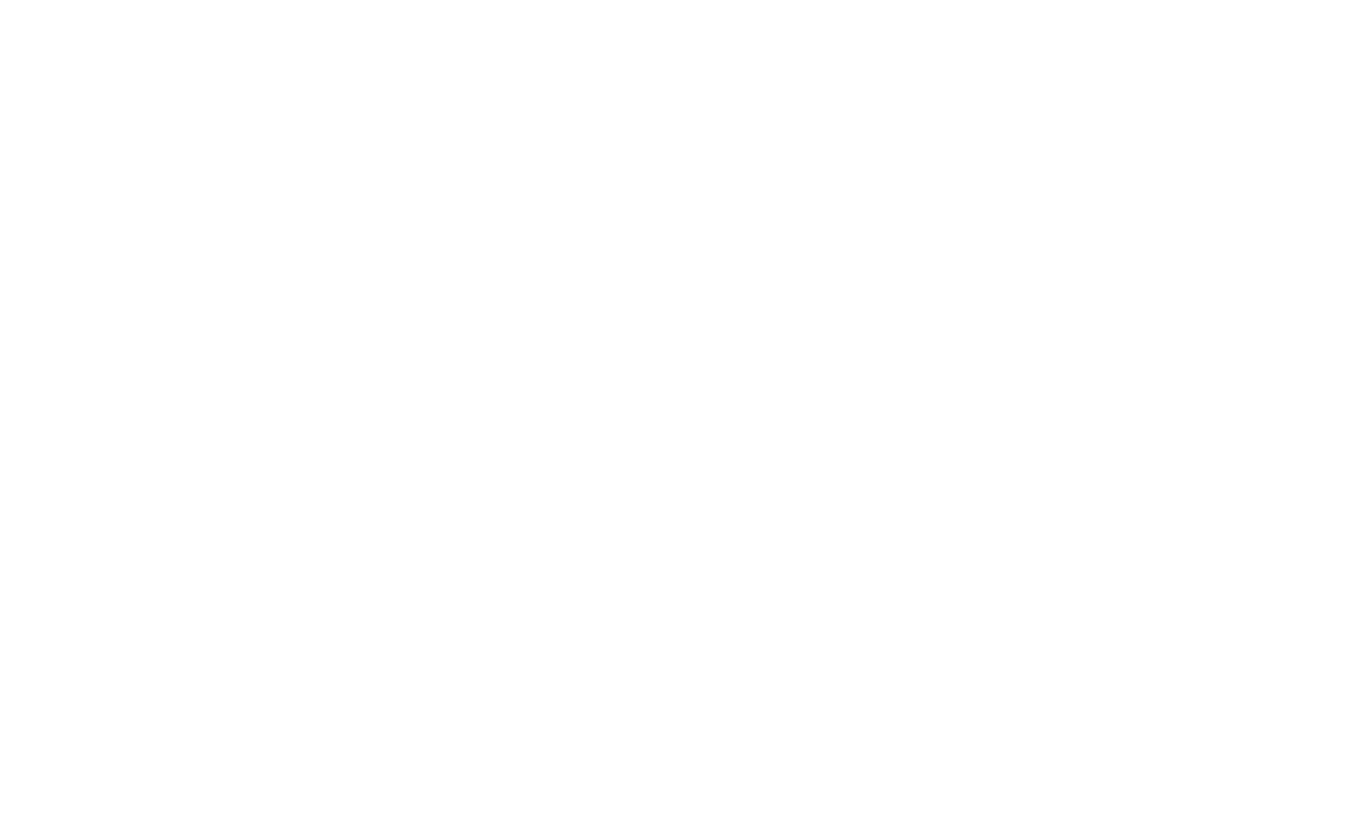 scroll, scrollTop: 0, scrollLeft: 0, axis: both 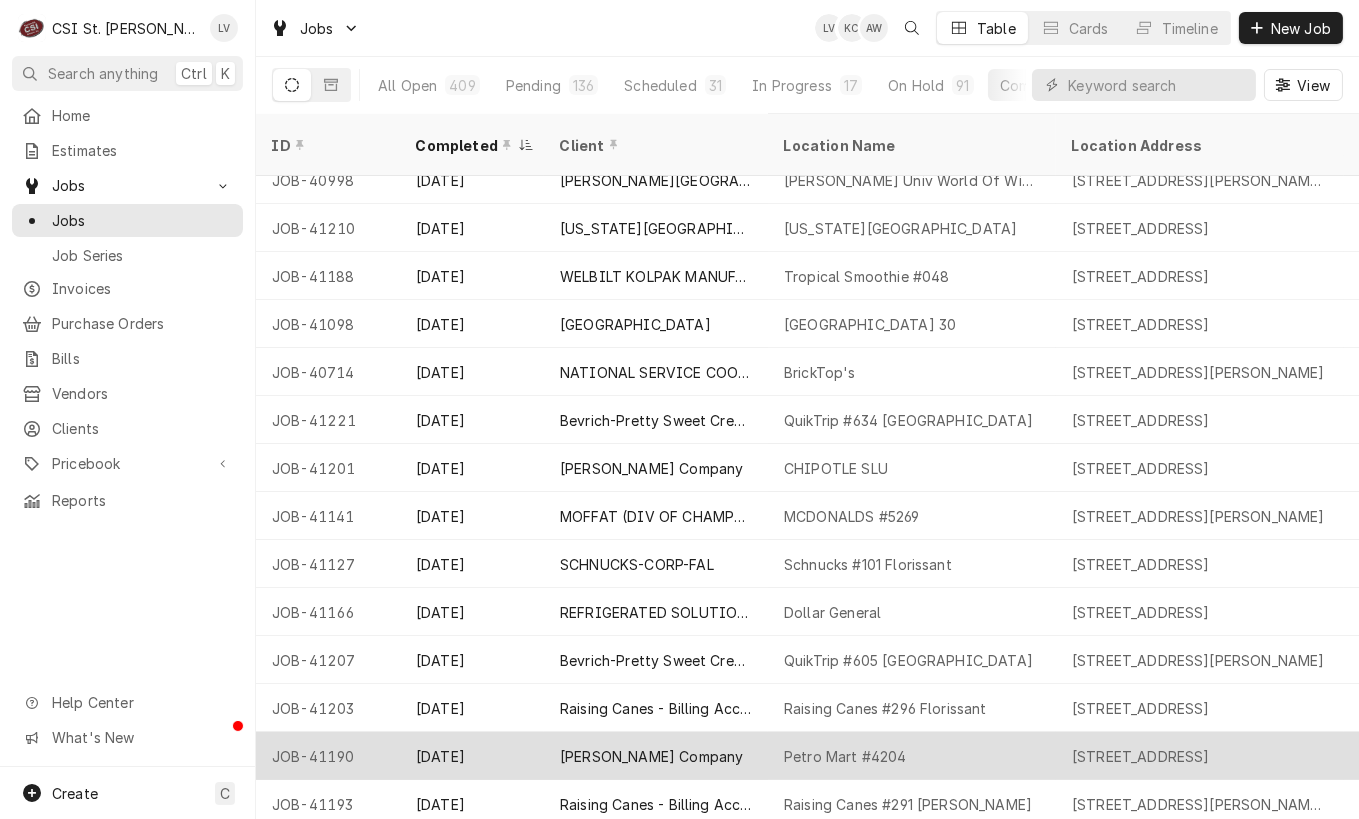 click on "[PERSON_NAME] Company" at bounding box center (651, 756) 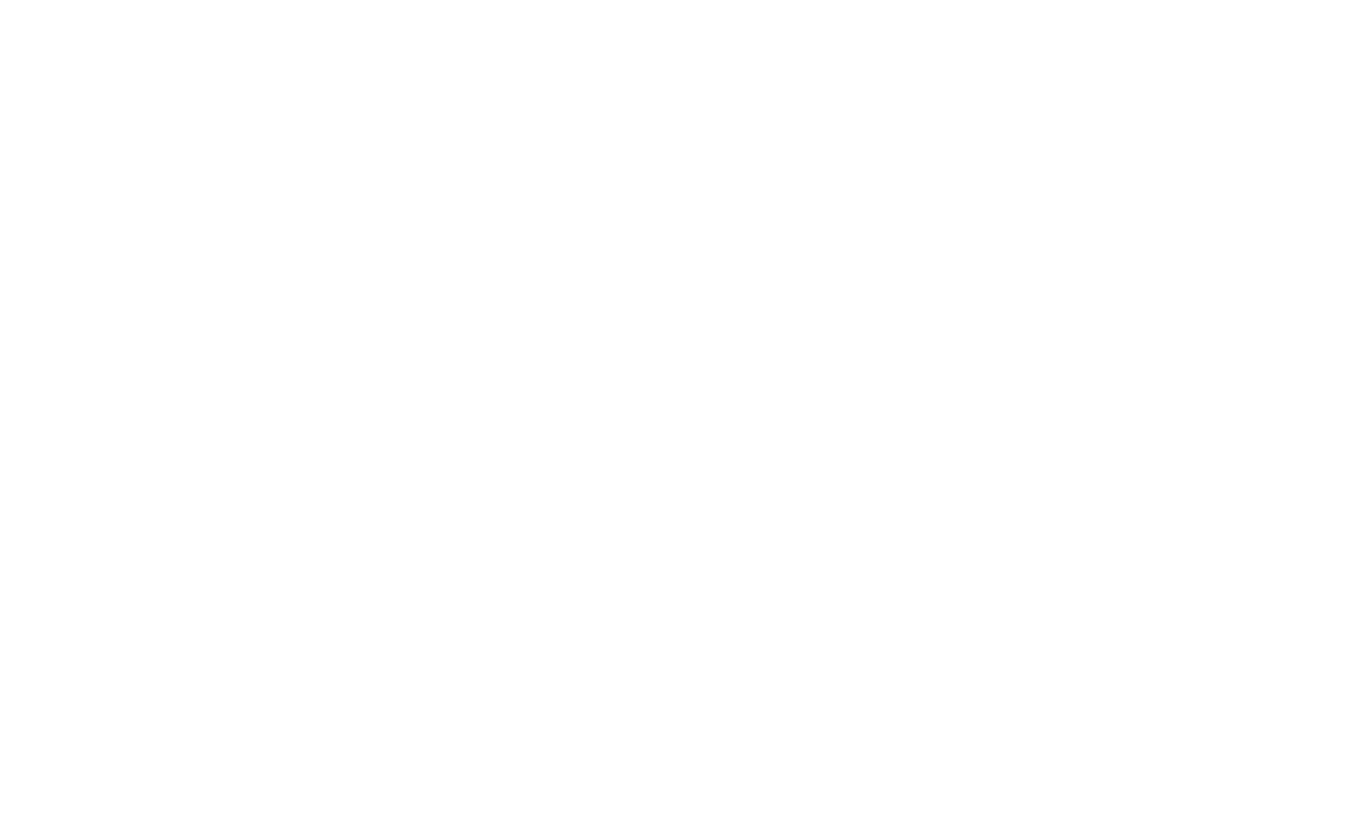 scroll, scrollTop: 0, scrollLeft: 0, axis: both 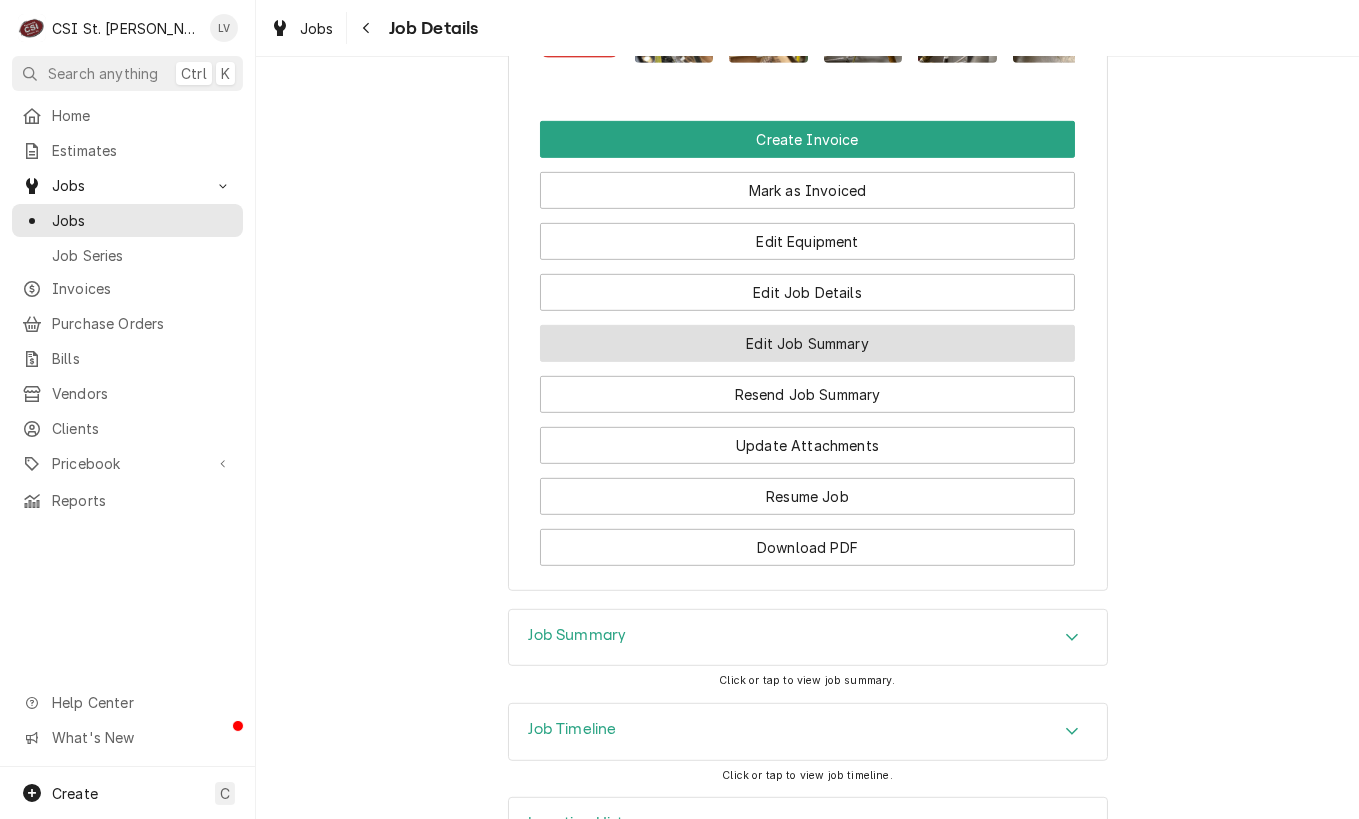 click on "Edit Job Summary" at bounding box center [807, 336] 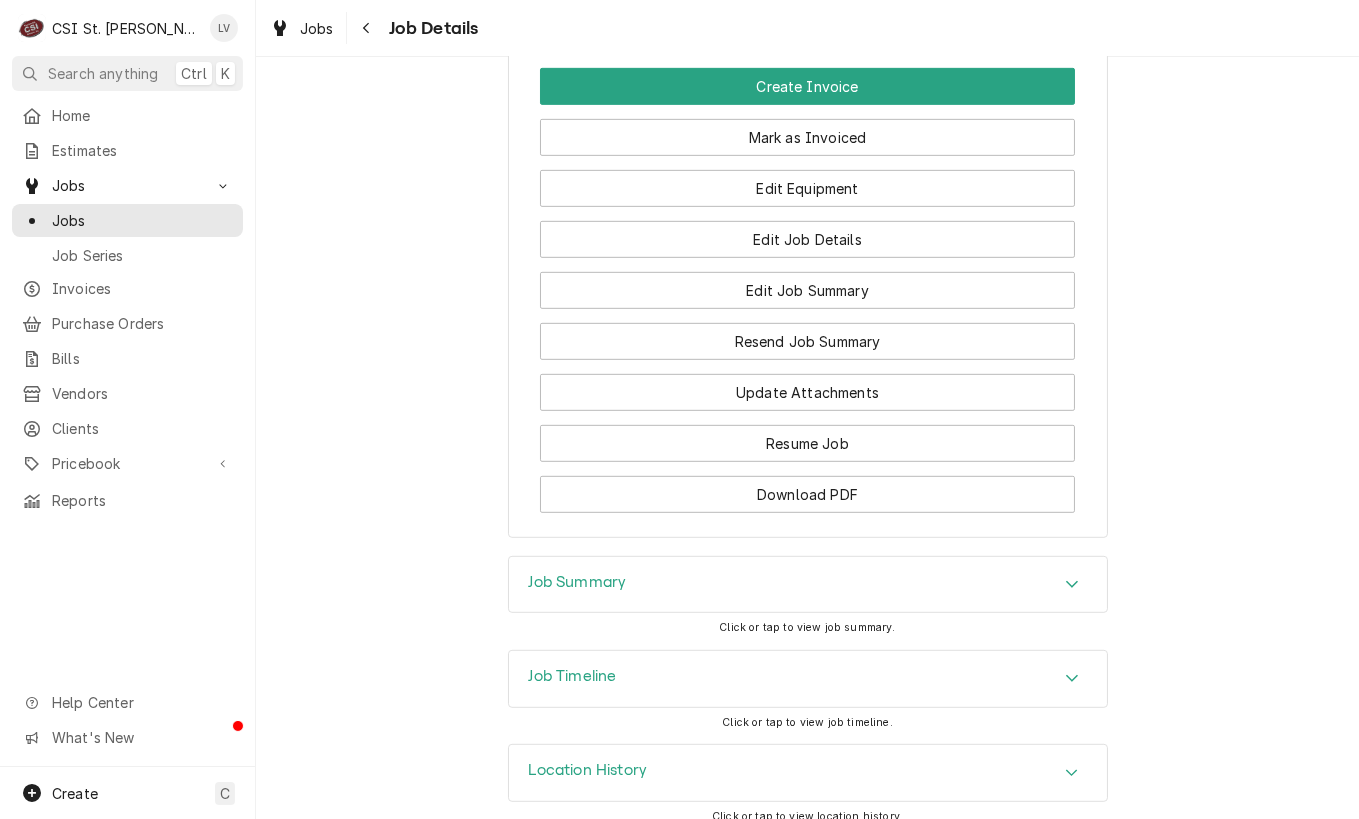 scroll, scrollTop: 1976, scrollLeft: 0, axis: vertical 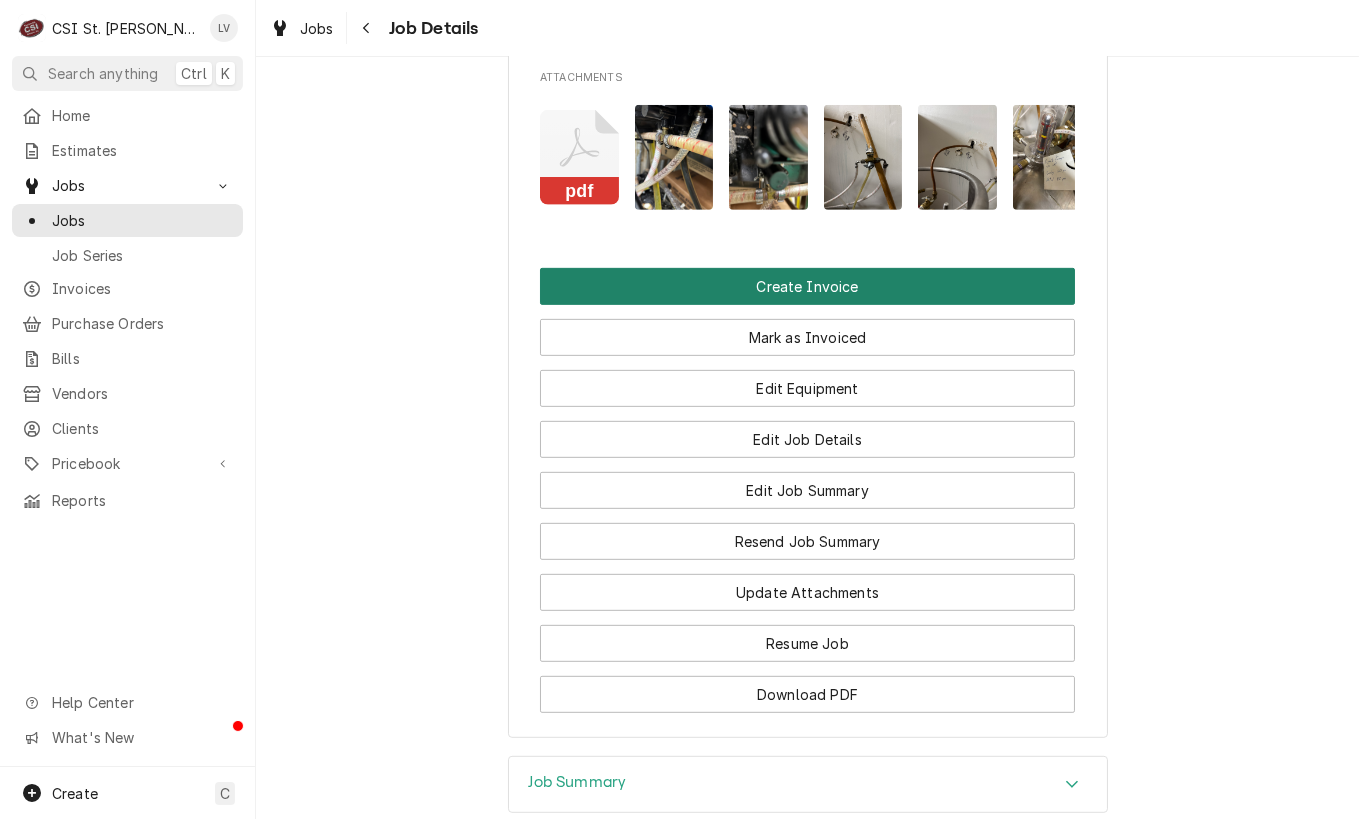 click on "Create Invoice" at bounding box center [807, 286] 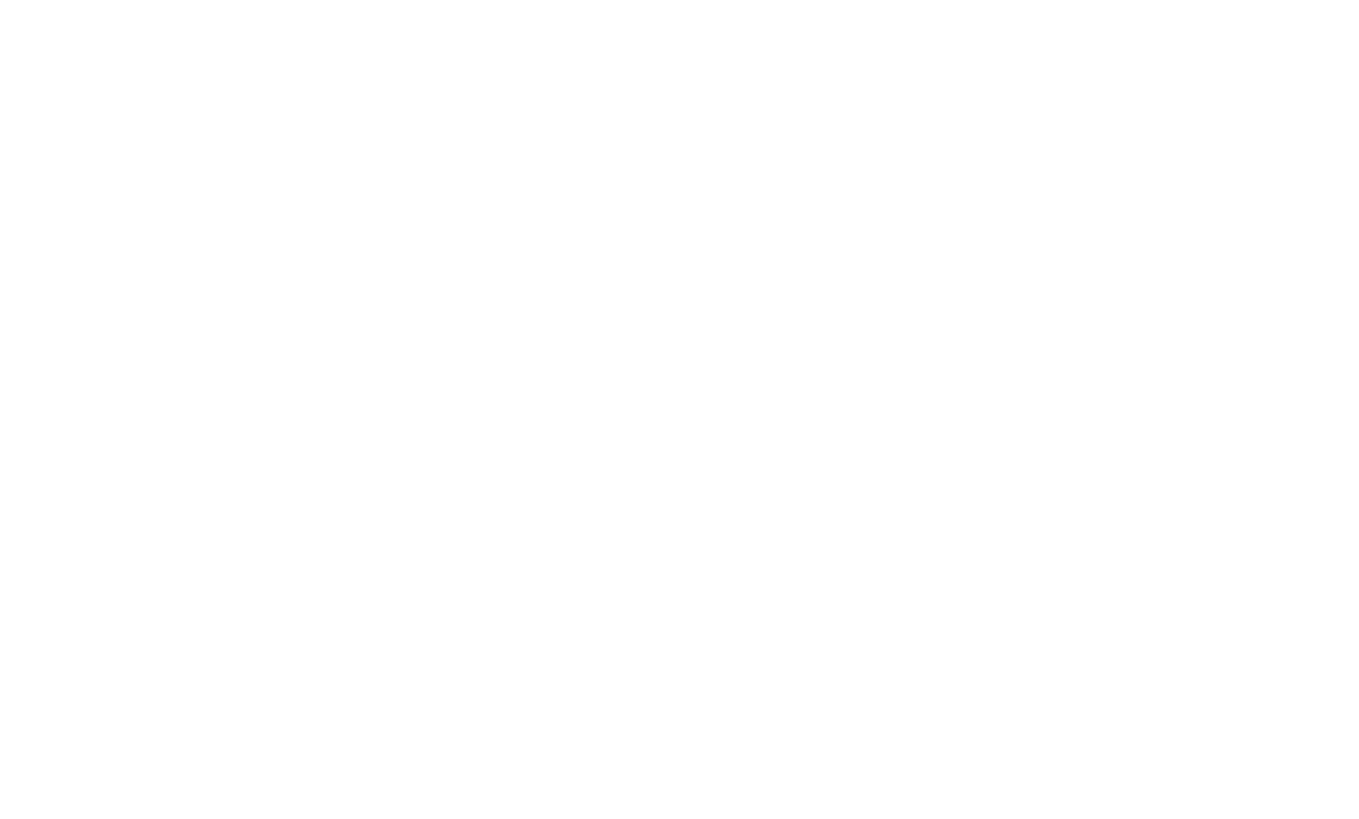 scroll, scrollTop: 0, scrollLeft: 0, axis: both 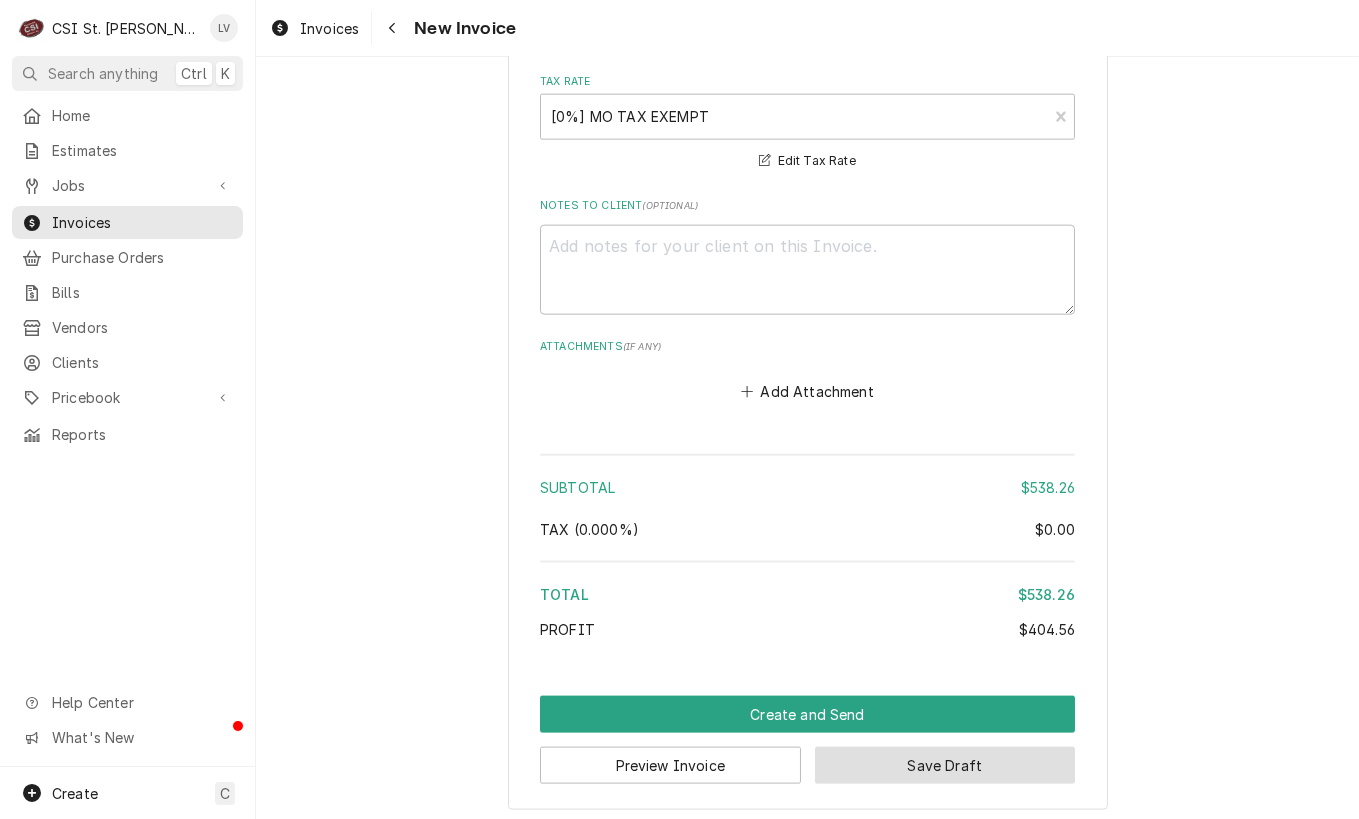 click on "Save Draft" at bounding box center (945, 765) 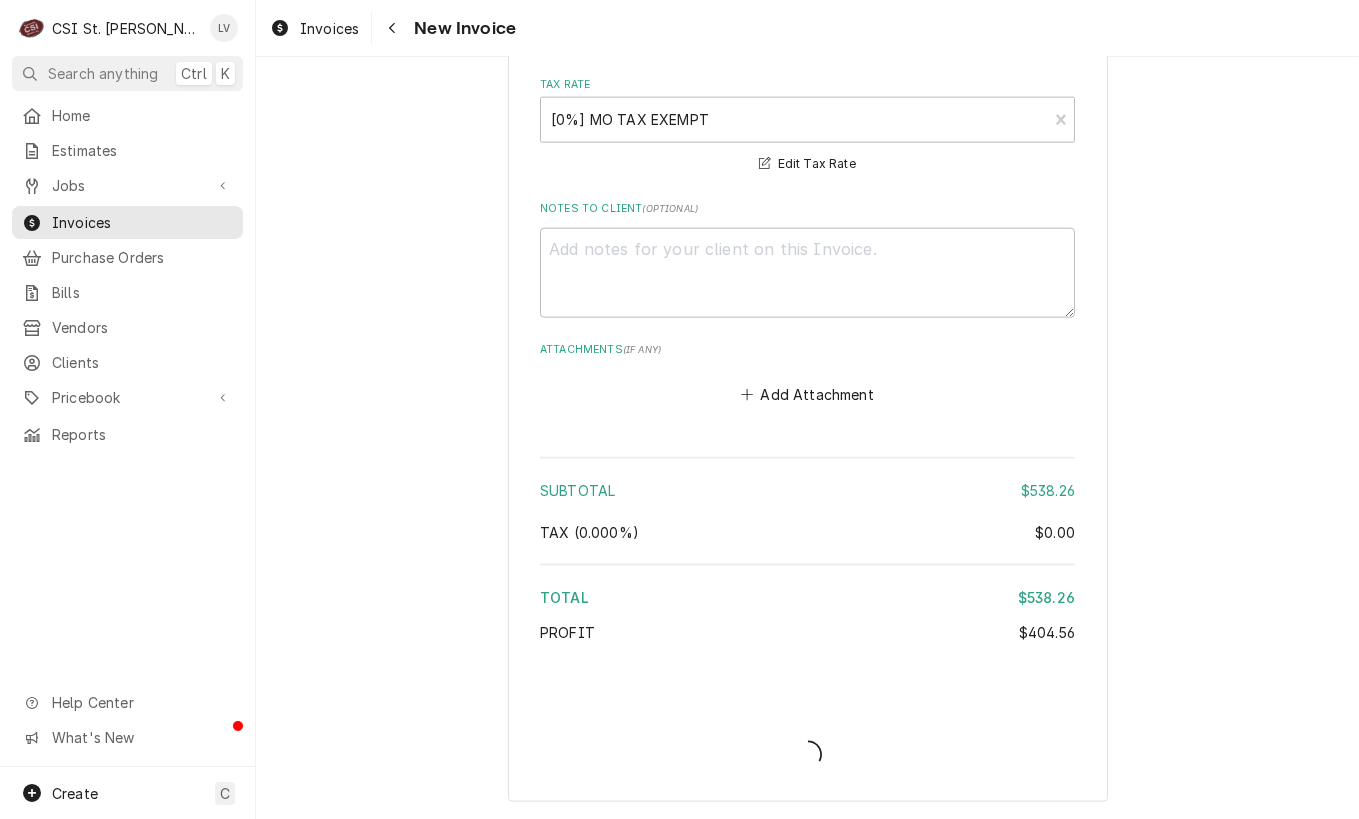 scroll, scrollTop: 5106, scrollLeft: 0, axis: vertical 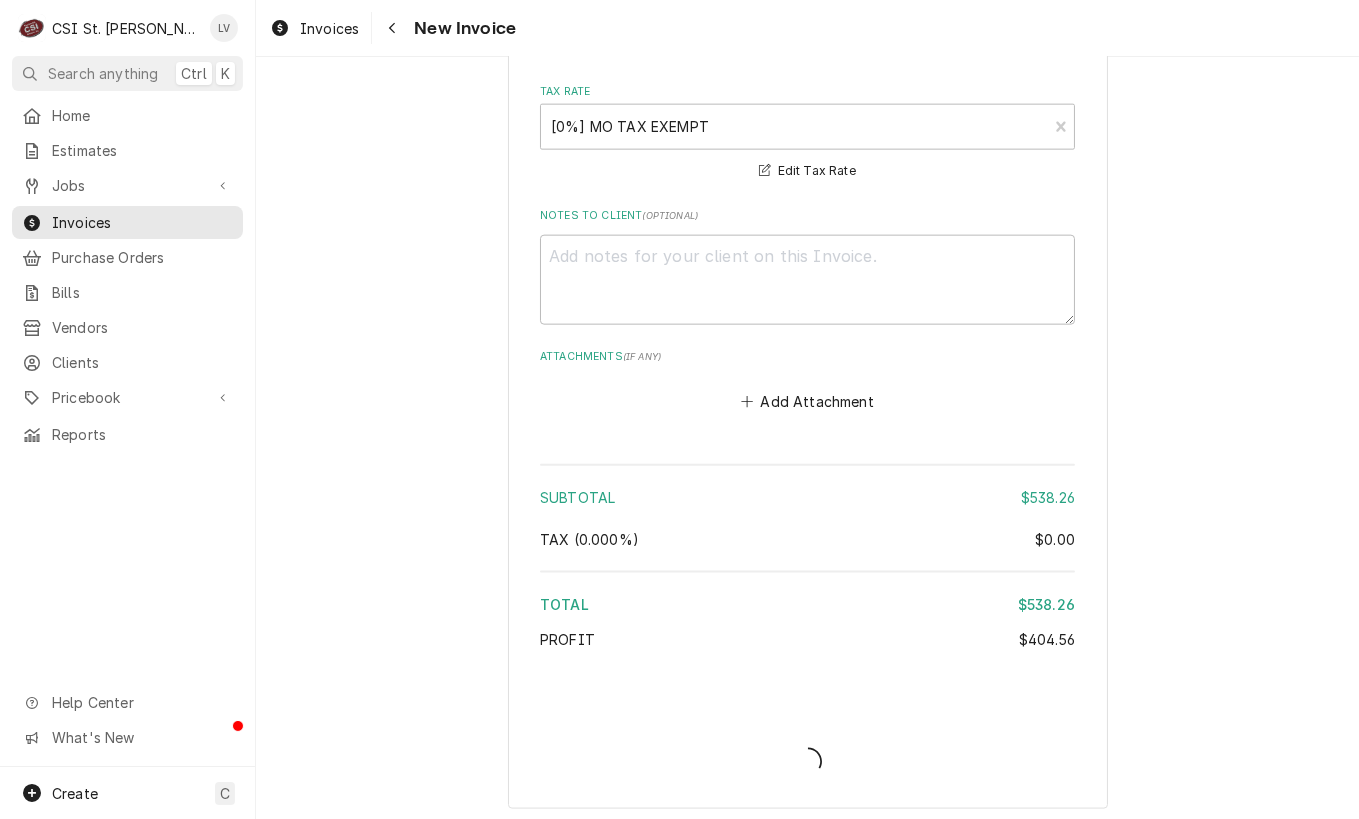 type on "x" 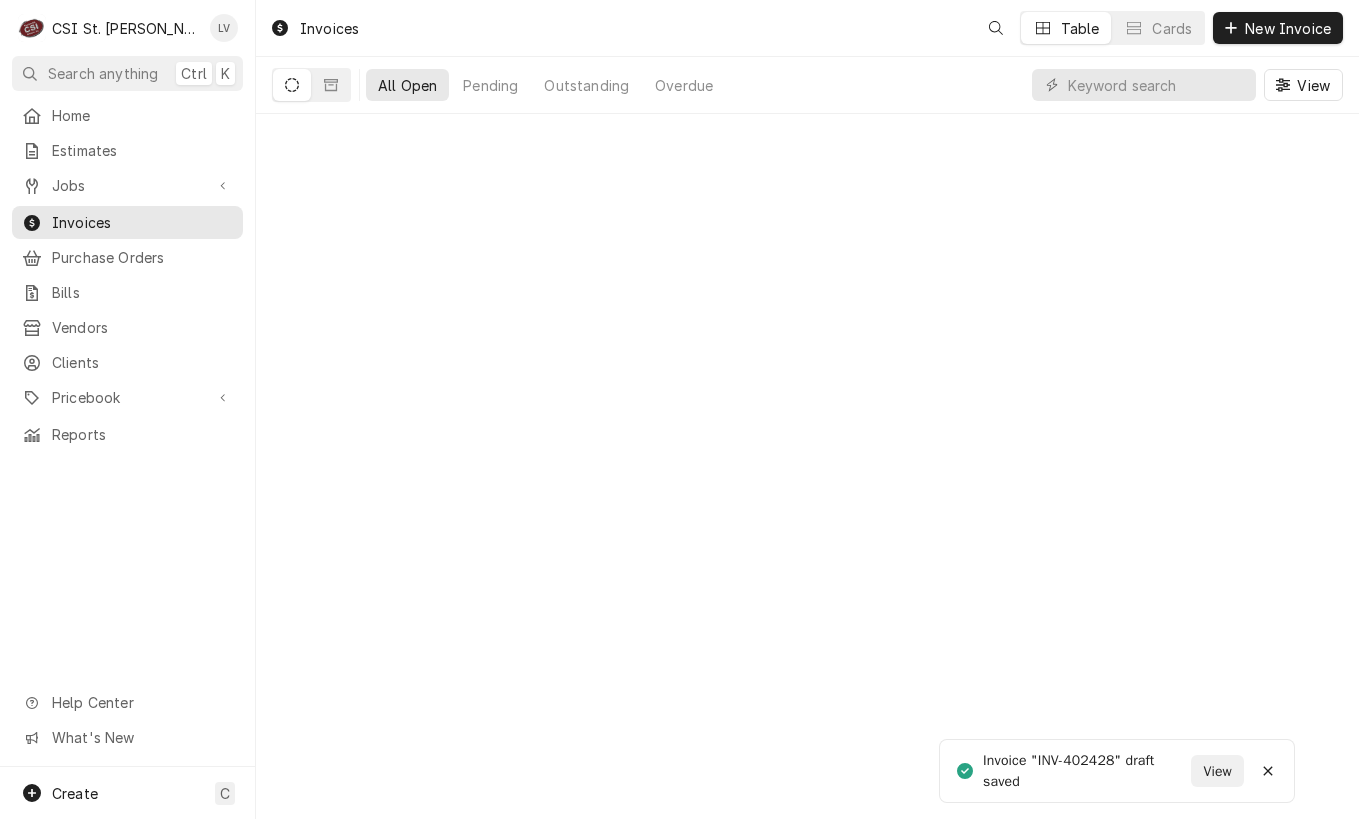 scroll, scrollTop: 0, scrollLeft: 0, axis: both 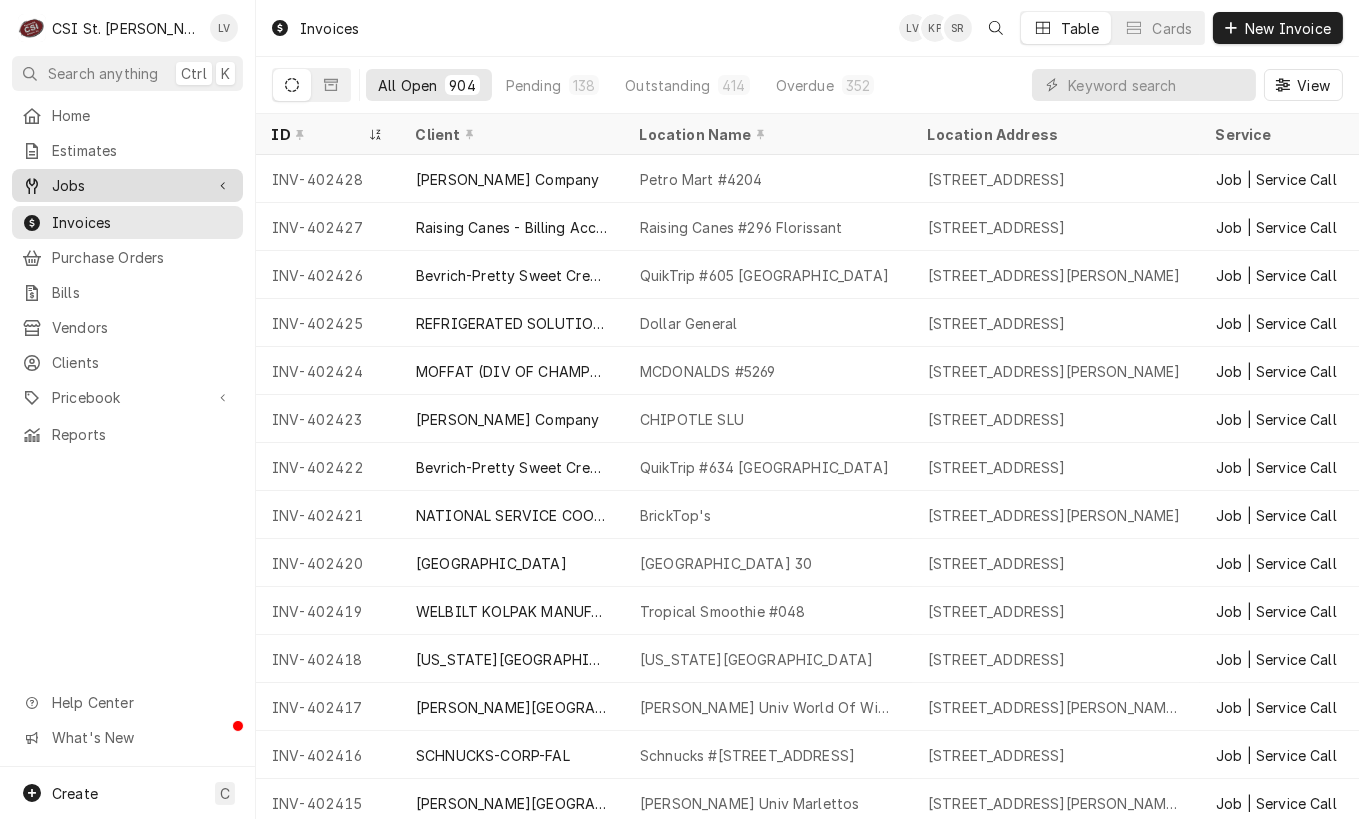 click on "Jobs" at bounding box center (127, 185) 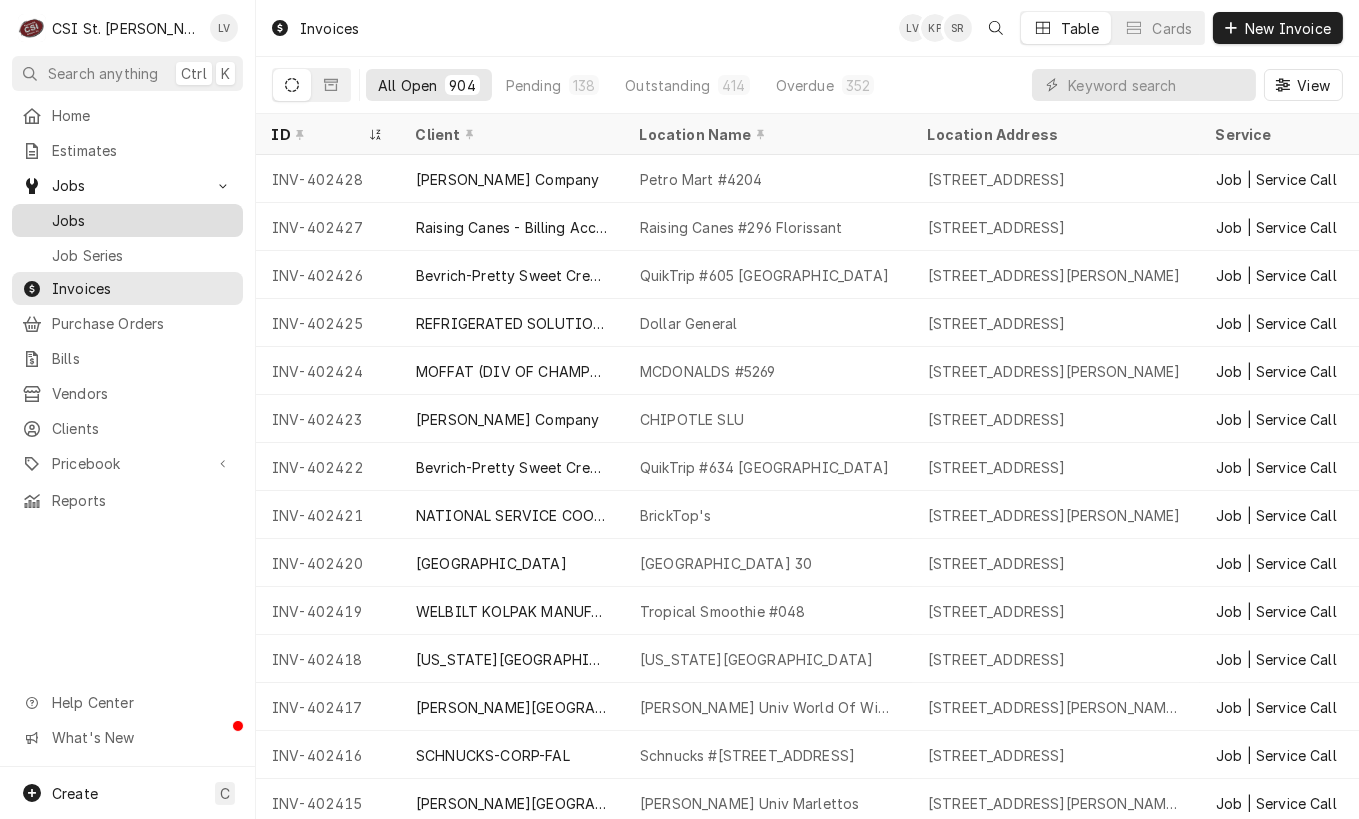 click on "Jobs" at bounding box center (142, 220) 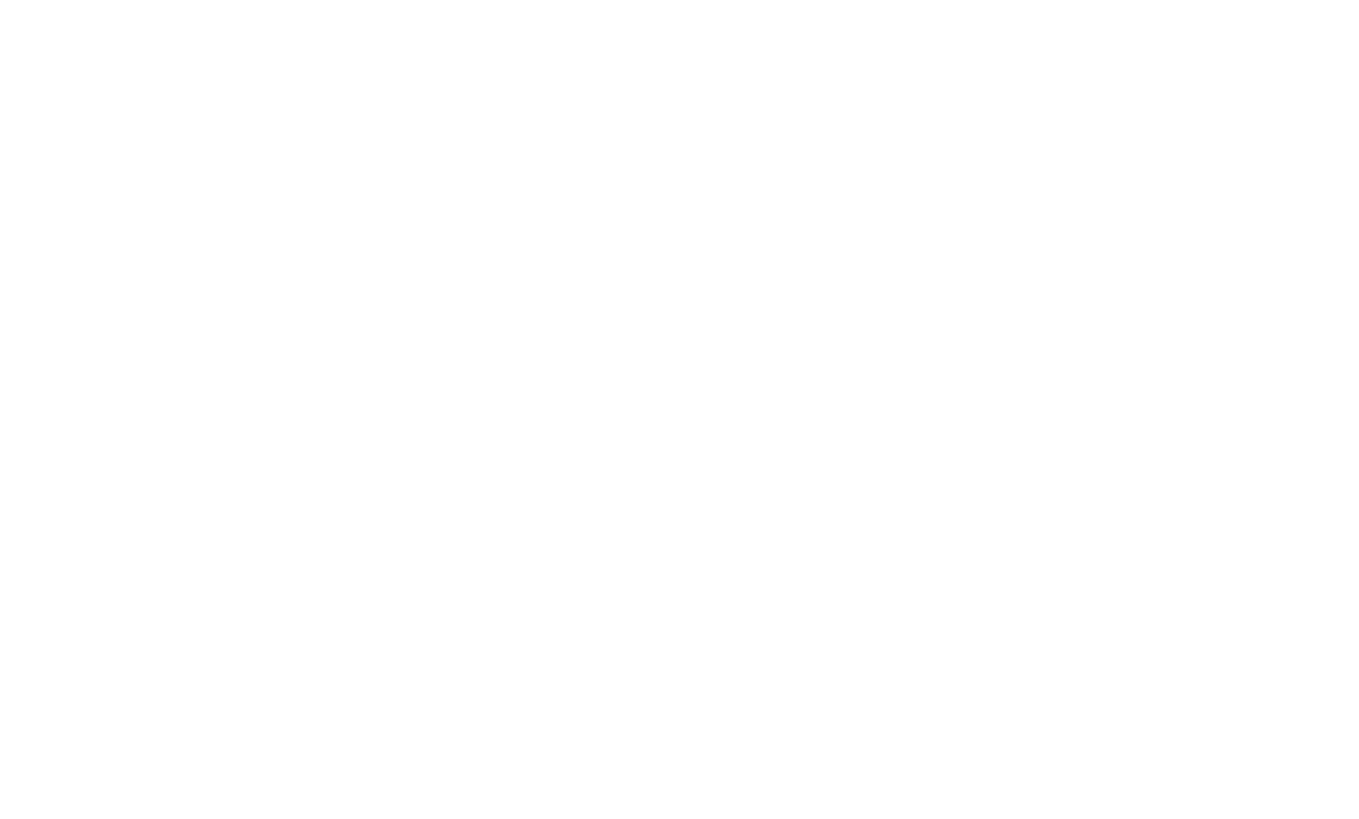 scroll, scrollTop: 0, scrollLeft: 0, axis: both 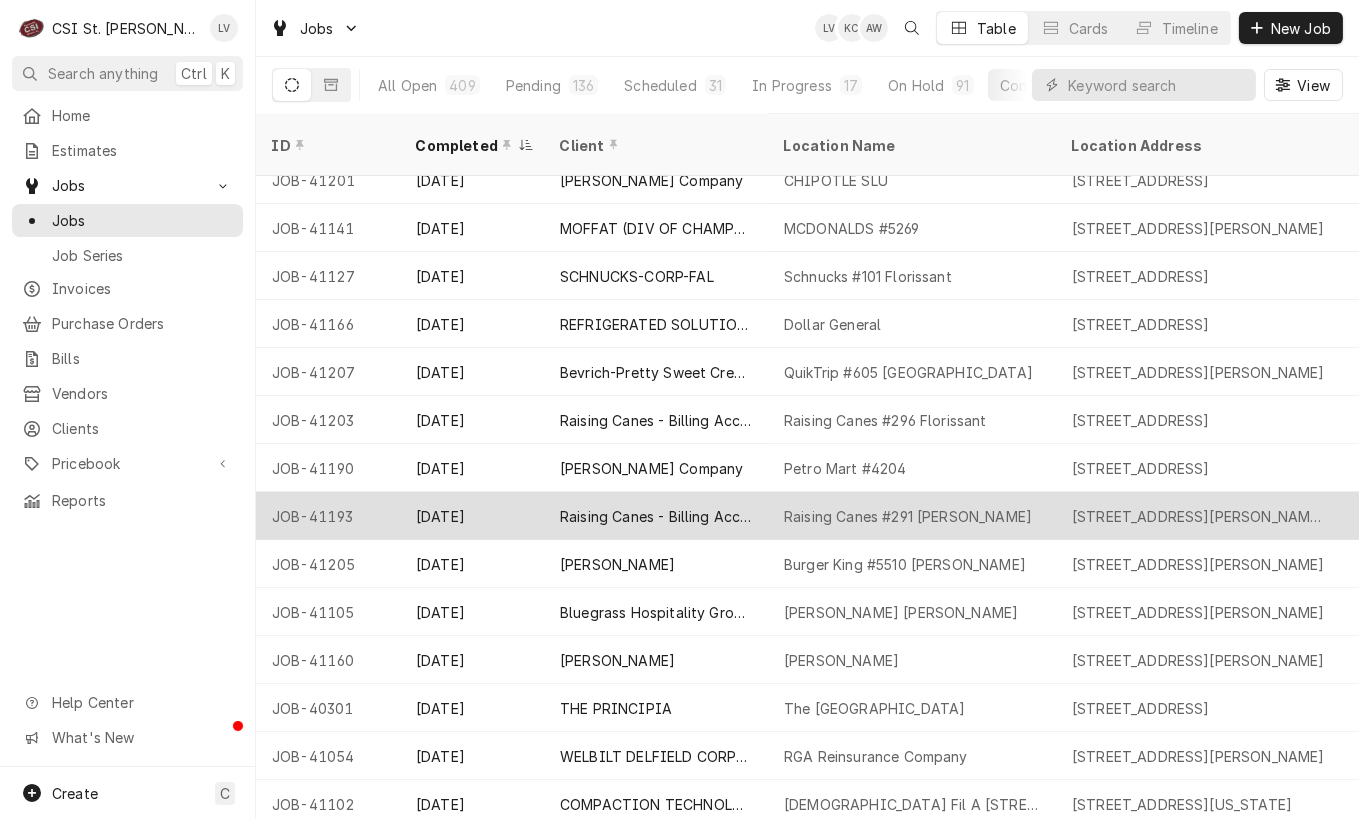 click on "Raising Canes - Billing Account" at bounding box center (656, 516) 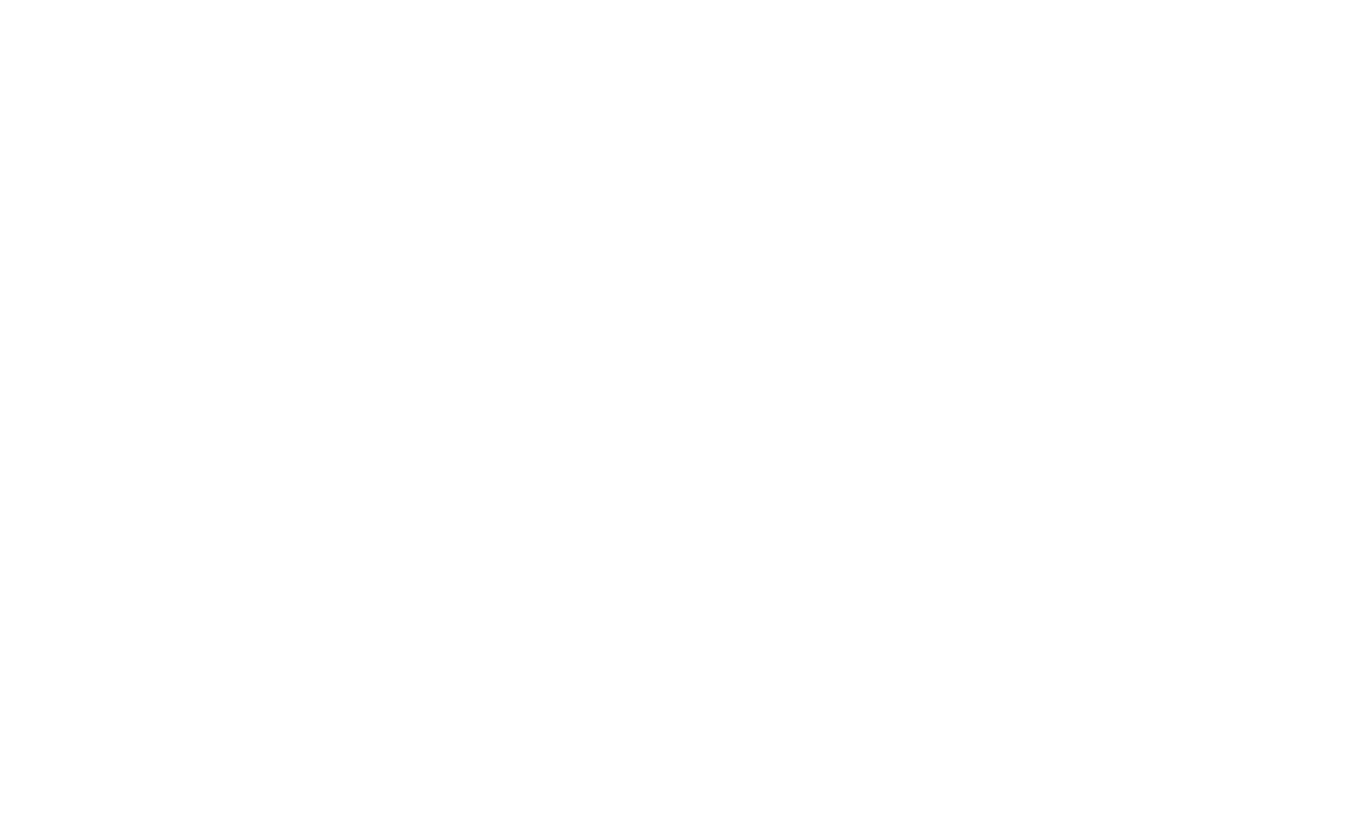 scroll, scrollTop: 0, scrollLeft: 0, axis: both 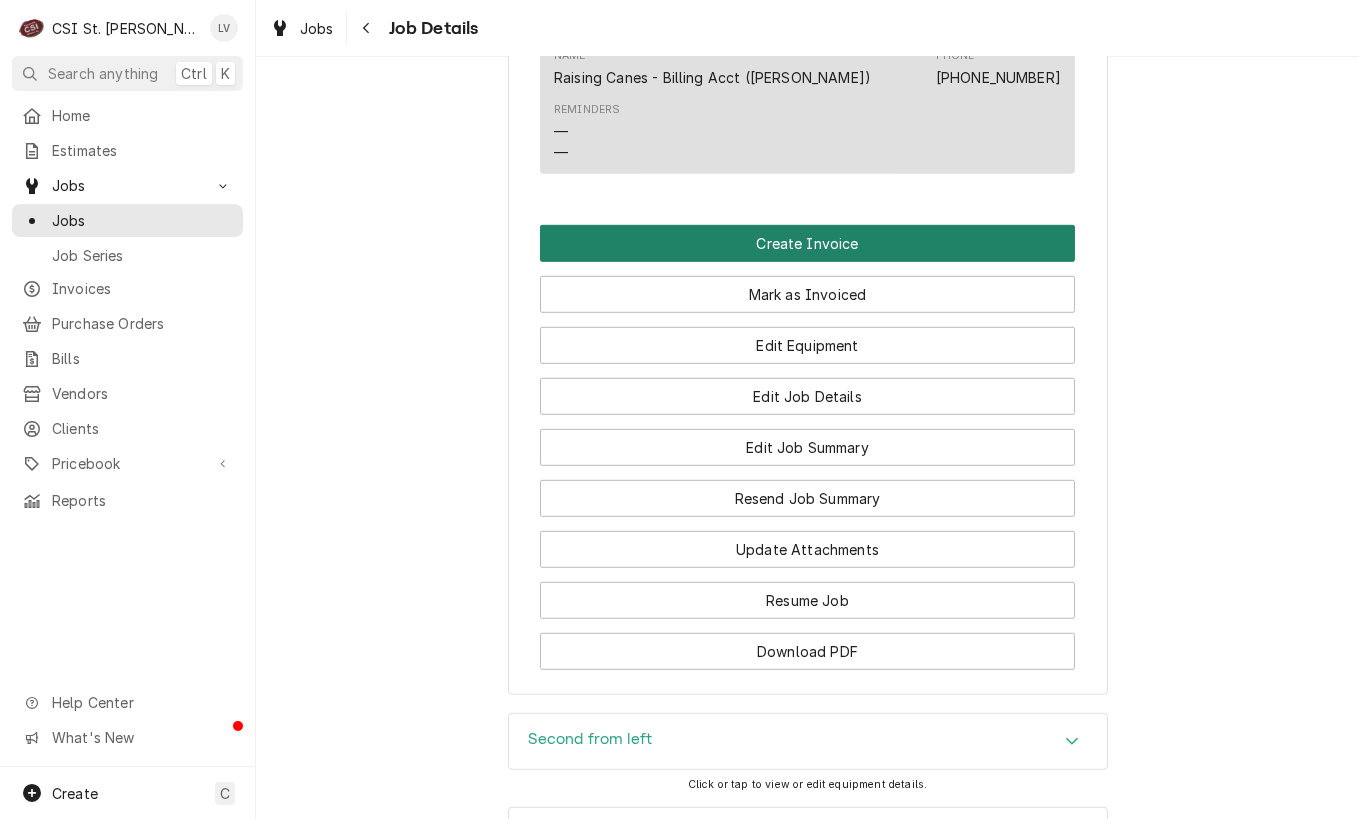 click on "Create Invoice" at bounding box center [807, 243] 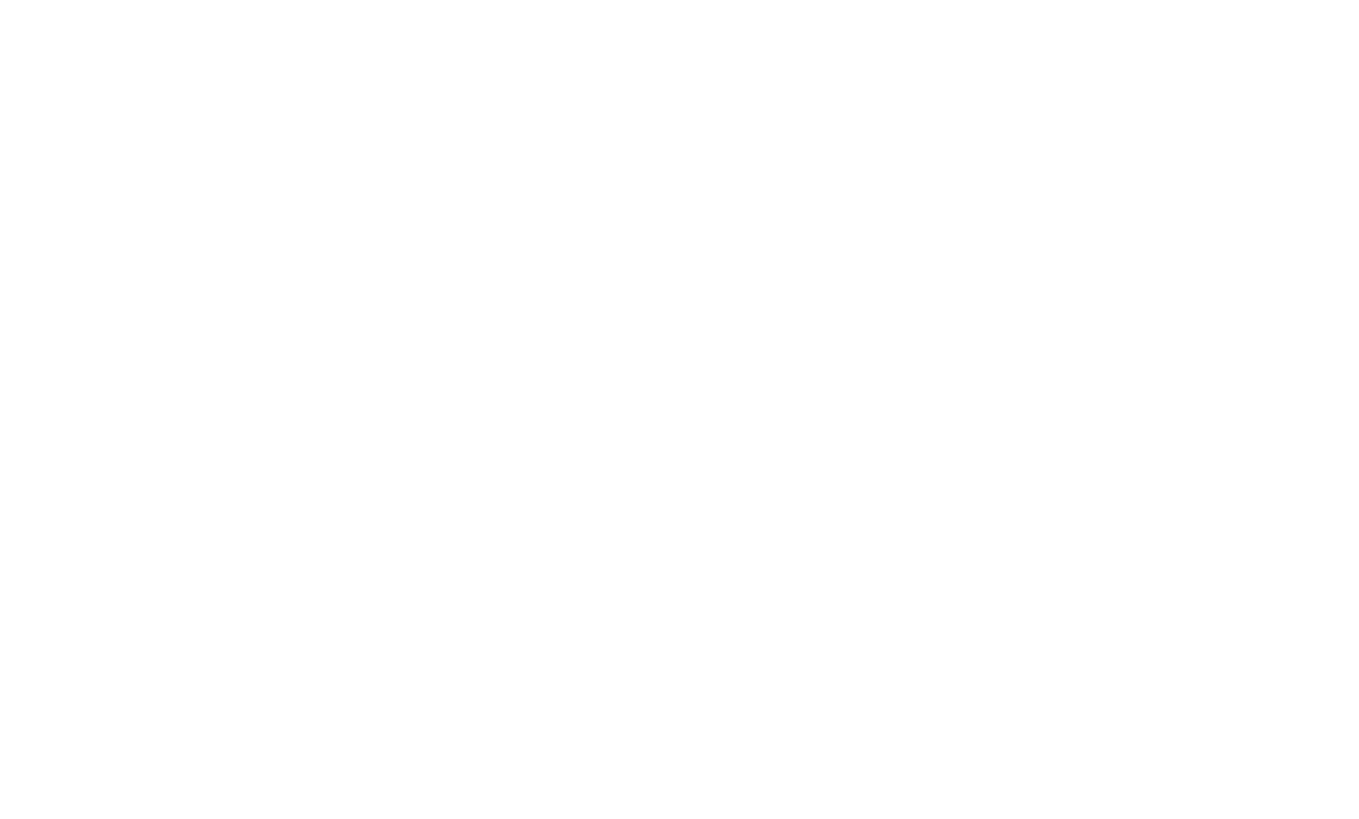 scroll, scrollTop: 0, scrollLeft: 0, axis: both 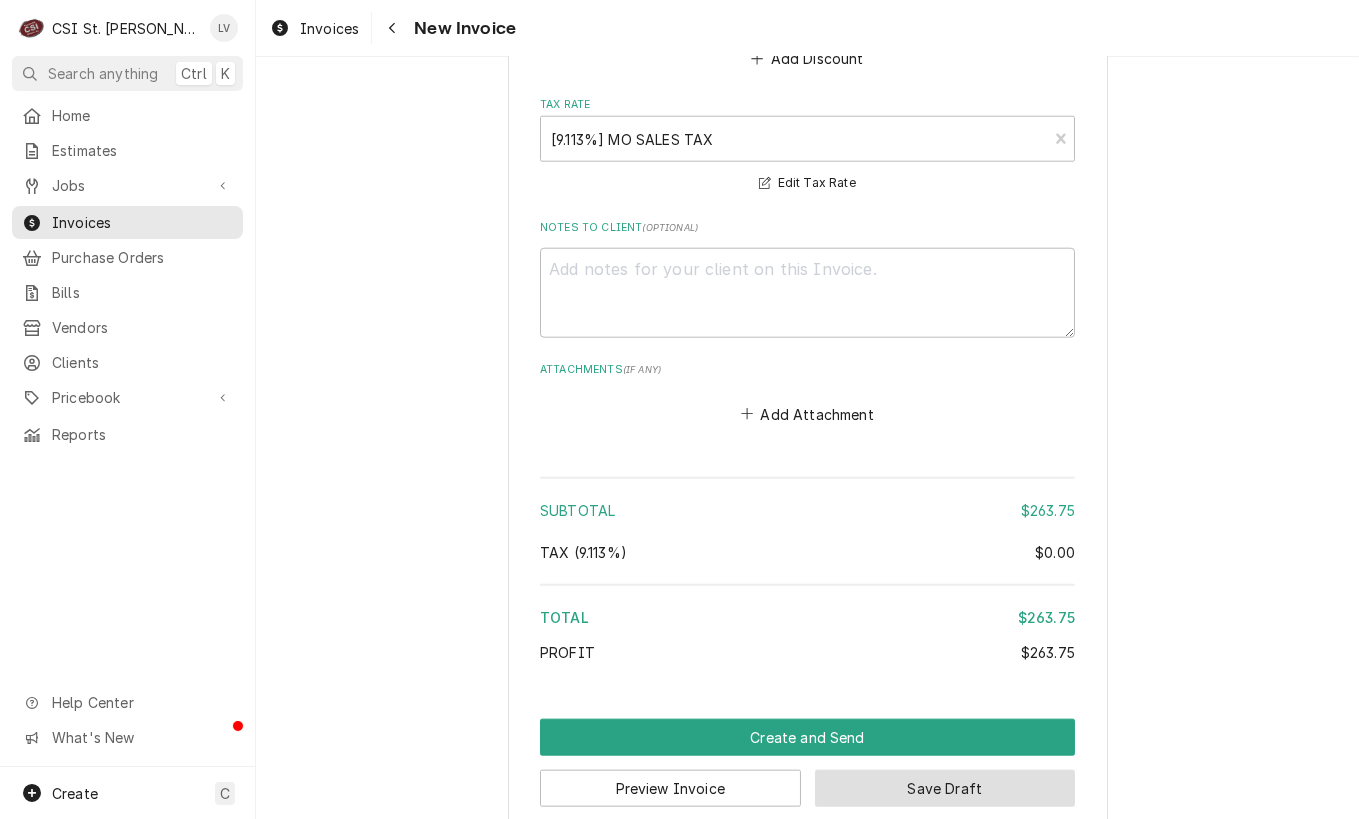 click on "Save Draft" at bounding box center [945, 788] 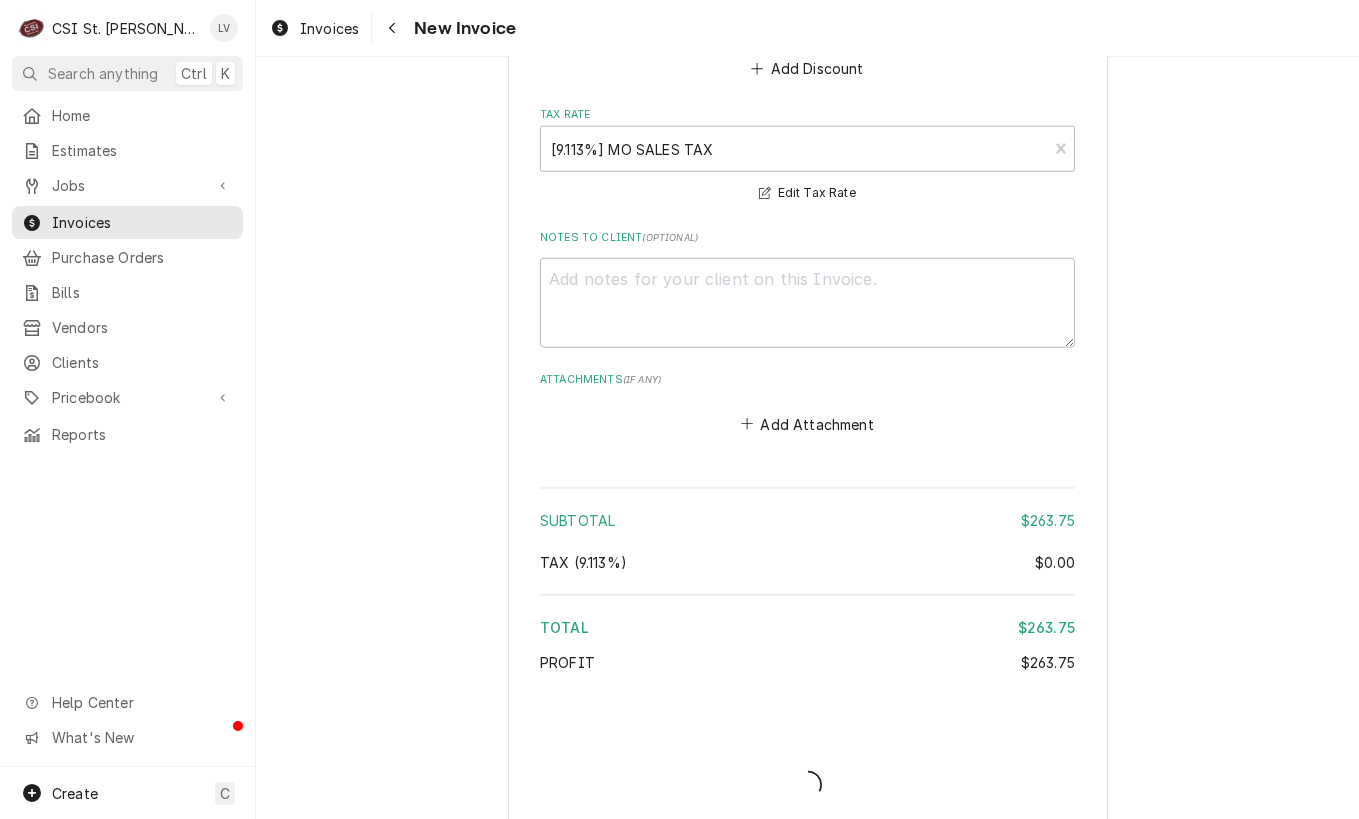 type on "x" 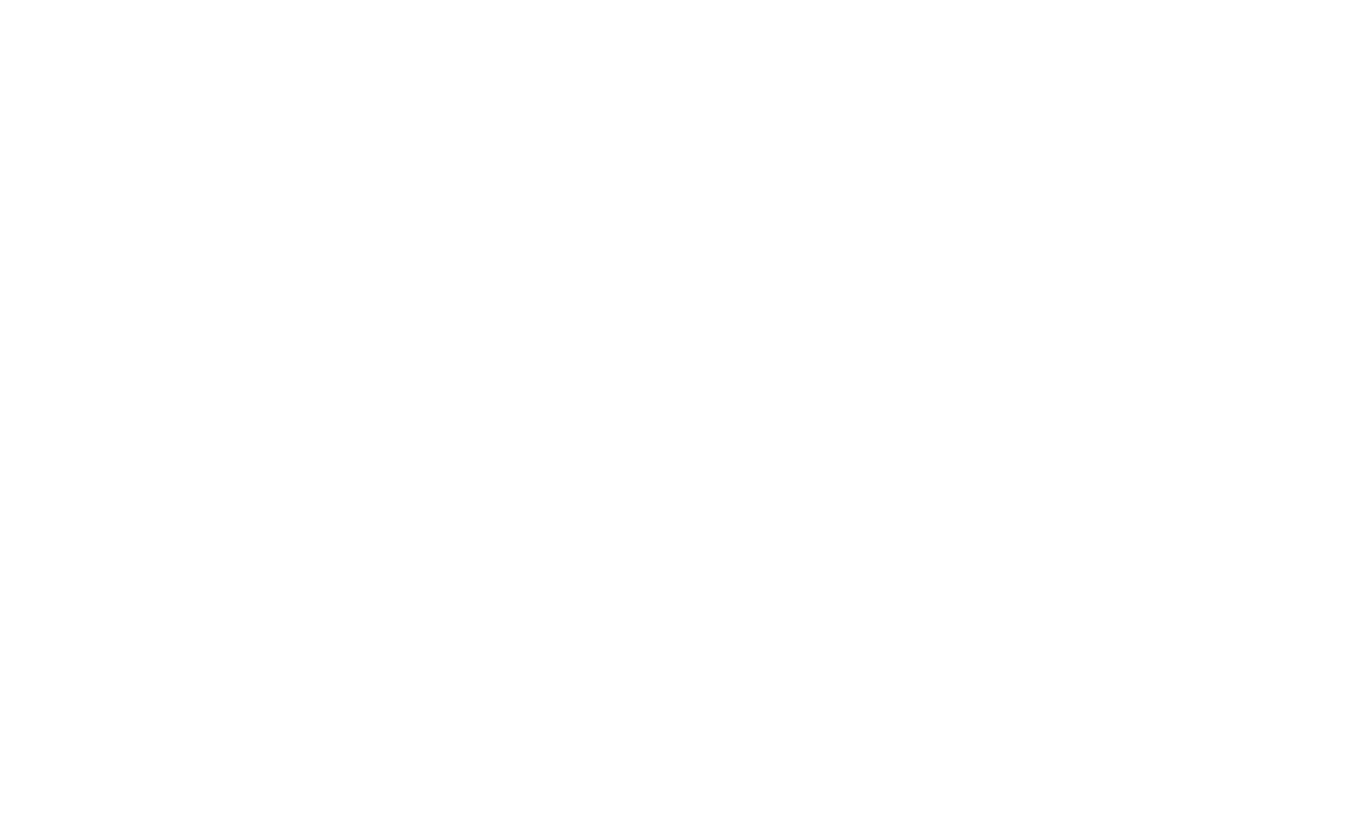scroll, scrollTop: 0, scrollLeft: 0, axis: both 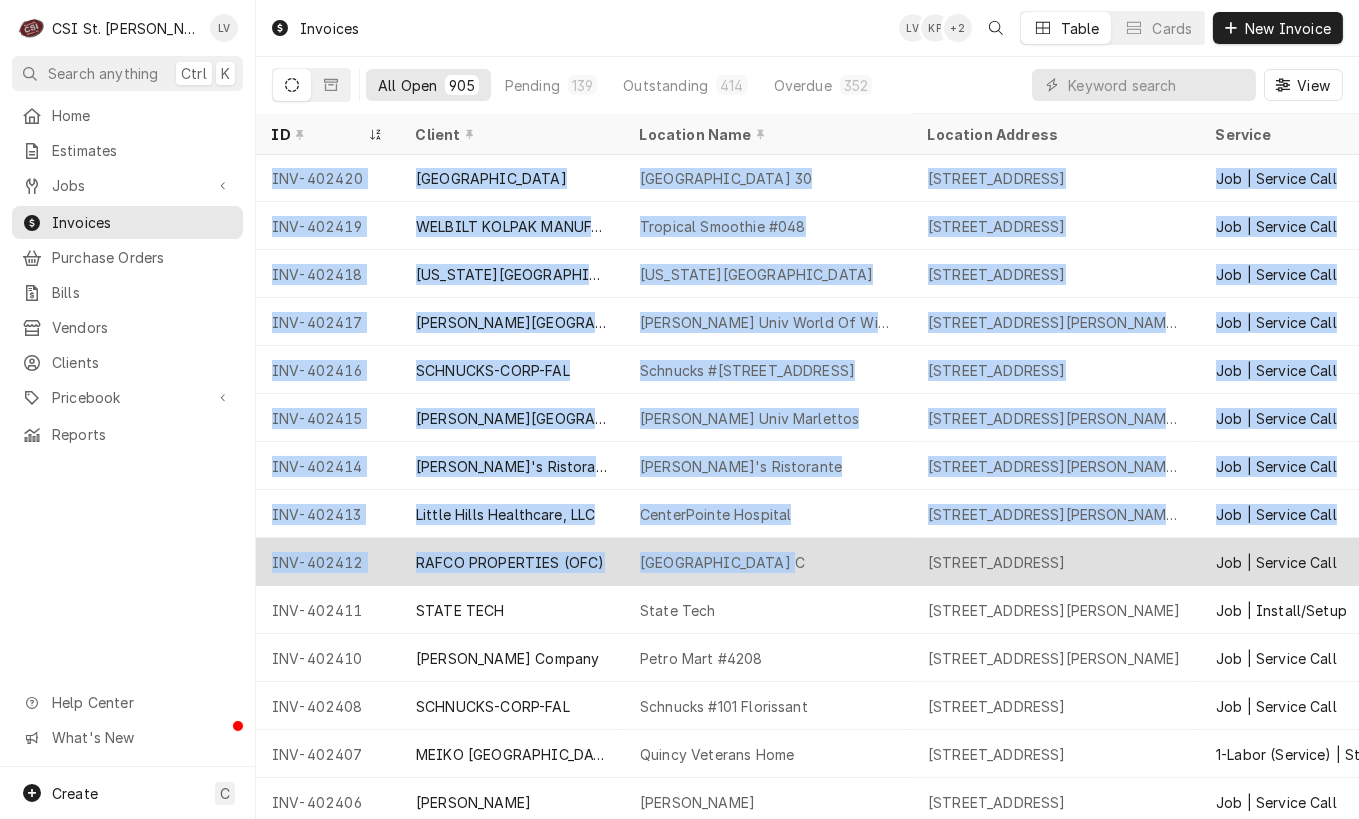 drag, startPoint x: 263, startPoint y: 171, endPoint x: 842, endPoint y: 547, distance: 690.3745 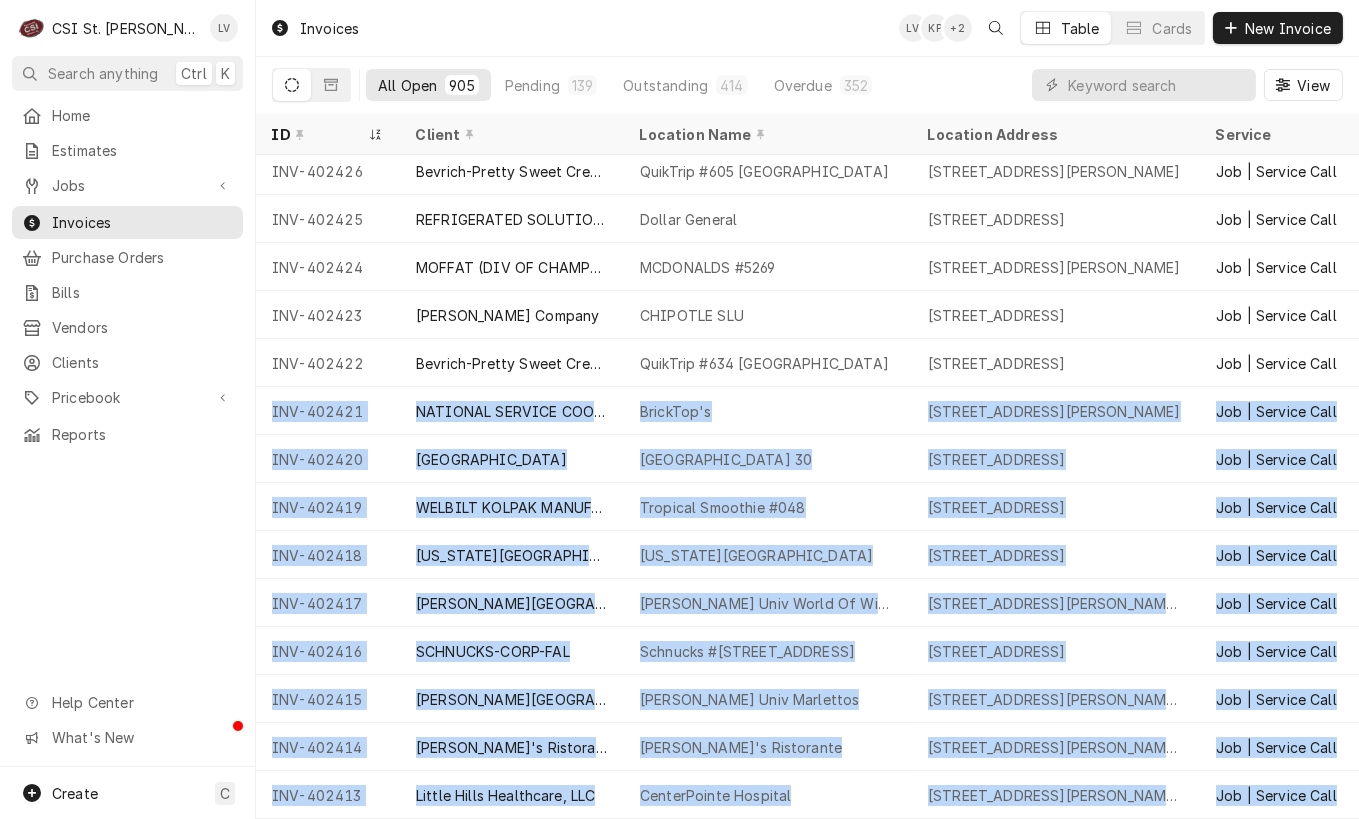 scroll, scrollTop: 0, scrollLeft: 0, axis: both 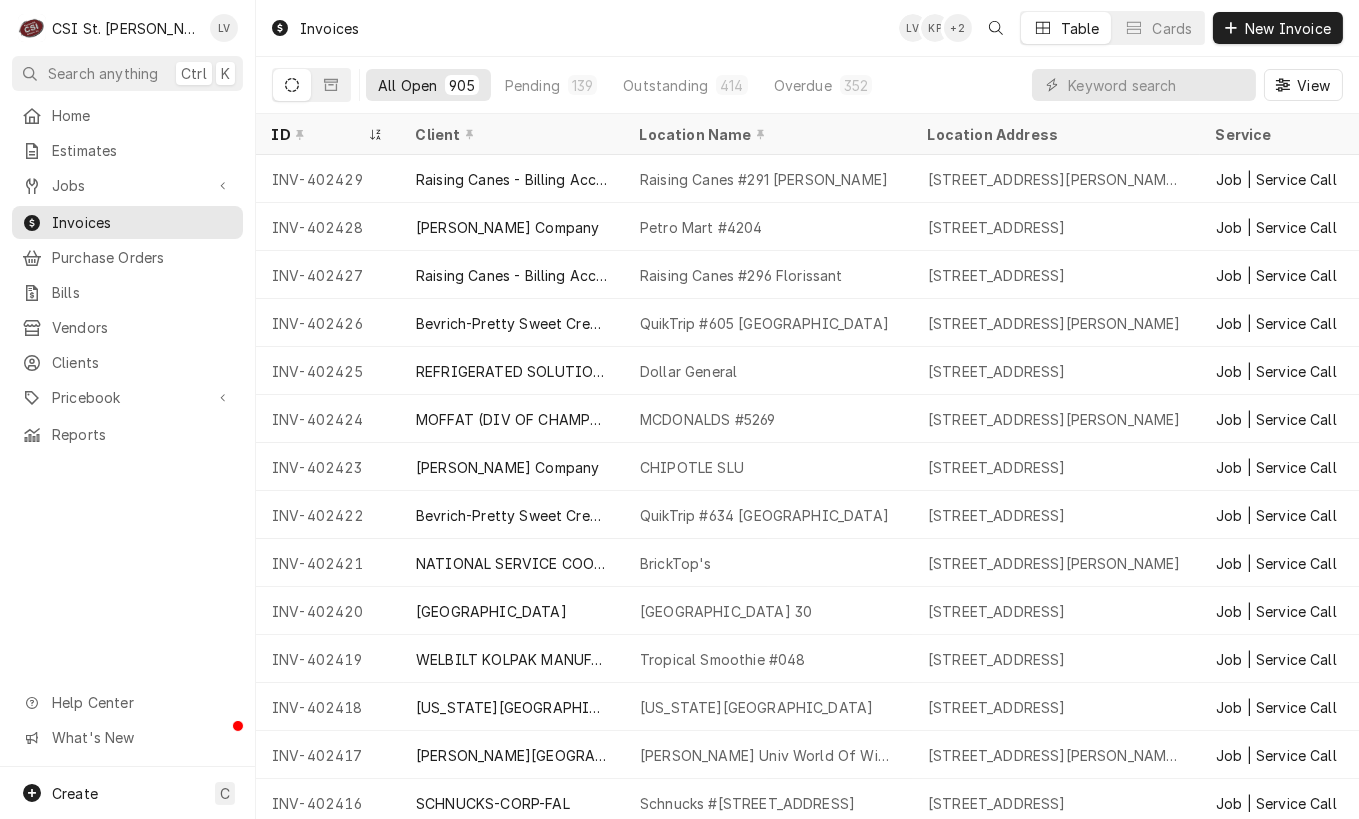 click on "Home Estimates Jobs Jobs Job Series Invoices Purchase Orders Bills Vendors Clients Pricebook Services Parts & Materials Miscellaneous Discounts Tax Rates Reports Help Center What's New" at bounding box center (127, 433) 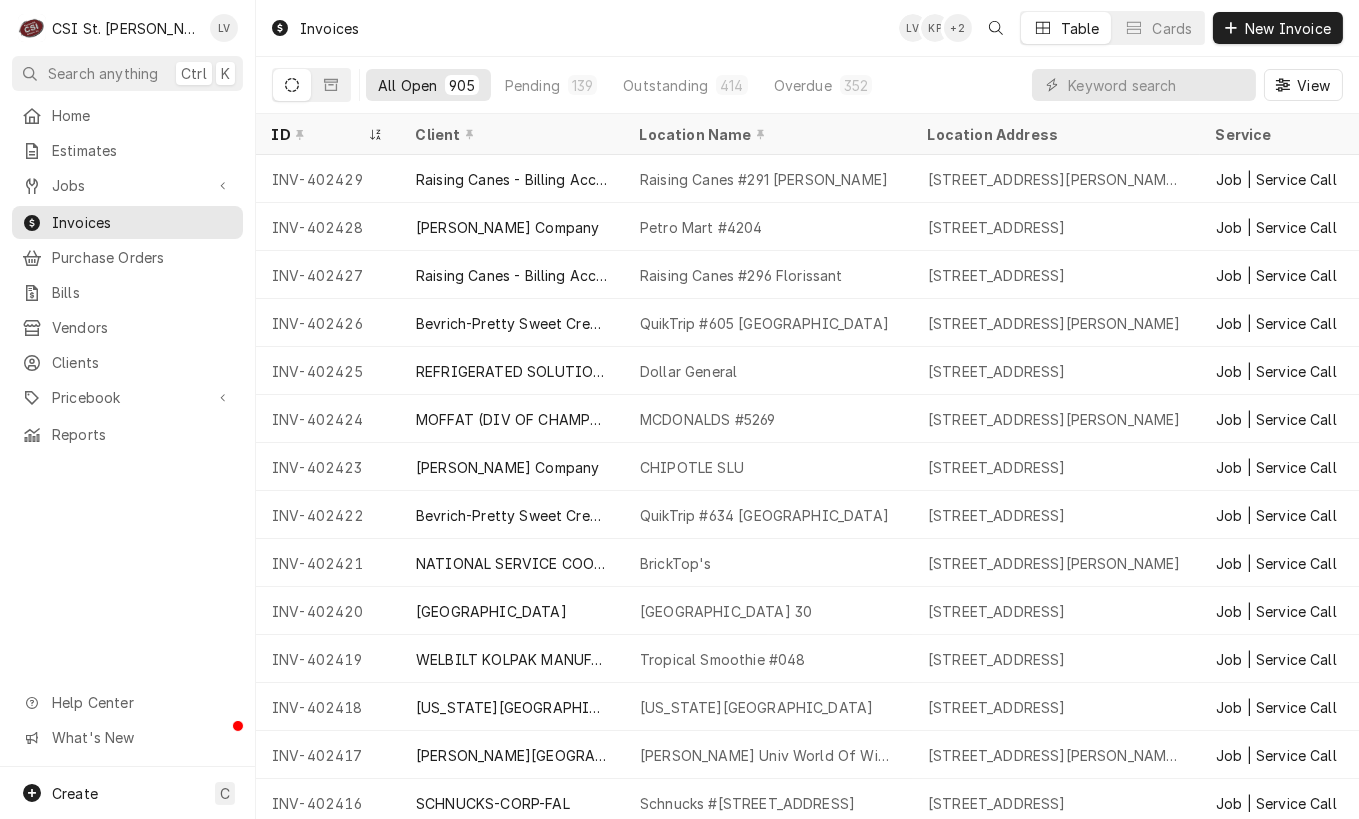 drag, startPoint x: 259, startPoint y: 178, endPoint x: 194, endPoint y: 479, distance: 307.9383 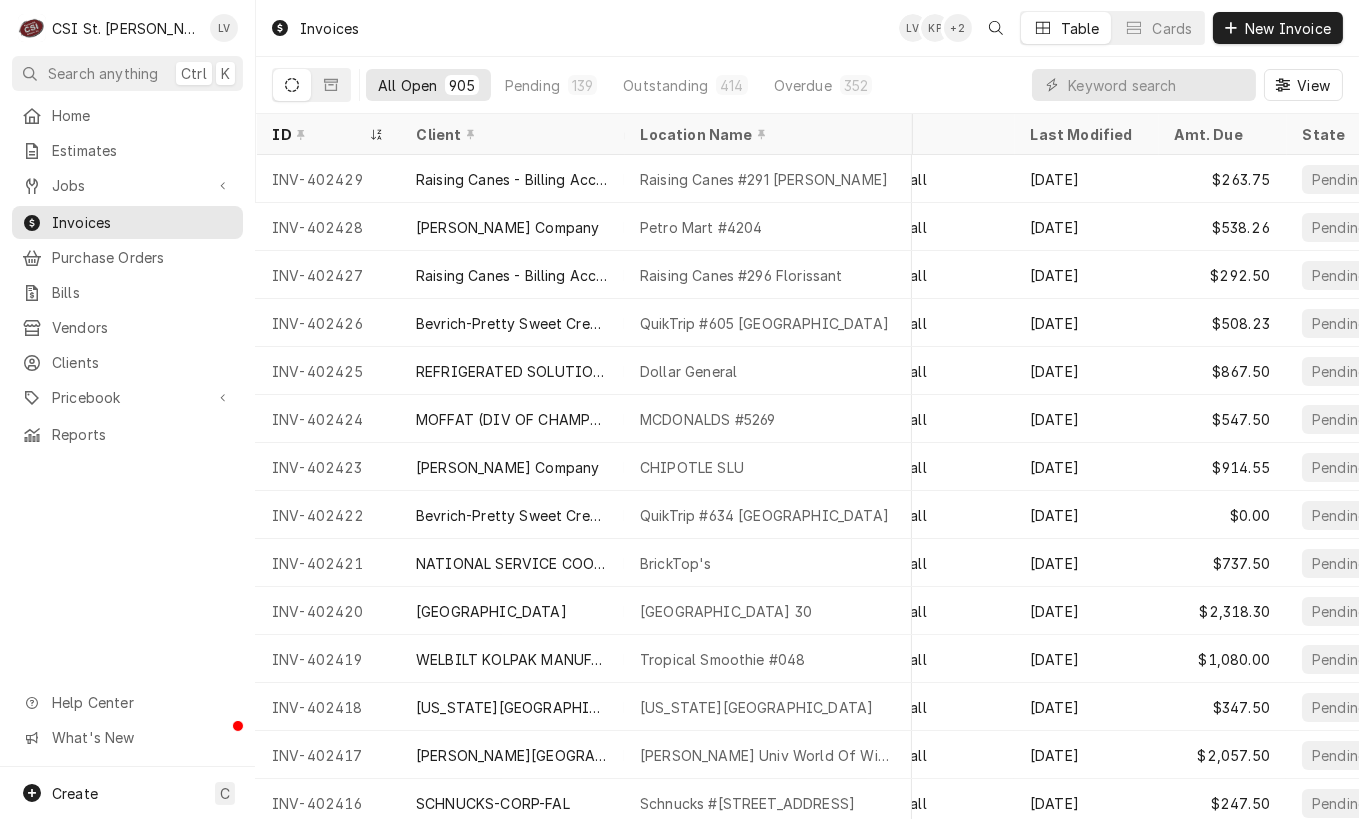 scroll, scrollTop: 0, scrollLeft: 480, axis: horizontal 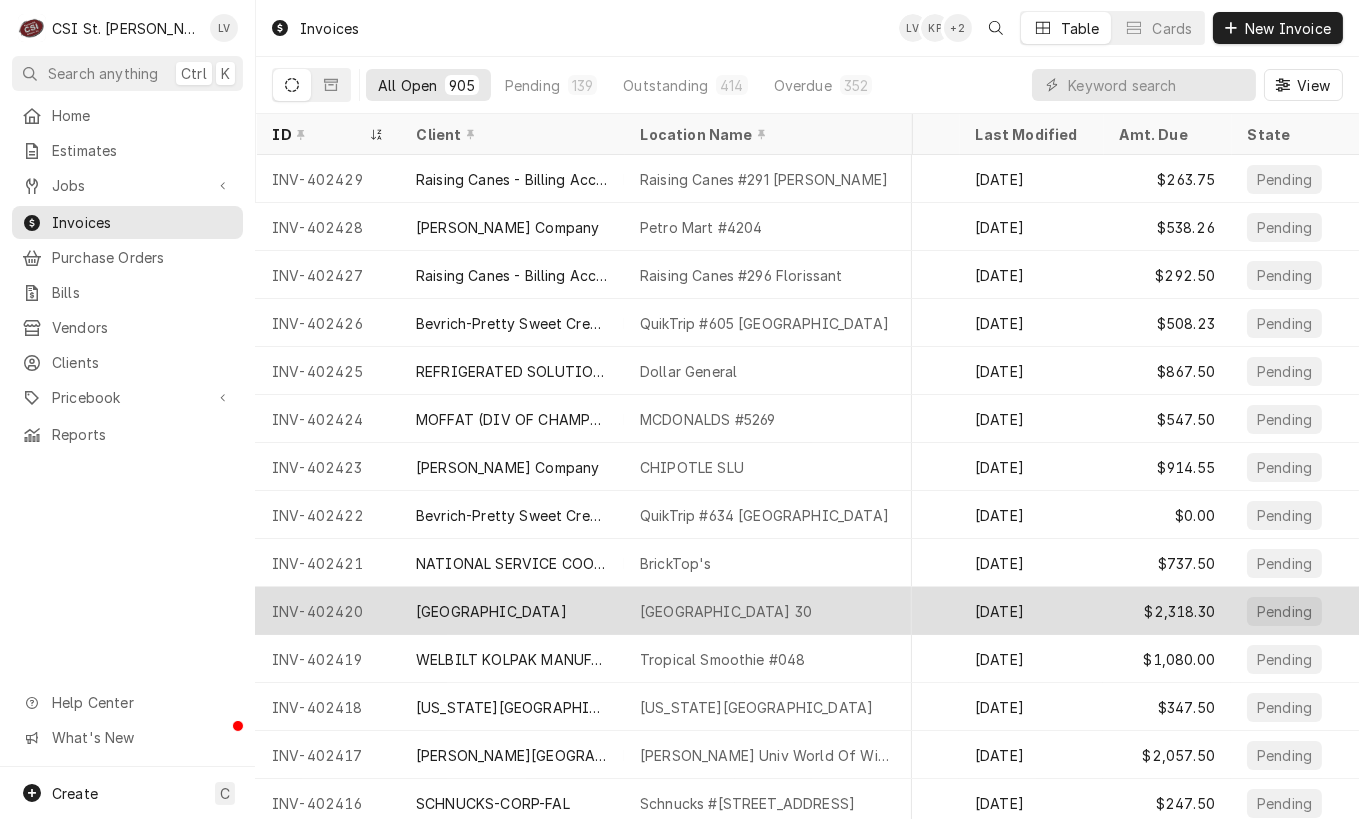 drag, startPoint x: 340, startPoint y: 172, endPoint x: 995, endPoint y: 616, distance: 791.30334 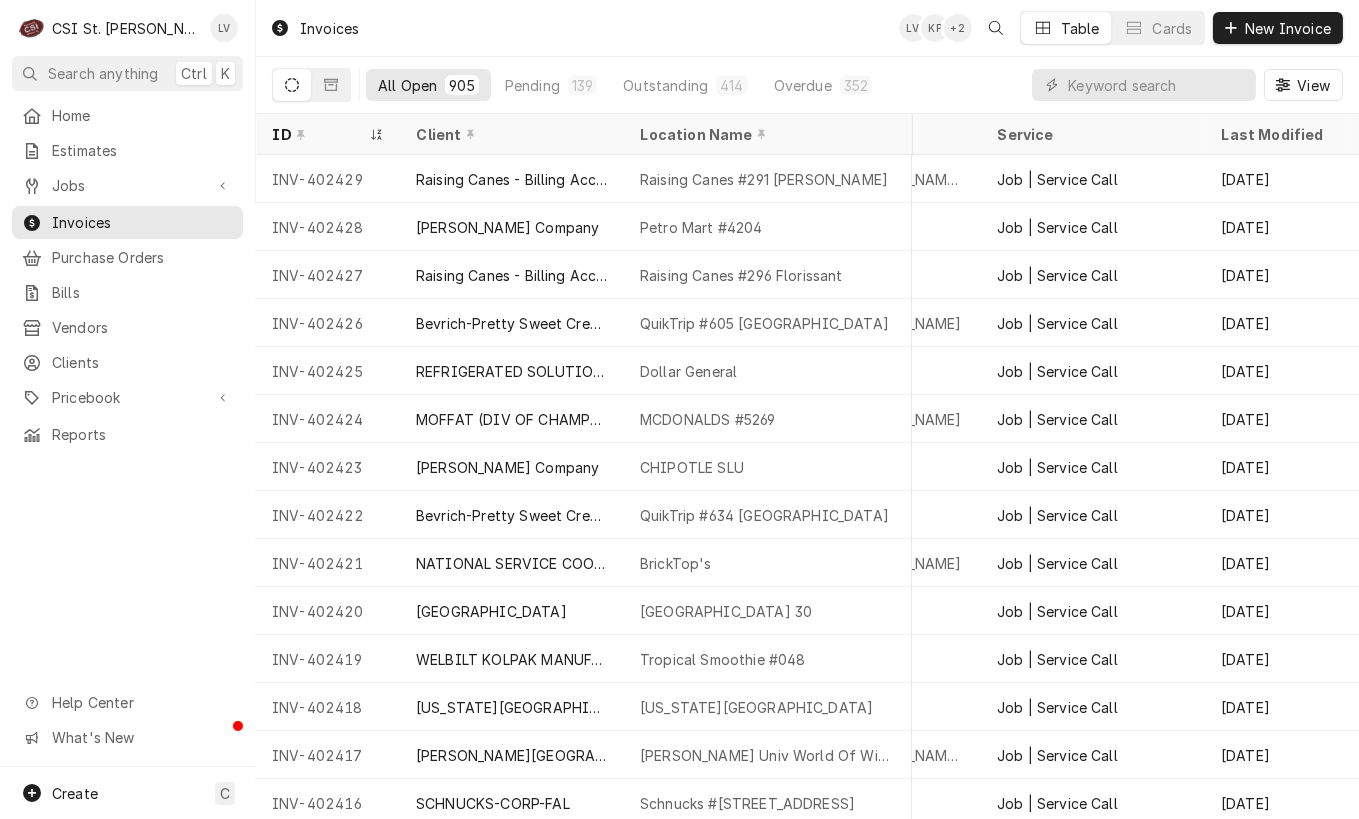 scroll, scrollTop: 0, scrollLeft: 0, axis: both 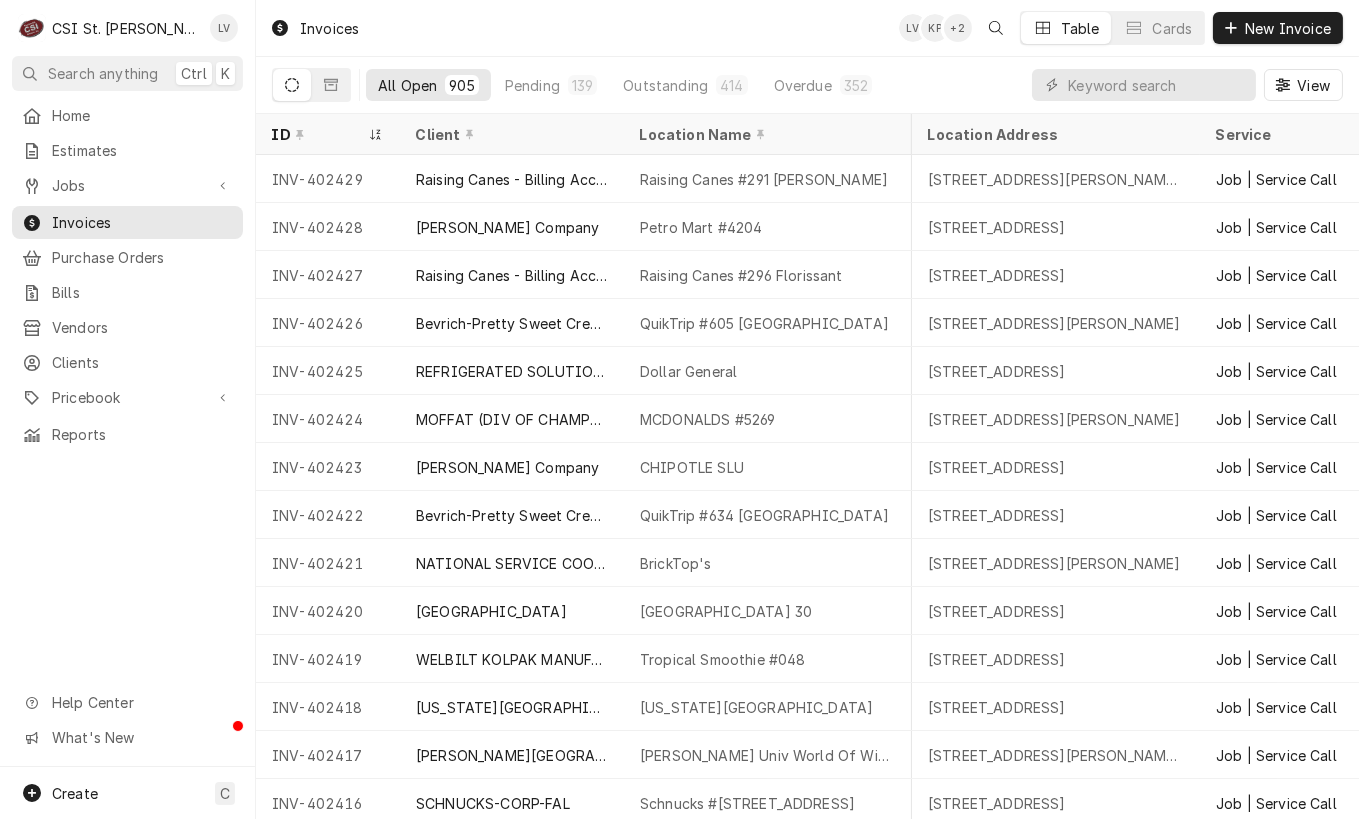 drag, startPoint x: 262, startPoint y: 174, endPoint x: 218, endPoint y: 563, distance: 391.48053 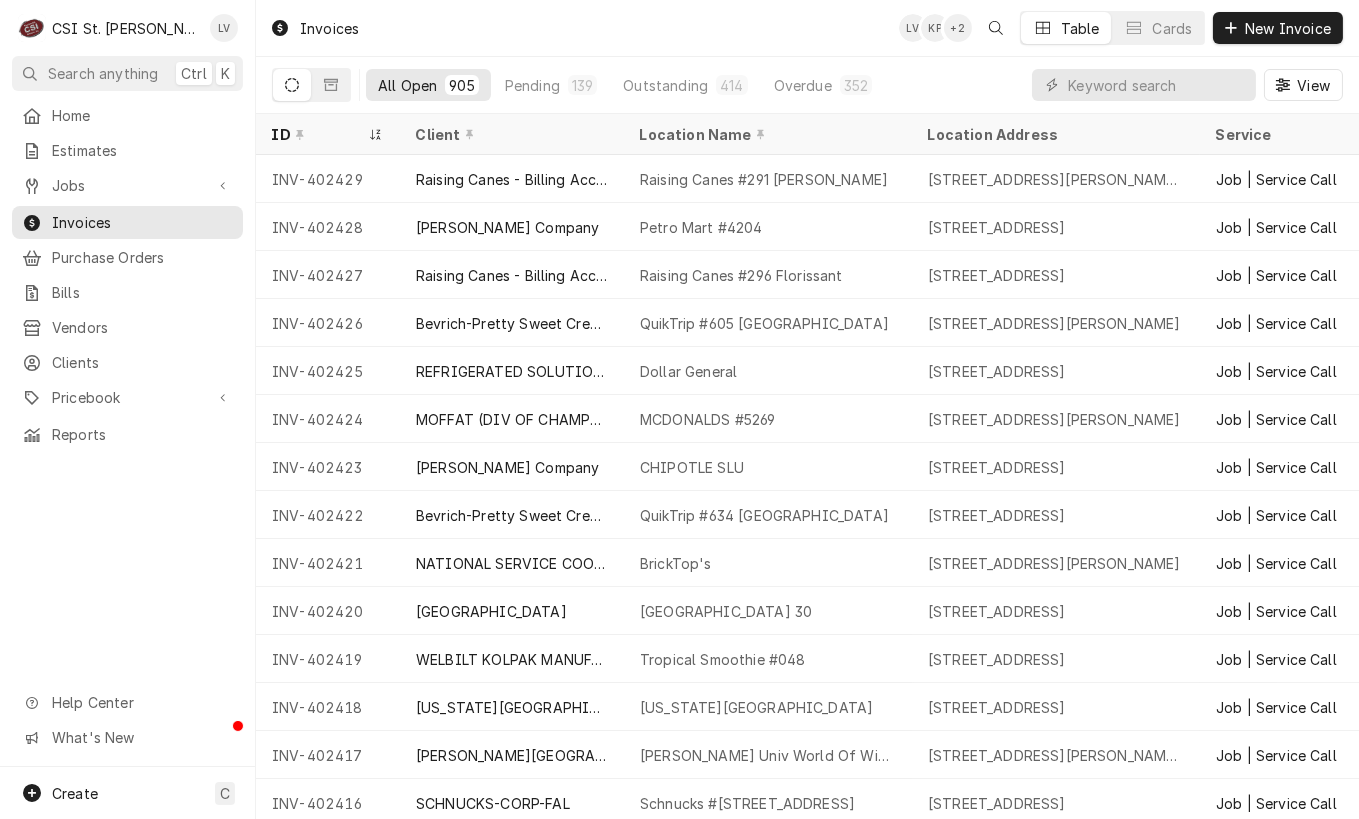 drag, startPoint x: 265, startPoint y: 185, endPoint x: 140, endPoint y: 556, distance: 391.492 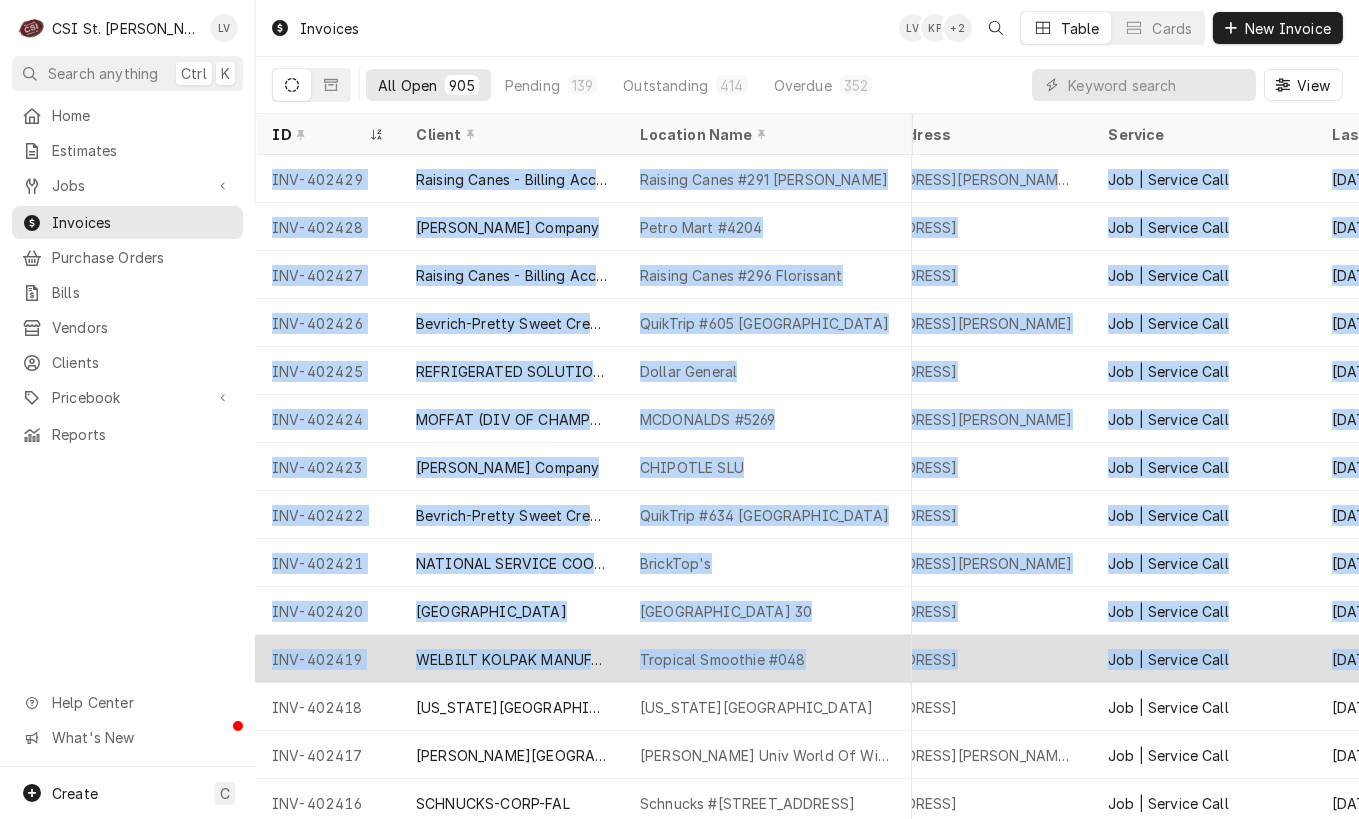 drag, startPoint x: 260, startPoint y: 175, endPoint x: 1333, endPoint y: 669, distance: 1181.2557 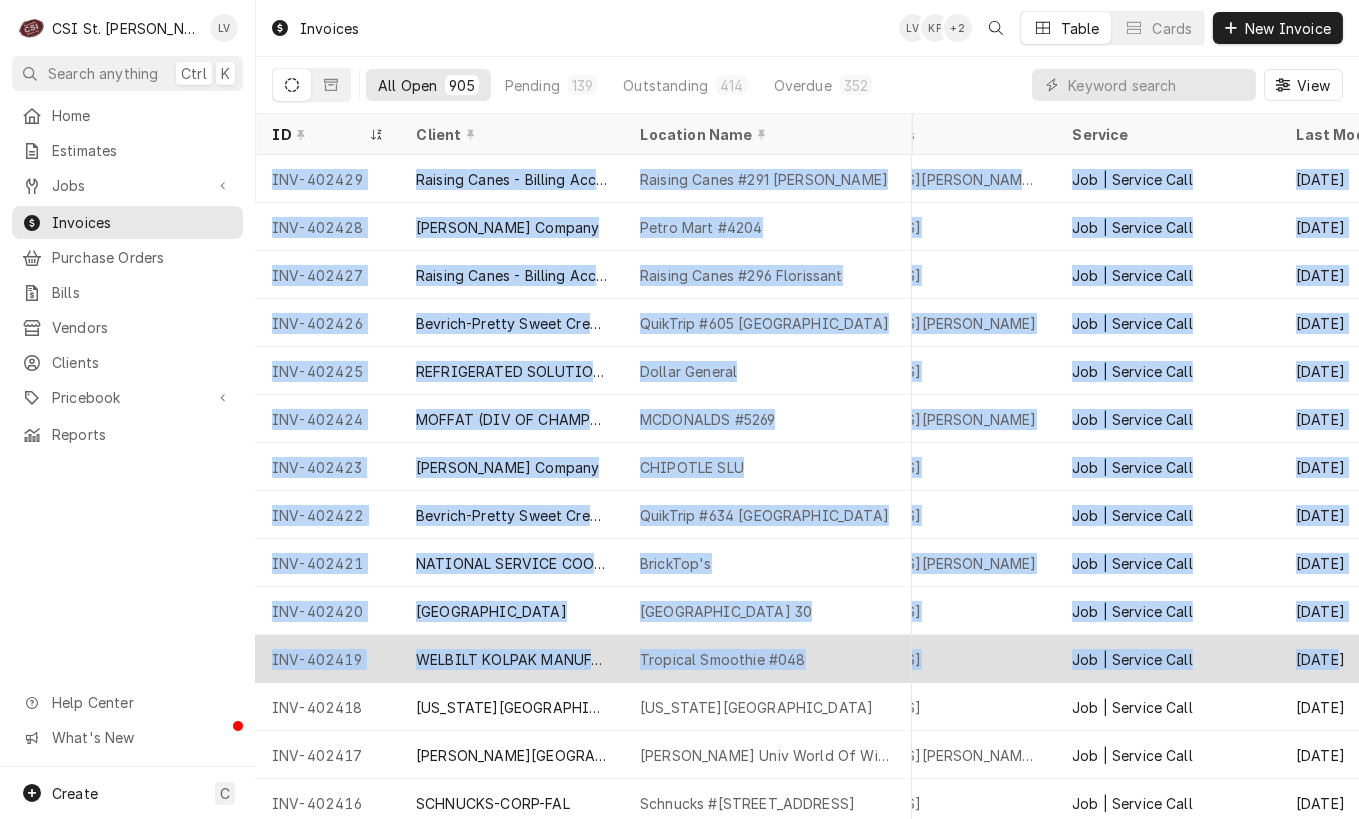 copy on "INV-402429 Raising Canes - Billing Account Raising Canes #291 Arnold 1163 Jeffco Blvd, Arnold, MO 63010 Job | Service Call Jul 11   $263.75 Pending INV-402428 Vivian Company Petro Mart #4204 2701 Telegraph Road, Saint Louis, MO 63125 Job | Service Call Jul 11   $538.26 Pending INV-402427 Raising Canes - Billing Account Raising Canes #296 Florissant 2800 N Highway 67, Florissant, MO 63033 Job | Service Call Jul 11   $292.50 Pending INV-402426 Bevrich-Pretty Sweet Creations QuikTrip #605 North County 10845 Lilac Ave, St. Louis, MO 63137 Job | Service Call Jul 11   $508.23 Pending INV-402425 REFRIGERATED SOLUTIONS GROUP Dollar General 1929 E Highway 47, Winfield, MO 63389 Job | Service Call Jul 11   $867.50 Pending INV-402424 MOFFAT (DIV OF CHAMPION) MCDONALDS #5269 4407 McMasters Ave, Hannibal, MO 63401 Job | Service Call Jul 11   $547.50 Pending INV-402423 Vivian Company CHIPOTLE SLU 212 S Grand Blvd, St. Louis, MO 63103 Job | Service Call Jul 11   $914.55 Pending INV-402422 Bevrich-Pretty Sweet Creations Q..." 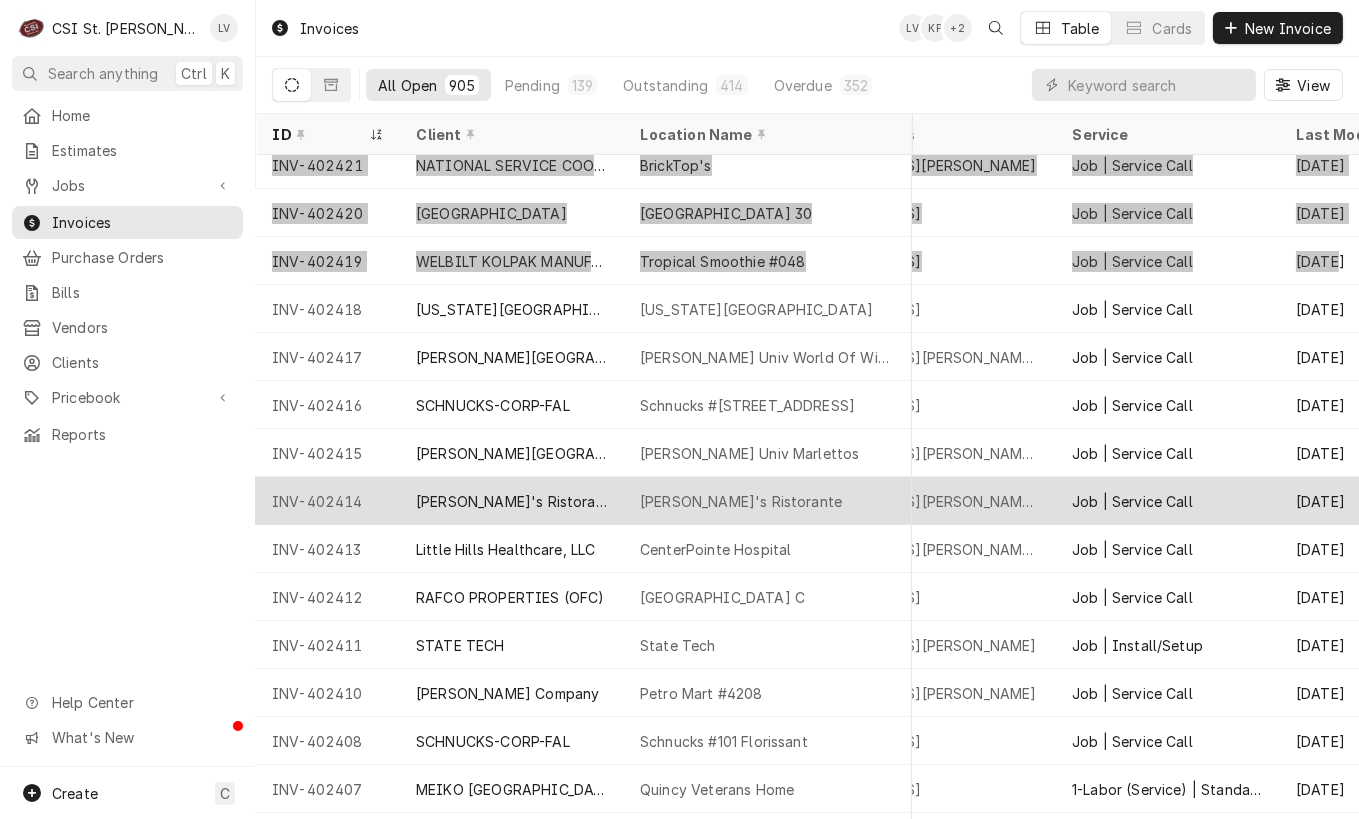 scroll, scrollTop: 451, scrollLeft: 144, axis: both 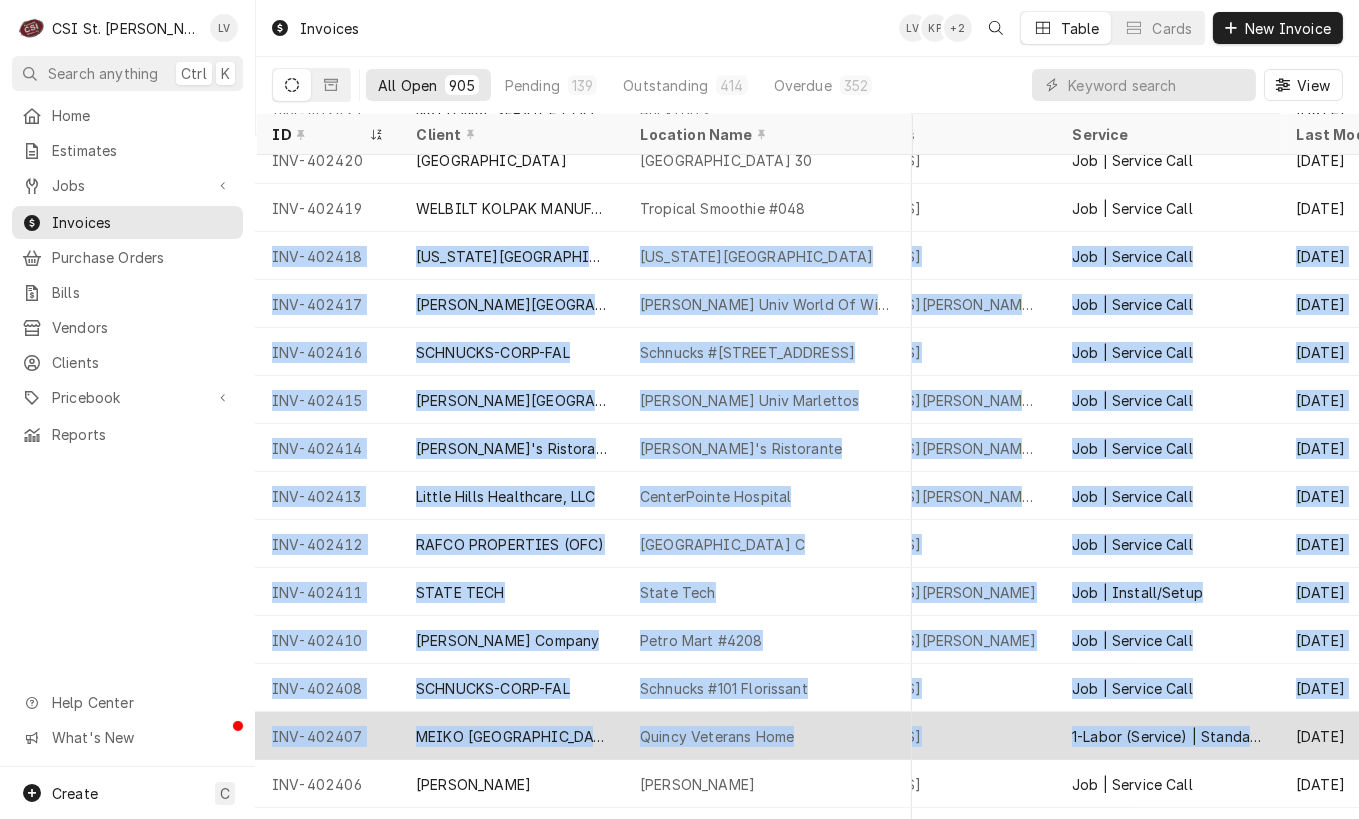 drag, startPoint x: 270, startPoint y: 249, endPoint x: 1247, endPoint y: 723, distance: 1085.9121 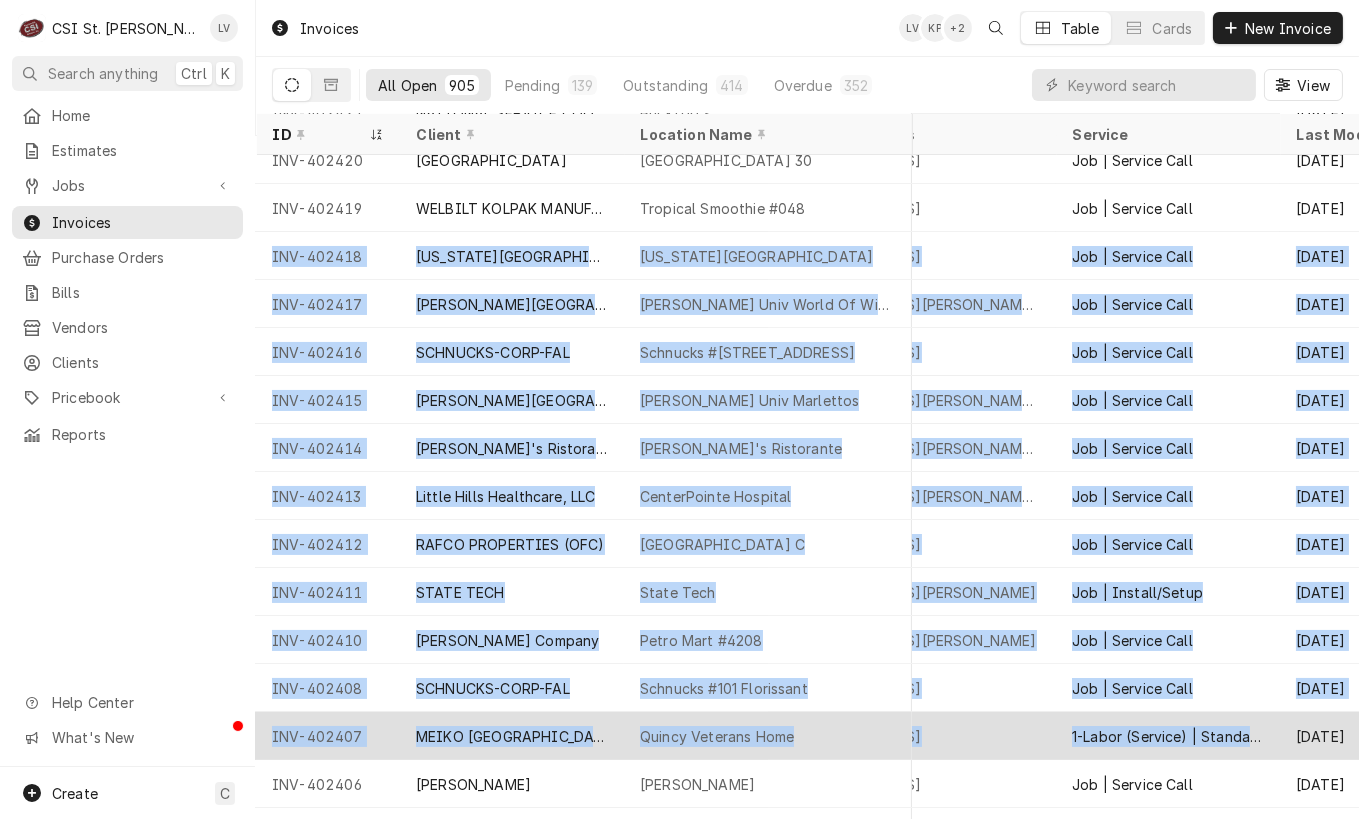 copy on "INV-402418 MISSOURI BAPTIST UNIVERSITY Missouri Baptist University 1 College Park Dr, St Louis, MO 63141 Job | Service Call Jul 11   $347.50 Pending INV-402417 Webster University Webster Univ World Of Wings 175 Edgar Road, Webster Groves, MO 63119 Job | Service Call Jul 11   $2,057.50 Pending INV-402416 SCHNUCKS-CORP-FAL Schnucks #213 Town Square 7909 State Highway N, Dardenne Prairie, MO 63368 Job | Service Call Jul 11   $247.50 Pending INV-402415 Webster University Webster Univ Marlettos 470 East Lockwood Ave, Webster Groves, MO 63119 Job | Service Call Jul 11   $3,432.50 Pending INV-402414 Fratelli's Ristorante Fratelli's Ristorante 2061 Zumbehl Rd, St Charles, MO 63303 Job | Service Call Jul 11   $347.50 Pending INV-402413 Little Hills Healthcare, LLC CenterPointe Hospital 4801 Weldon Spring Pkwy, Weldon Spring, MO 63304 Job | Service Call Jul 11   $391.81 Pending INV-402412 RAFCO PROPERTIES (OFC) Centene Building C 7676 Forsyth Blvd, Clayton, MO 63105 Job | Service Call Jul 11   $620.00 Pending INV-40..." 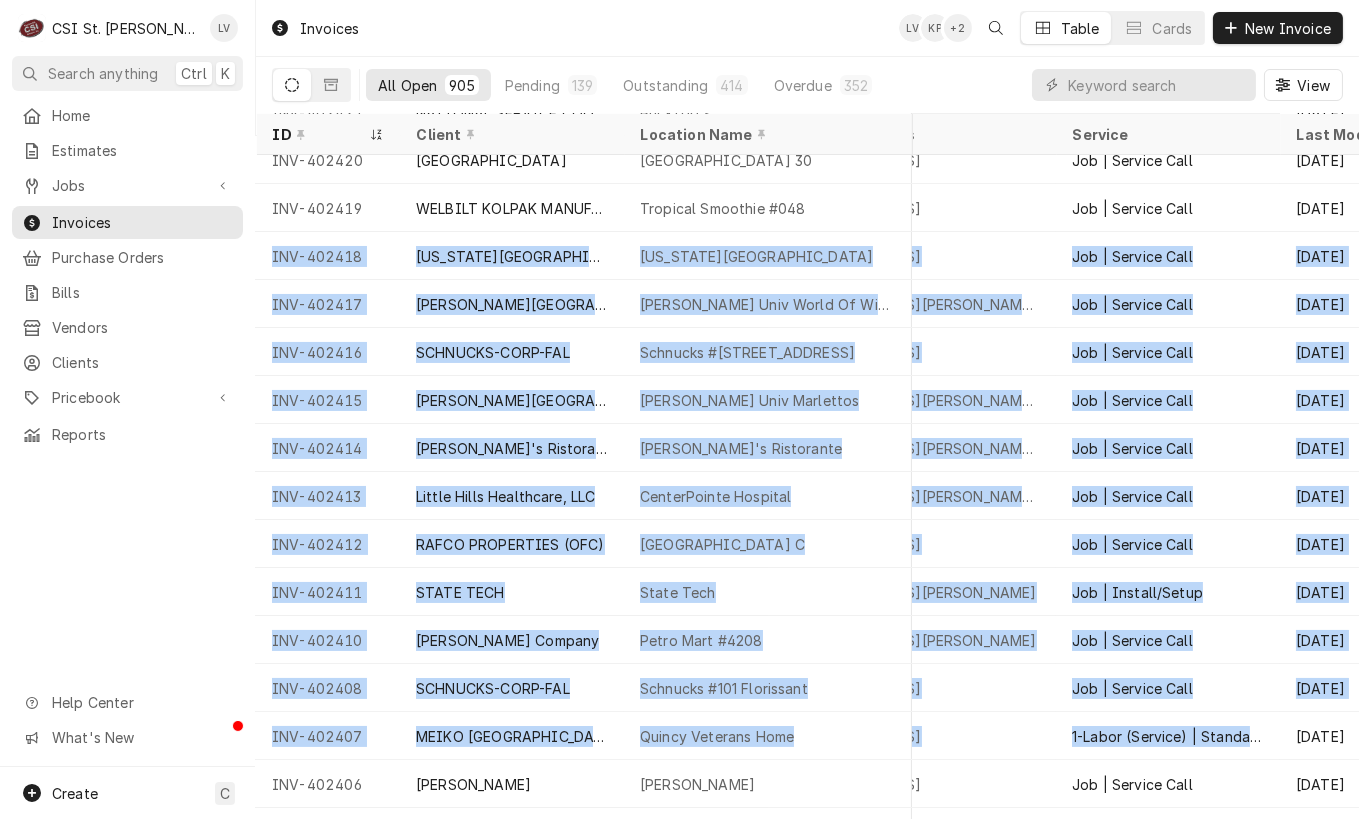 click on "Home Estimates Jobs Jobs Job Series Invoices Purchase Orders Bills Vendors Clients Pricebook Services Parts & Materials Miscellaneous Discounts Tax Rates Reports Help Center What's New" at bounding box center [127, 433] 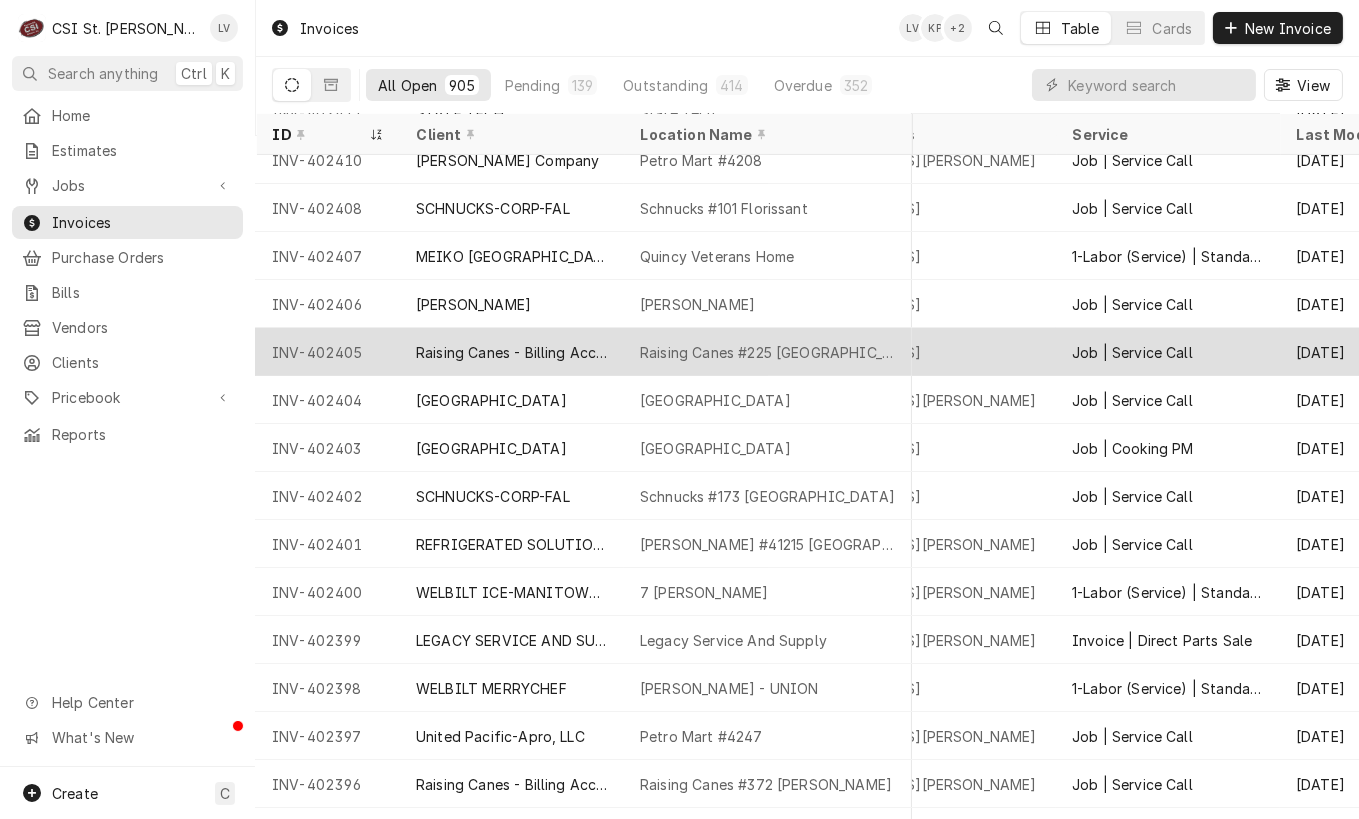 scroll, scrollTop: 831, scrollLeft: 144, axis: both 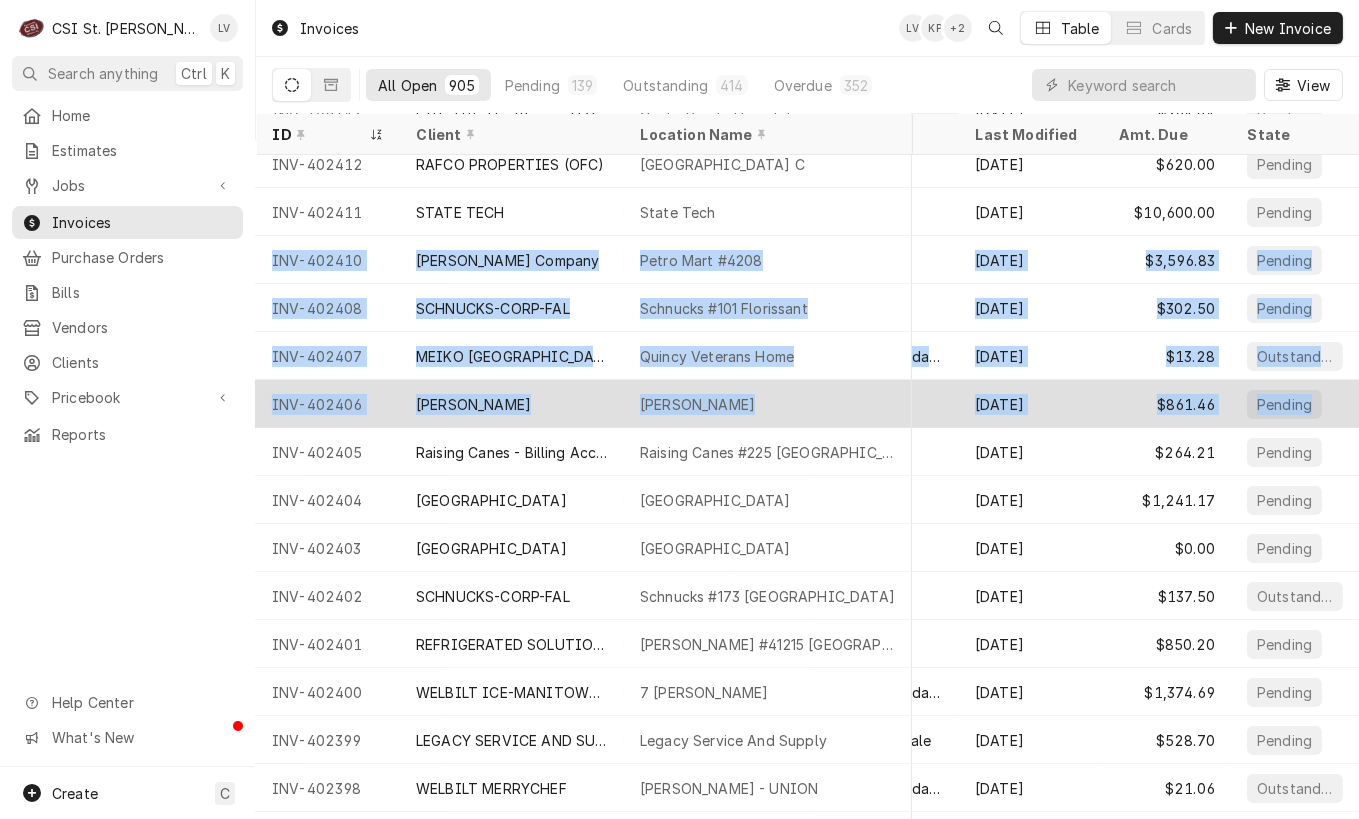 drag, startPoint x: 260, startPoint y: 253, endPoint x: 1327, endPoint y: 387, distance: 1075.3813 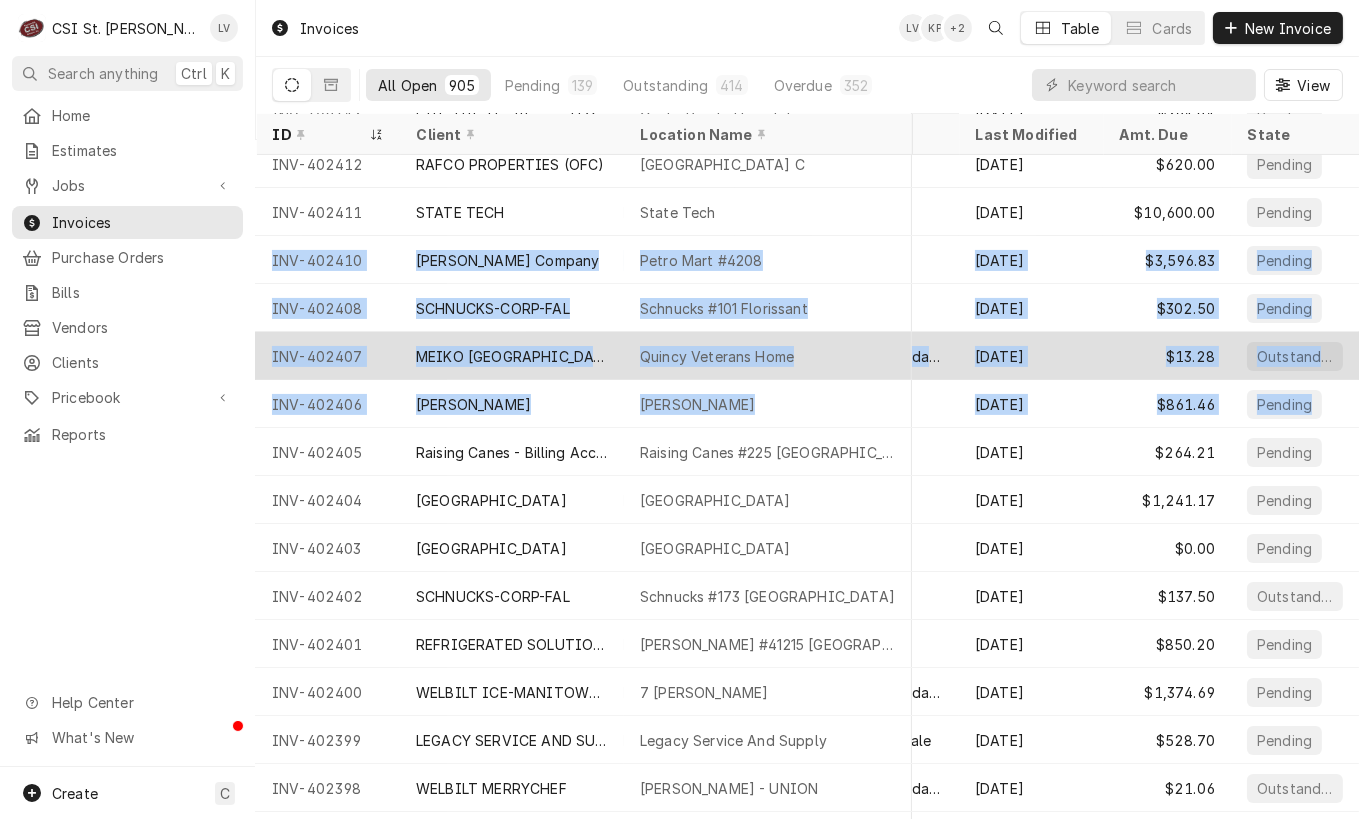 copy on "INV-402410 Vivian Company Petro Mart #4208 6098 Mid Rivers Mall Dr, Saint Peters, MO 63304 Job | Service Call Jul 11   $3,596.83 Pending INV-402408 SCHNUCKS-CORP-FAL Schnucks #101 Florissant 8200 North Lindbergh Blvd, Florissant, MO 63031 Job | Service Call Jul 10   $302.50 Pending INV-402407 MEIKO USA Quincy Veterans Home 1707 N 12Th St, Quincy, IL 62301 1-Labor (Service) | Standard | Incurred Jul 11   $13.28 Outstanding INV-402406 Frankie Gianino's Frankie Gianino's 1209 Imperial Main St, Imperial, MO 63052 Job | Service Call Jul 10   $861.46 Pending" 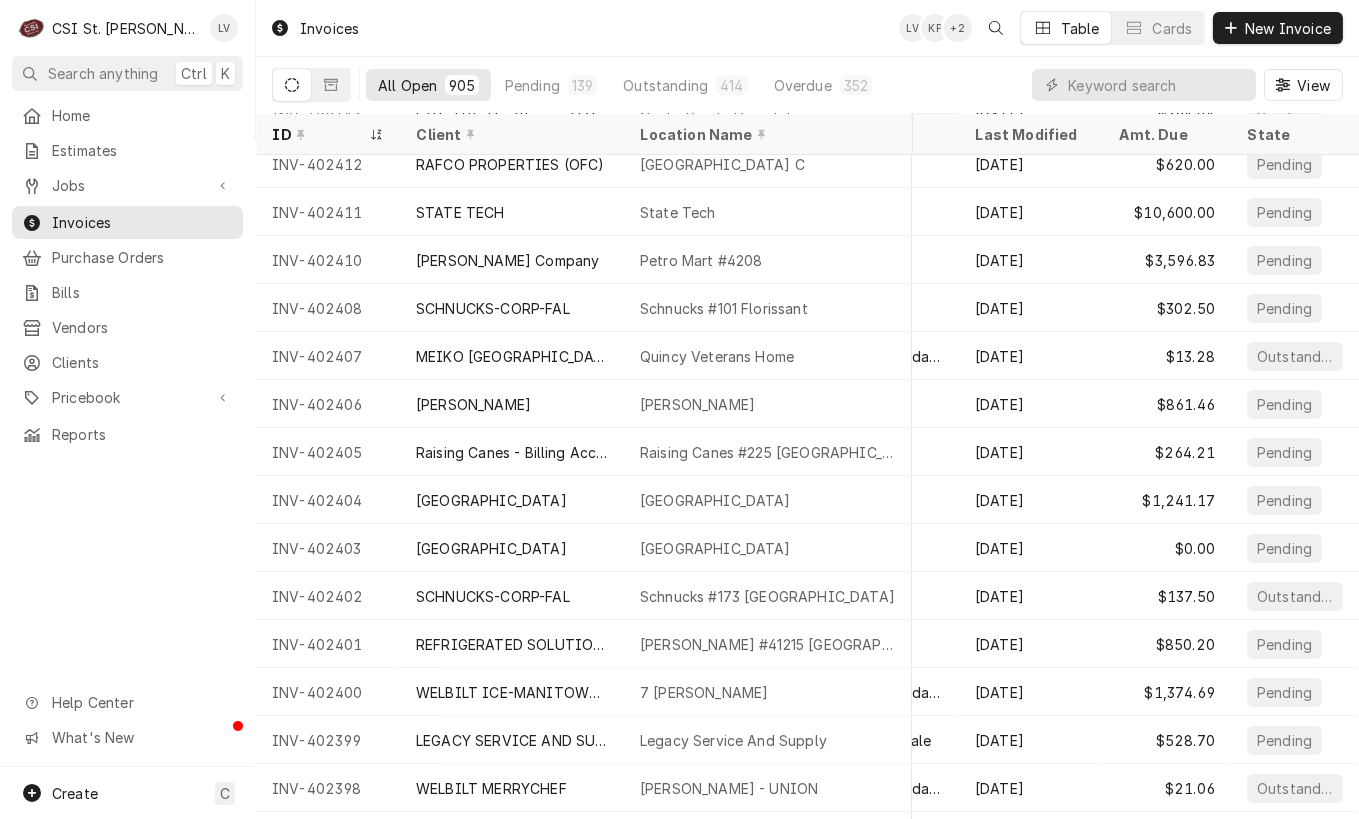 click on "Home Estimates Jobs Jobs Job Series Invoices Purchase Orders Bills Vendors Clients Pricebook Services Parts & Materials Miscellaneous Discounts Tax Rates Reports Help Center What's New" at bounding box center [127, 433] 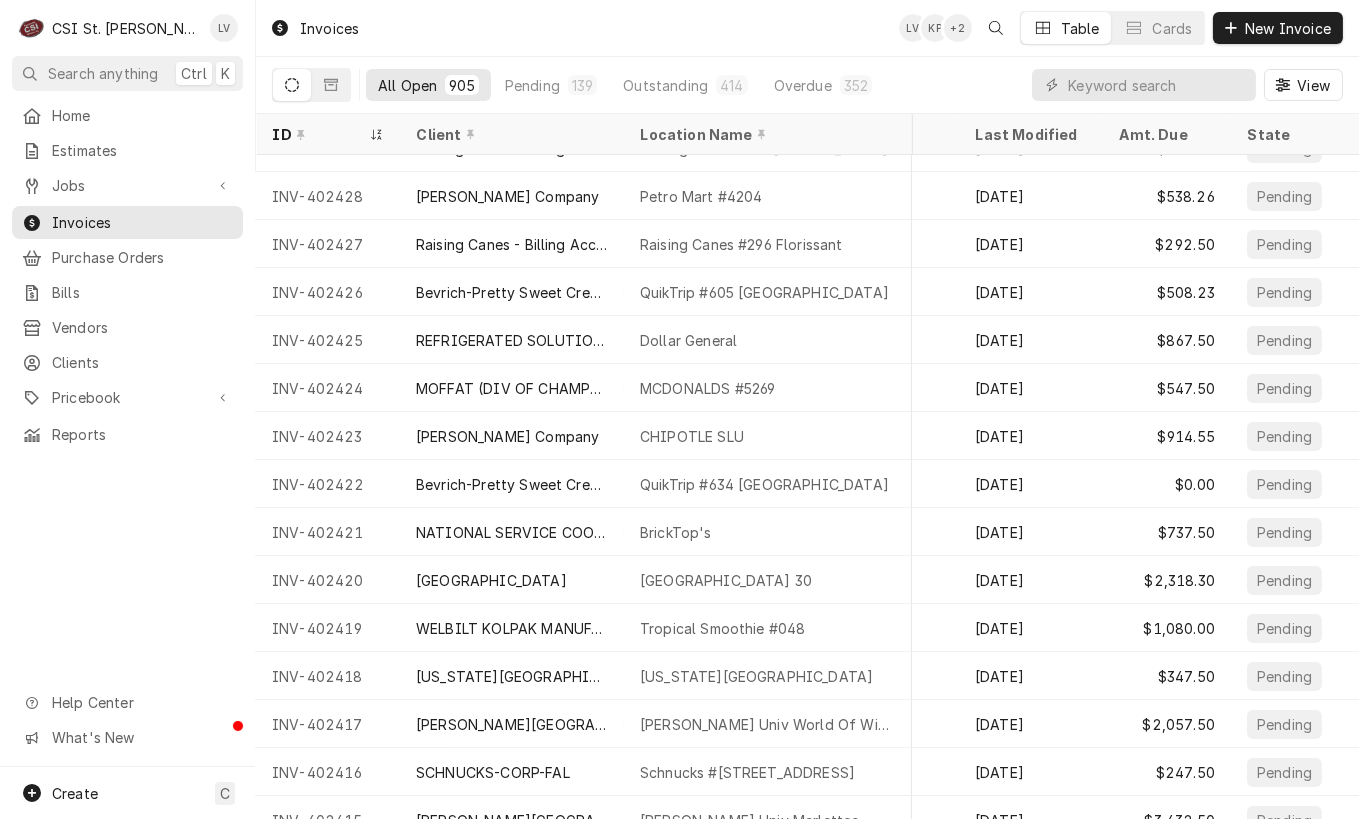 scroll, scrollTop: 0, scrollLeft: 480, axis: horizontal 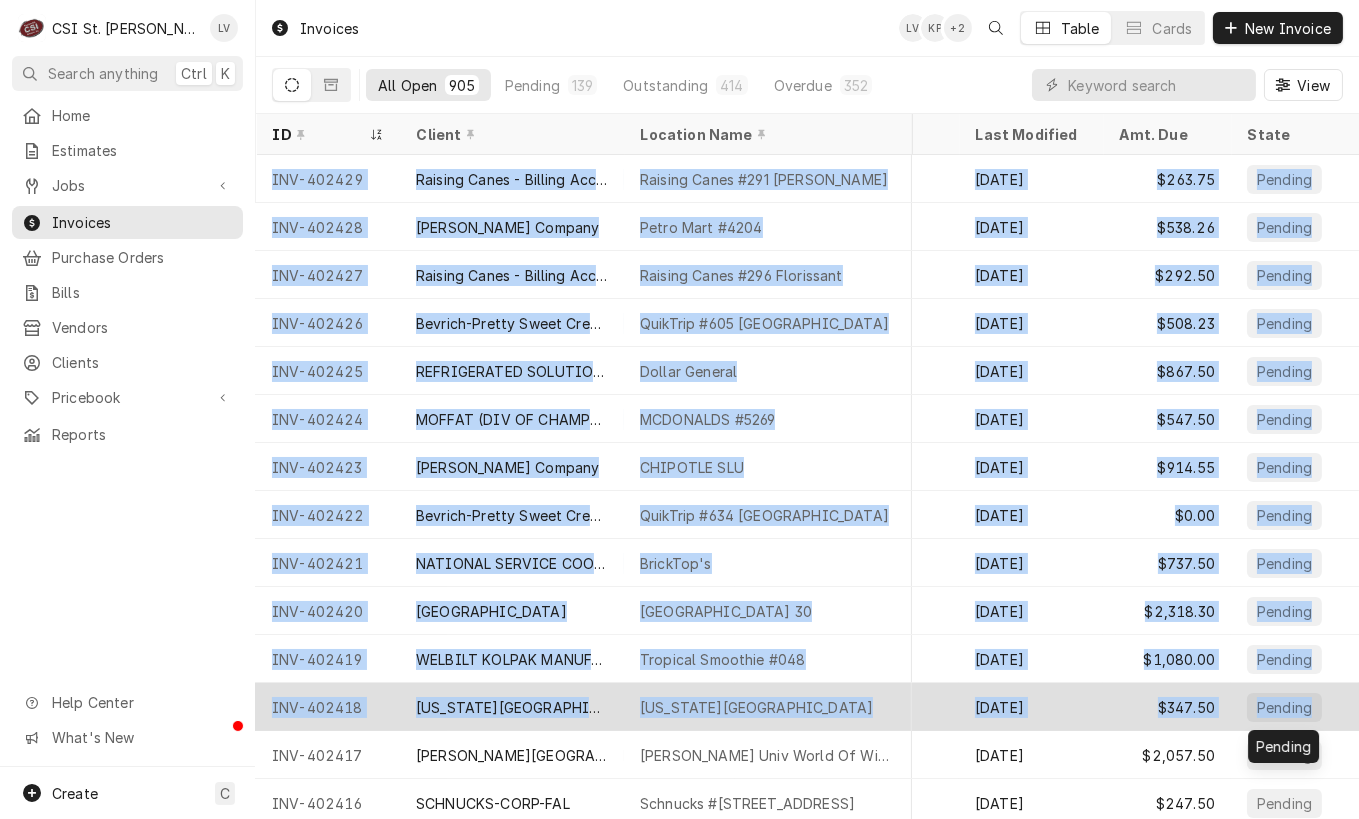 drag, startPoint x: 264, startPoint y: 169, endPoint x: 1291, endPoint y: 708, distance: 1159.8491 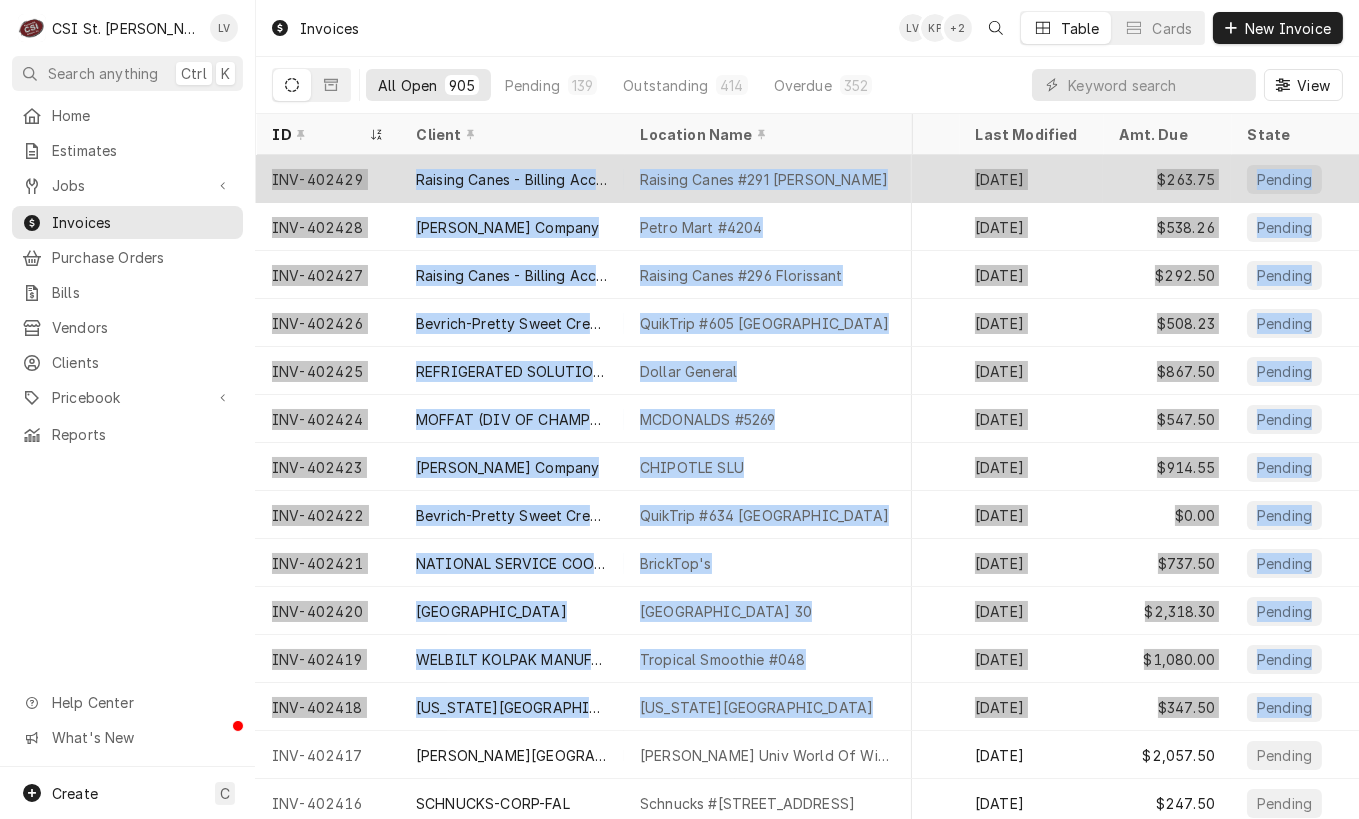 copy on "INV-402429 Raising Canes - Billing Account Raising Canes #291 Arnold 1163 Jeffco Blvd, Arnold, MO 63010 Job | Service Call Jul 11   $263.75 Pending INV-402428 Vivian Company Petro Mart #4204 2701 Telegraph Road, Saint Louis, MO 63125 Job | Service Call Jul 11   $538.26 Pending INV-402427 Raising Canes - Billing Account Raising Canes #296 Florissant 2800 N Highway 67, Florissant, MO 63033 Job | Service Call Jul 11   $292.50 Pending INV-402426 Bevrich-Pretty Sweet Creations QuikTrip #605 North County 10845 Lilac Ave, St. Louis, MO 63137 Job | Service Call Jul 11   $508.23 Pending INV-402425 REFRIGERATED SOLUTIONS GROUP Dollar General 1929 E Highway 47, Winfield, MO 63389 Job | Service Call Jul 11   $867.50 Pending INV-402424 MOFFAT (DIV OF CHAMPION) MCDONALDS #5269 4407 McMasters Ave, Hannibal, MO 63401 Job | Service Call Jul 11   $547.50 Pending INV-402423 Vivian Company CHIPOTLE SLU 212 S Grand Blvd, St. Louis, MO 63103 Job | Service Call Jul 11   $914.55 Pending INV-402422 Bevrich-Pretty Sweet Creations Q..." 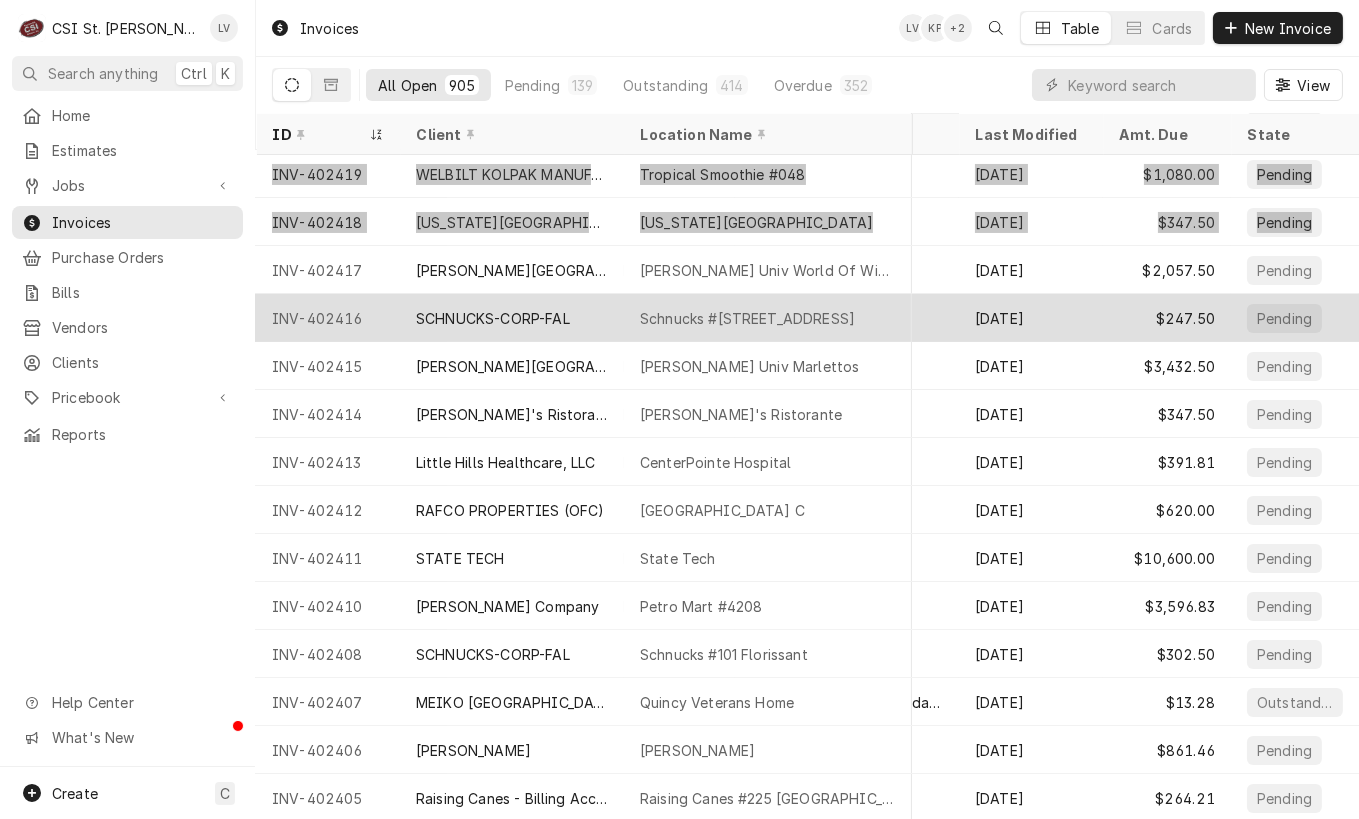 scroll, scrollTop: 504, scrollLeft: 480, axis: both 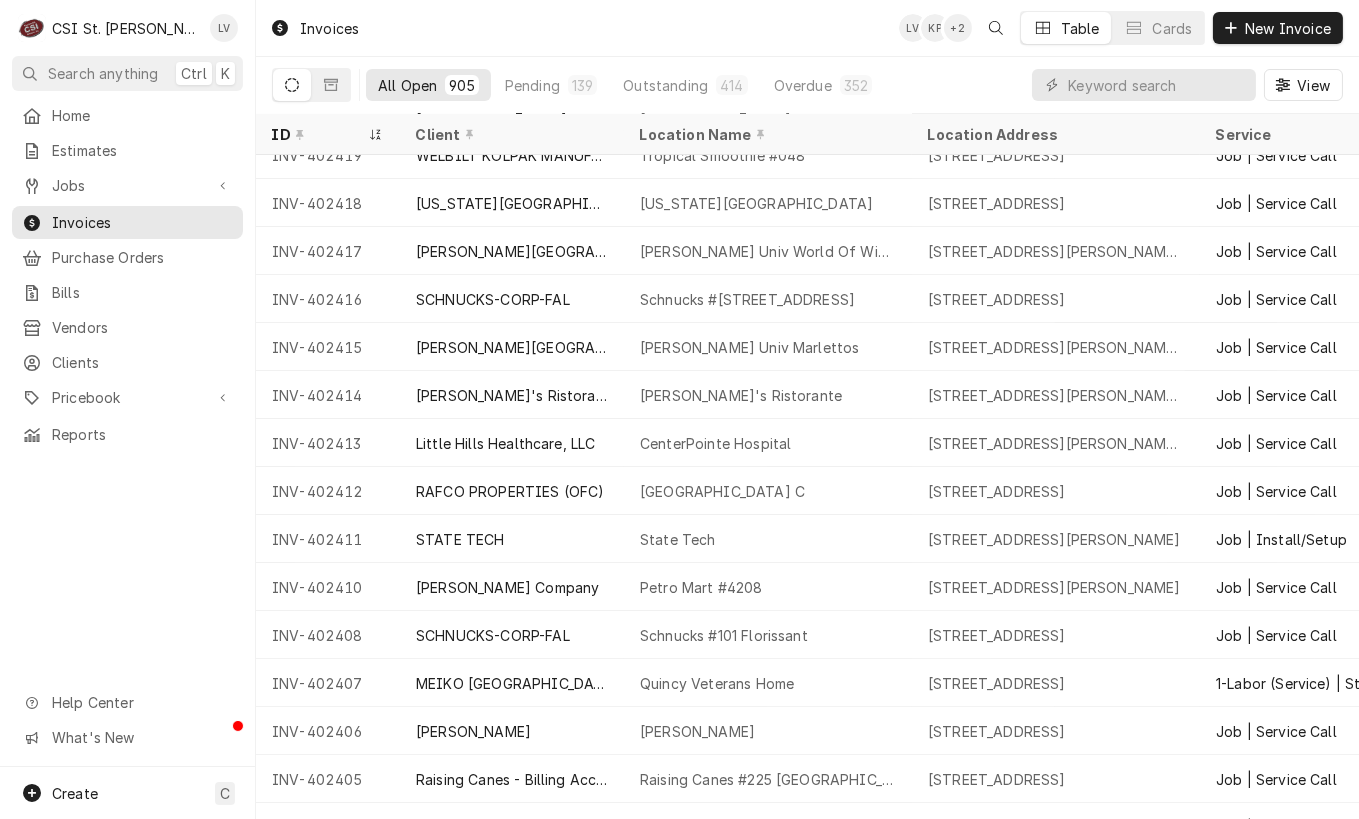 drag, startPoint x: 268, startPoint y: 246, endPoint x: 245, endPoint y: 295, distance: 54.129475 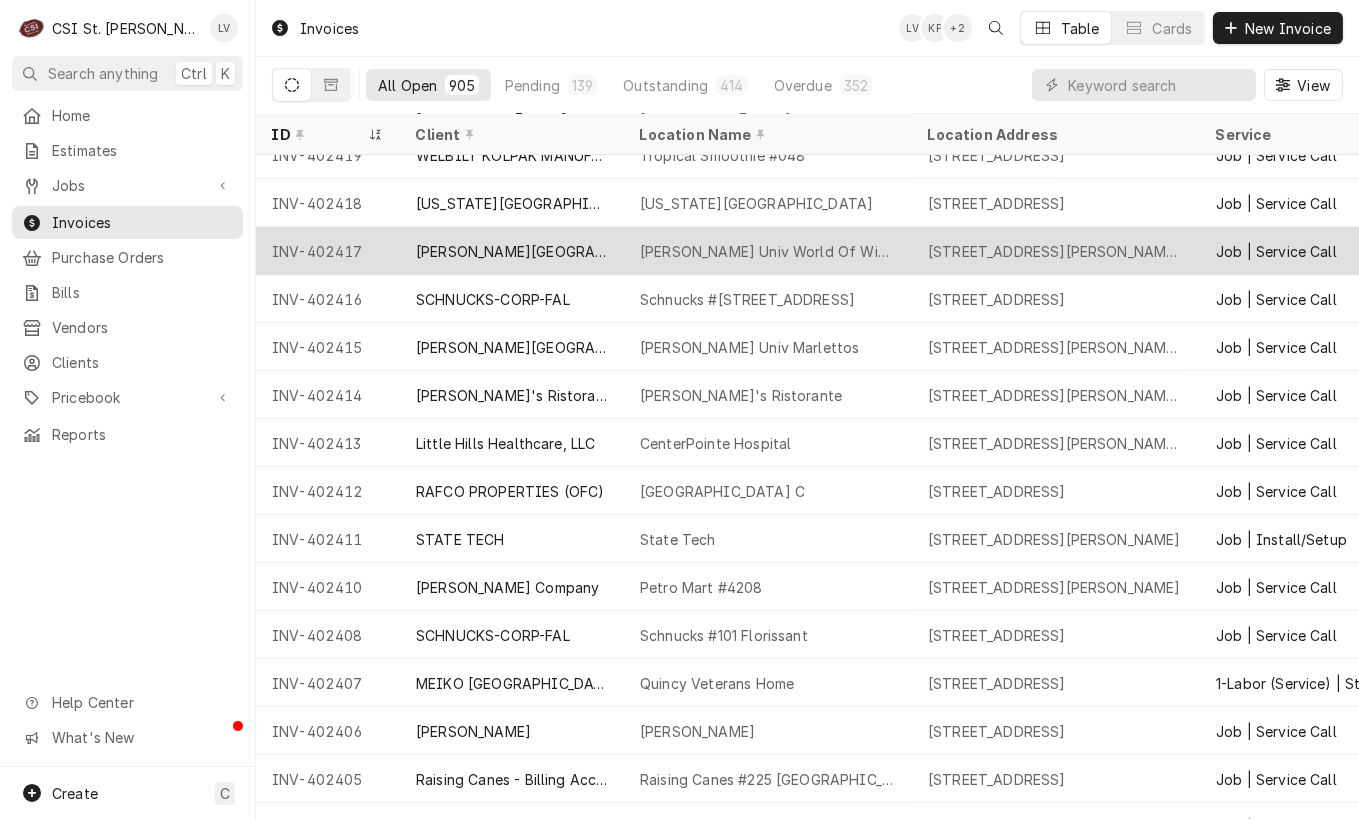 drag, startPoint x: 262, startPoint y: 241, endPoint x: 1173, endPoint y: 250, distance: 911.04443 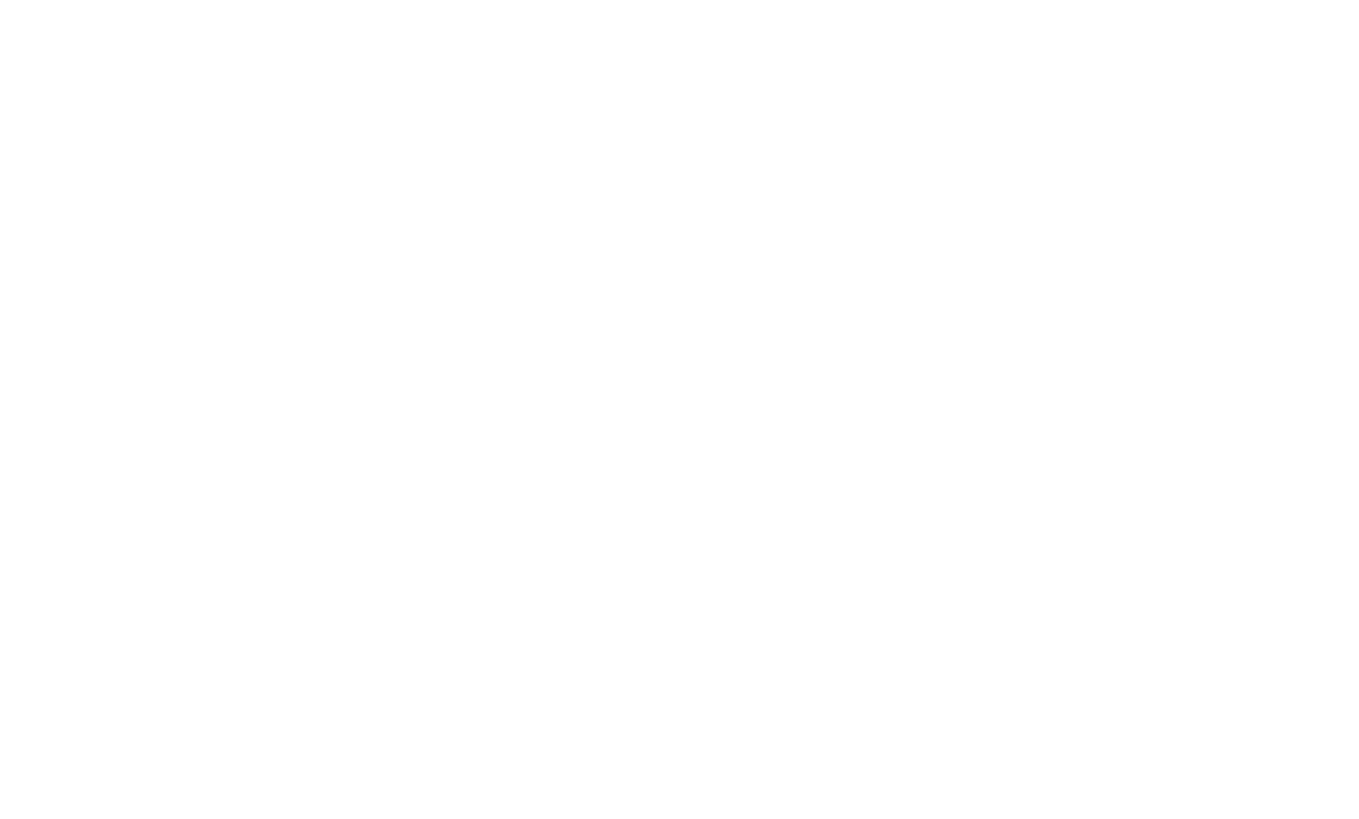scroll, scrollTop: 0, scrollLeft: 0, axis: both 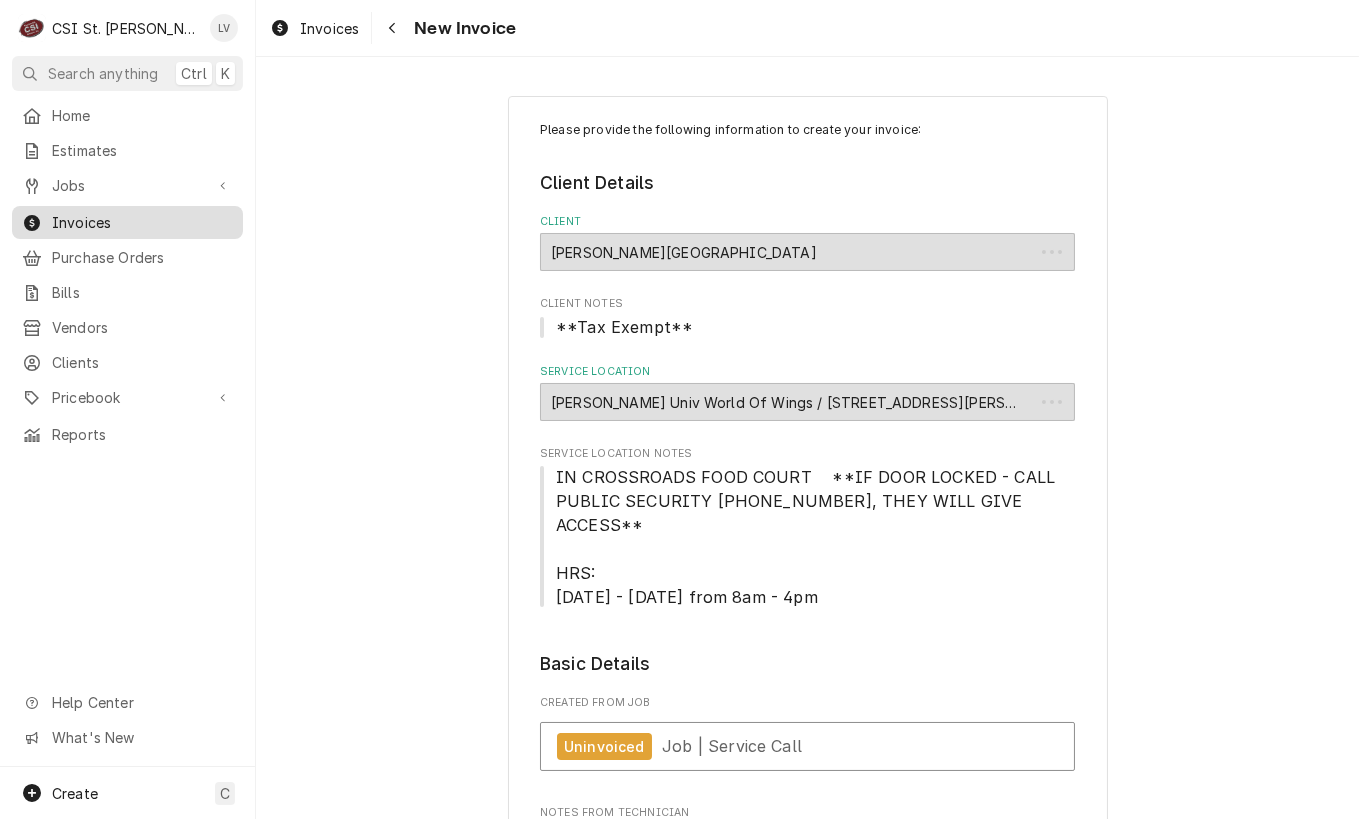 type on "x" 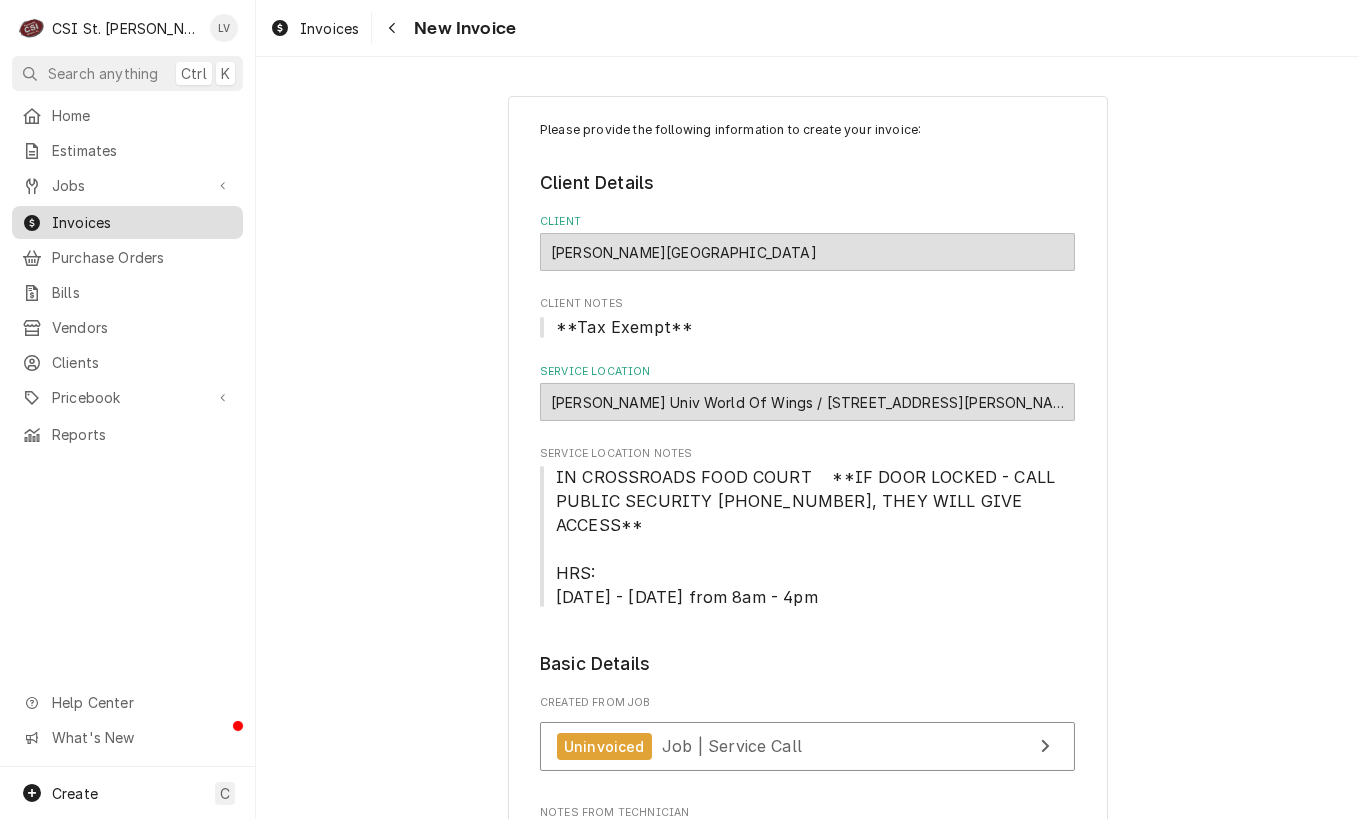 click on "Invoices" at bounding box center (142, 222) 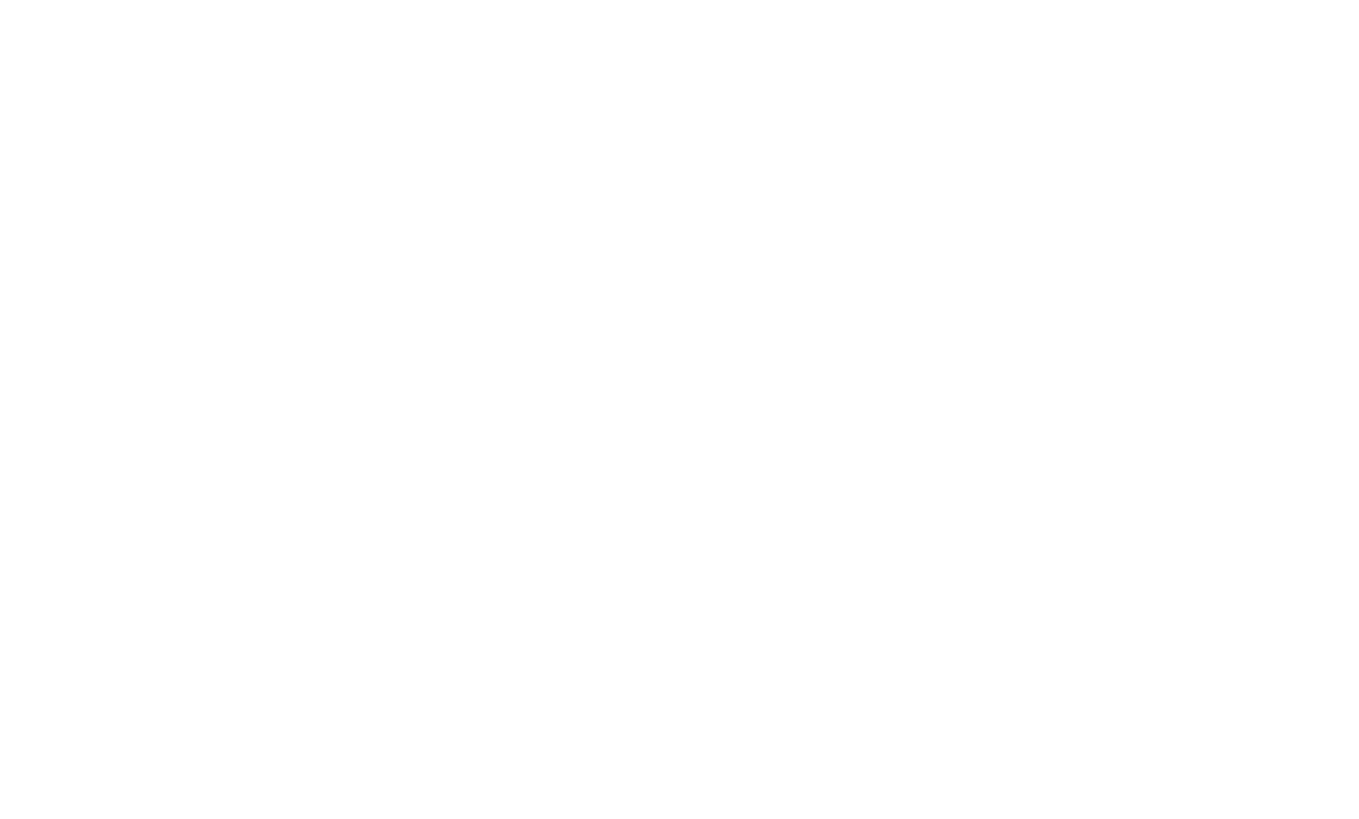 scroll, scrollTop: 0, scrollLeft: 0, axis: both 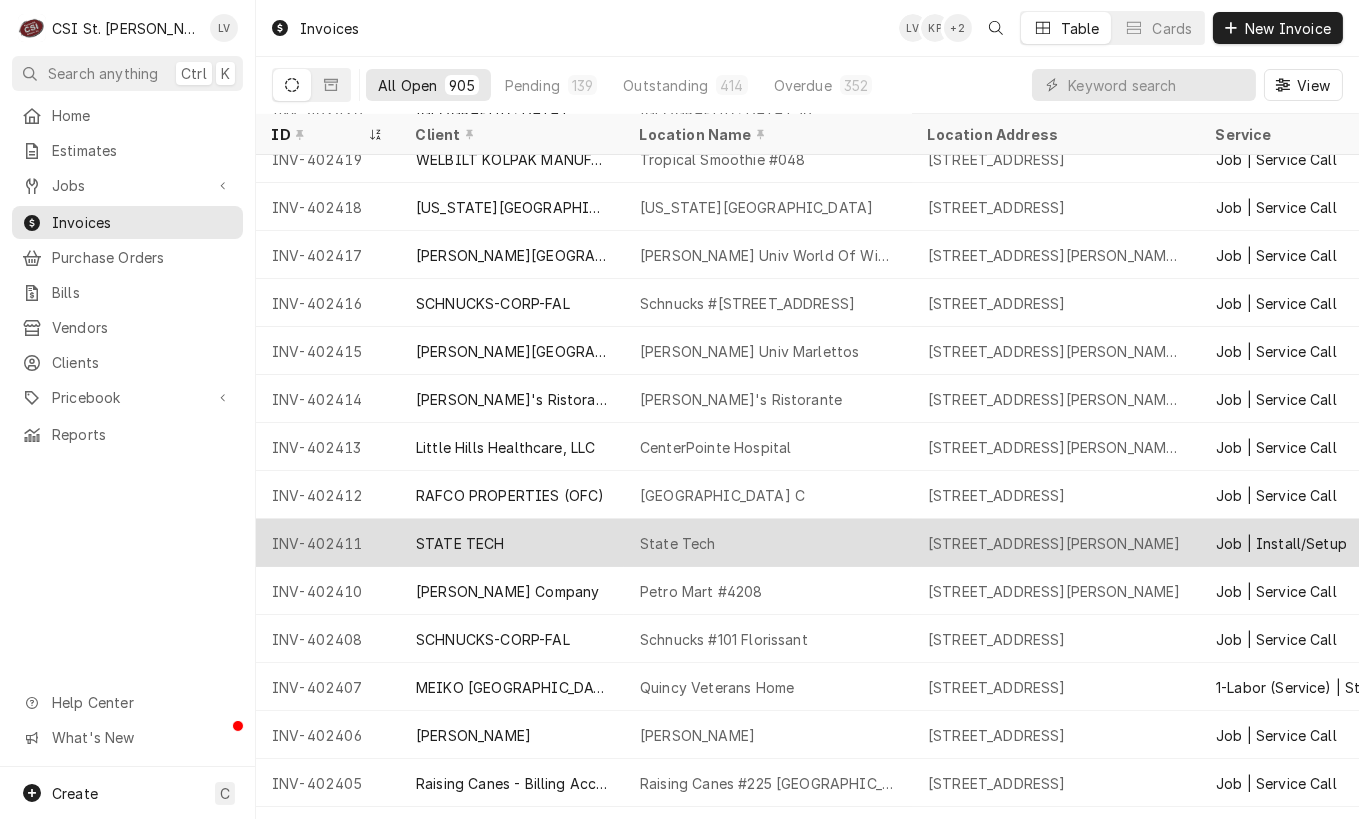 drag, startPoint x: 262, startPoint y: 250, endPoint x: 1075, endPoint y: 550, distance: 866.58466 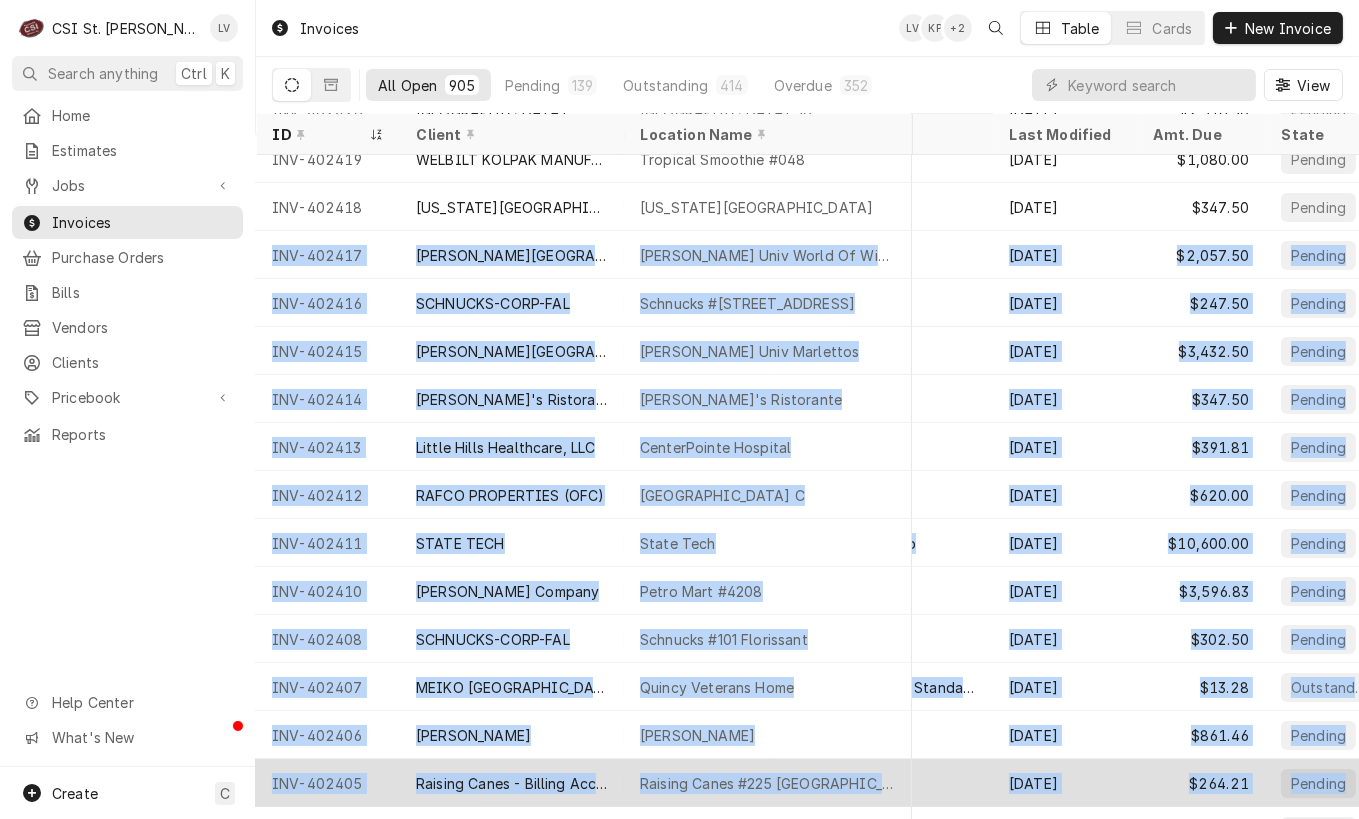 scroll, scrollTop: 500, scrollLeft: 480, axis: both 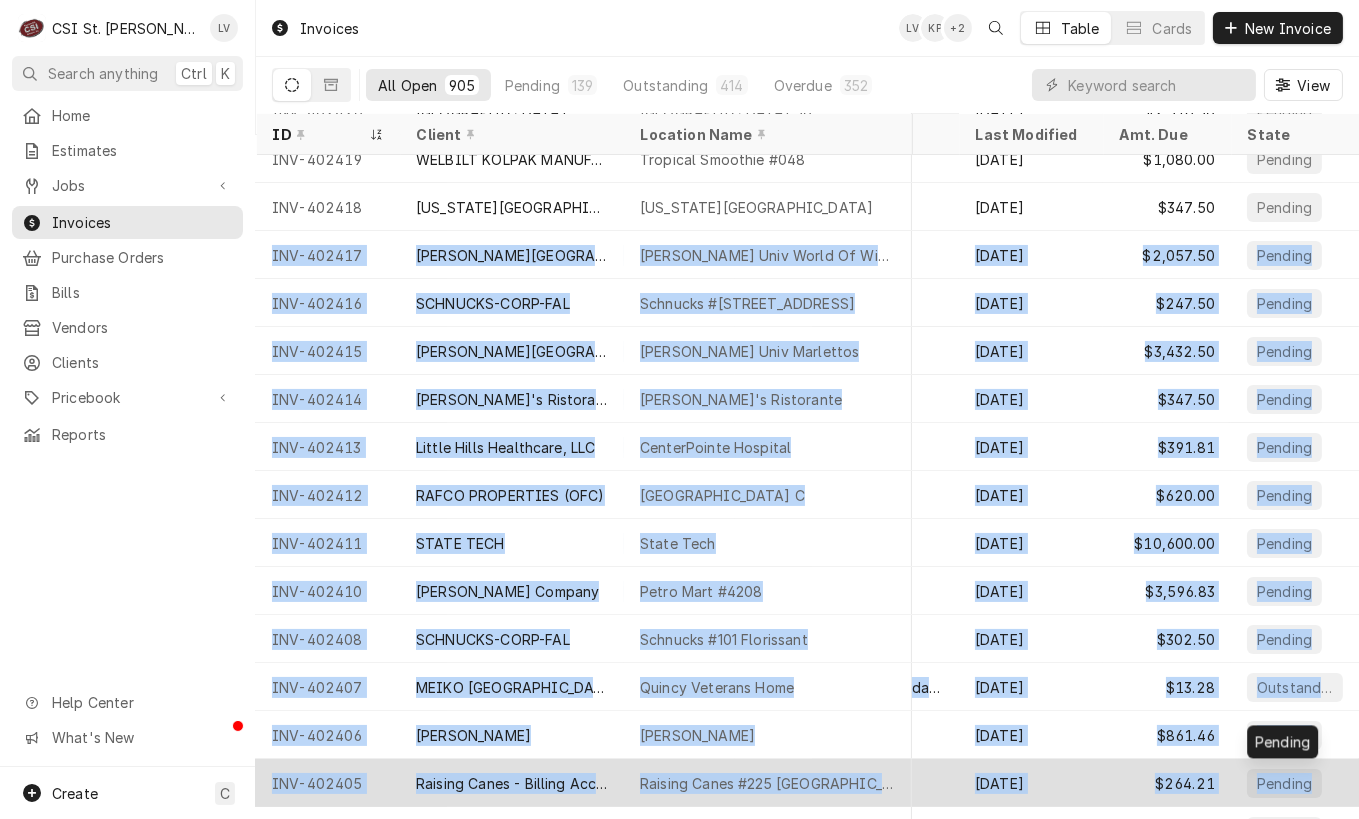 drag, startPoint x: 257, startPoint y: 256, endPoint x: 1290, endPoint y: 756, distance: 1147.645 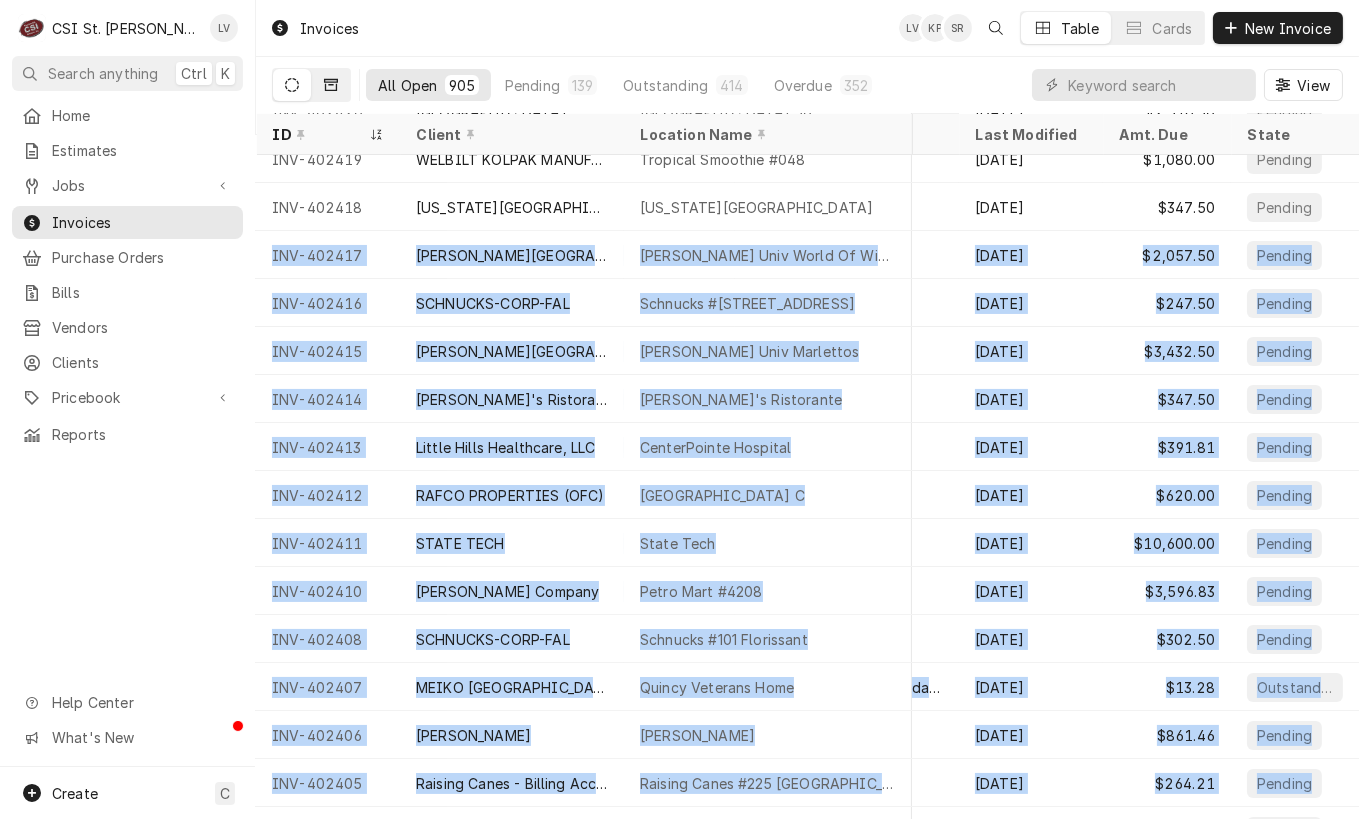 click at bounding box center [331, 85] 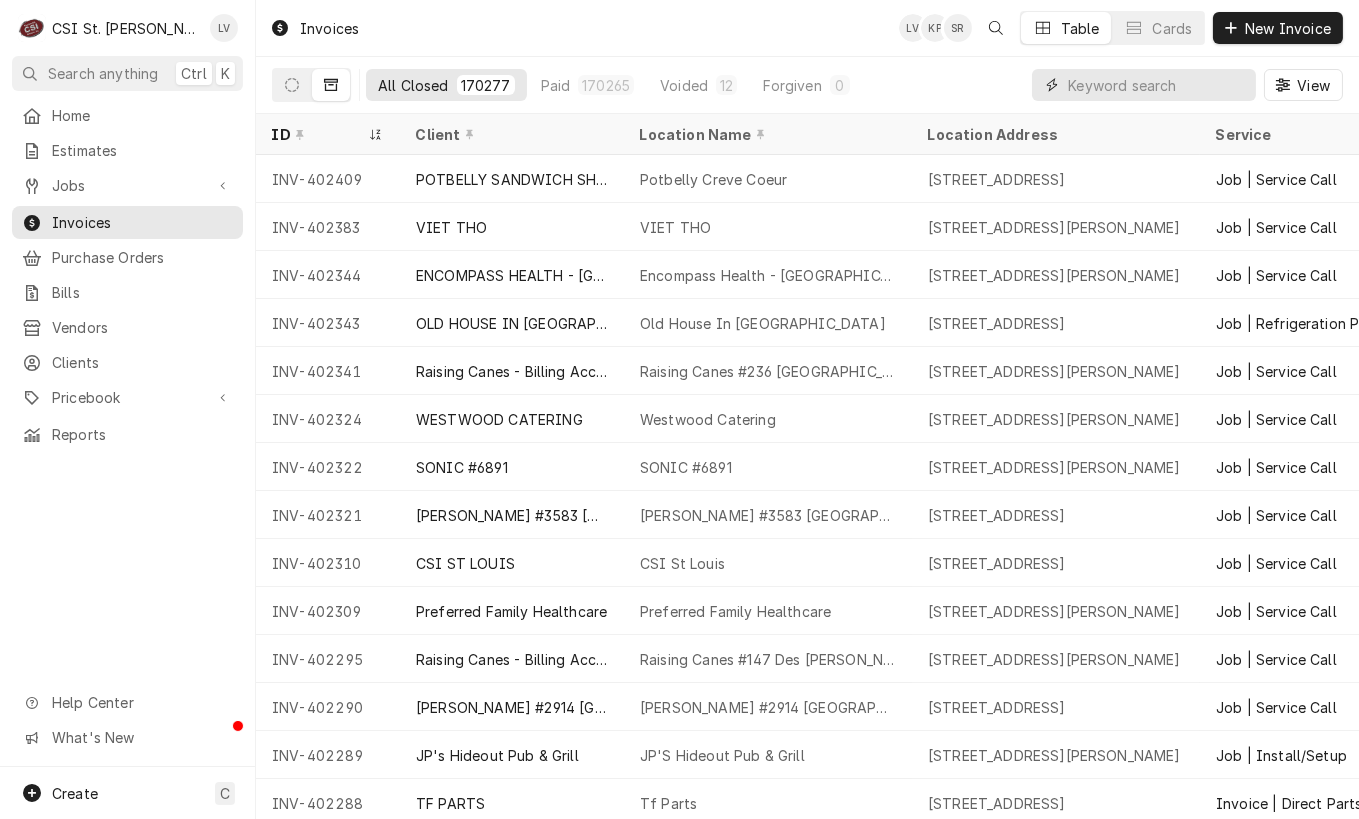 click at bounding box center [1157, 85] 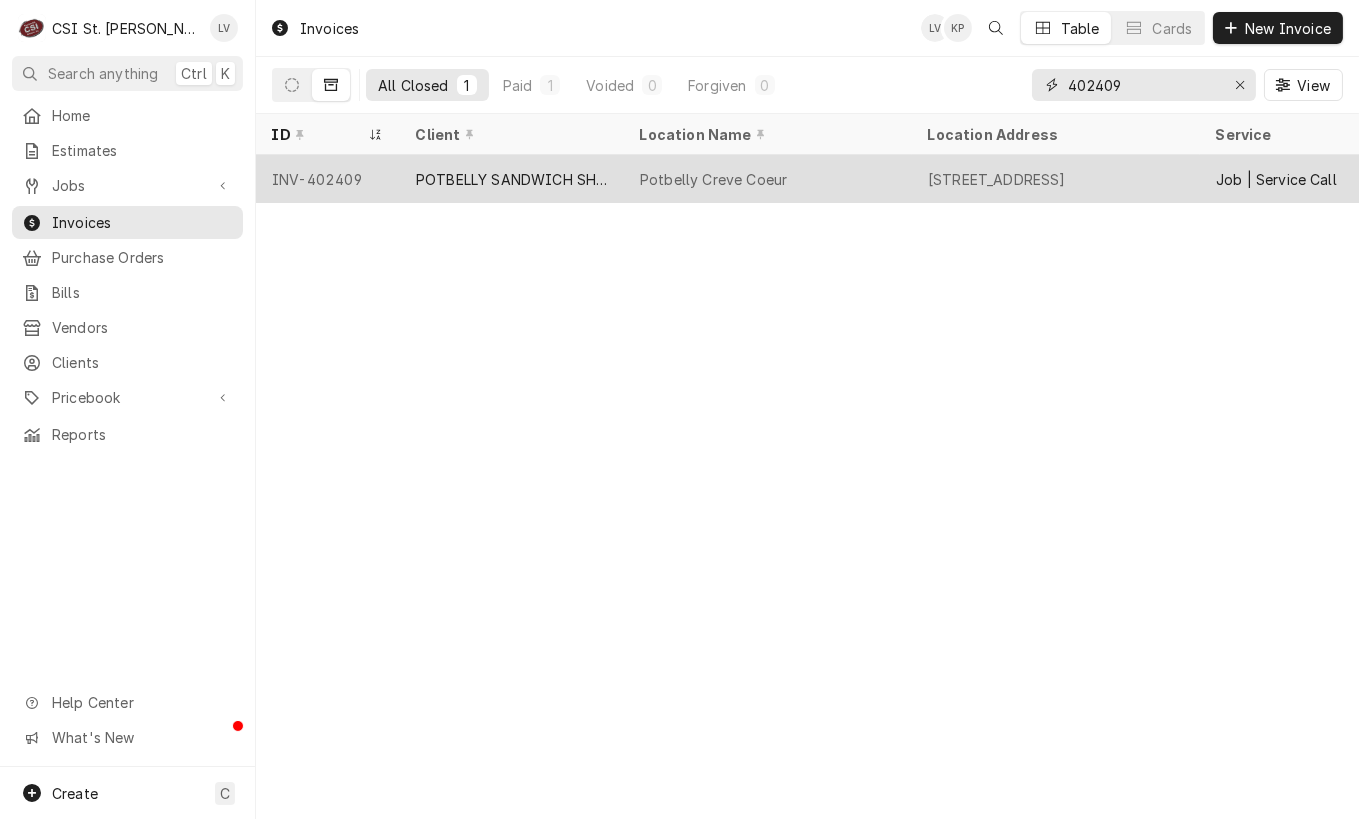 type on "402409" 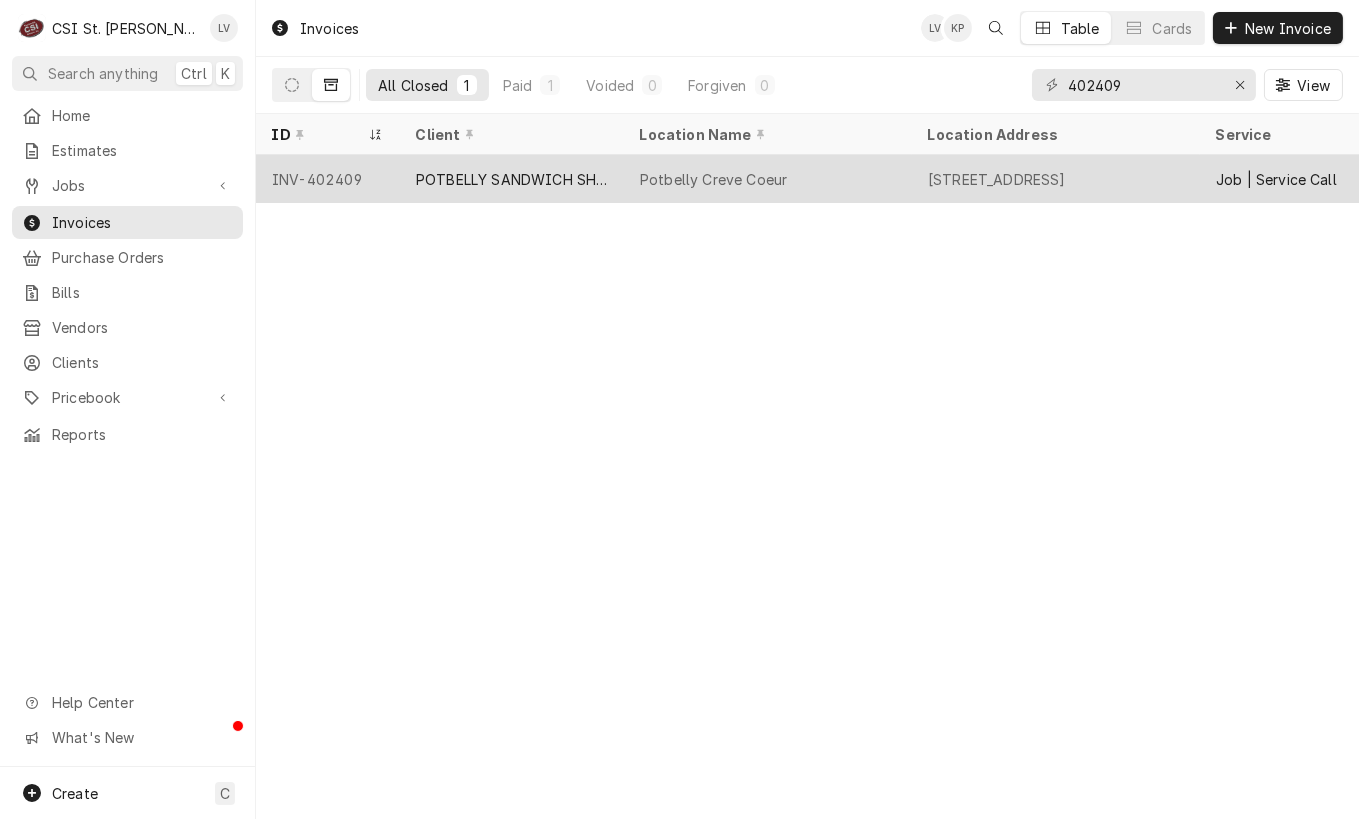 click on "POTBELLY SANDWICH SHOP CREVE COEUR" at bounding box center (512, 179) 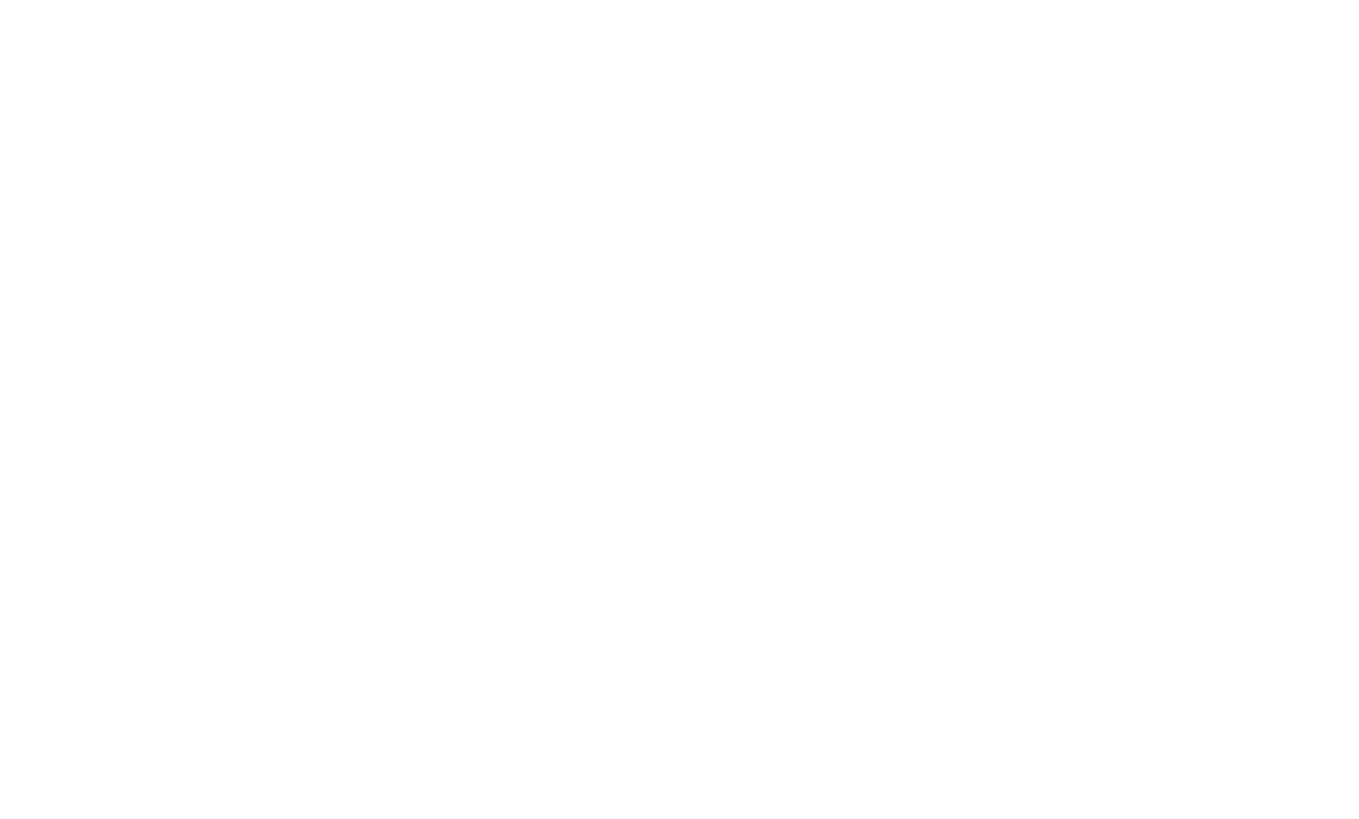 scroll, scrollTop: 0, scrollLeft: 0, axis: both 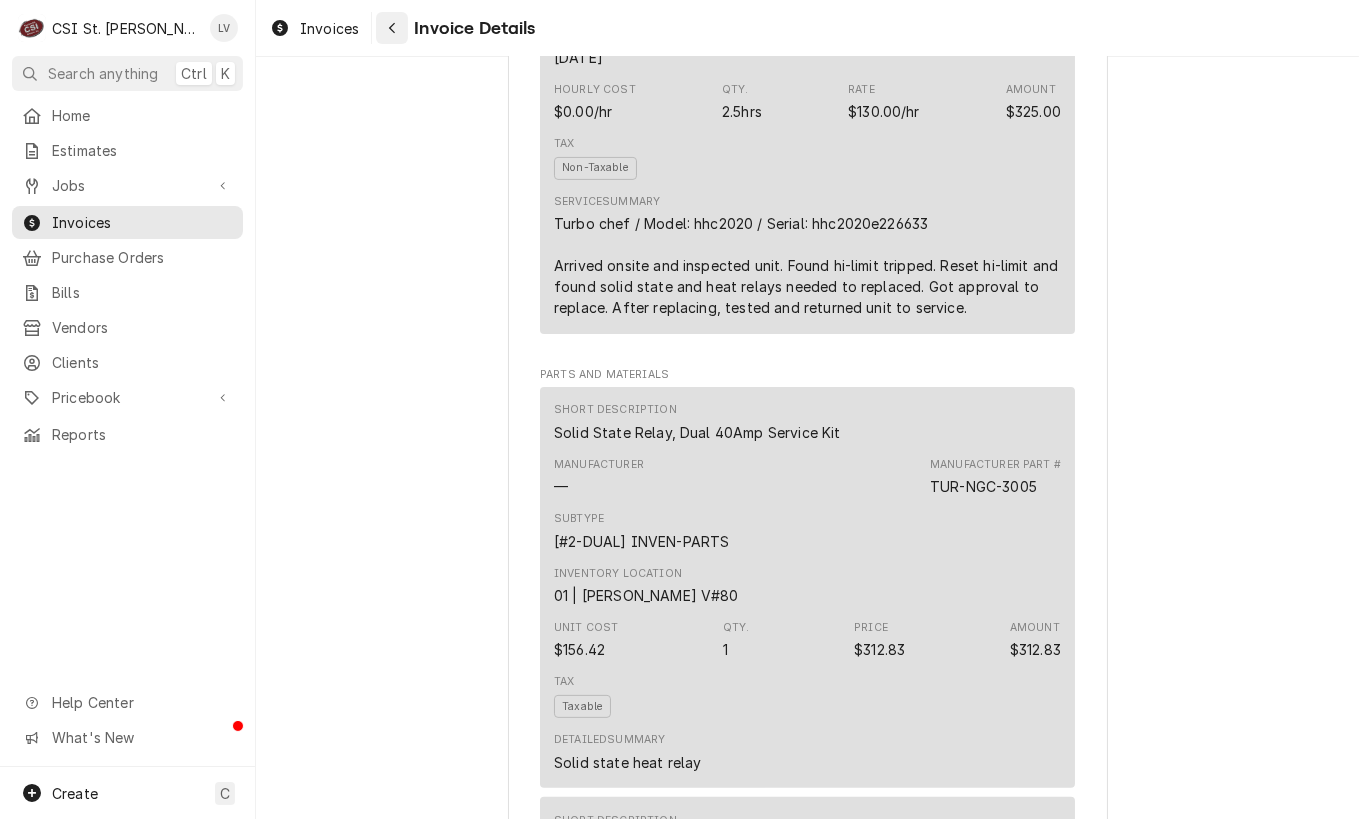 click at bounding box center (392, 28) 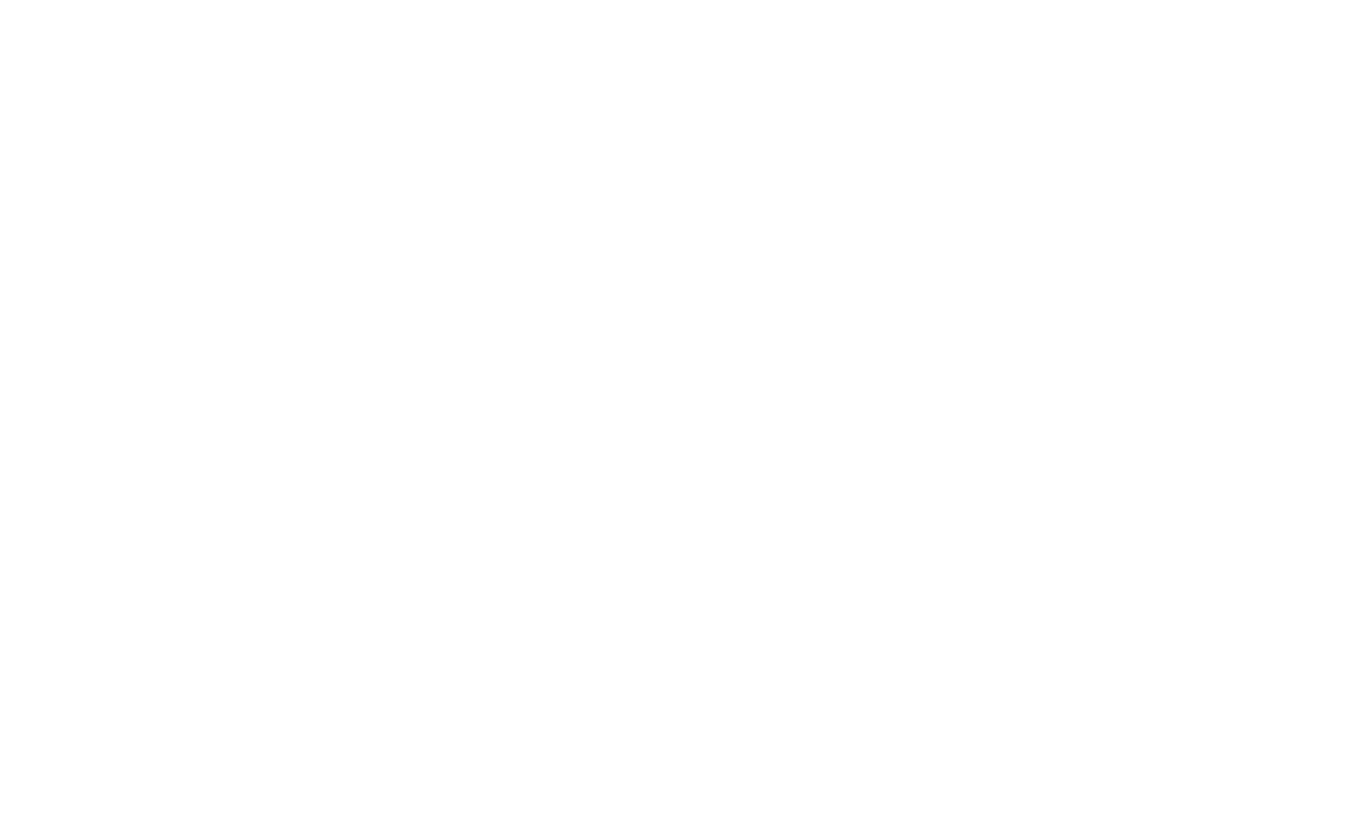 scroll, scrollTop: 0, scrollLeft: 0, axis: both 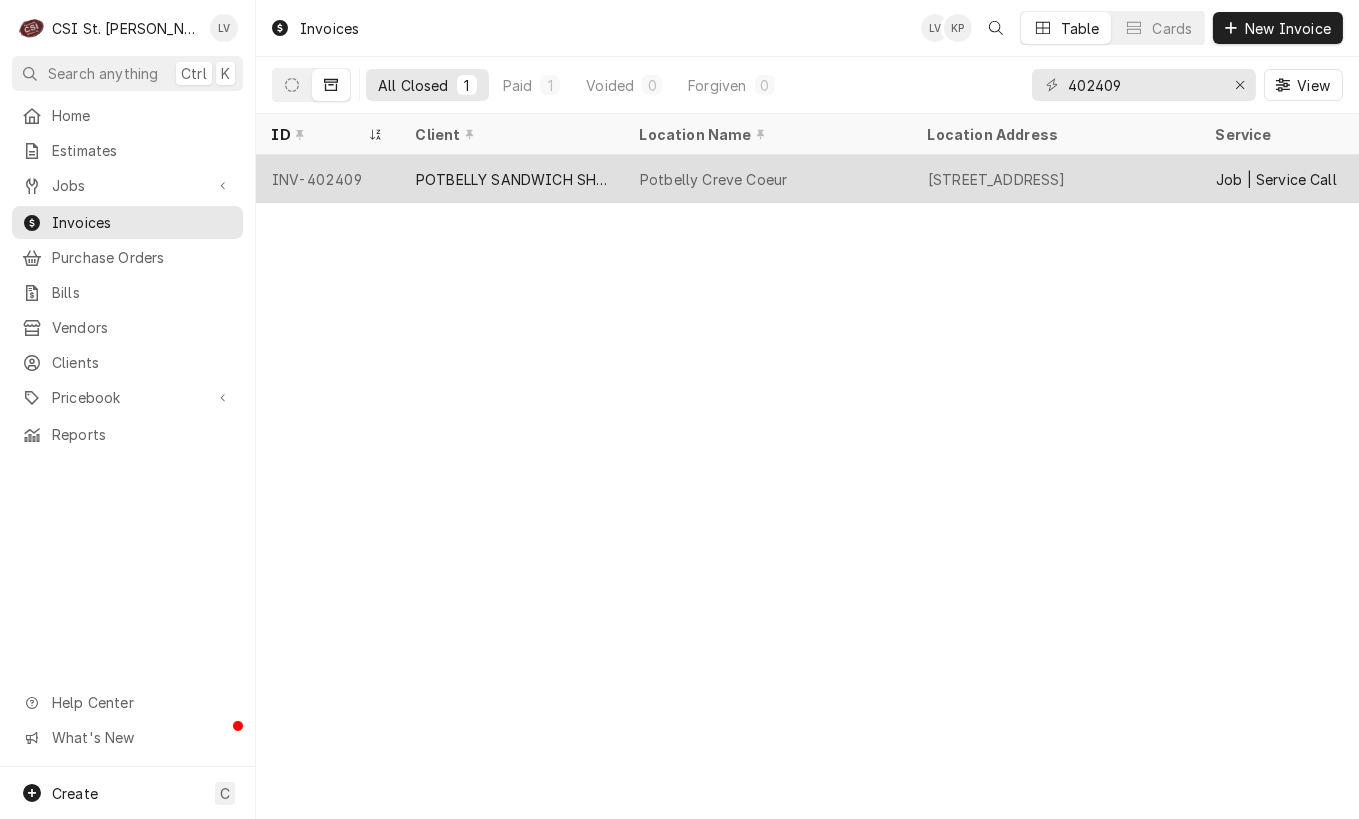 click on "POTBELLY SANDWICH SHOP CREVE COEUR" at bounding box center (512, 179) 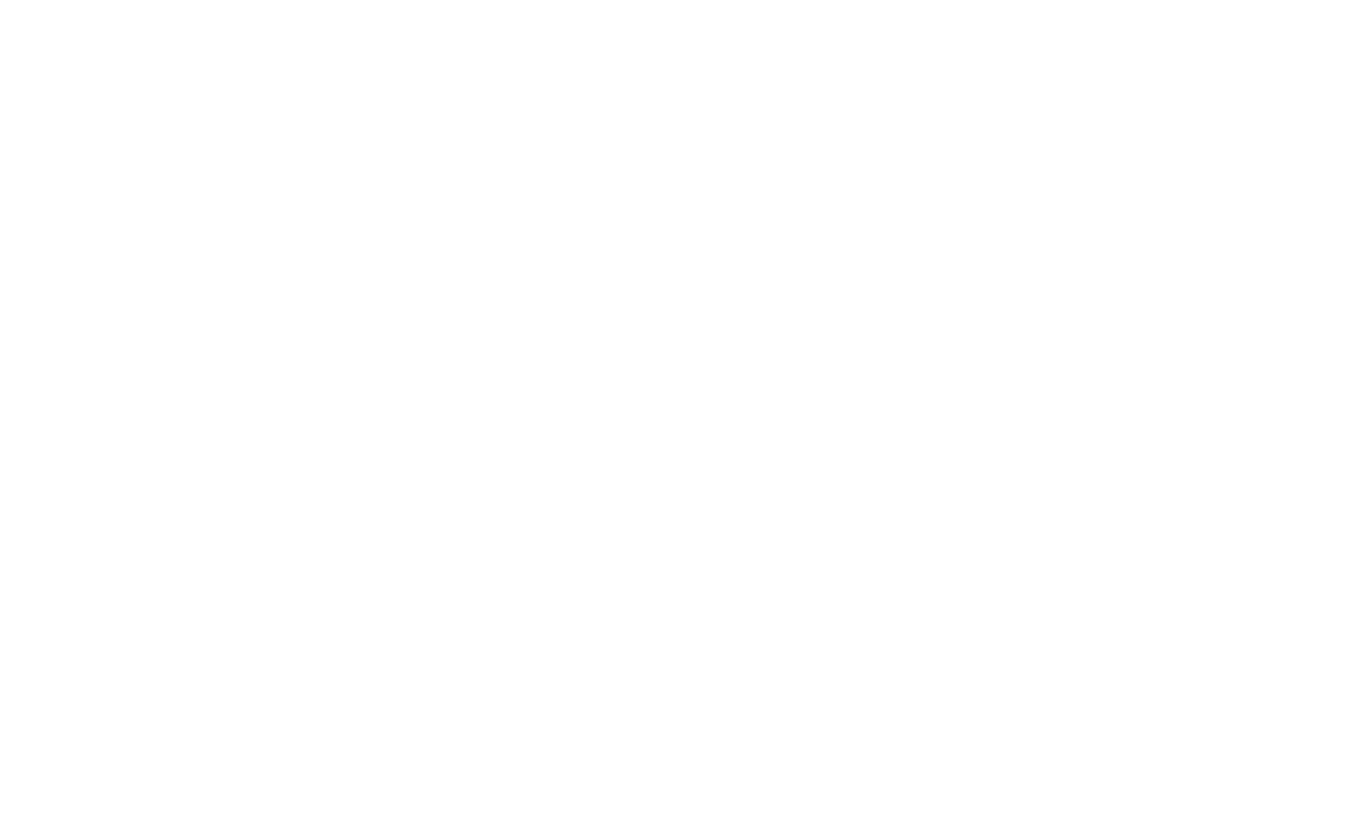 scroll, scrollTop: 0, scrollLeft: 0, axis: both 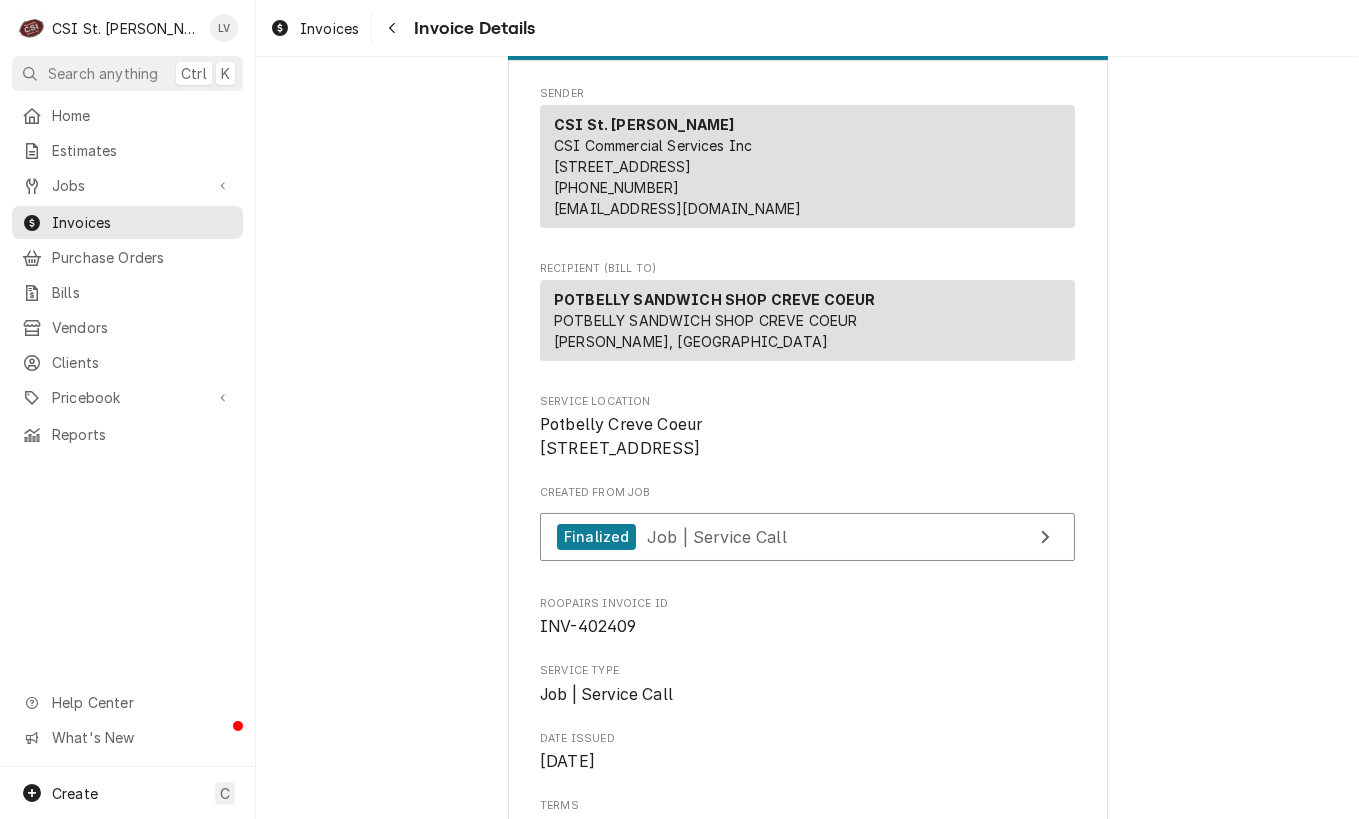 click on "POTBELLY SANDWICH SHOP CREVE COEUR
[PERSON_NAME], [GEOGRAPHIC_DATA]" at bounding box center (705, 331) 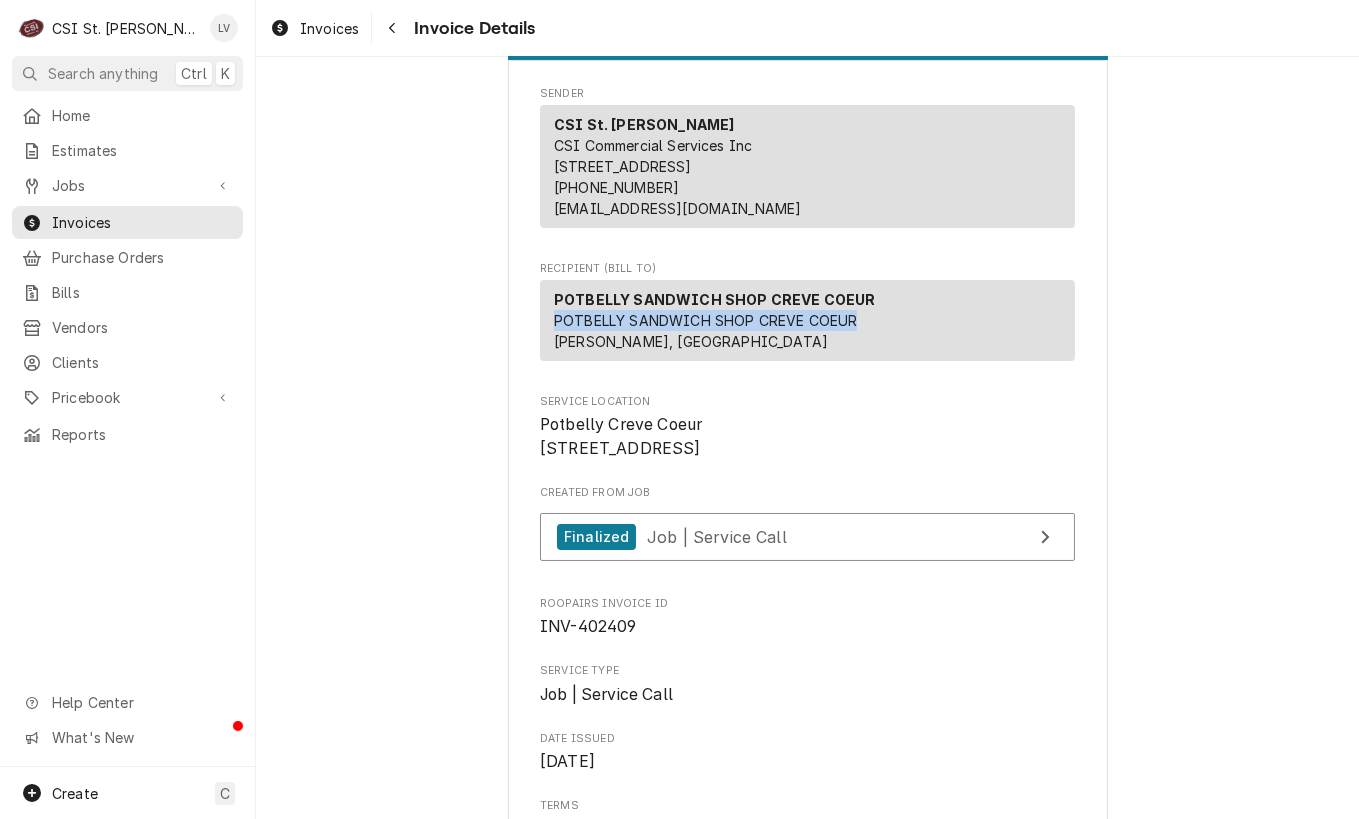 drag, startPoint x: 548, startPoint y: 343, endPoint x: 830, endPoint y: 340, distance: 282.01596 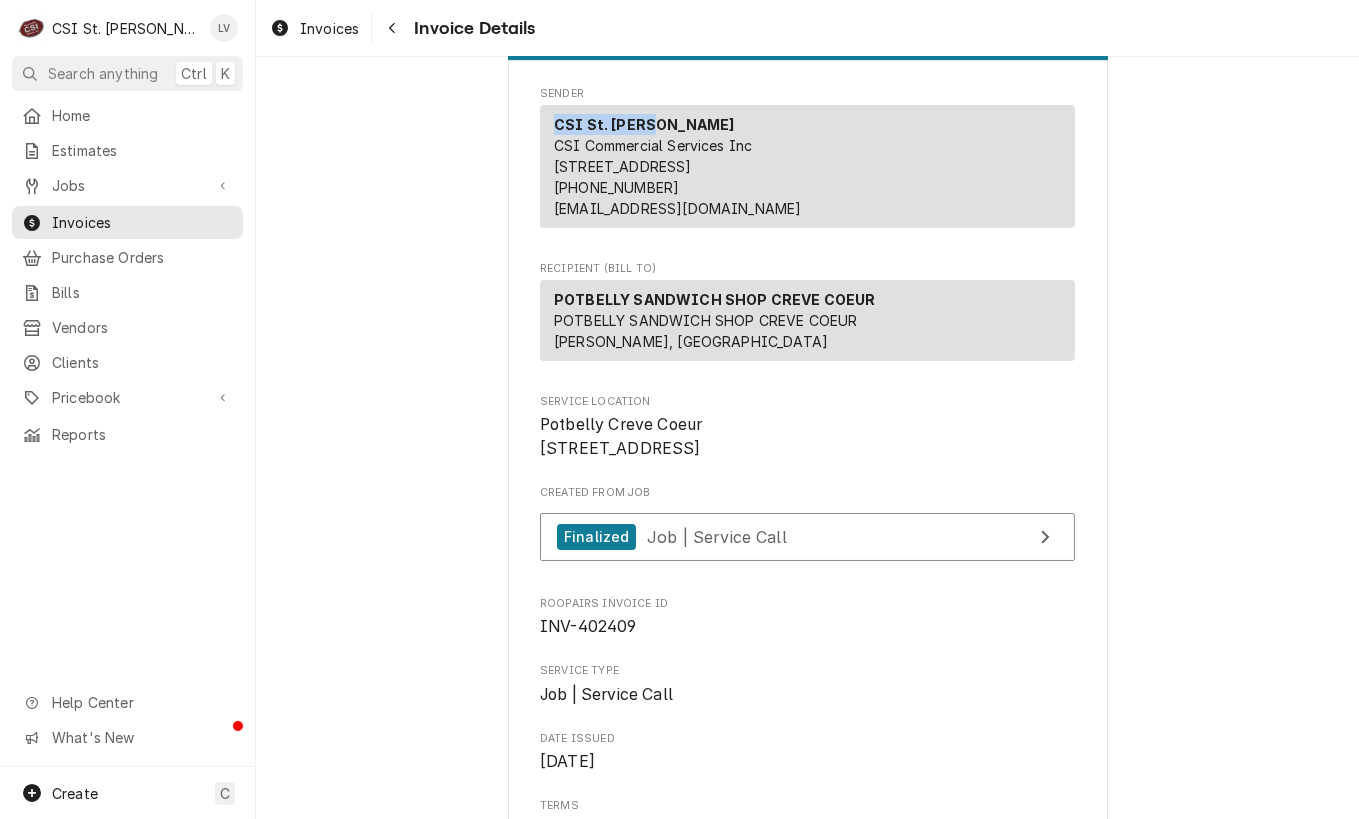 drag, startPoint x: 541, startPoint y: 123, endPoint x: 641, endPoint y: 124, distance: 100.005 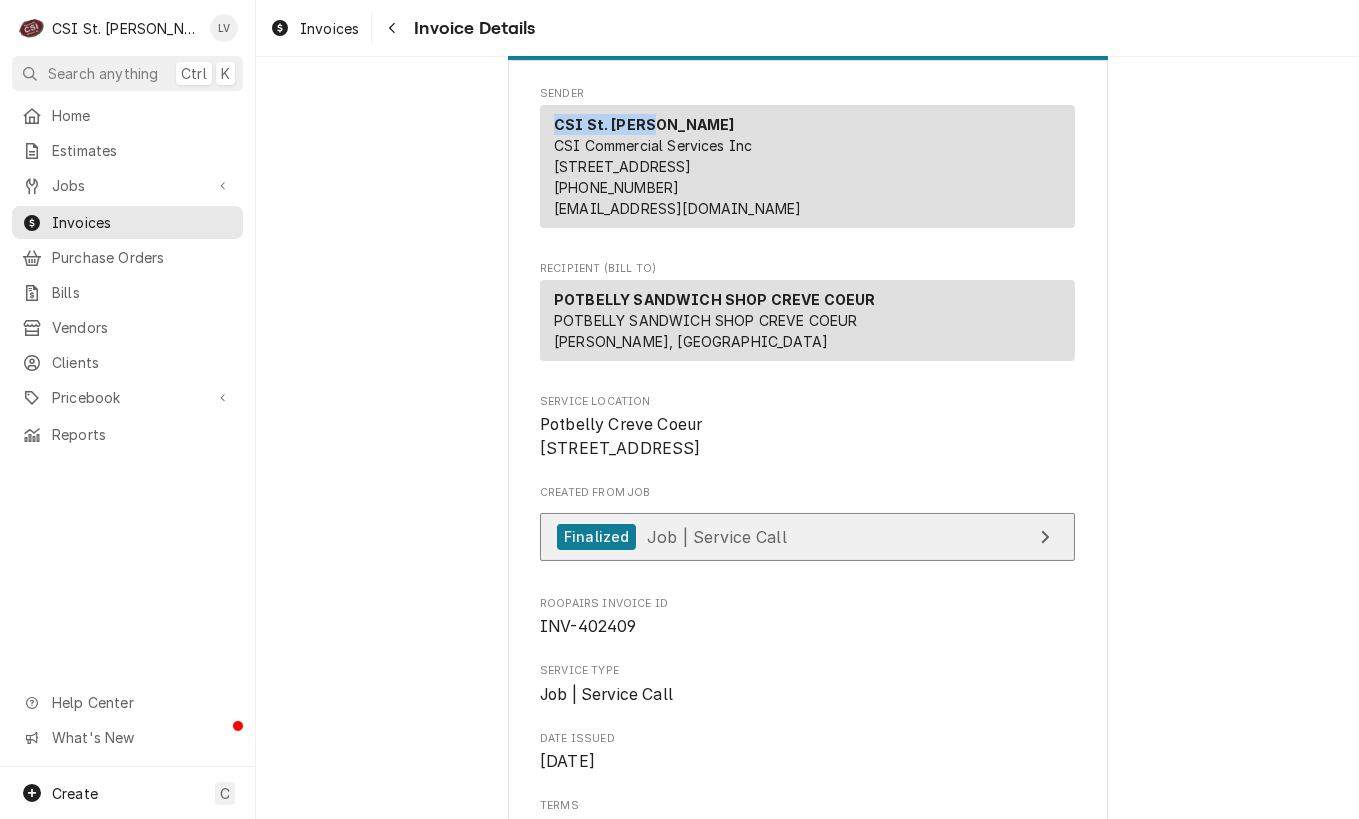 click on "Finalized" at bounding box center (596, 537) 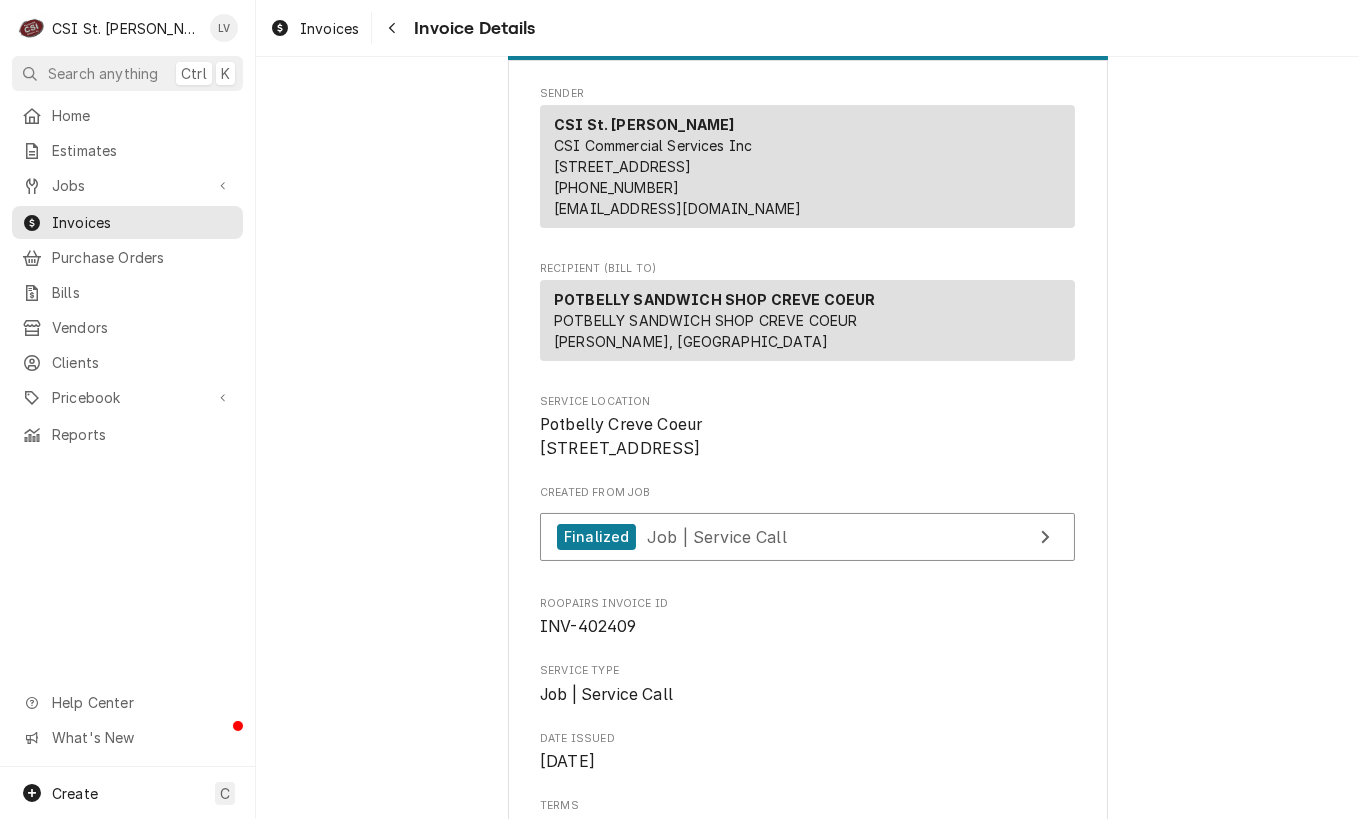 click on "Home Estimates Jobs Jobs Job Series Invoices Purchase Orders Bills Vendors Clients Pricebook Services Parts & Materials Miscellaneous Discounts Tax Rates Reports Help Center What's New" at bounding box center [127, 433] 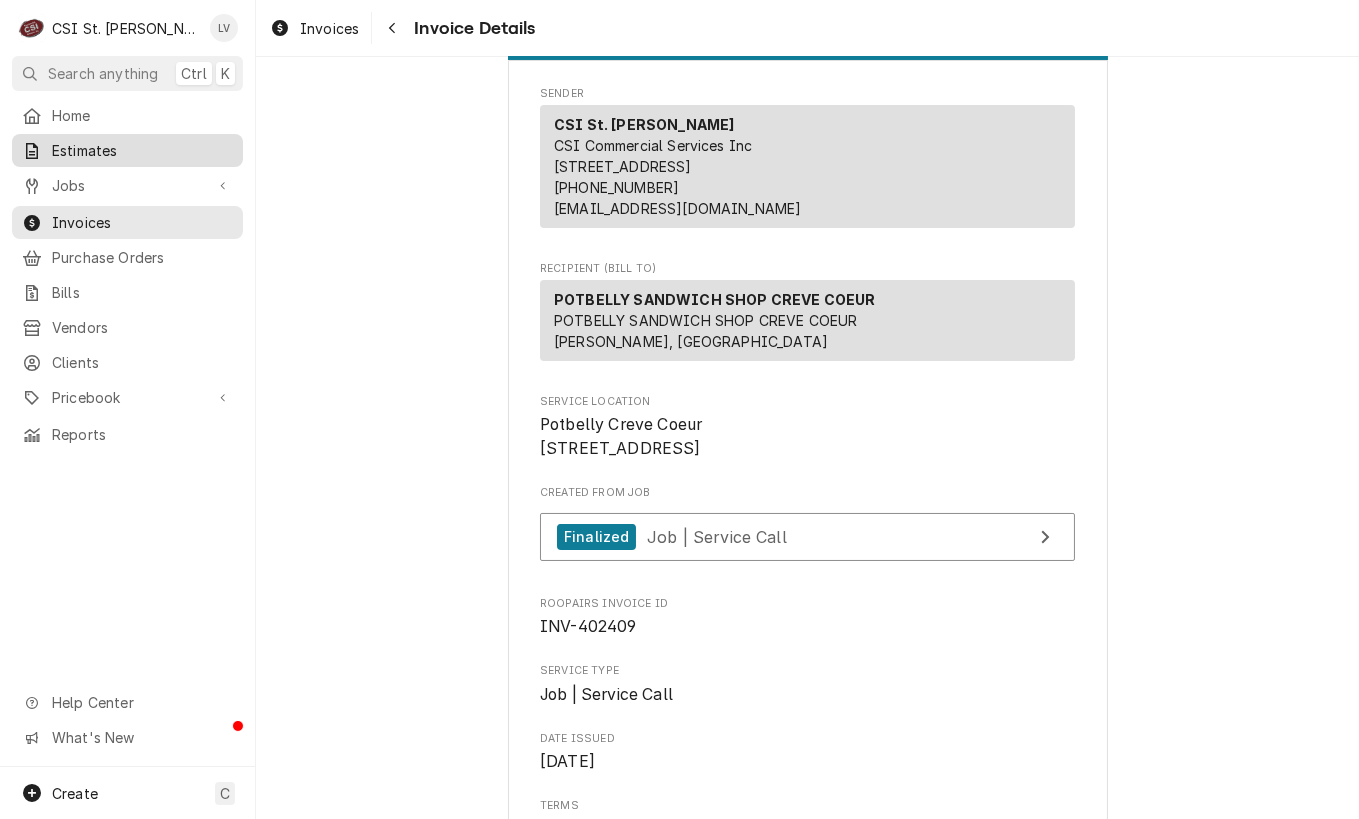 click on "Estimates" at bounding box center [142, 150] 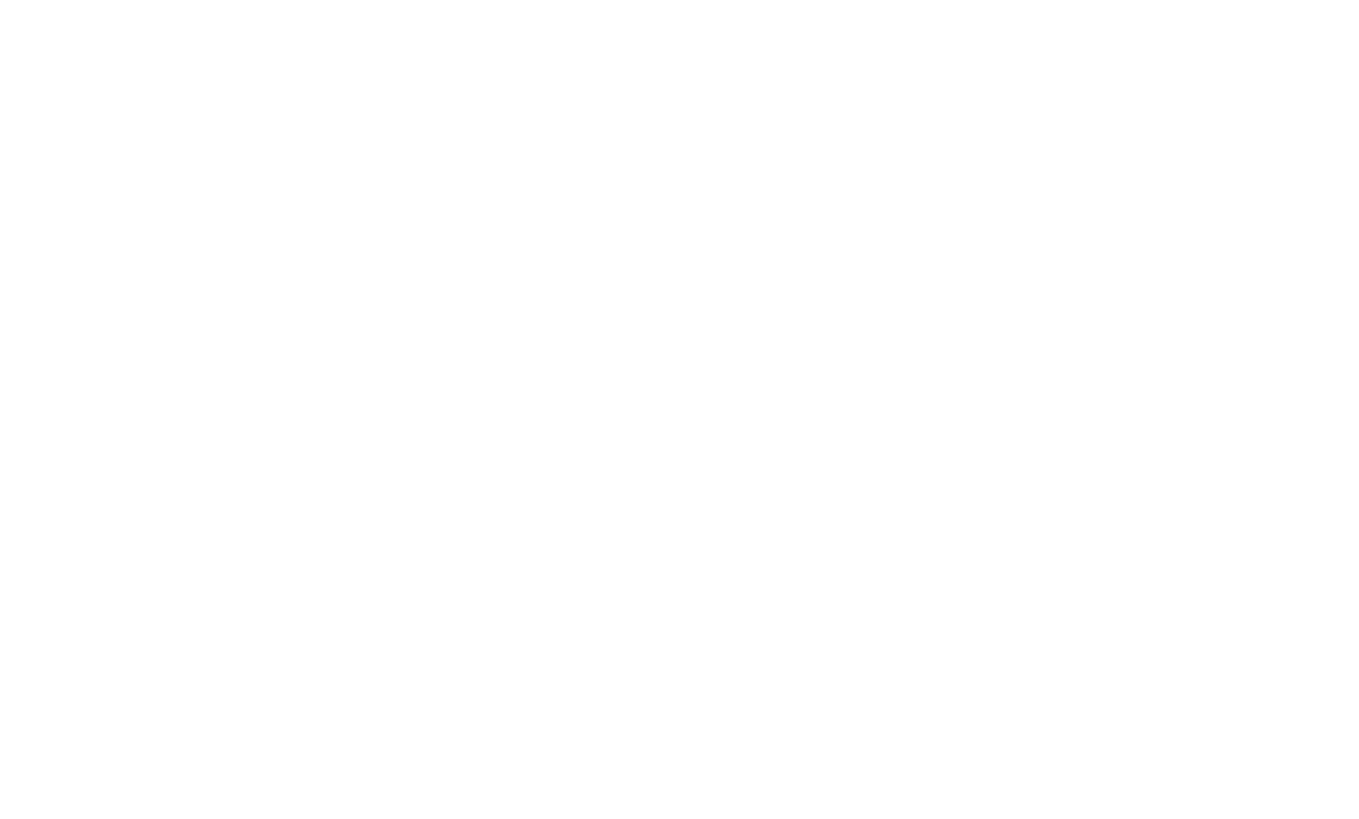 scroll, scrollTop: 0, scrollLeft: 0, axis: both 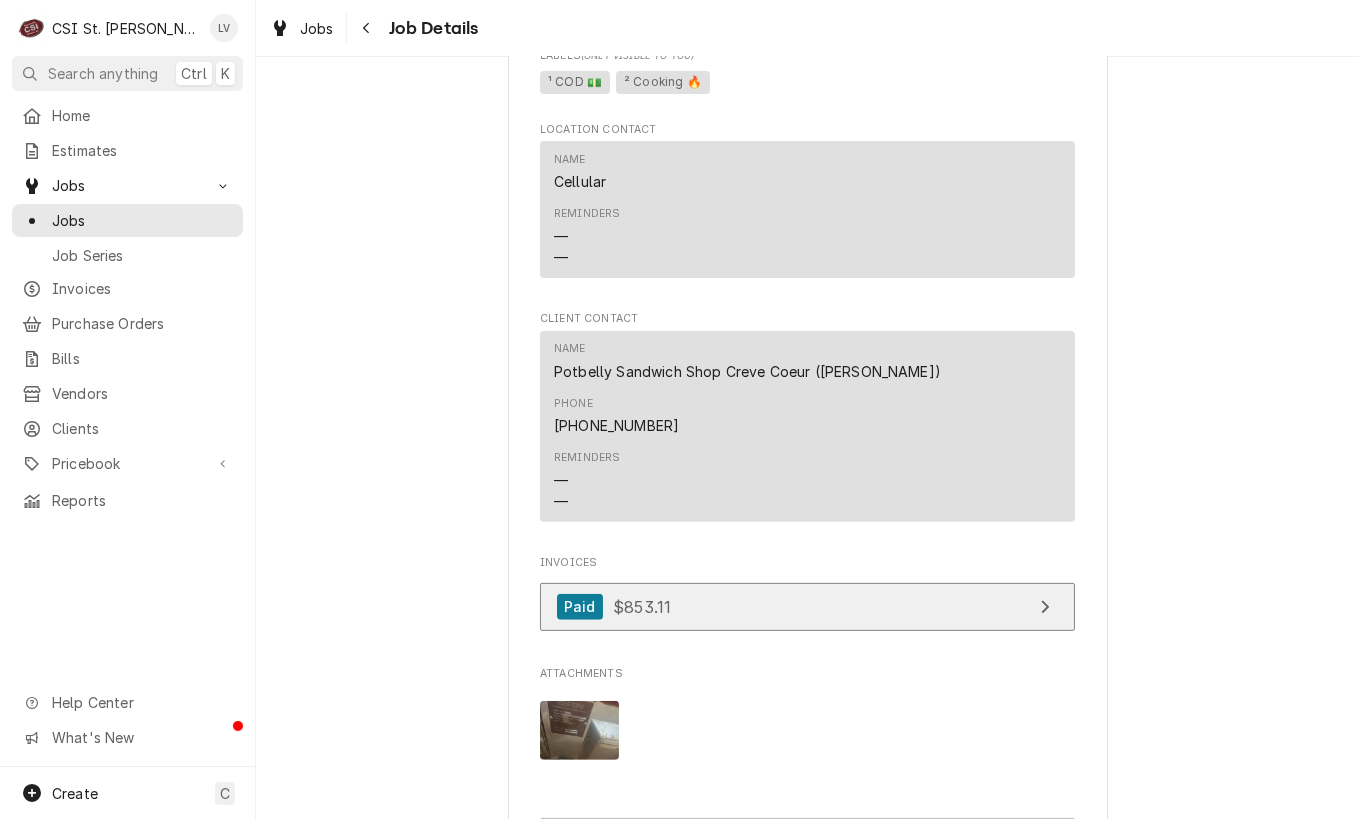 click on "Paid $853.11" at bounding box center (807, 607) 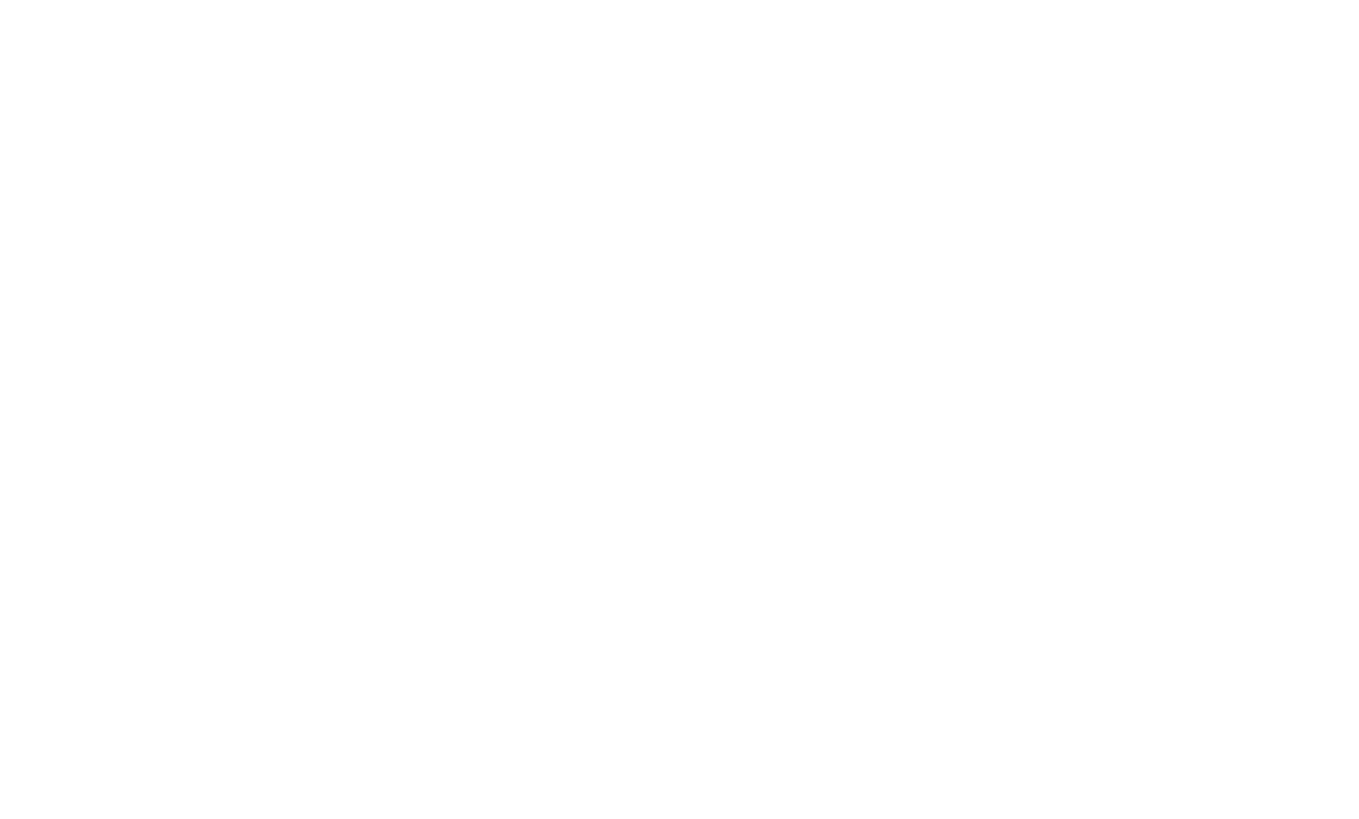scroll, scrollTop: 0, scrollLeft: 0, axis: both 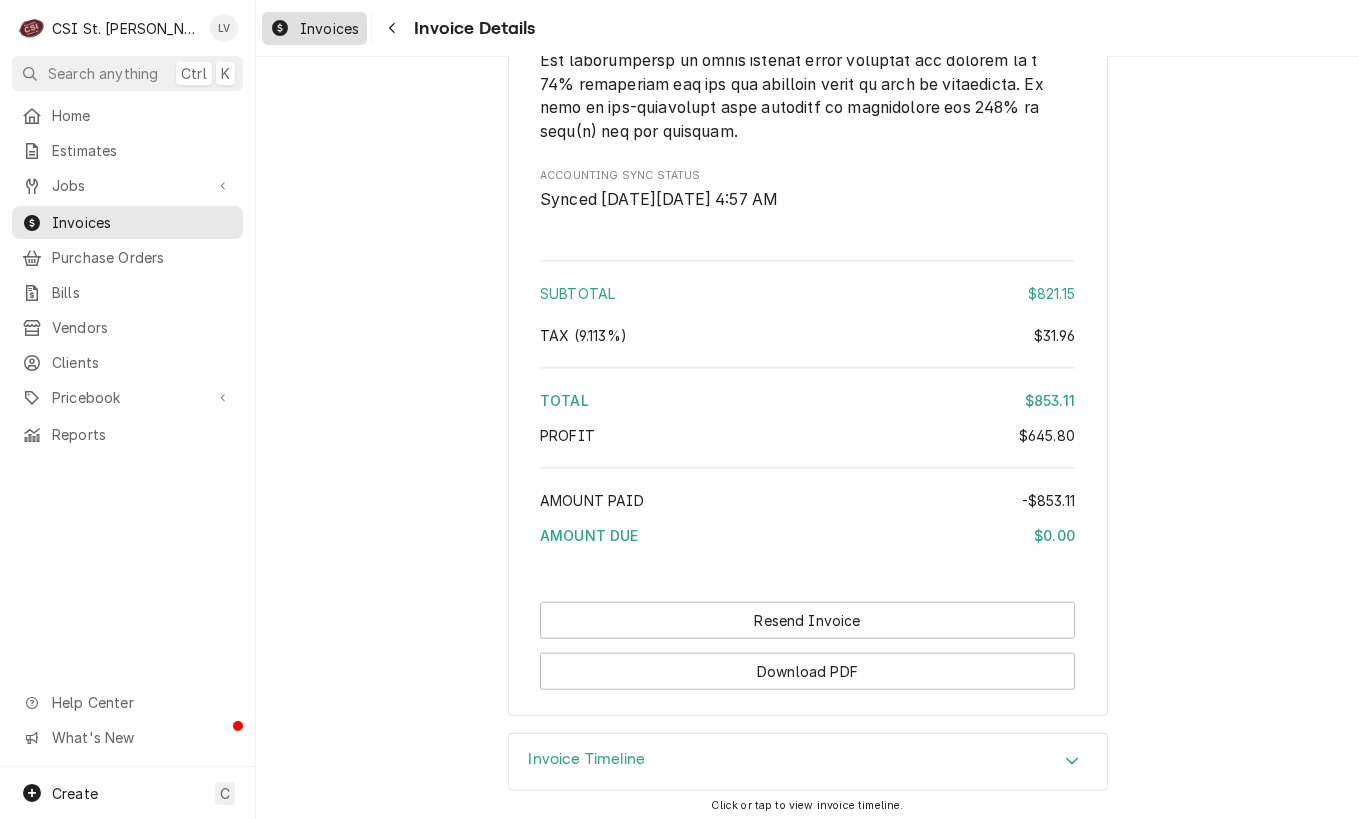 click on "Invoices" at bounding box center [329, 28] 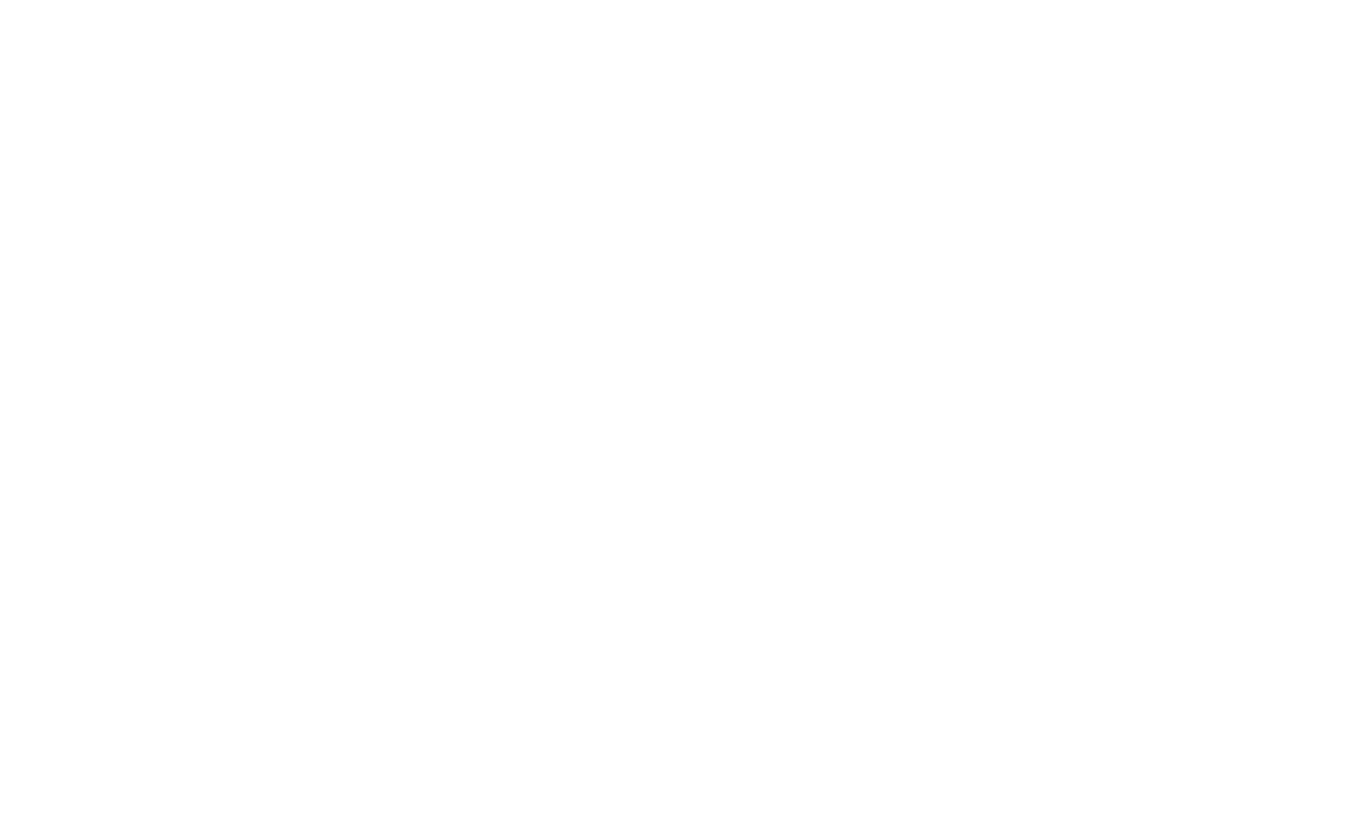 scroll, scrollTop: 0, scrollLeft: 0, axis: both 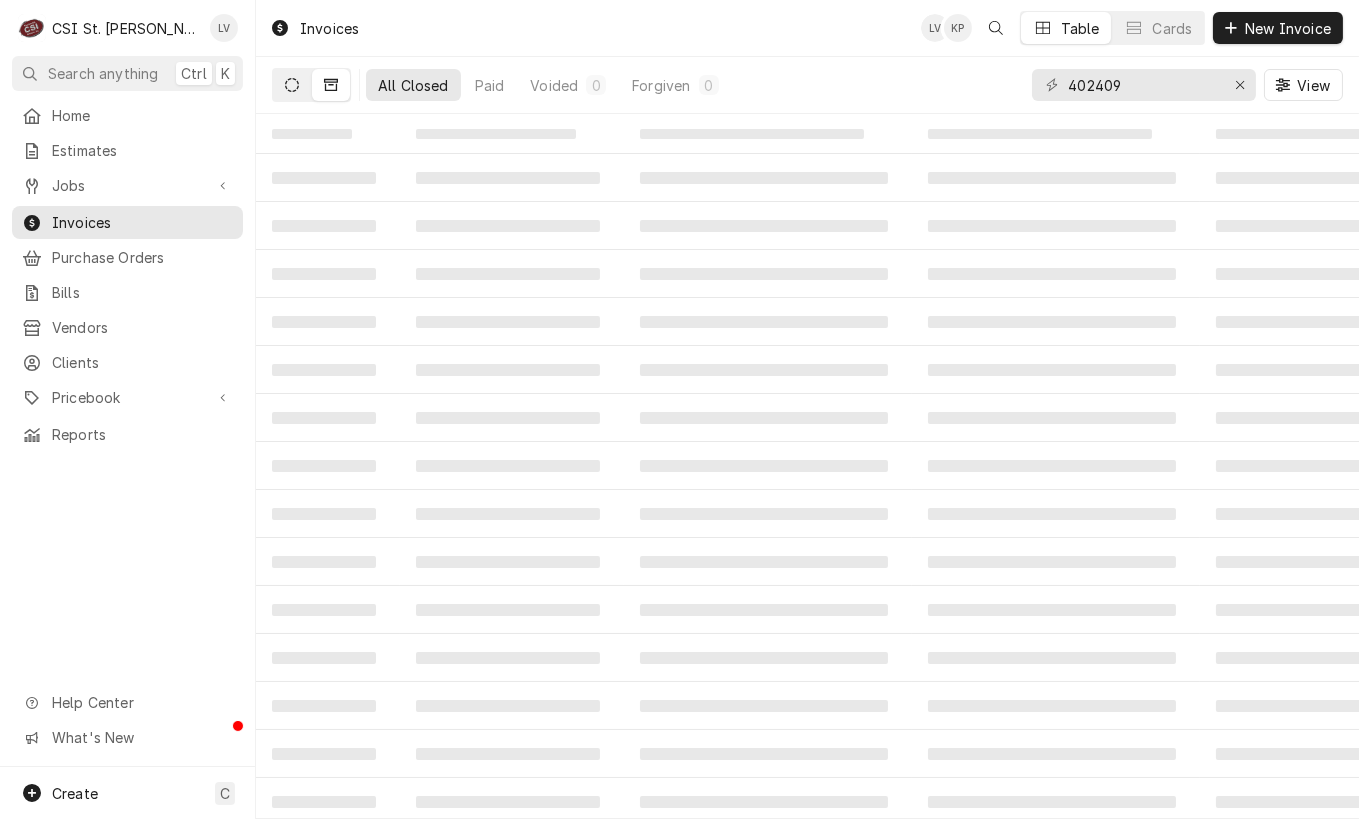click at bounding box center (292, 85) 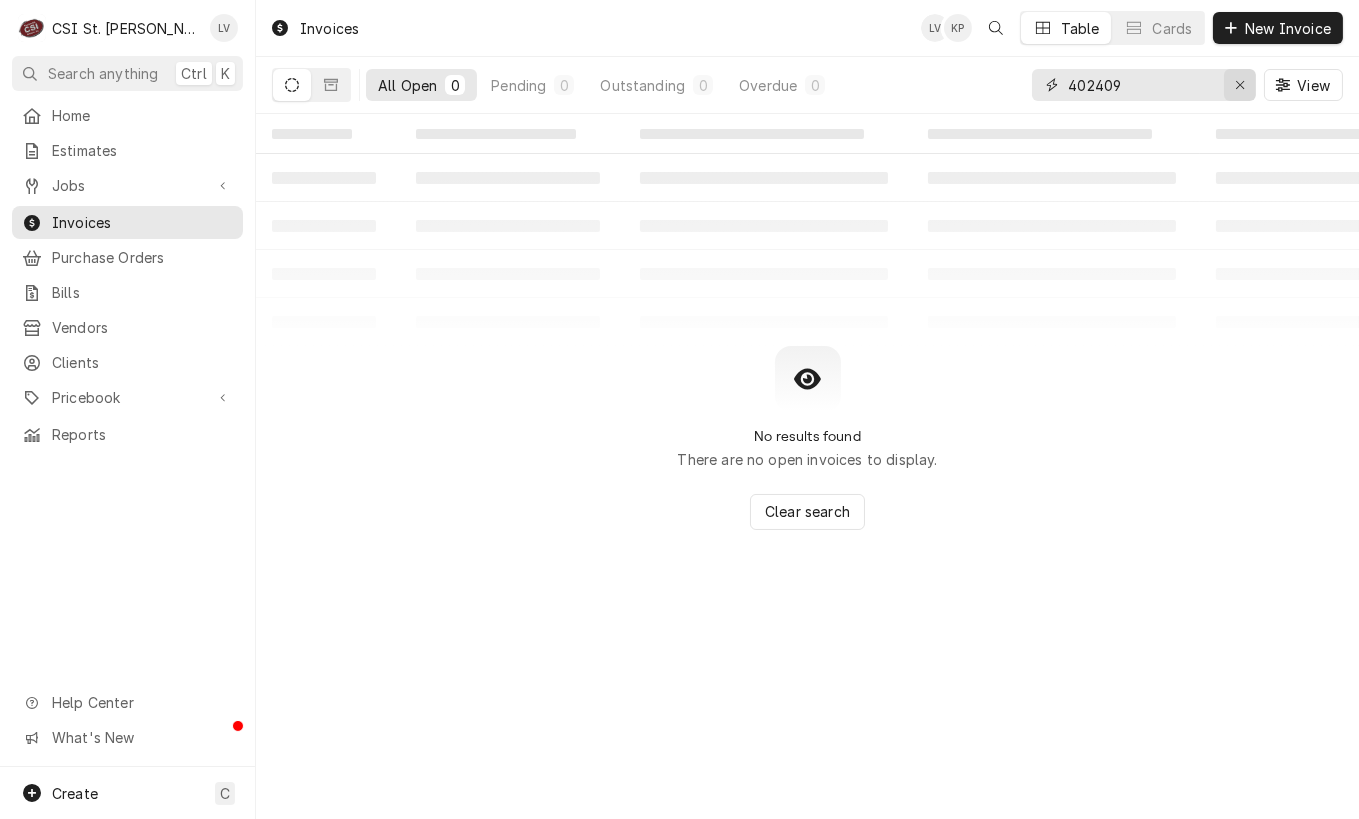 click 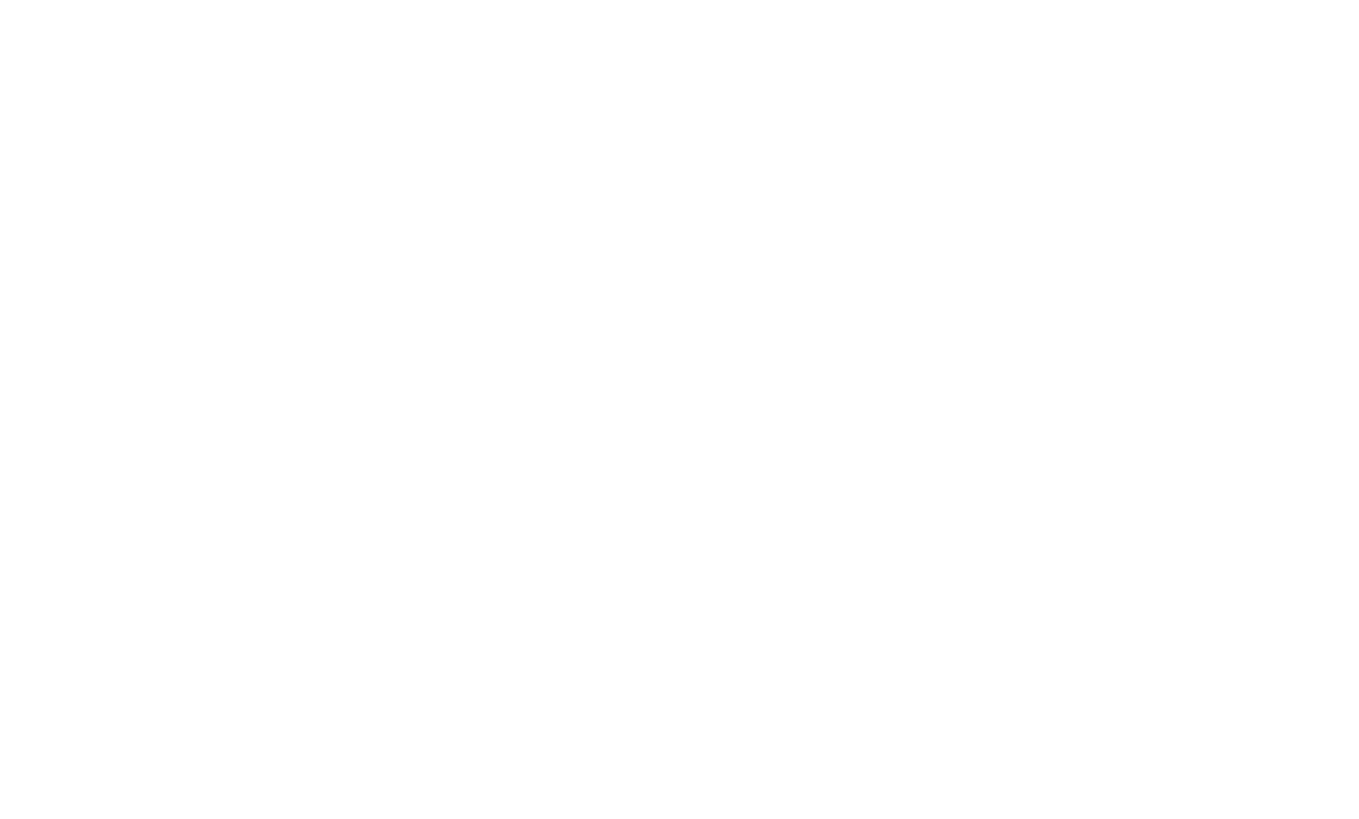 scroll, scrollTop: 0, scrollLeft: 0, axis: both 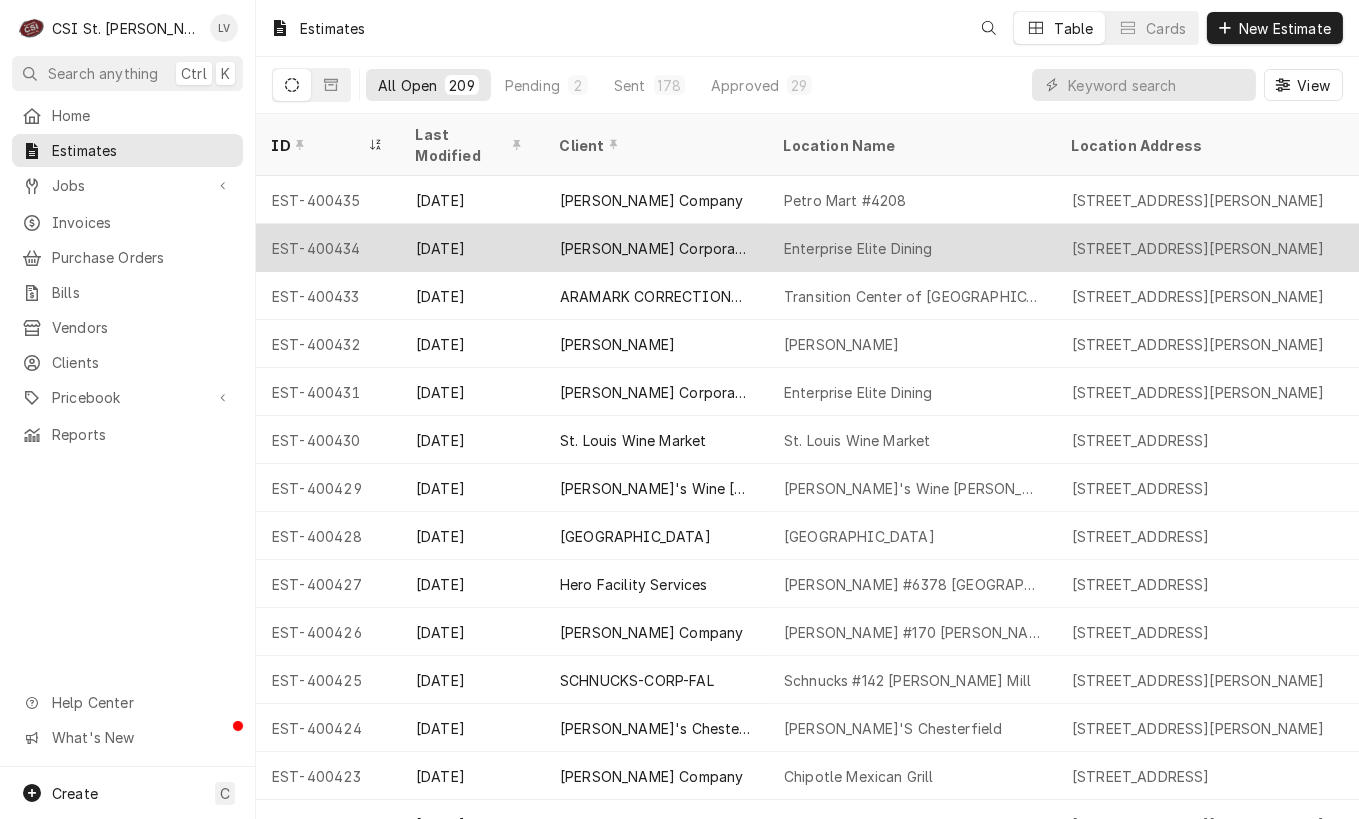 drag, startPoint x: 262, startPoint y: 170, endPoint x: 905, endPoint y: 228, distance: 645.61053 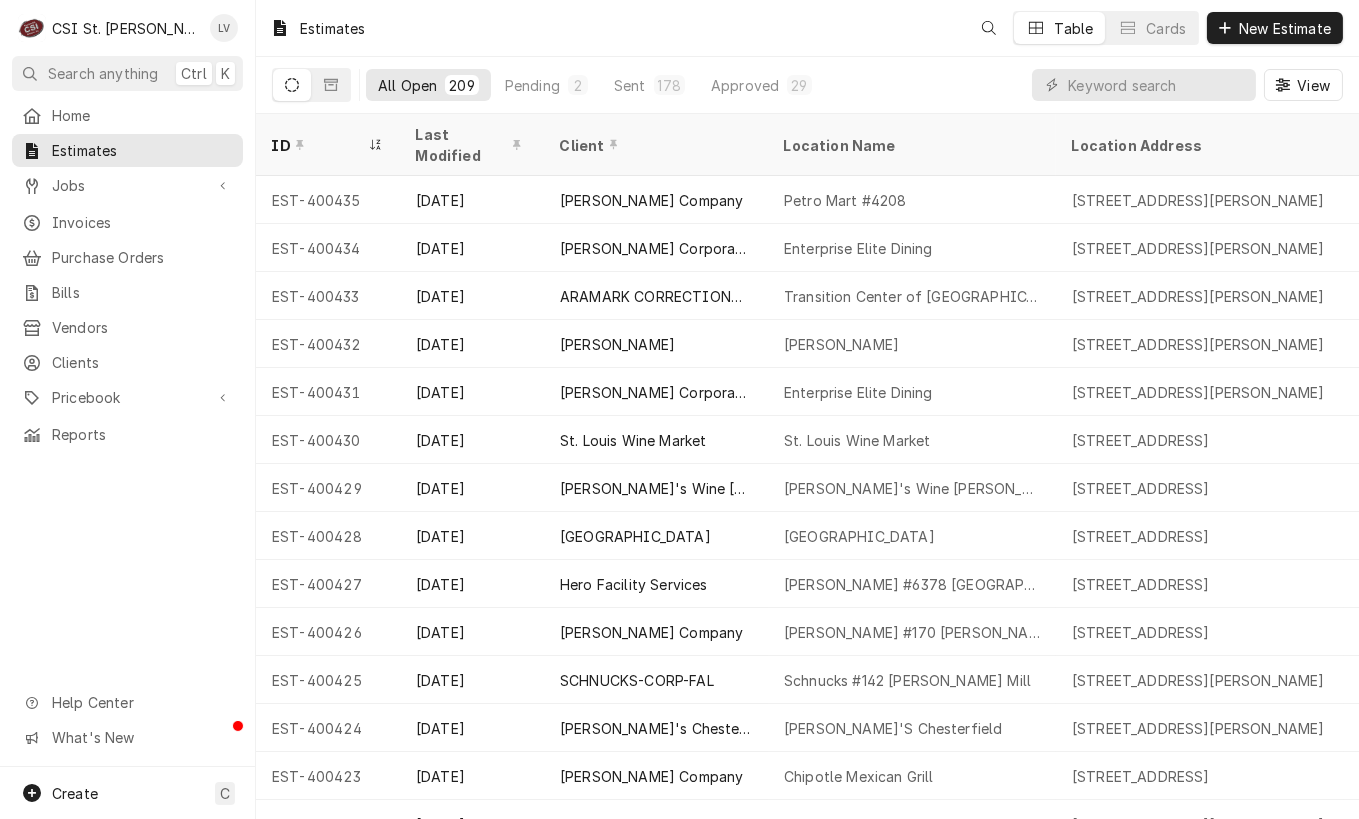 drag, startPoint x: 264, startPoint y: 179, endPoint x: 178, endPoint y: 539, distance: 370.1297 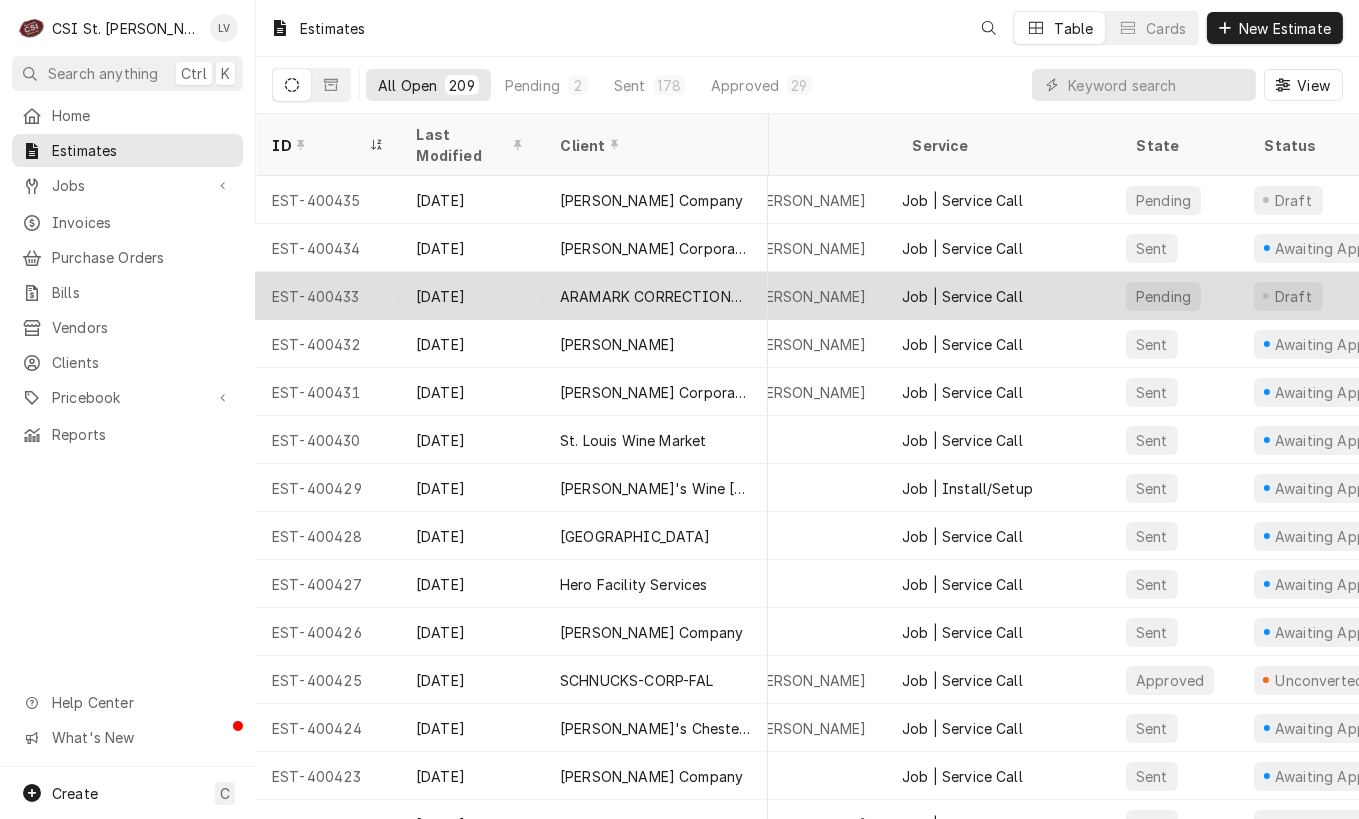 scroll, scrollTop: 0, scrollLeft: 489, axis: horizontal 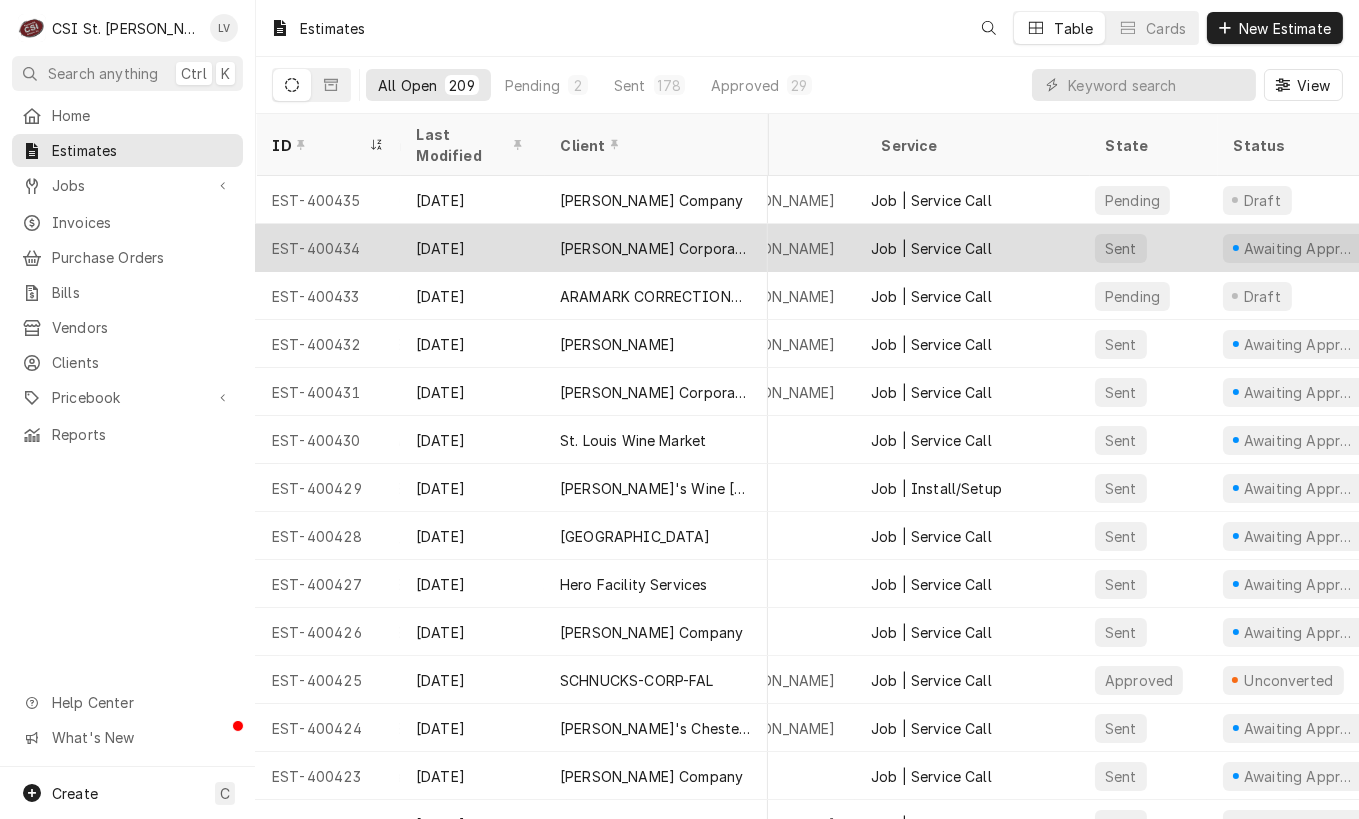 drag, startPoint x: 264, startPoint y: 174, endPoint x: 460, endPoint y: 199, distance: 197.58795 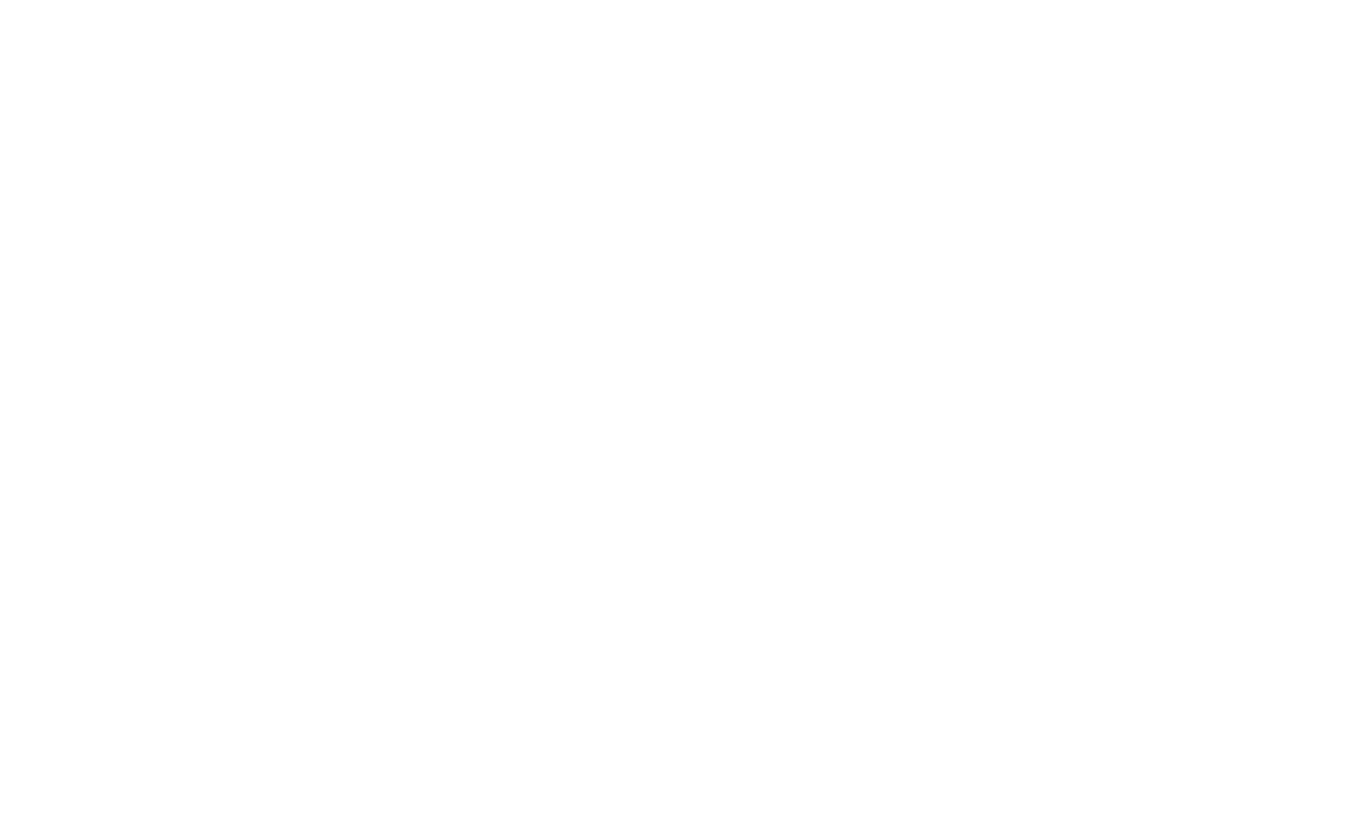 scroll, scrollTop: 0, scrollLeft: 0, axis: both 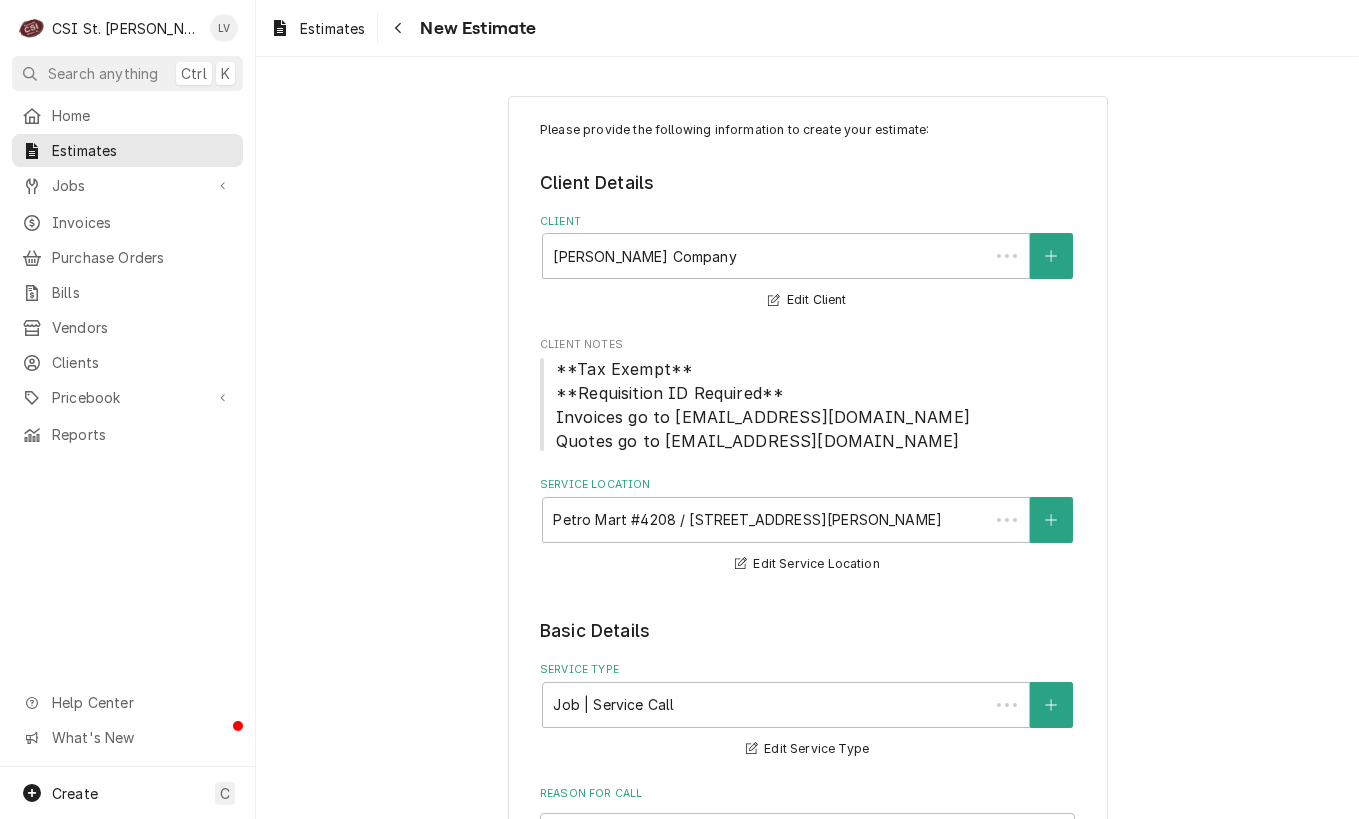 type on "x" 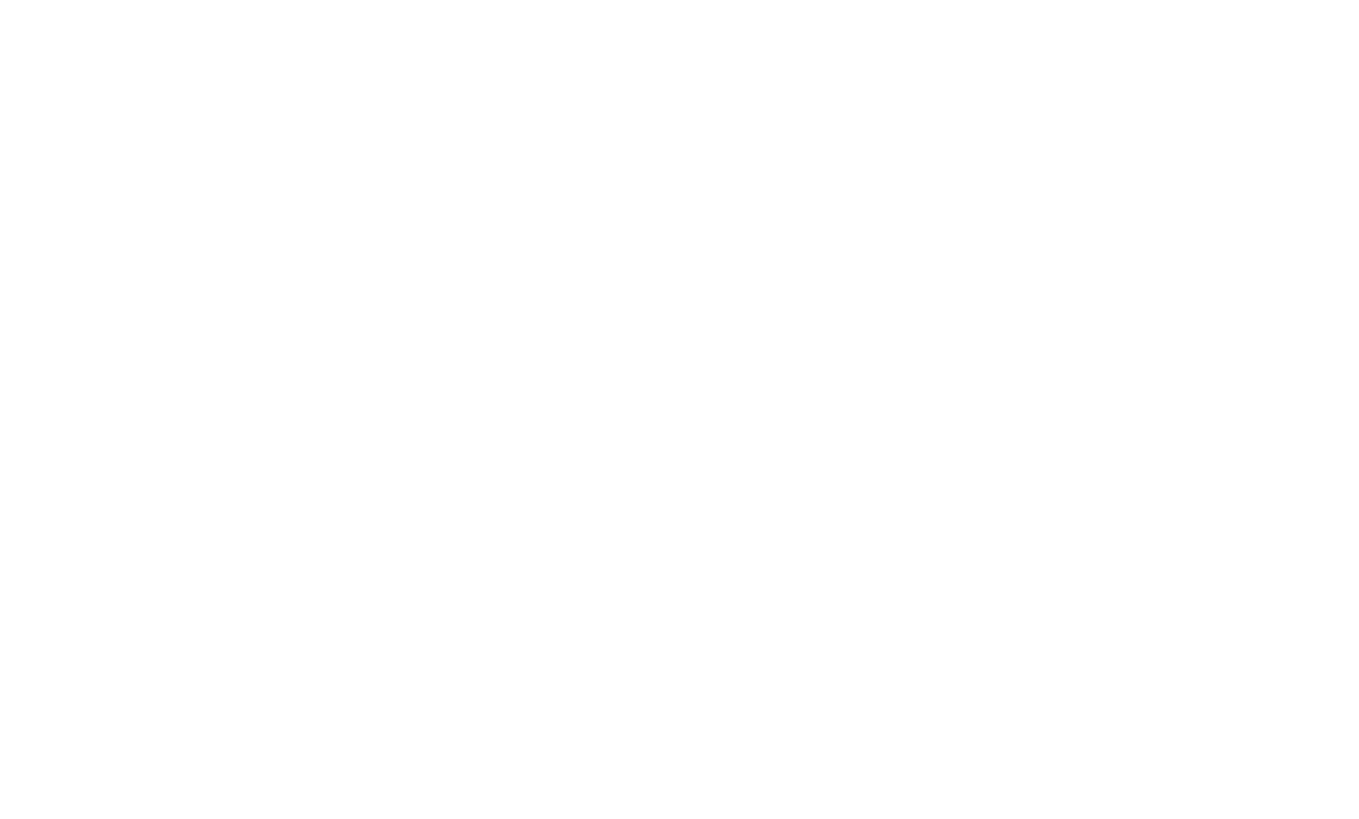 scroll, scrollTop: 0, scrollLeft: 0, axis: both 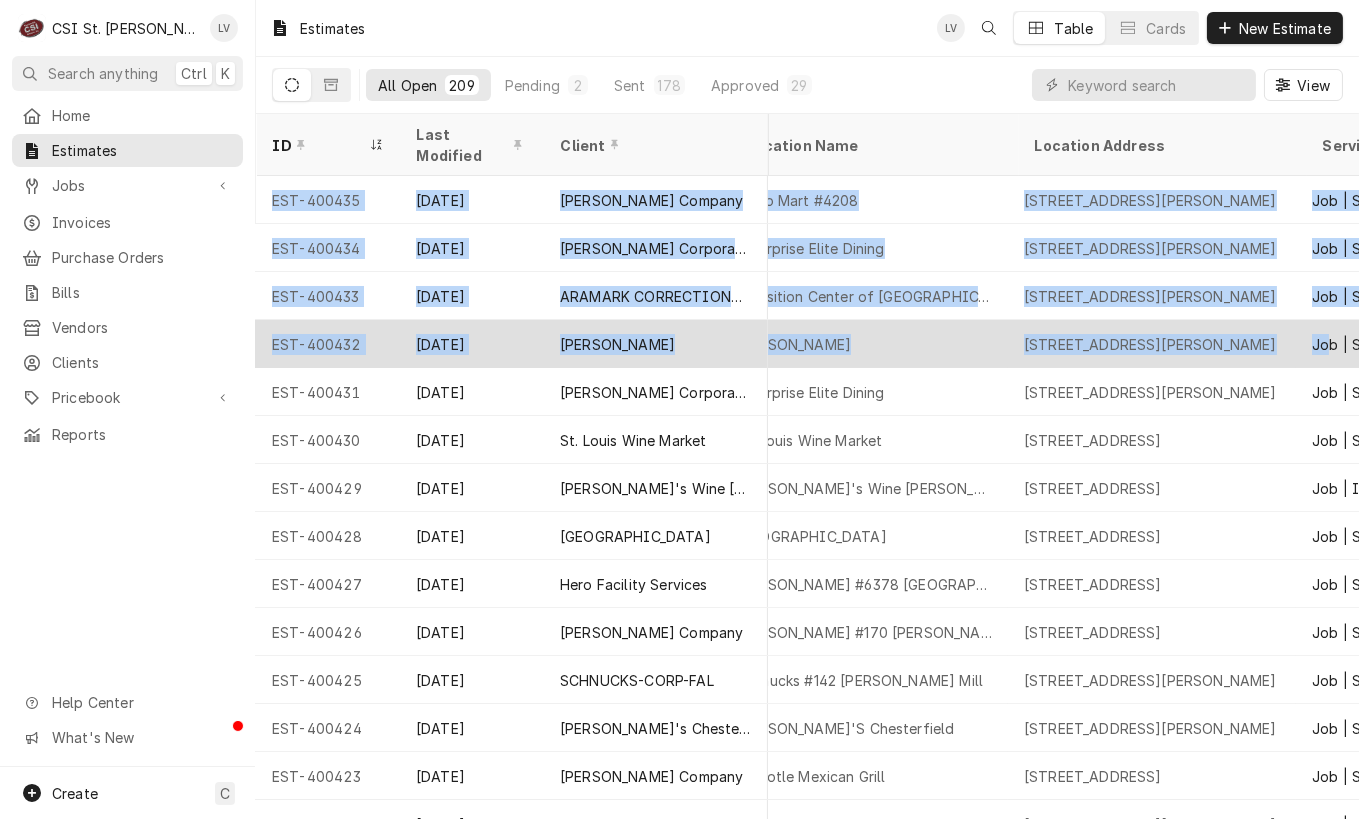 drag, startPoint x: 260, startPoint y: 175, endPoint x: 1327, endPoint y: 299, distance: 1074.181 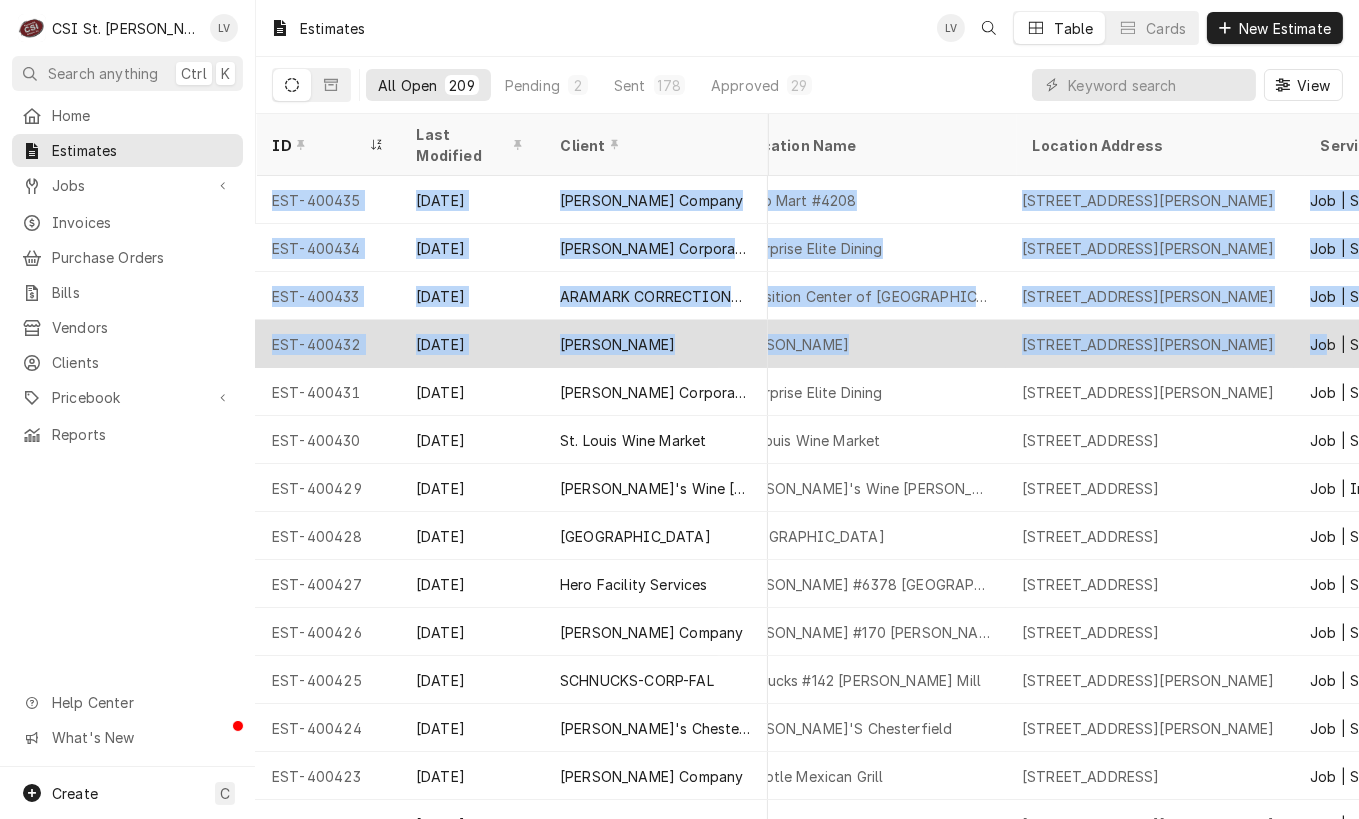 copy on "EST-400435 [DATE]   [PERSON_NAME] Company Petro Mart #4208 [STREET_ADDRESS][PERSON_NAME] Job | Service Call Pending Draft $3,581.83 [DATE]   — — — EST-400434 [DATE][GEOGRAPHIC_DATA][PERSON_NAME], LLC Enterprise Elite Dining [STREET_ADDRESS] Job | Service Call Sent Awaiting Approval $571.97 Aug [DATE]   — — EST-400433 [DATE]   ARAMARK CORRECTIONAL SERVICES Transition [GEOGRAPHIC_DATA] [STREET_ADDRESS][PERSON_NAME] Job | Service Call Pending Draft $5,111.52 [DATE]   — — — EST-400432 [DATE][GEOGRAPHIC_DATA][PERSON_NAME][STREET_ADDRESS][PERSON_NAME] Jo" 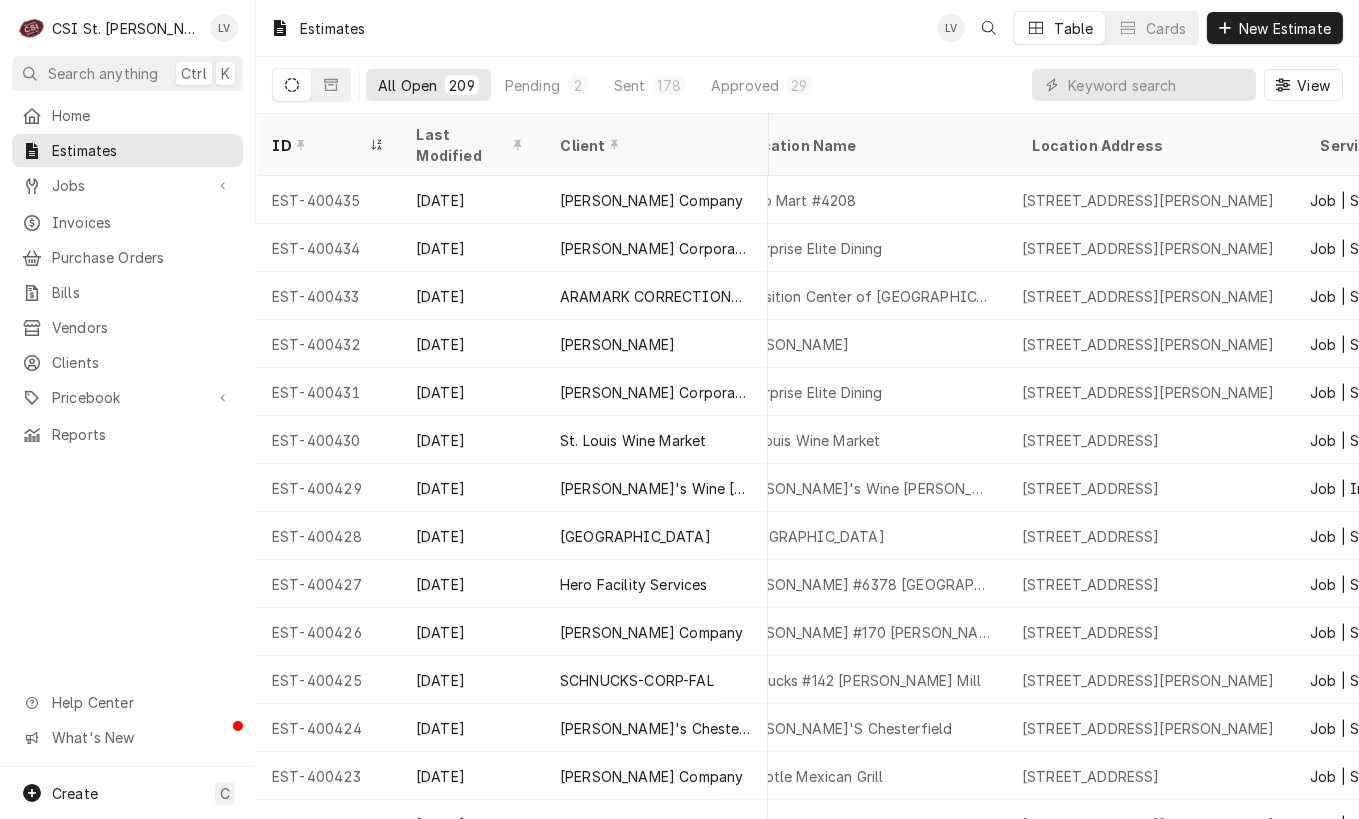 click on "Home Estimates Jobs Jobs Job Series Invoices Purchase Orders Bills Vendors Clients Pricebook Services Parts & Materials Miscellaneous Discounts Tax Rates Reports Help Center What's New" at bounding box center [127, 433] 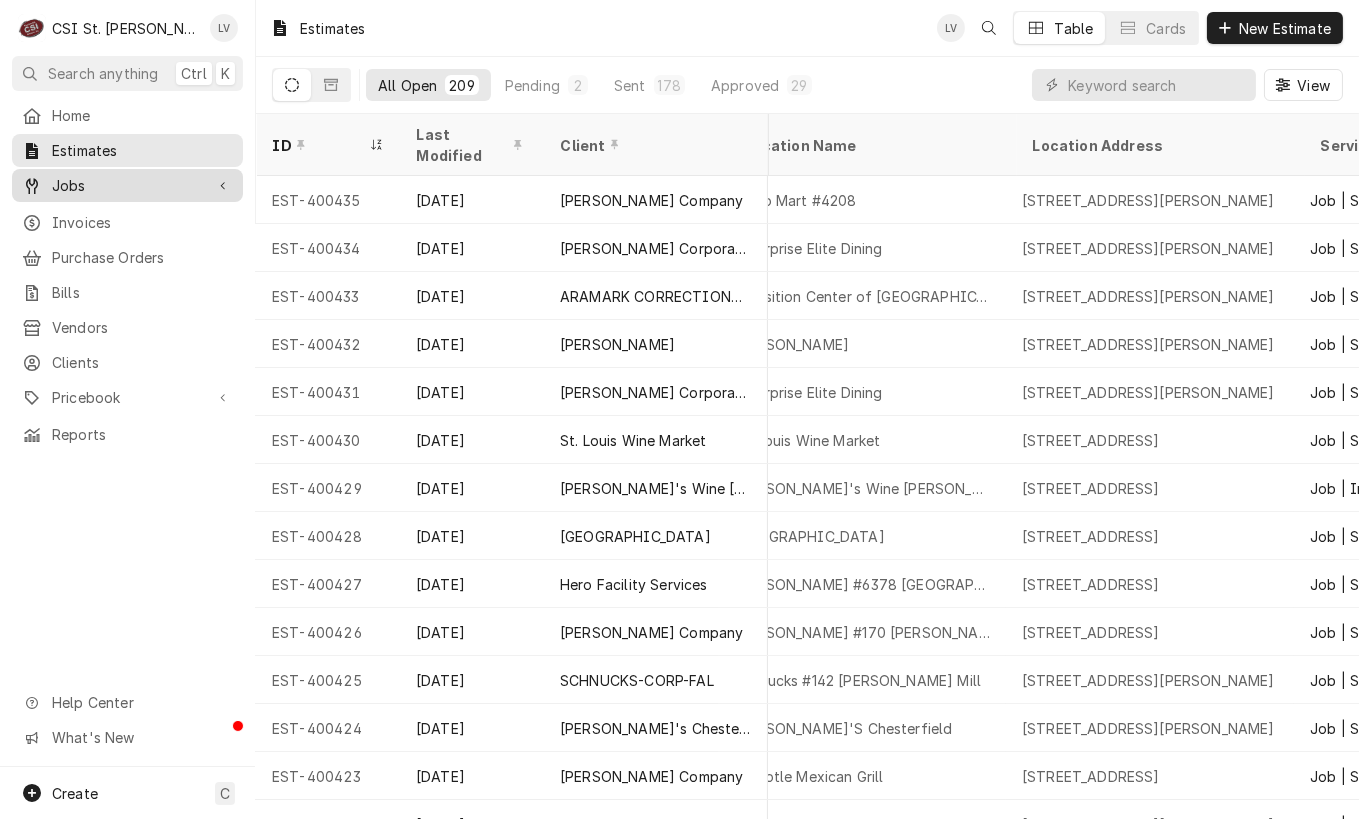 click on "Jobs" at bounding box center [127, 185] 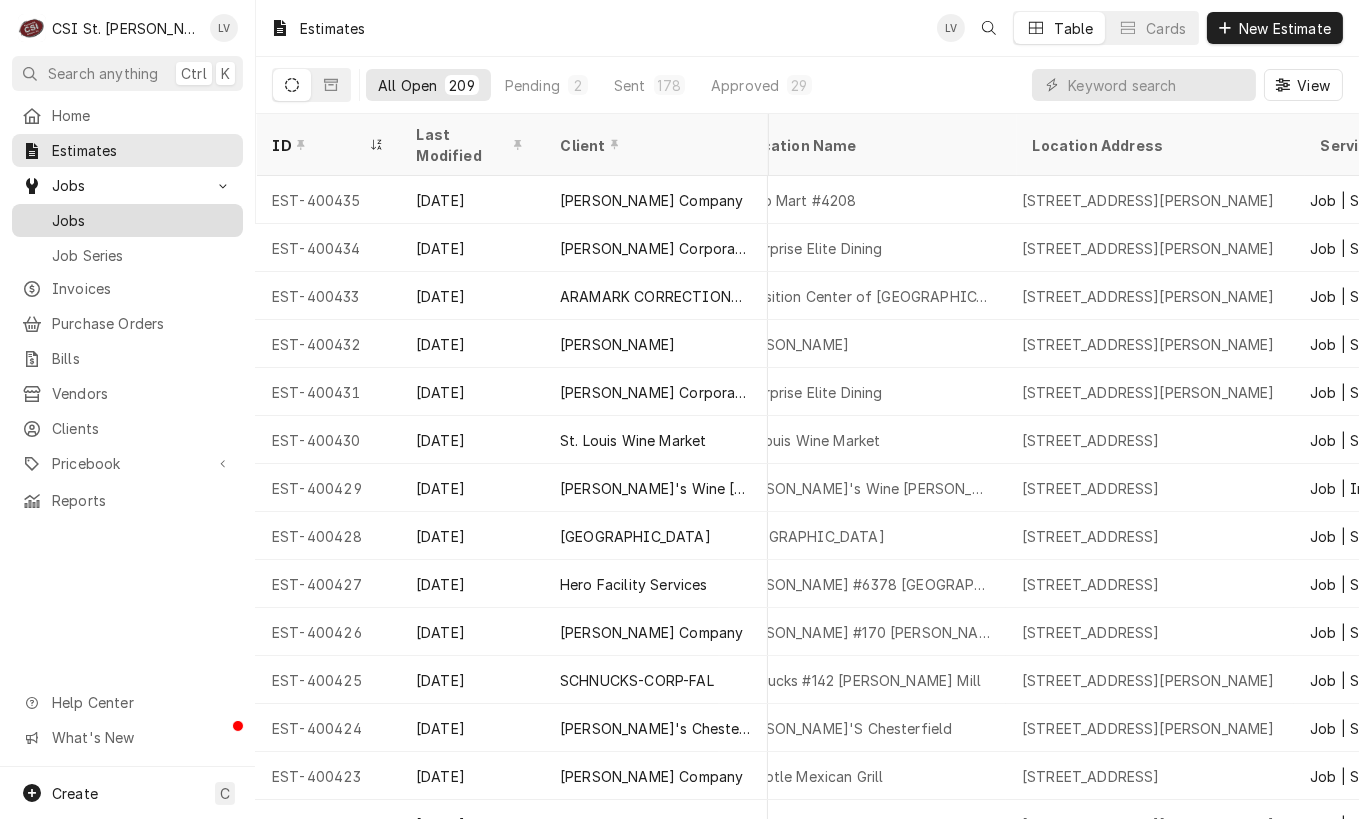 click on "Jobs" at bounding box center [142, 220] 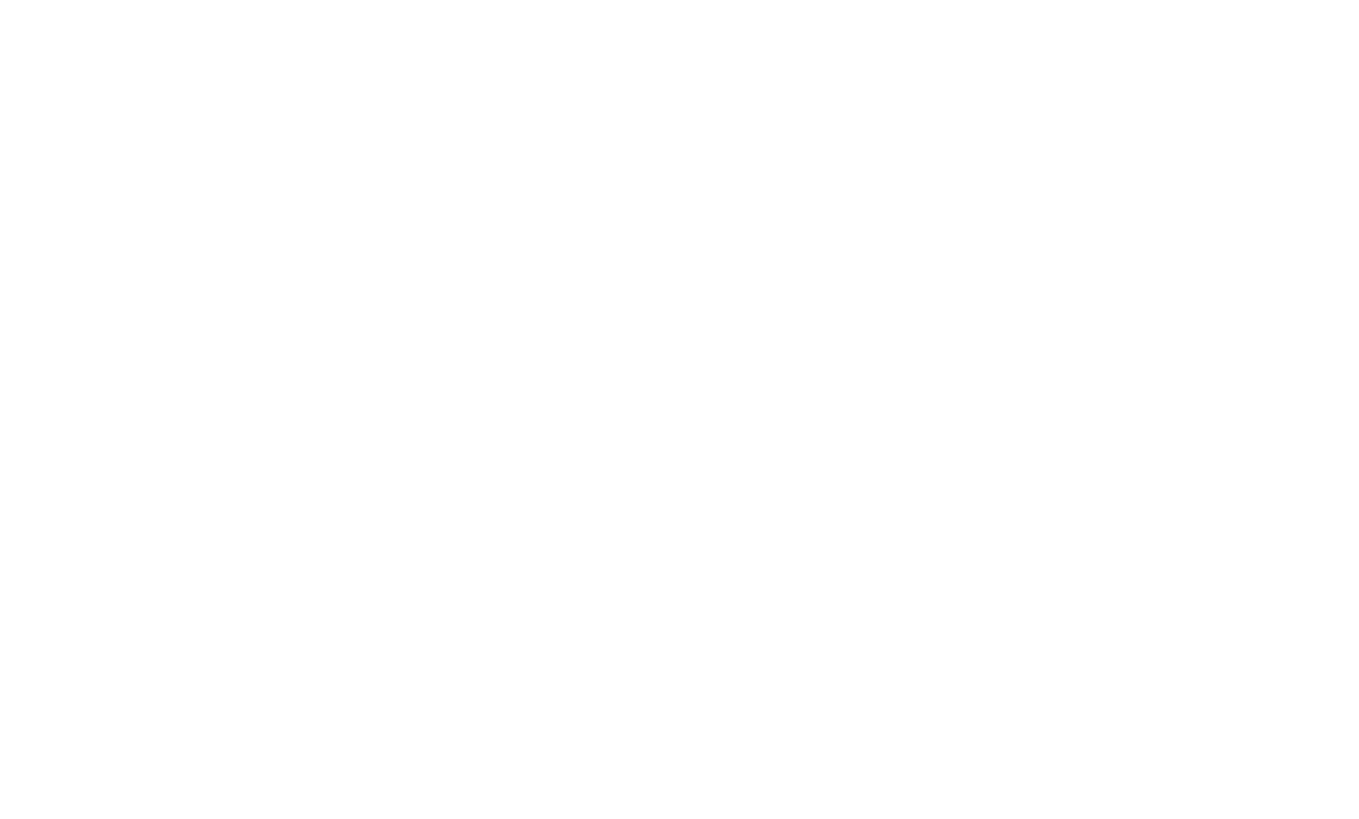 scroll, scrollTop: 0, scrollLeft: 0, axis: both 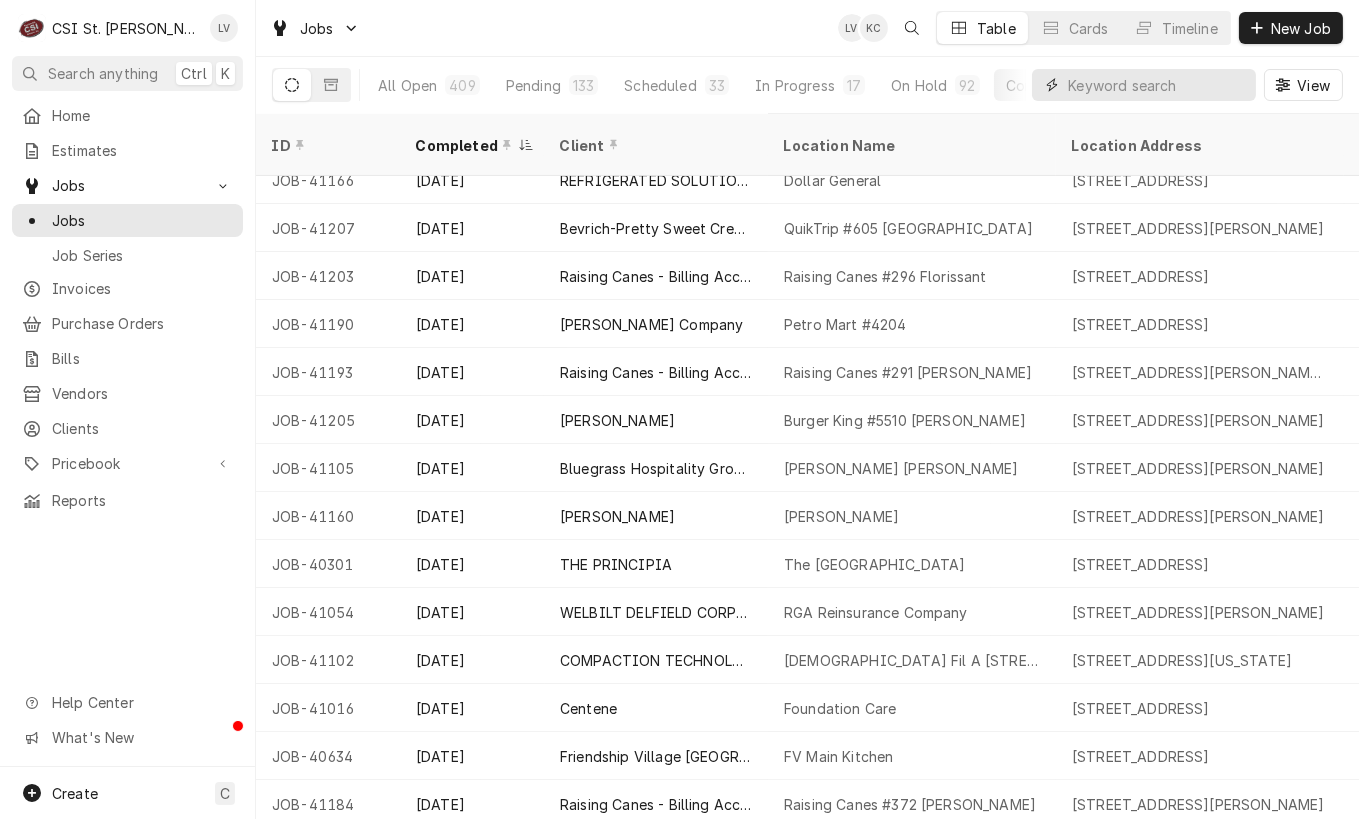 click at bounding box center (1157, 85) 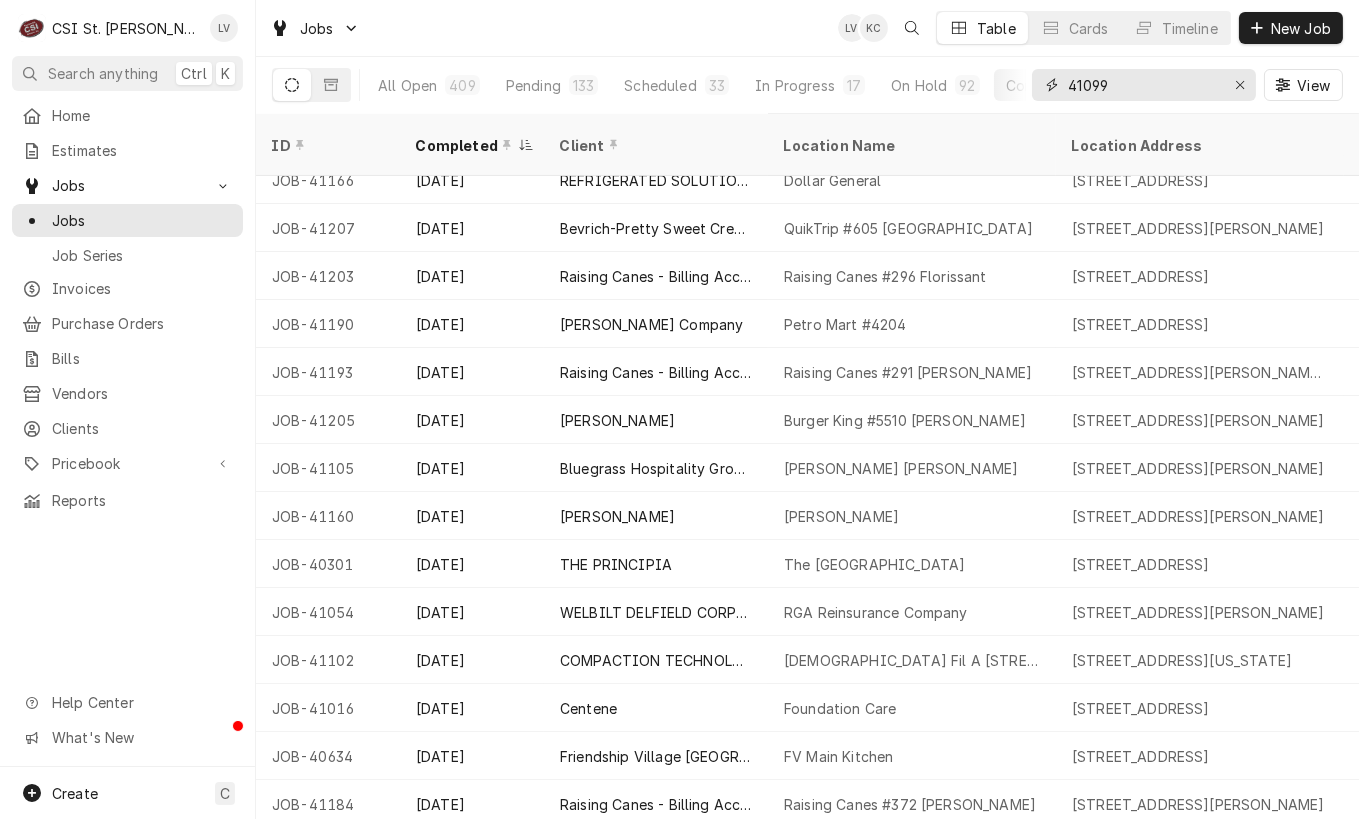 type on "41099" 